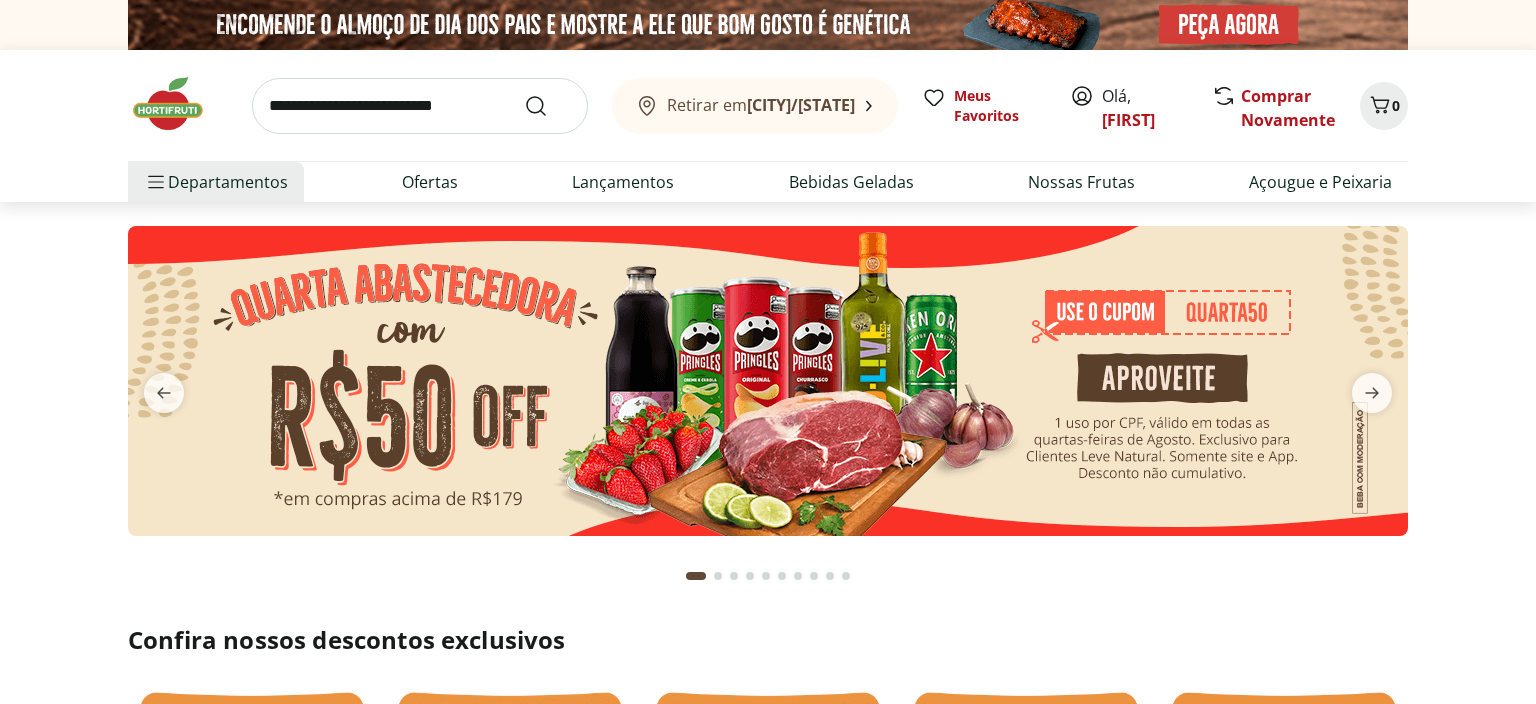 scroll, scrollTop: 0, scrollLeft: 0, axis: both 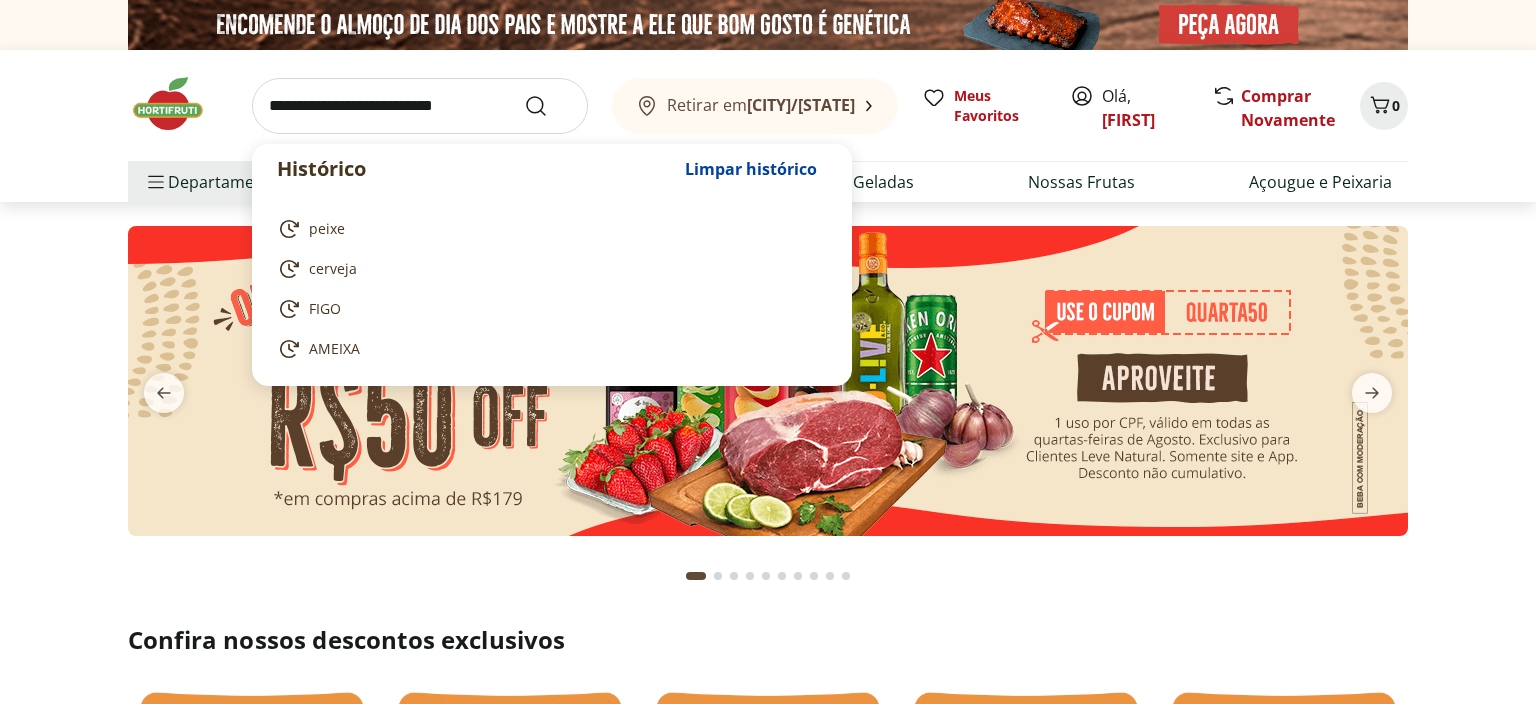 click at bounding box center [420, 106] 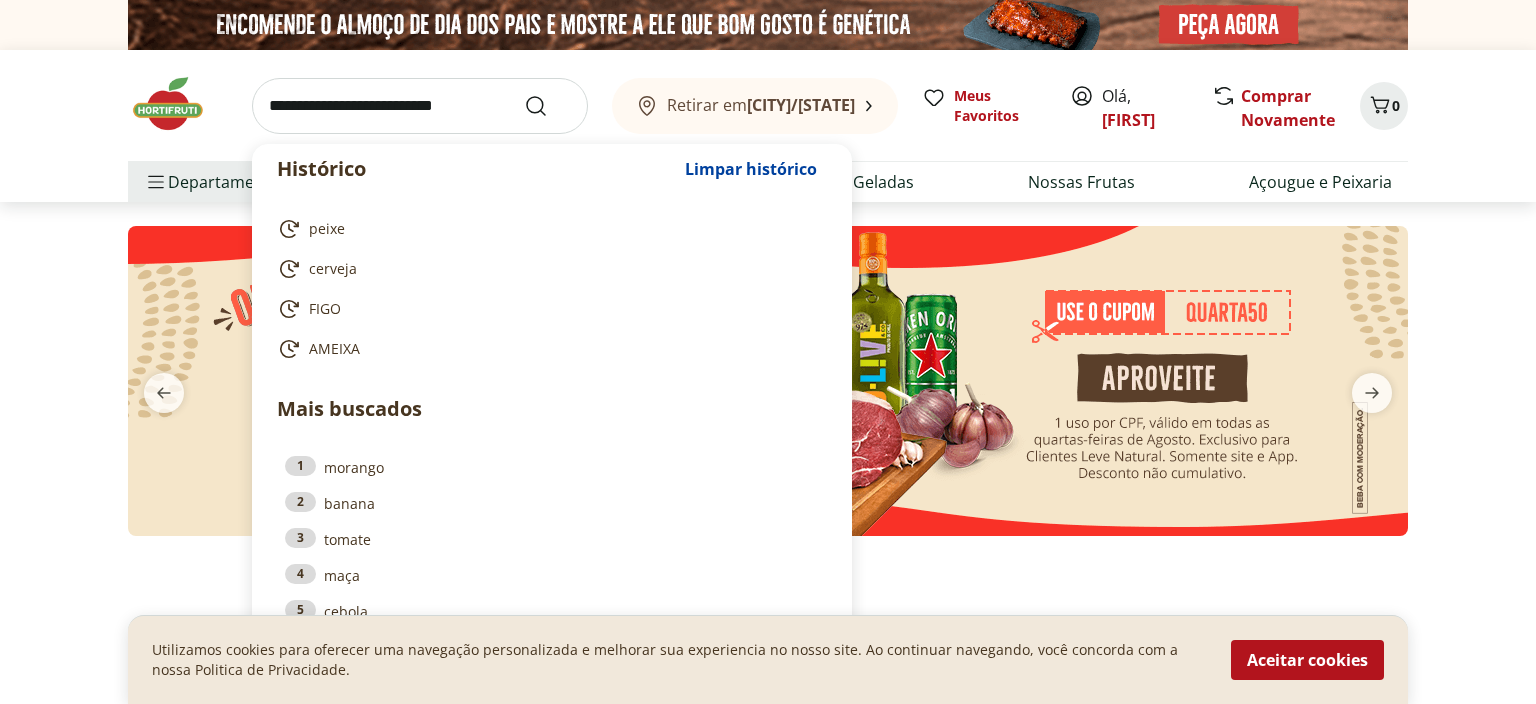 click at bounding box center (420, 106) 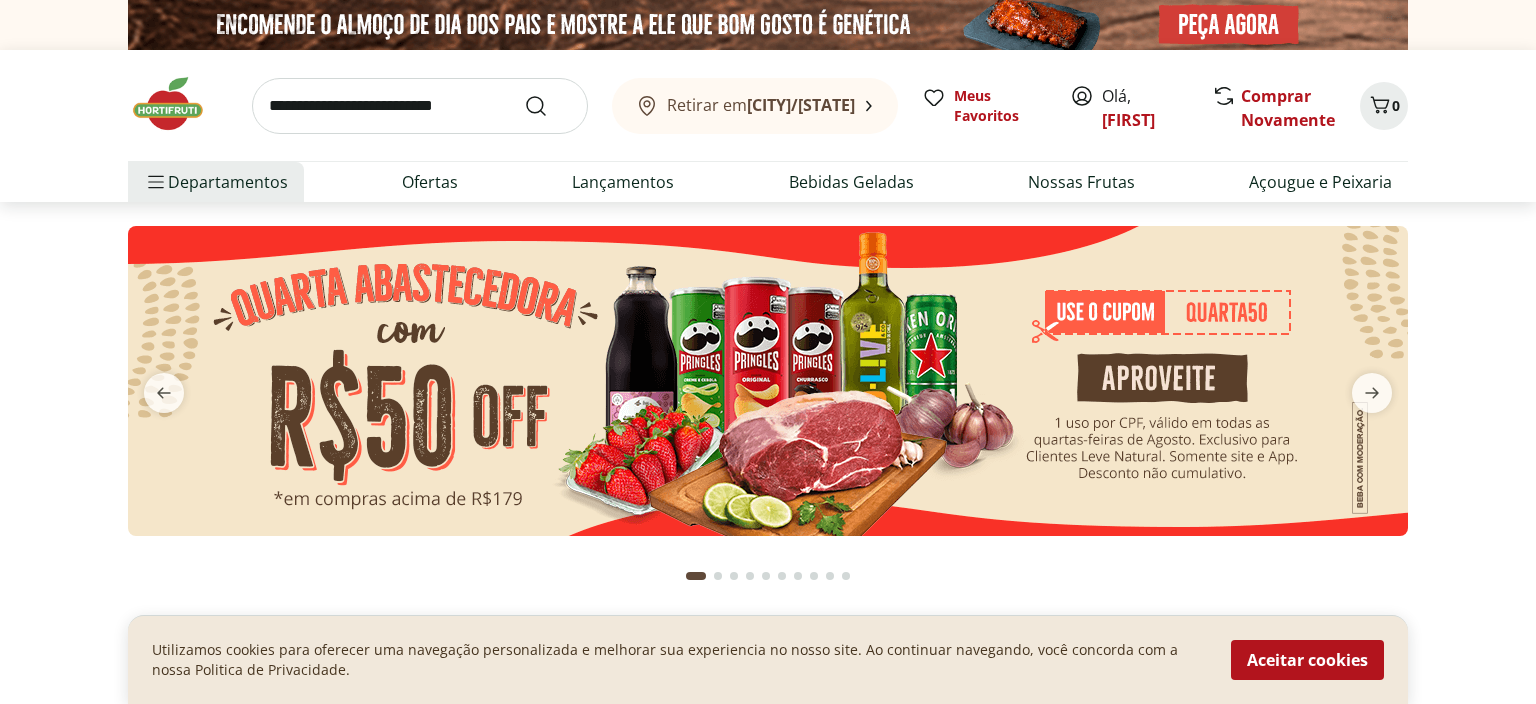 click at bounding box center (768, 401) 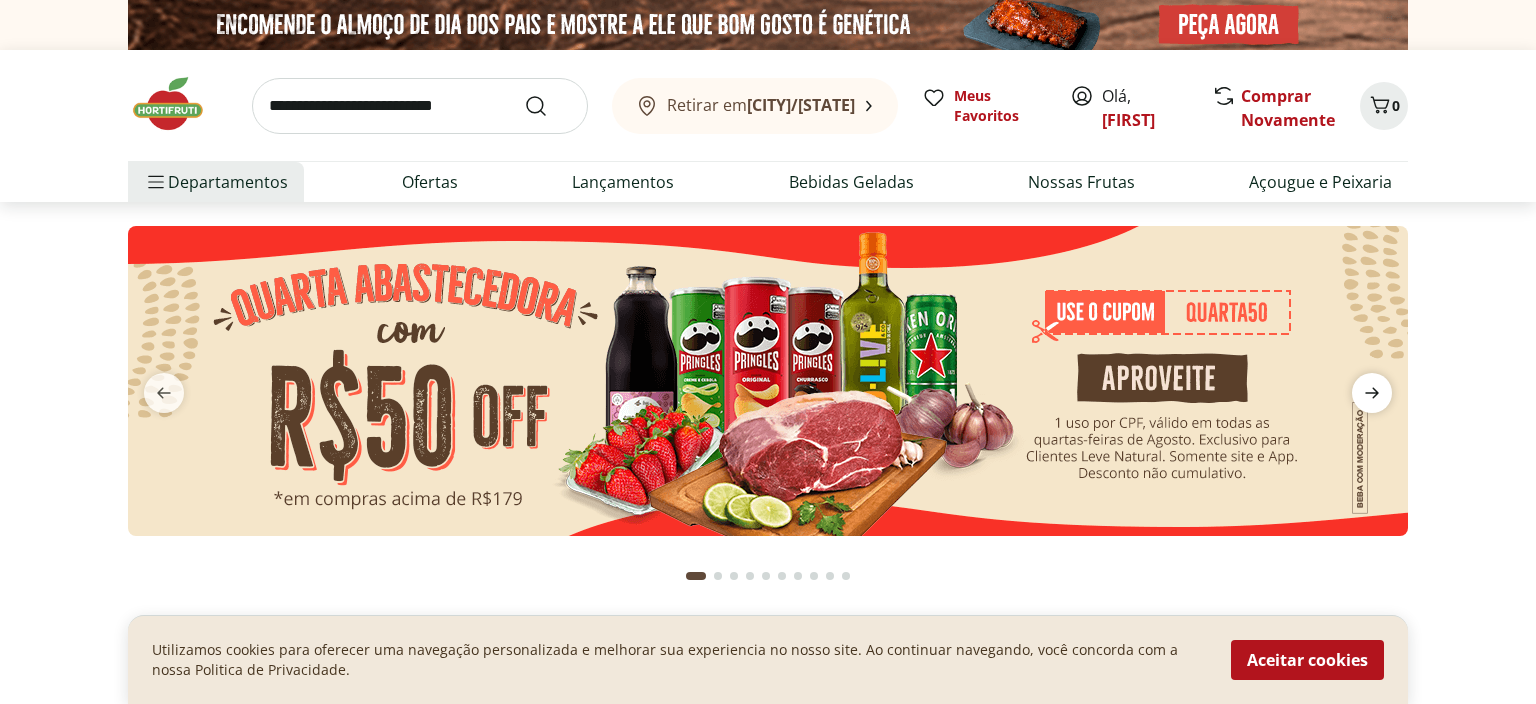 click 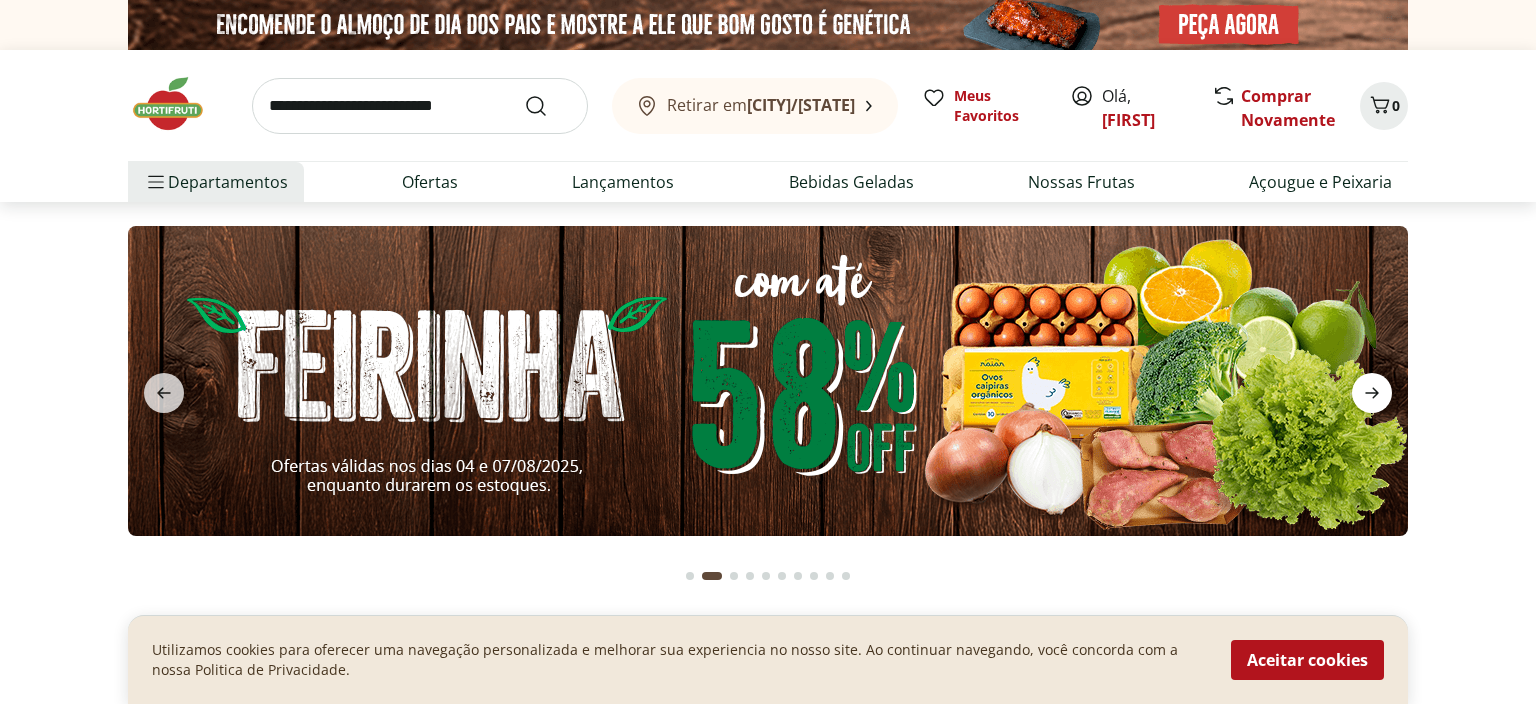 click 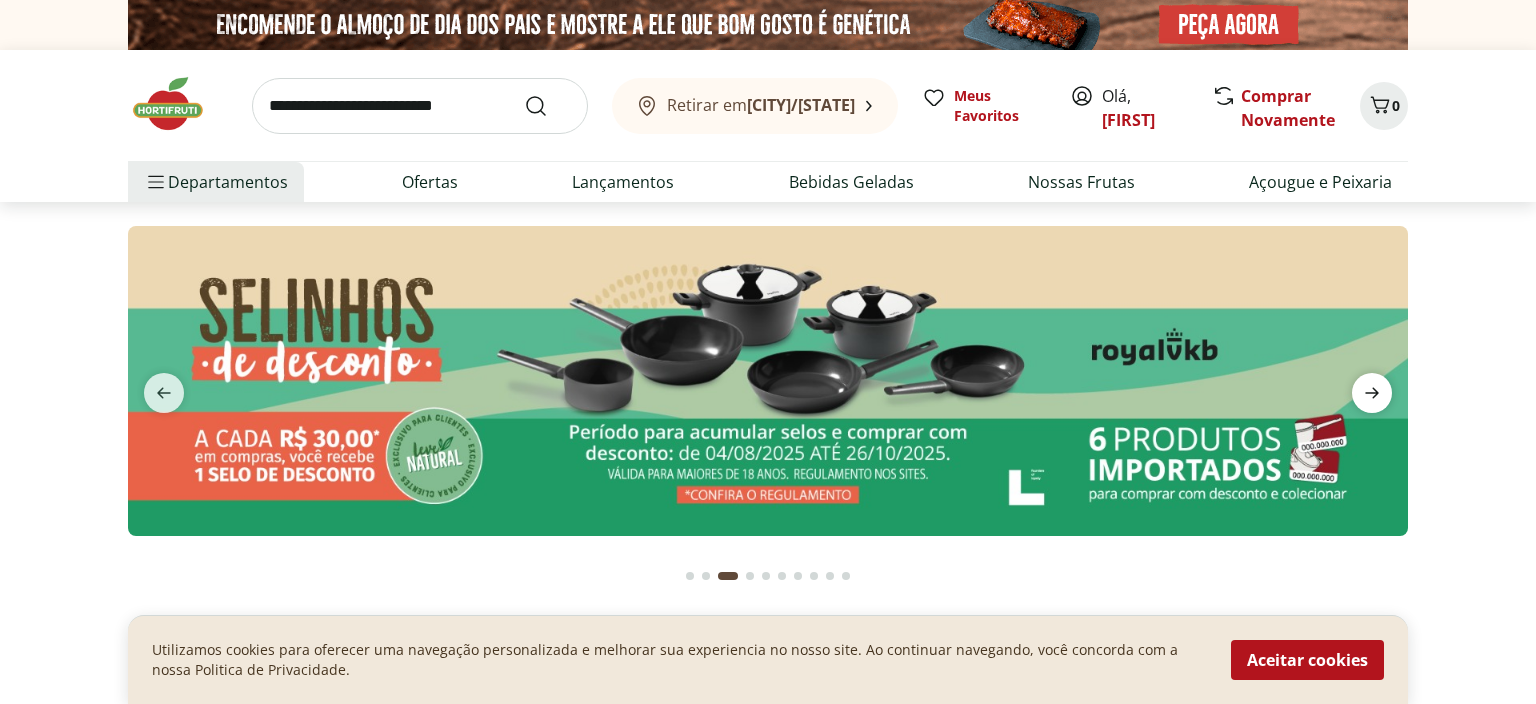 click 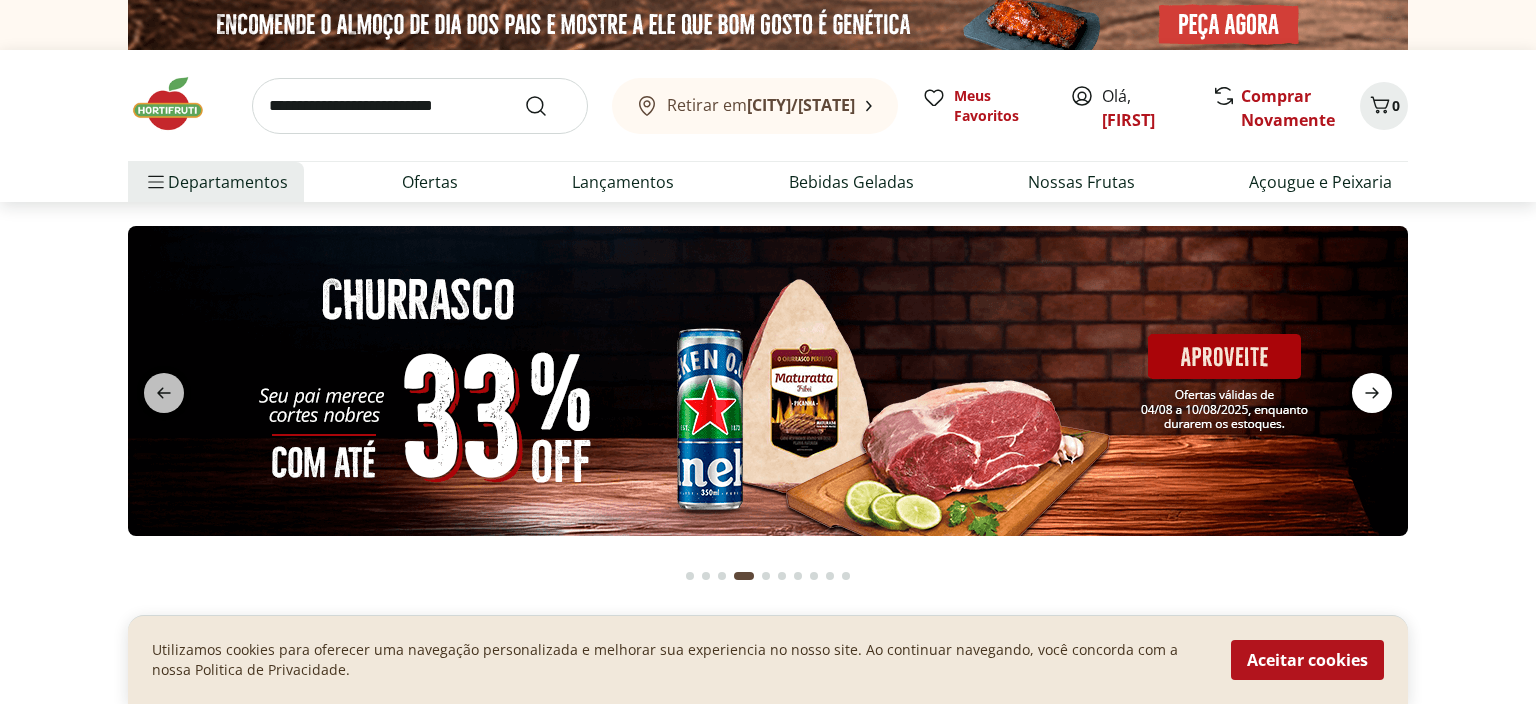 click 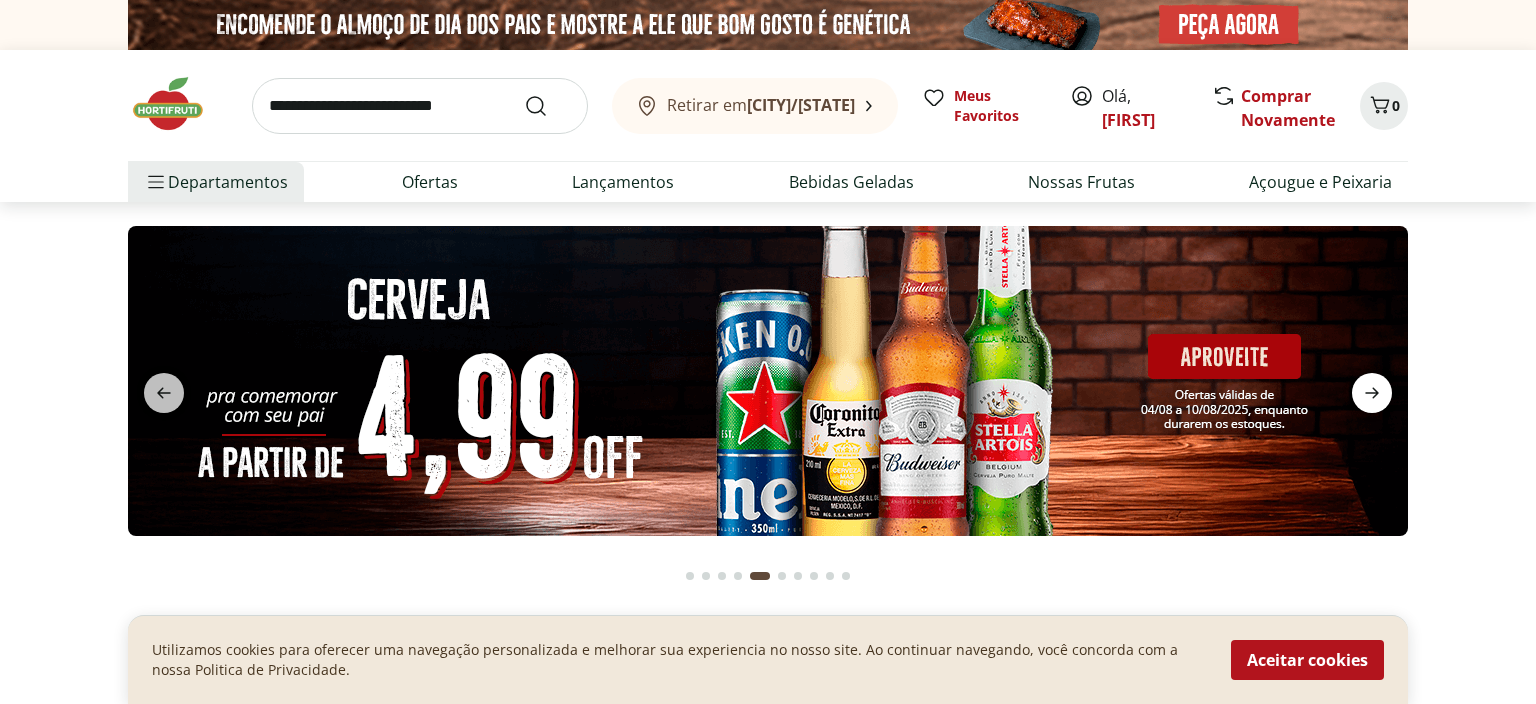 click 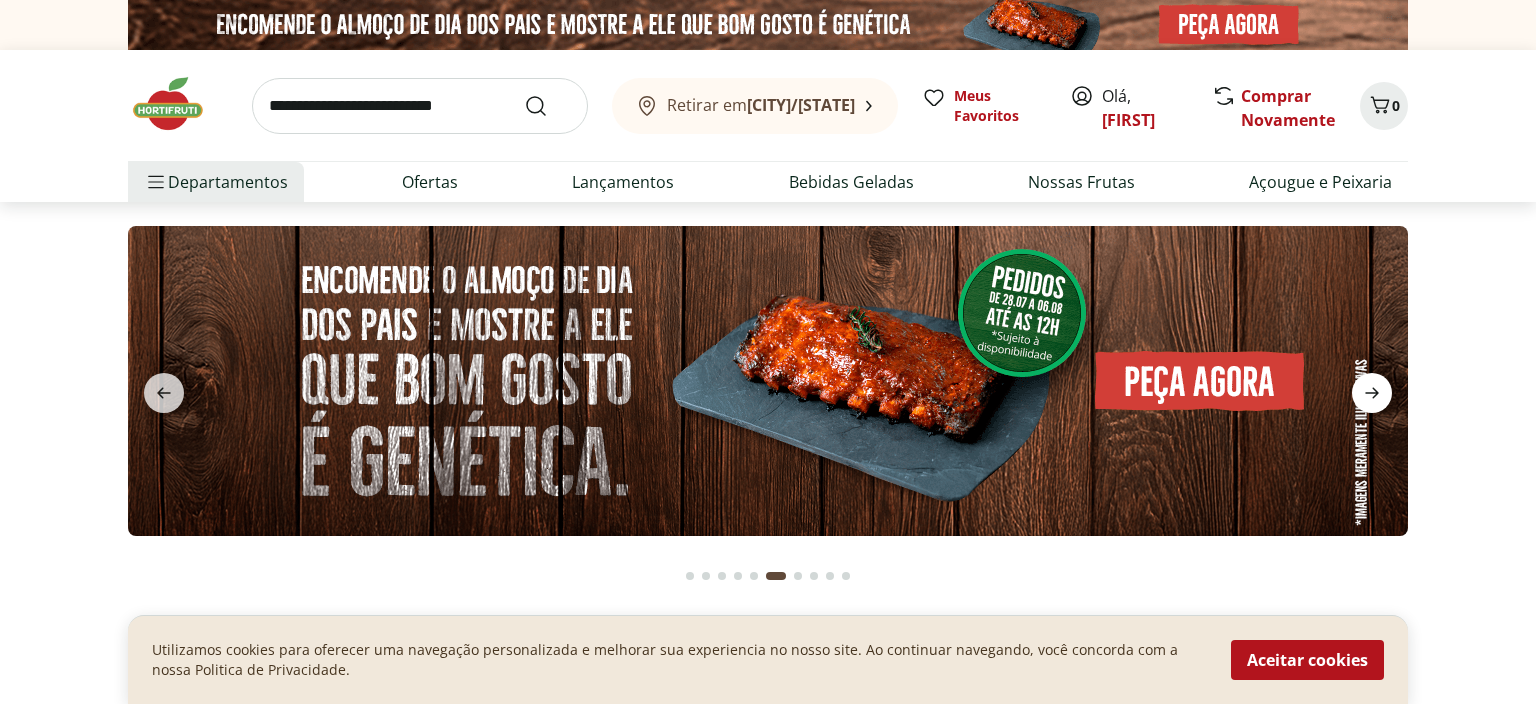 click 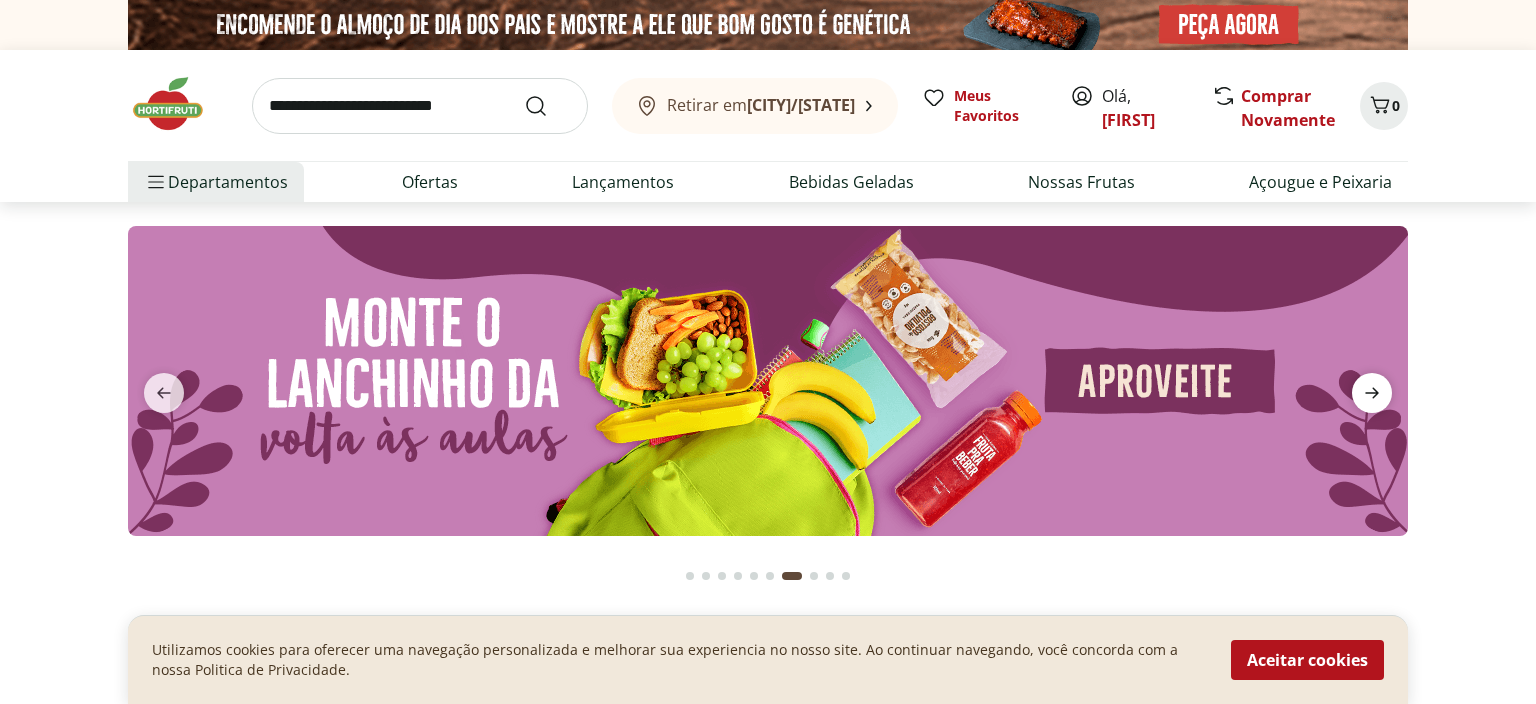 click at bounding box center (1372, 393) 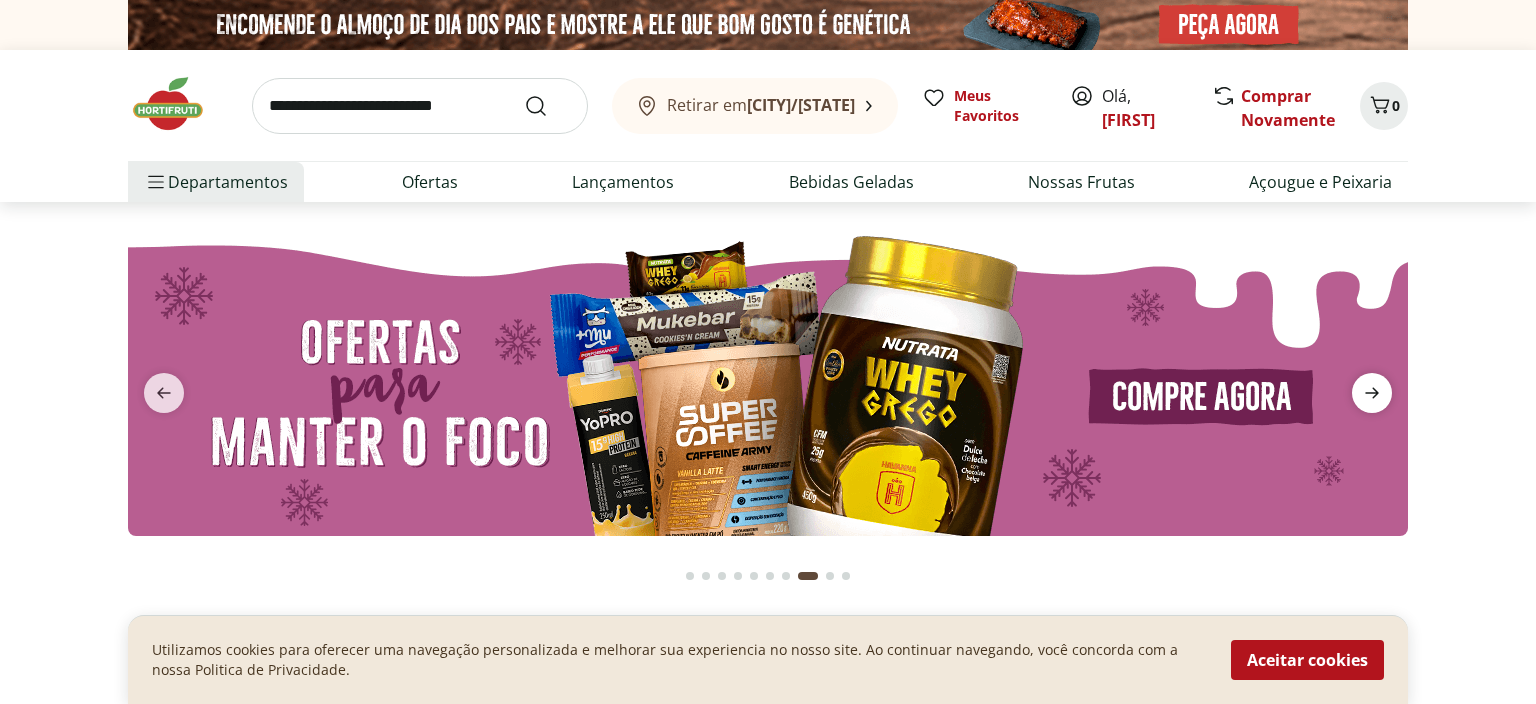 click at bounding box center (1372, 393) 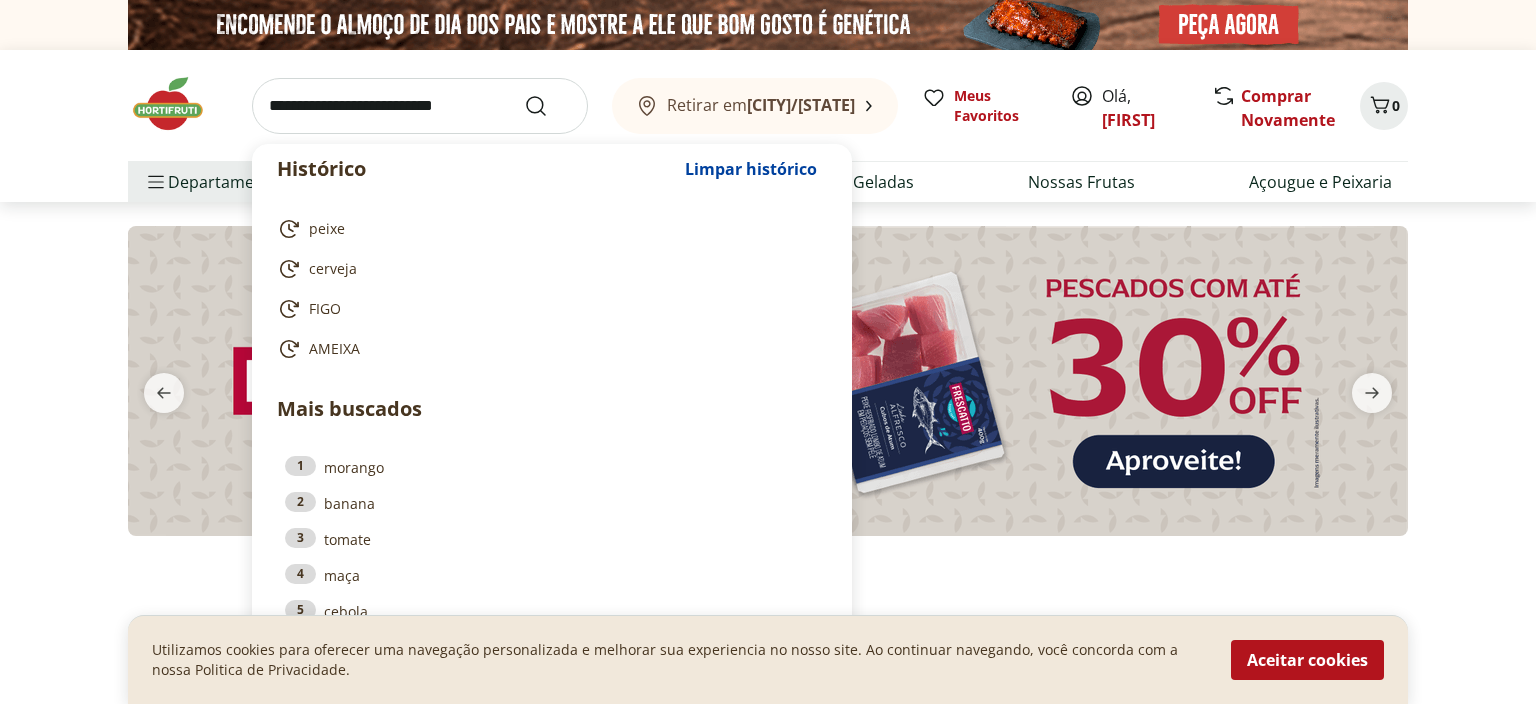 click at bounding box center [420, 106] 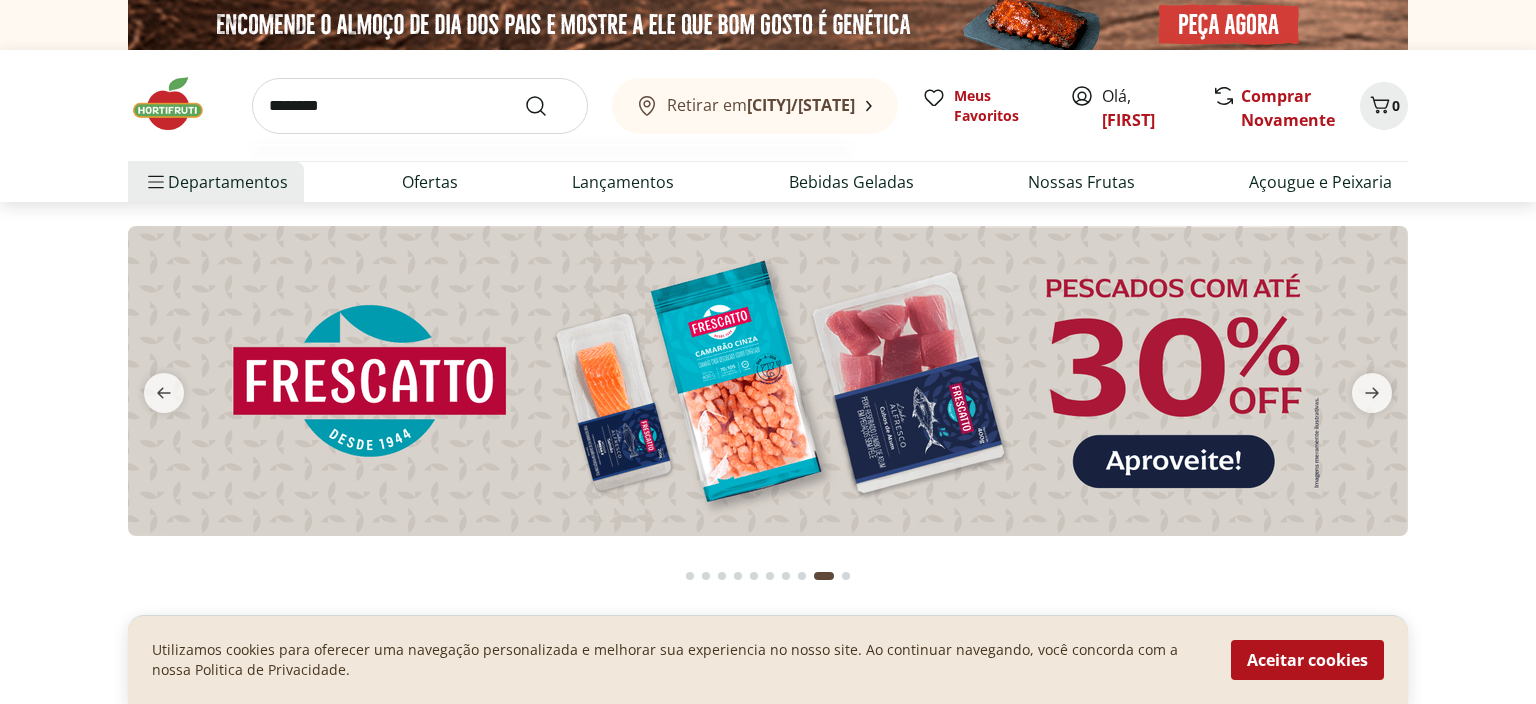 type on "********" 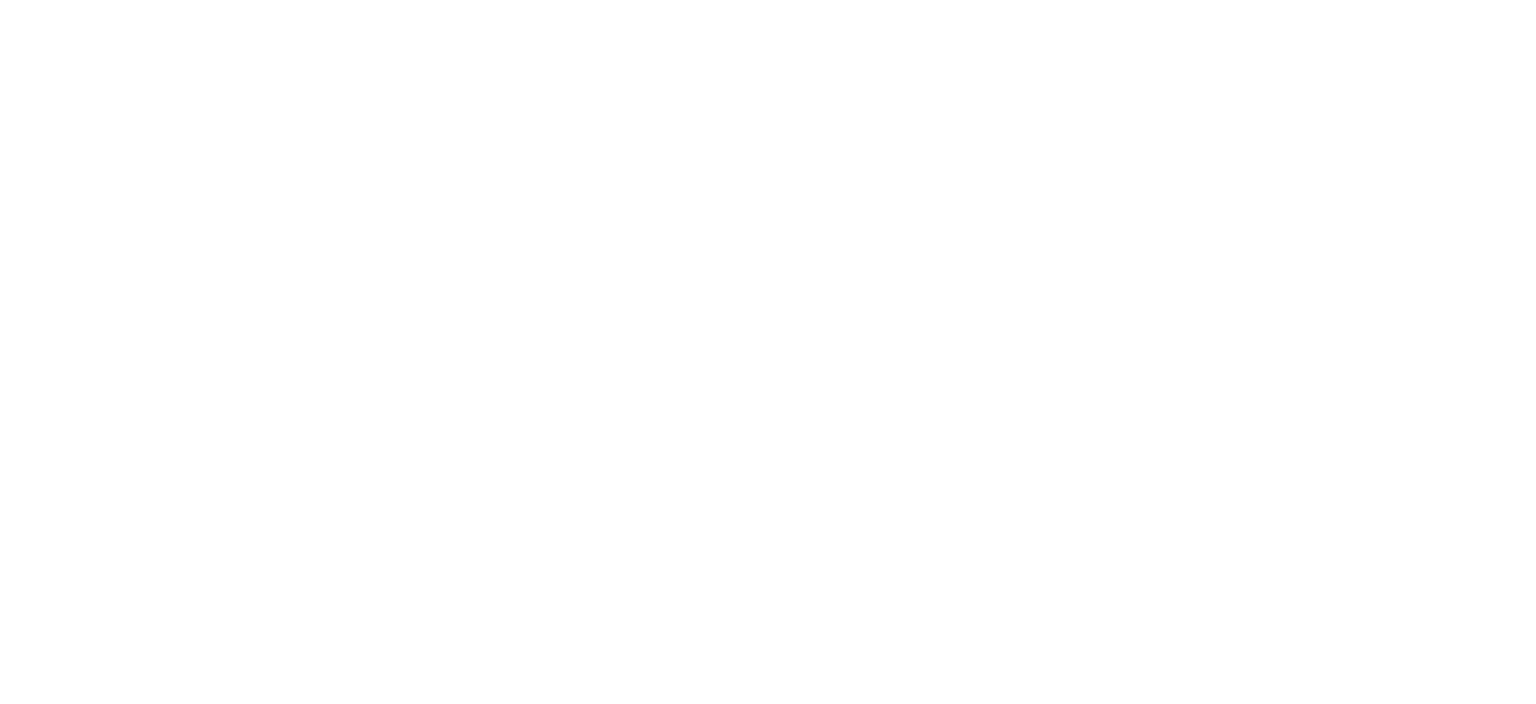 select on "**********" 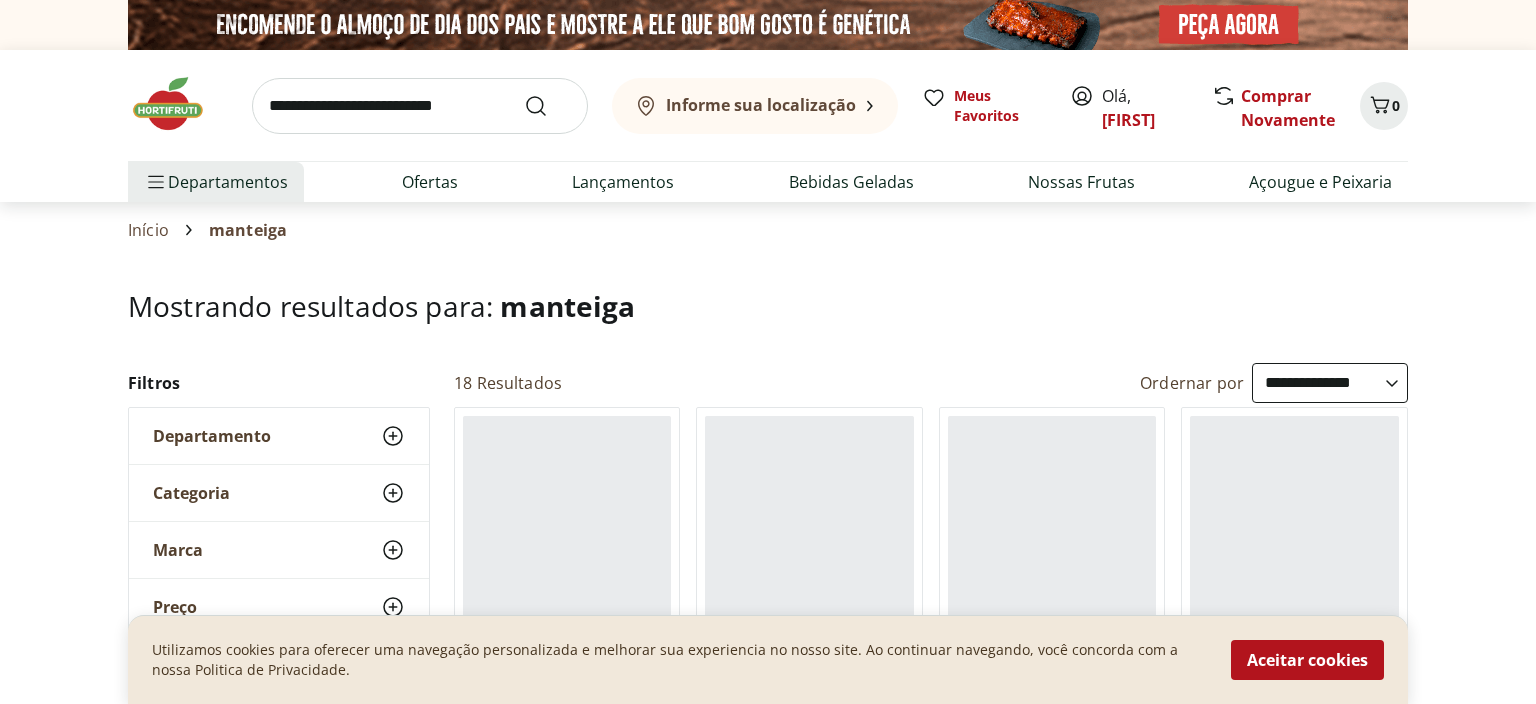 click on "Aceitar cookies" at bounding box center (1307, 660) 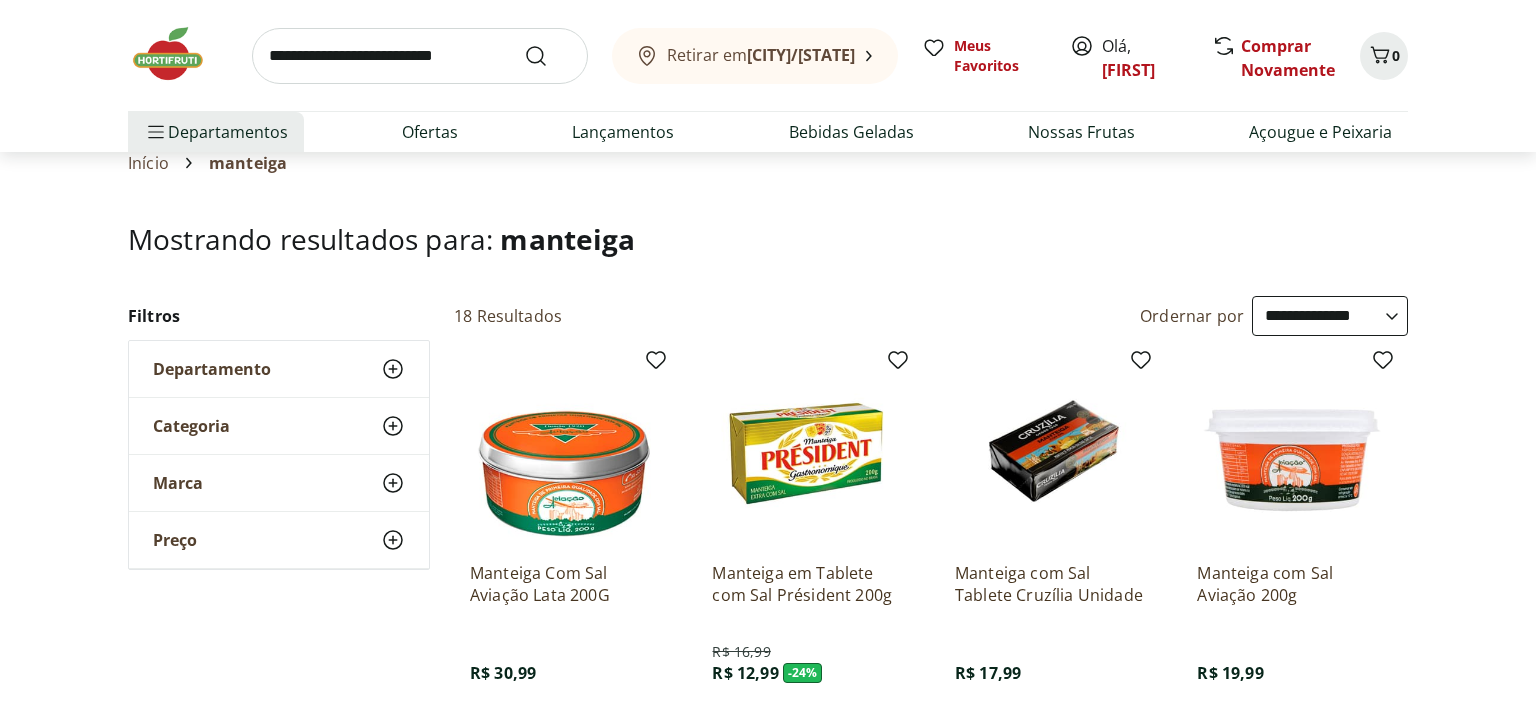 scroll, scrollTop: 0, scrollLeft: 0, axis: both 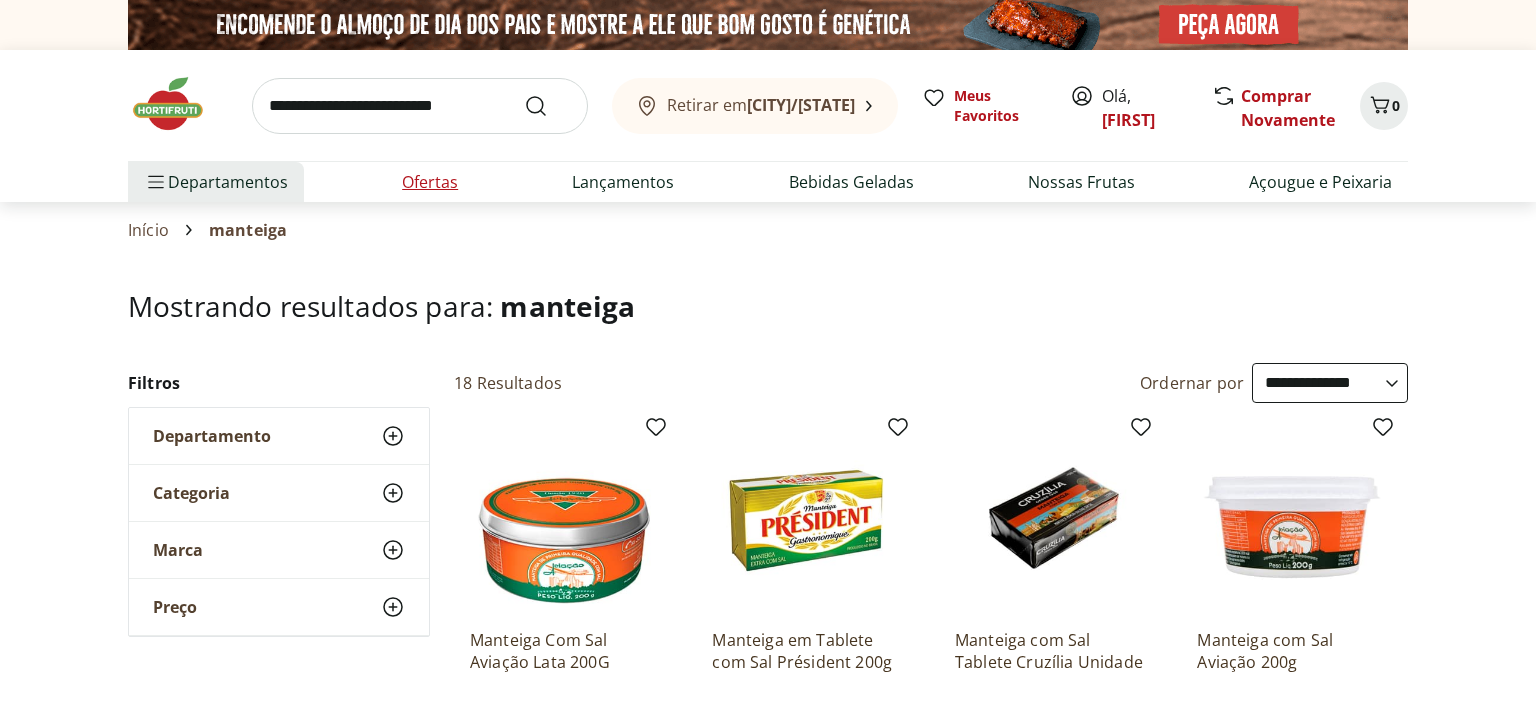 click on "Ofertas" at bounding box center (430, 182) 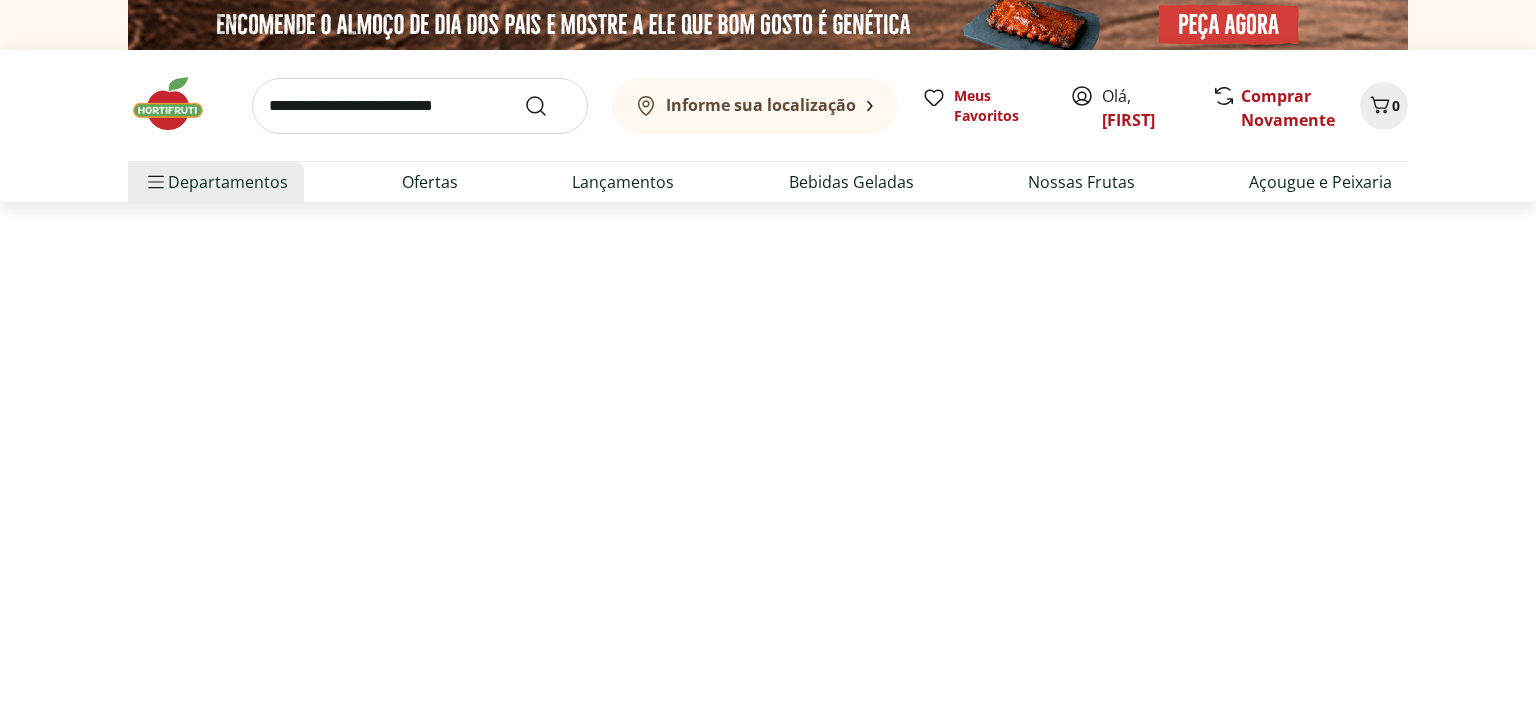 select on "**********" 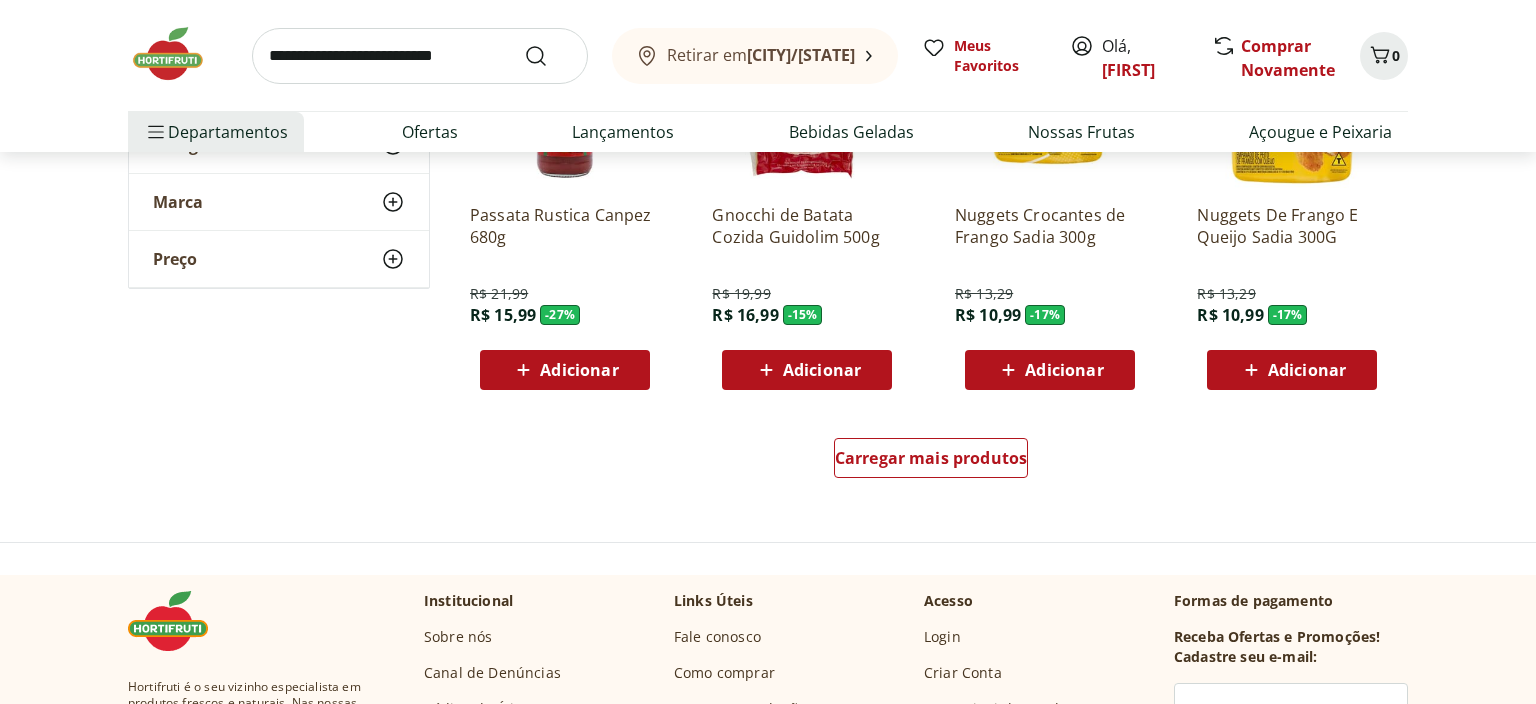 scroll, scrollTop: 1267, scrollLeft: 0, axis: vertical 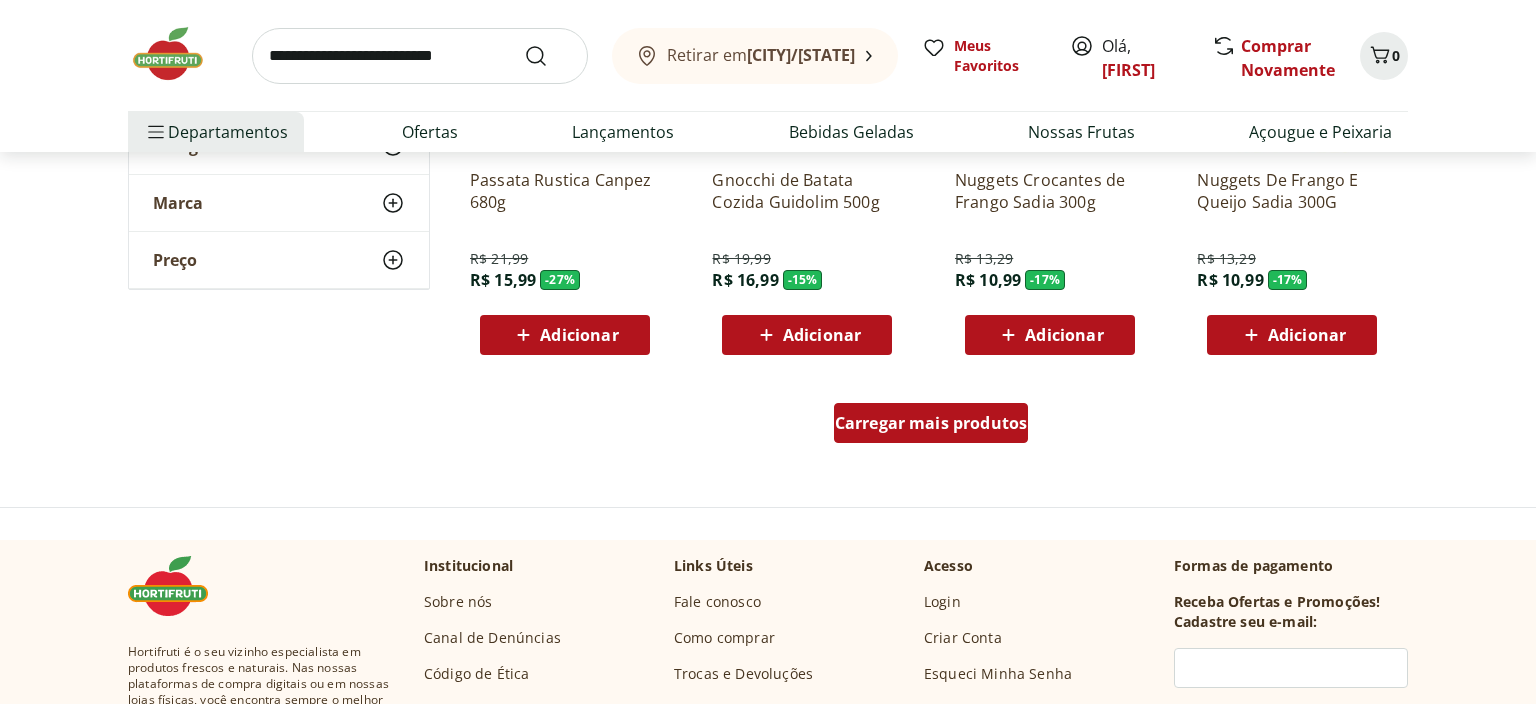 click on "Carregar mais produtos" at bounding box center [931, 423] 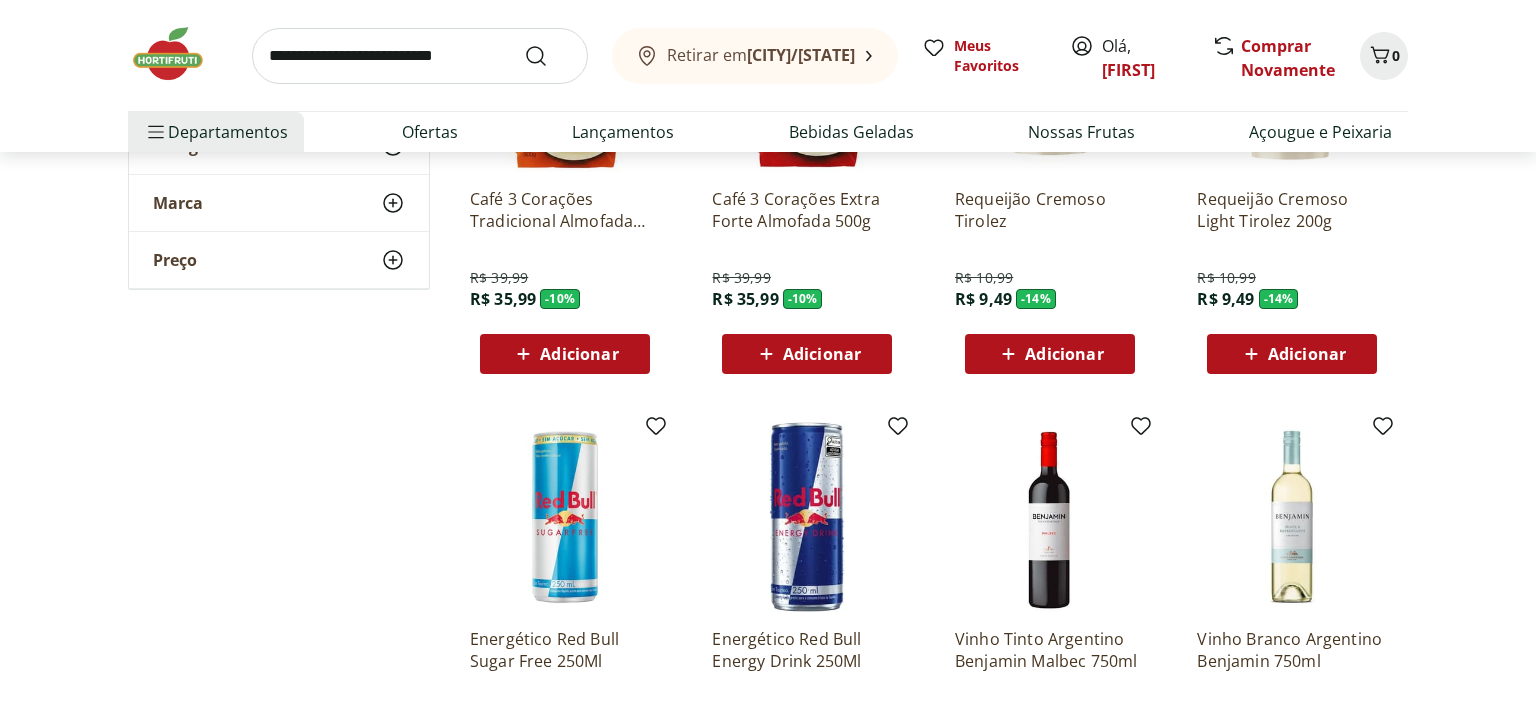 scroll, scrollTop: 2534, scrollLeft: 0, axis: vertical 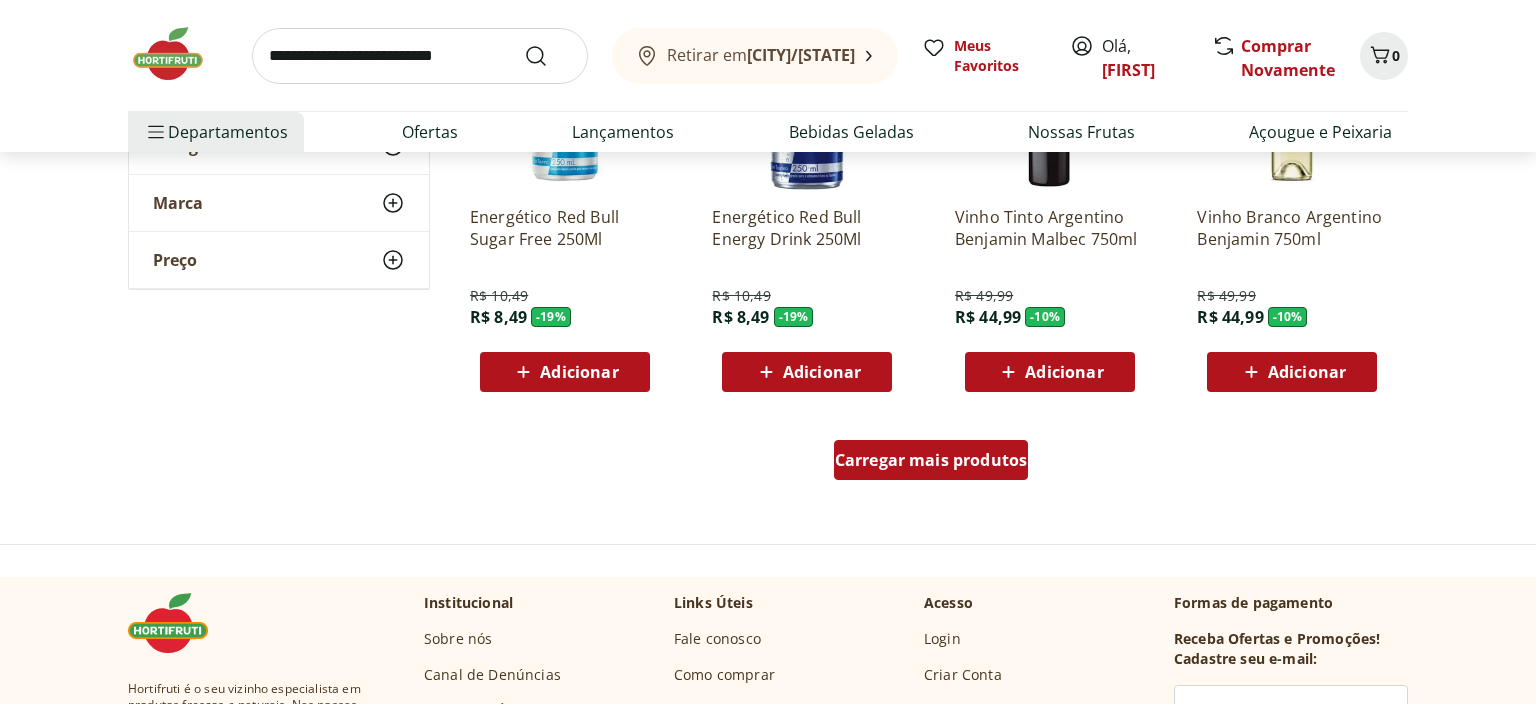 click on "Carregar mais produtos" at bounding box center (931, 460) 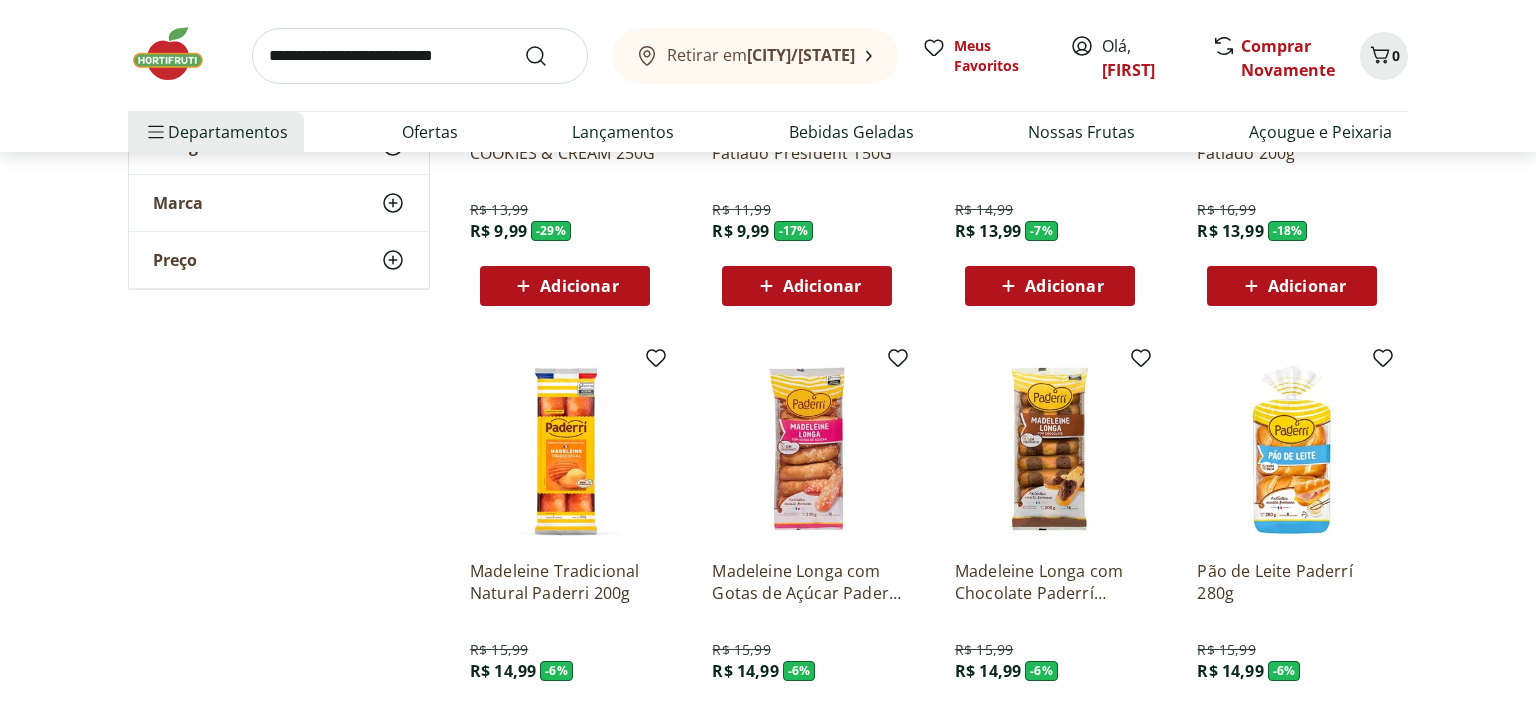 scroll, scrollTop: 3801, scrollLeft: 0, axis: vertical 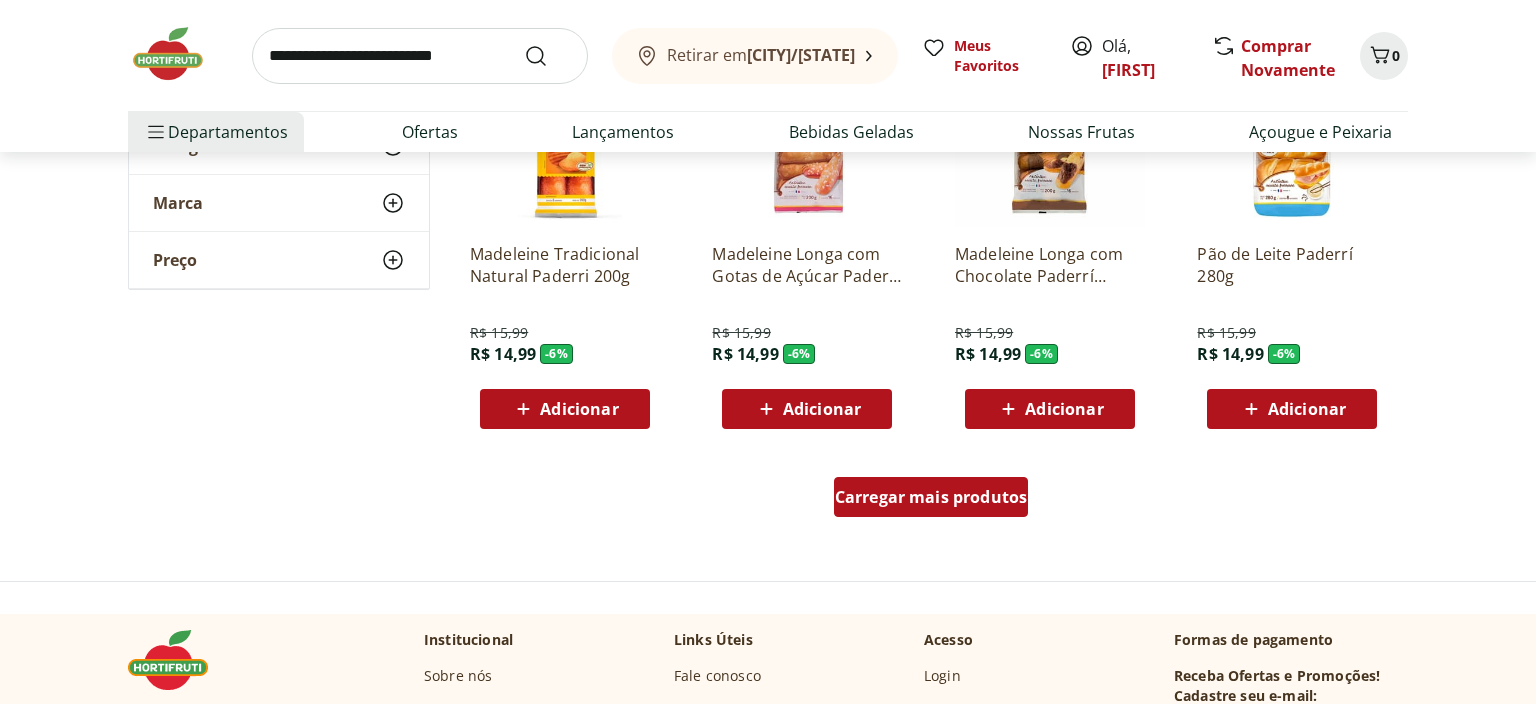 click on "Carregar mais produtos" at bounding box center [931, 497] 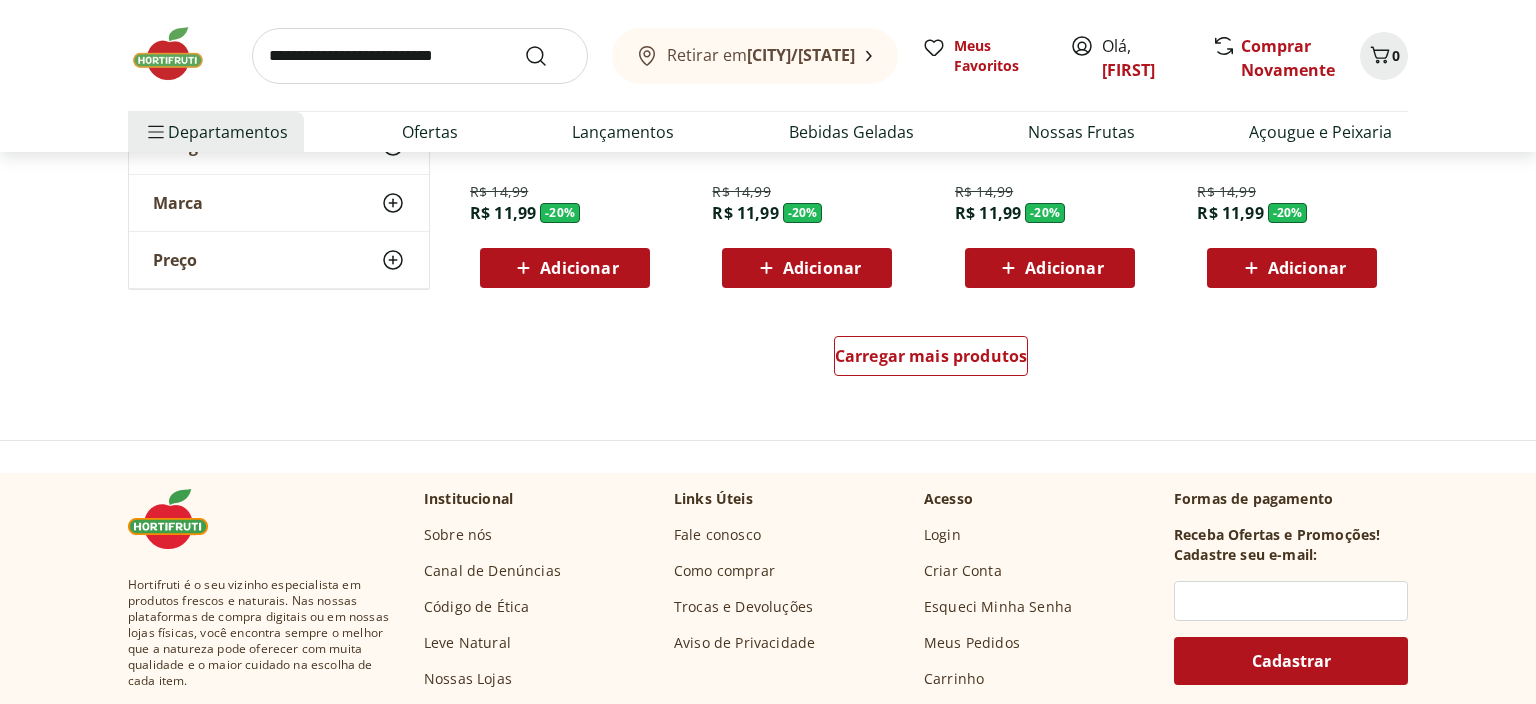 scroll, scrollTop: 5280, scrollLeft: 0, axis: vertical 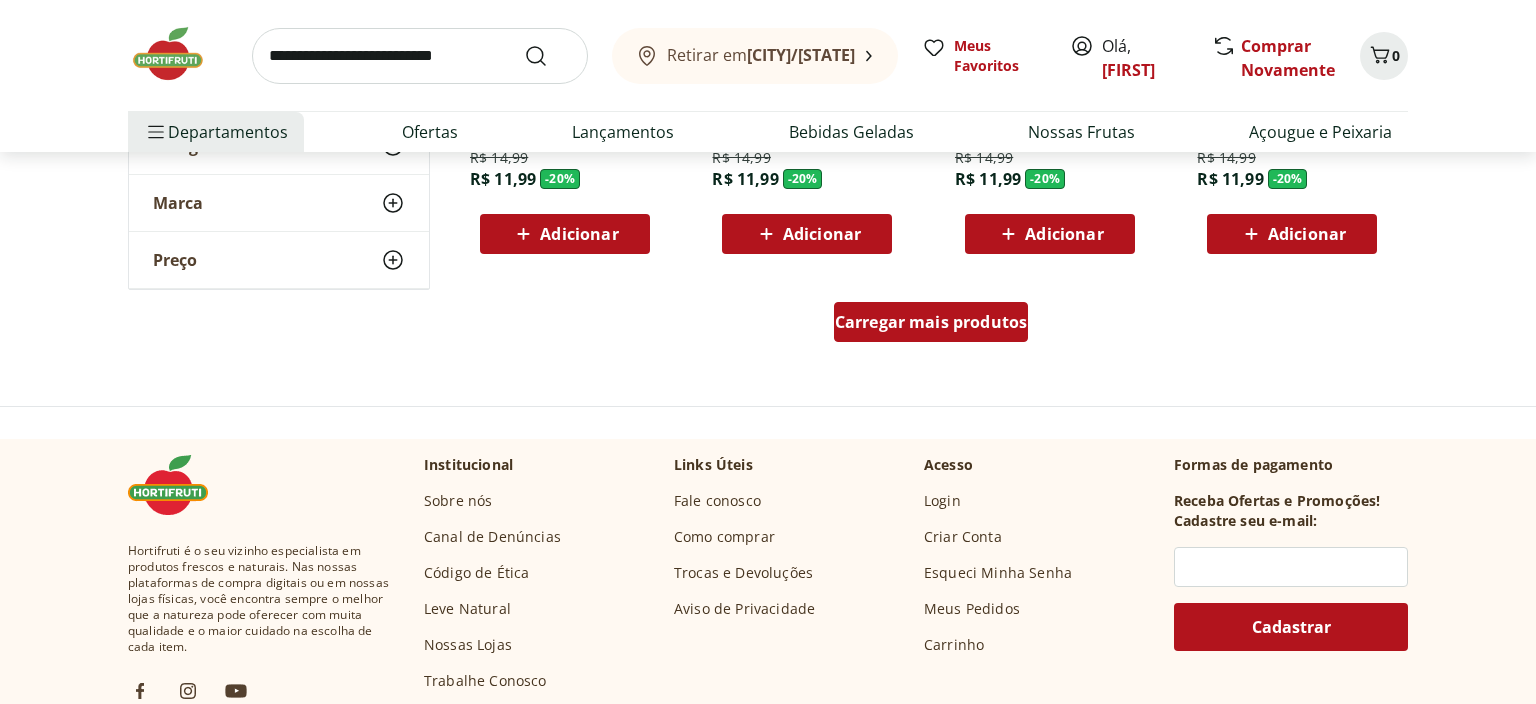 click on "Carregar mais produtos" at bounding box center [931, 322] 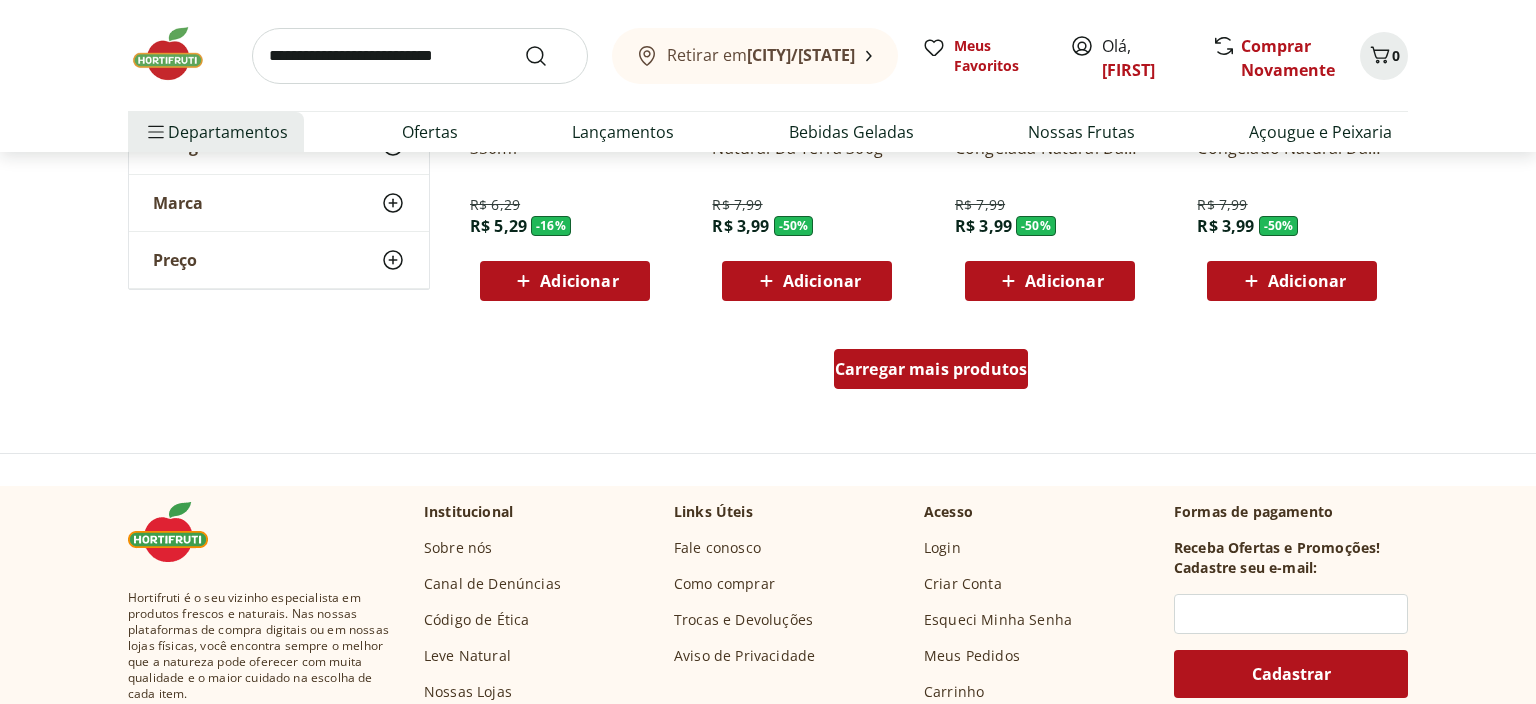scroll, scrollTop: 6547, scrollLeft: 0, axis: vertical 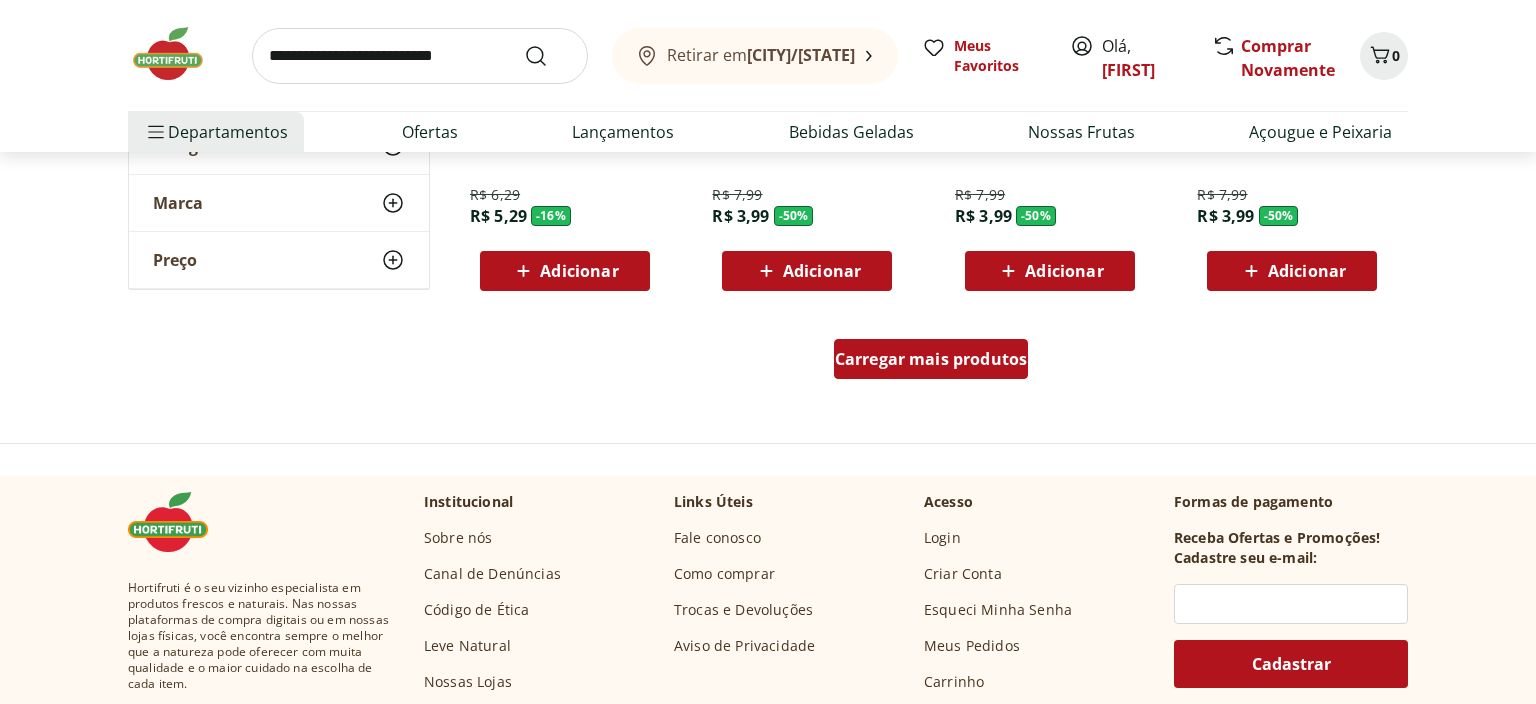 click on "Carregar mais produtos" at bounding box center (931, 359) 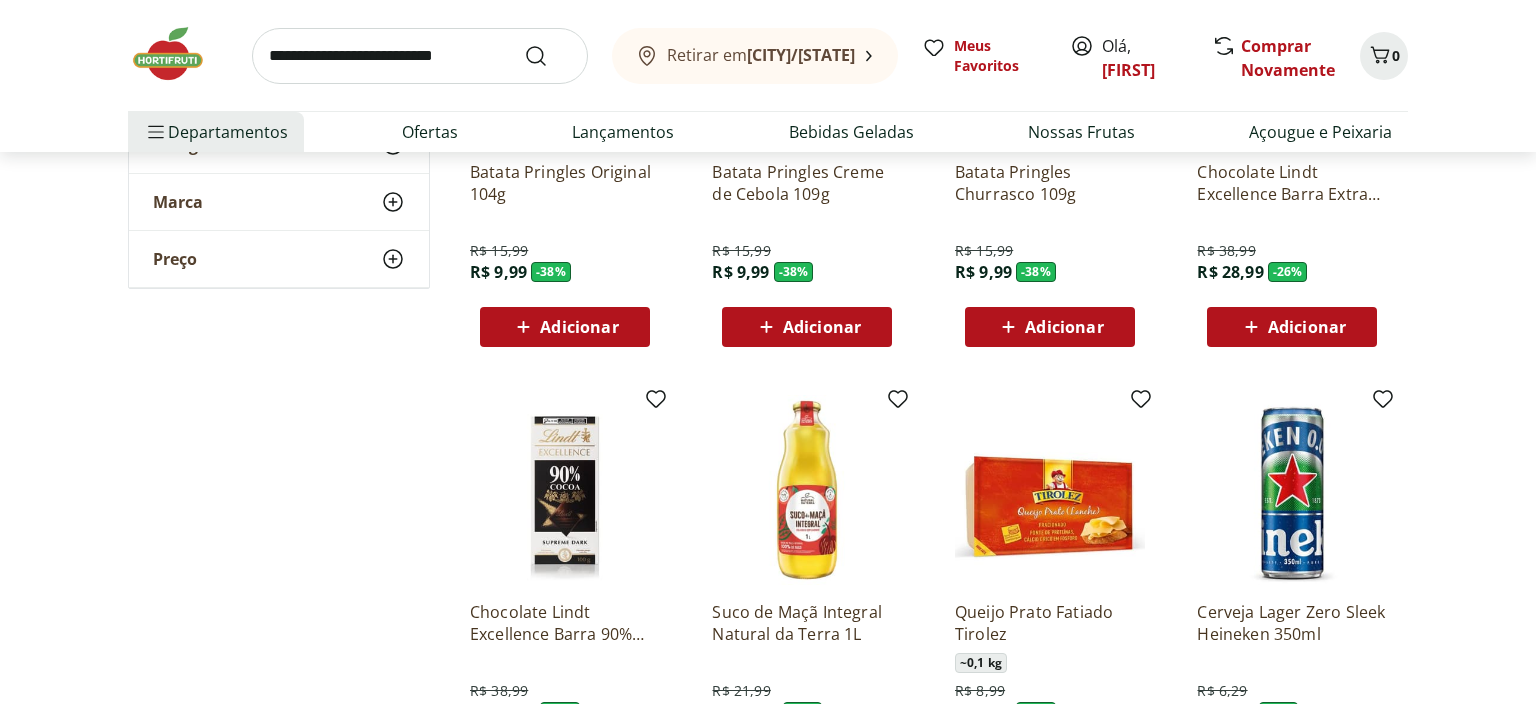 scroll, scrollTop: 5385, scrollLeft: 0, axis: vertical 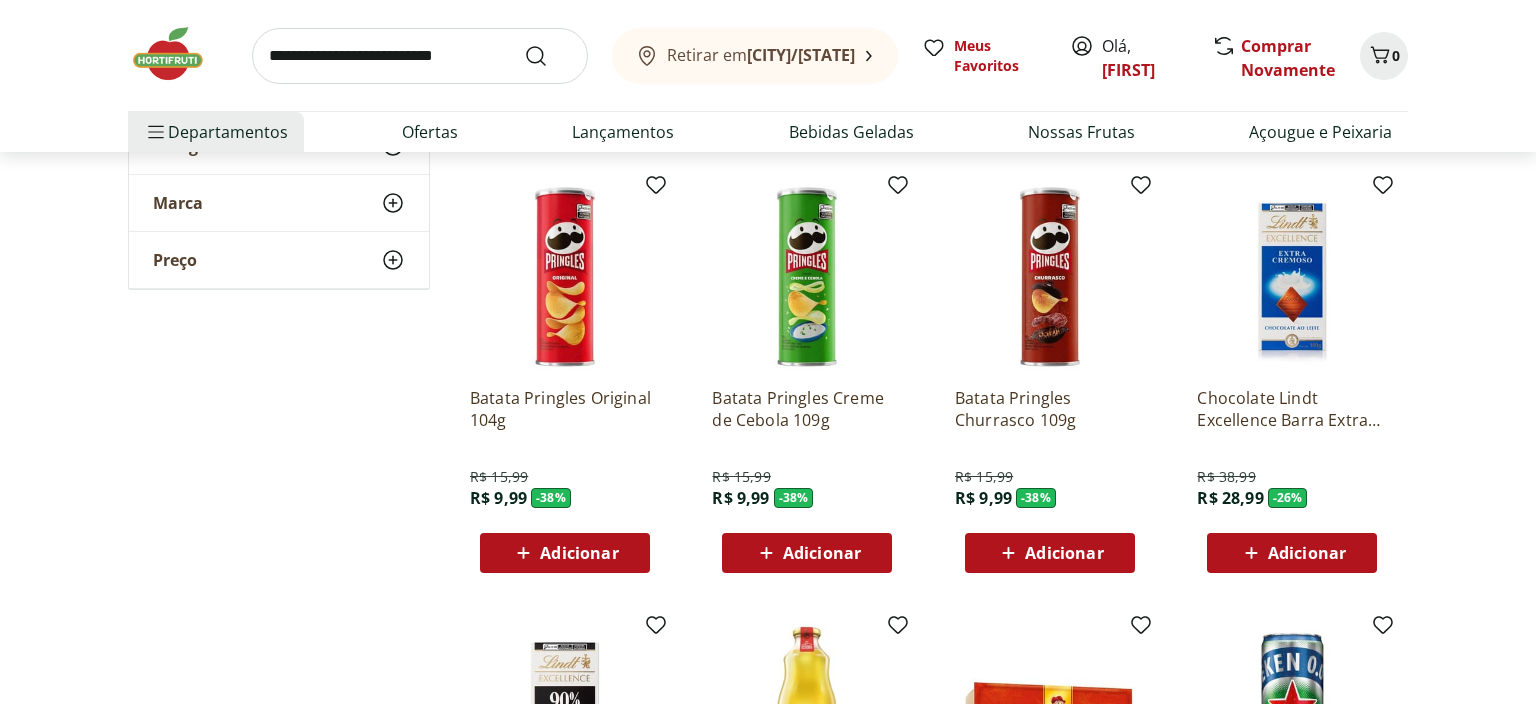 click at bounding box center (420, 56) 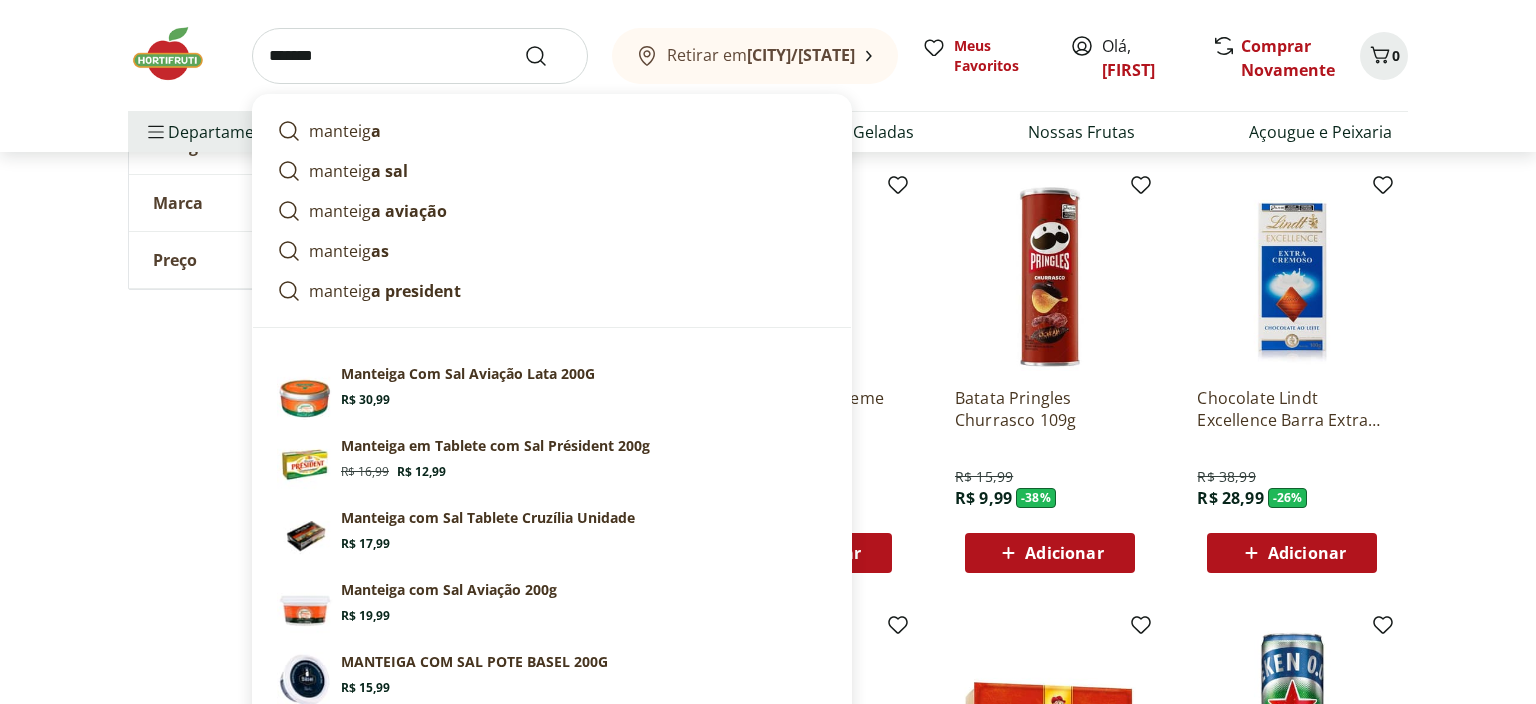 type on "*******" 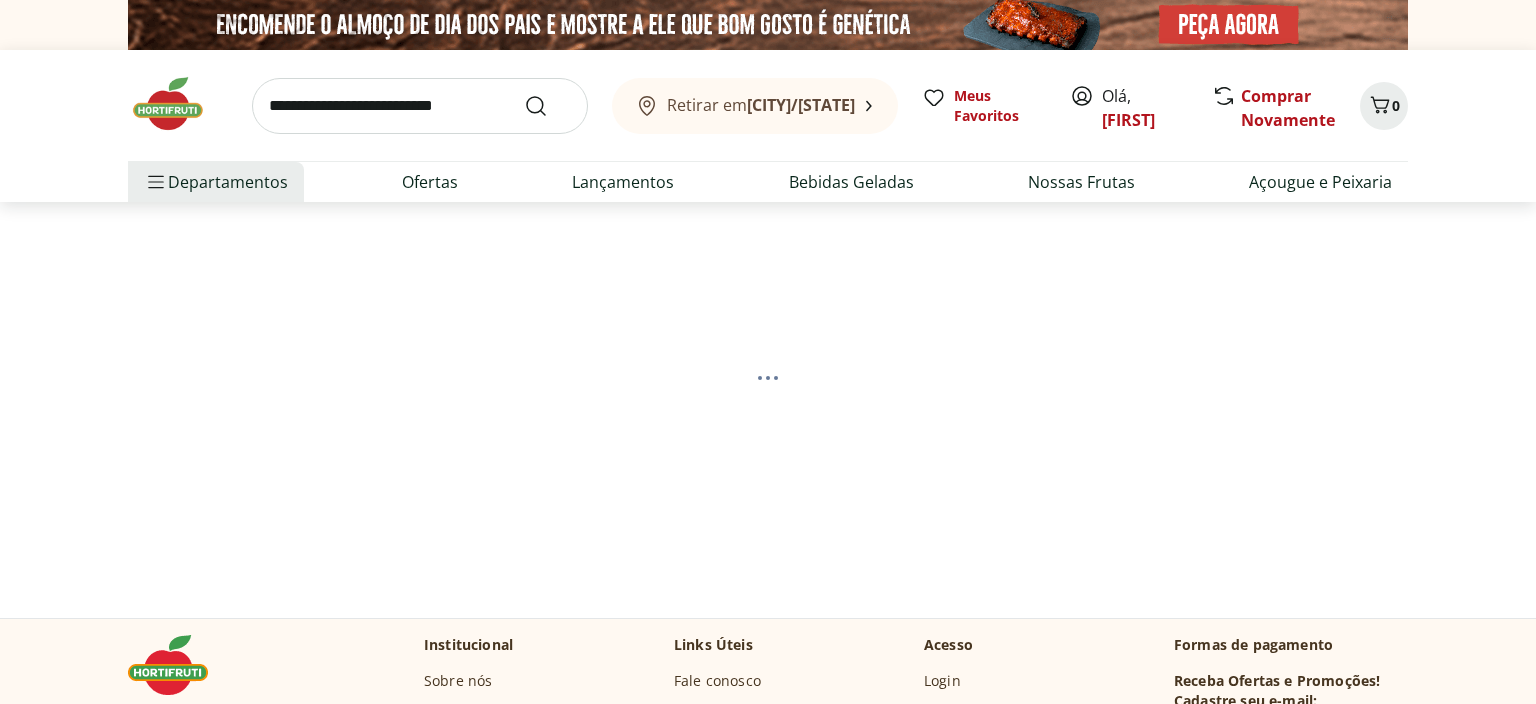 select on "**********" 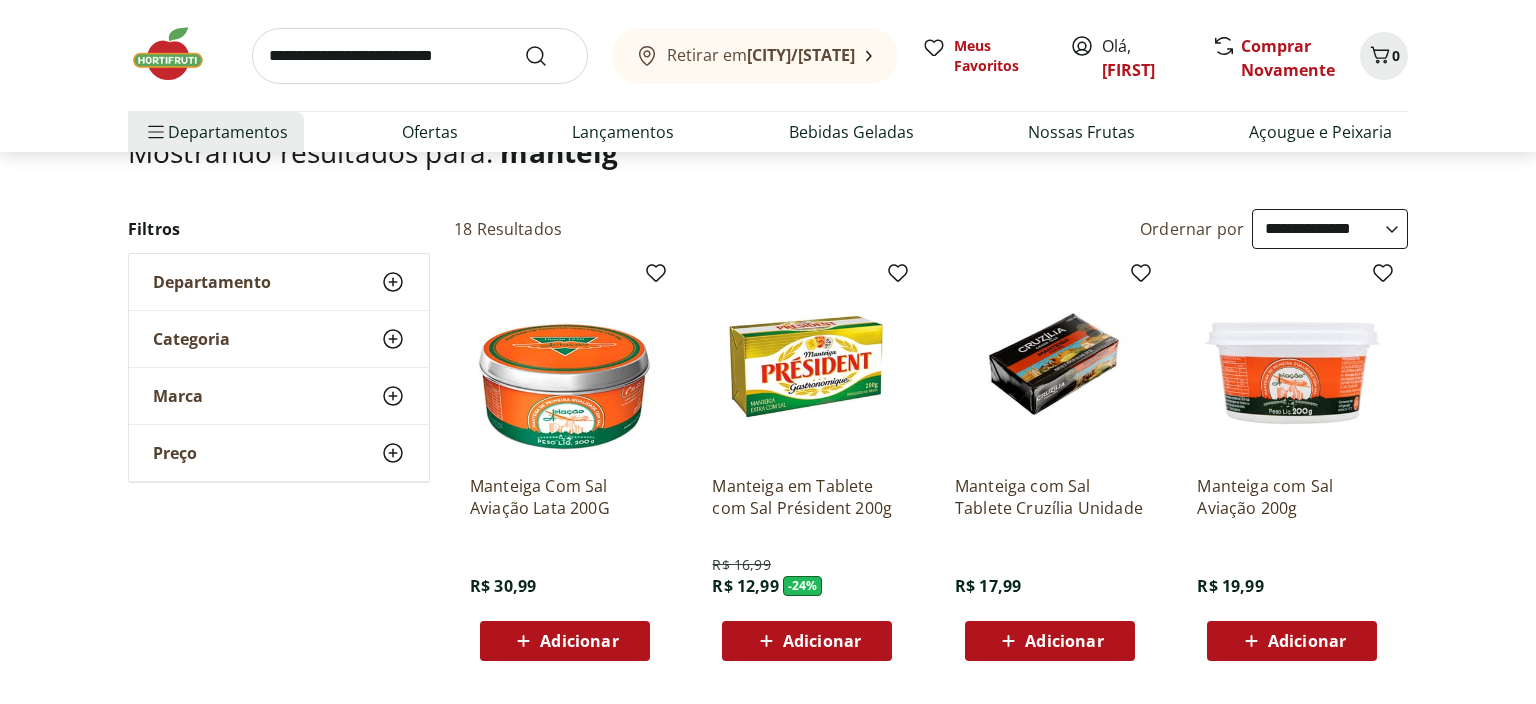 scroll, scrollTop: 211, scrollLeft: 0, axis: vertical 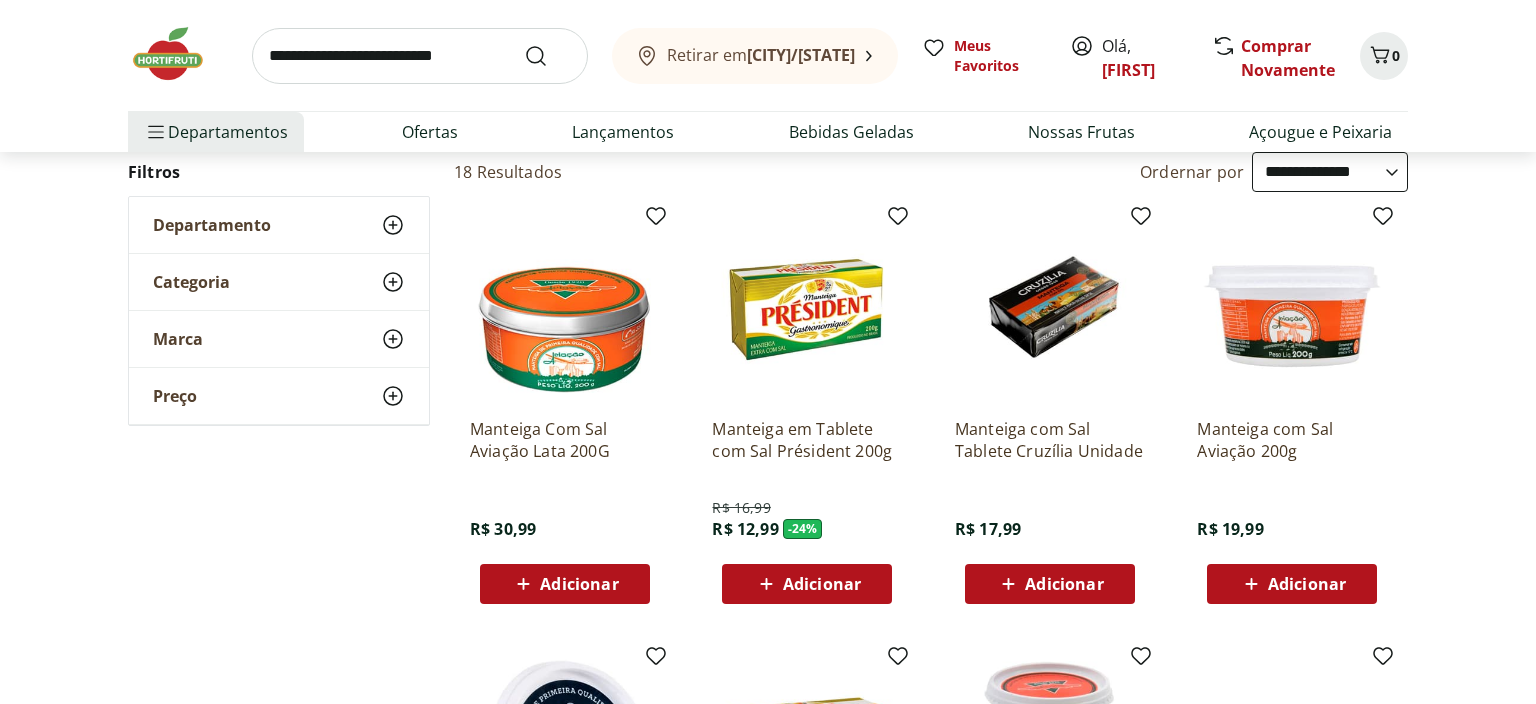 click on "Adicionar" at bounding box center (822, 584) 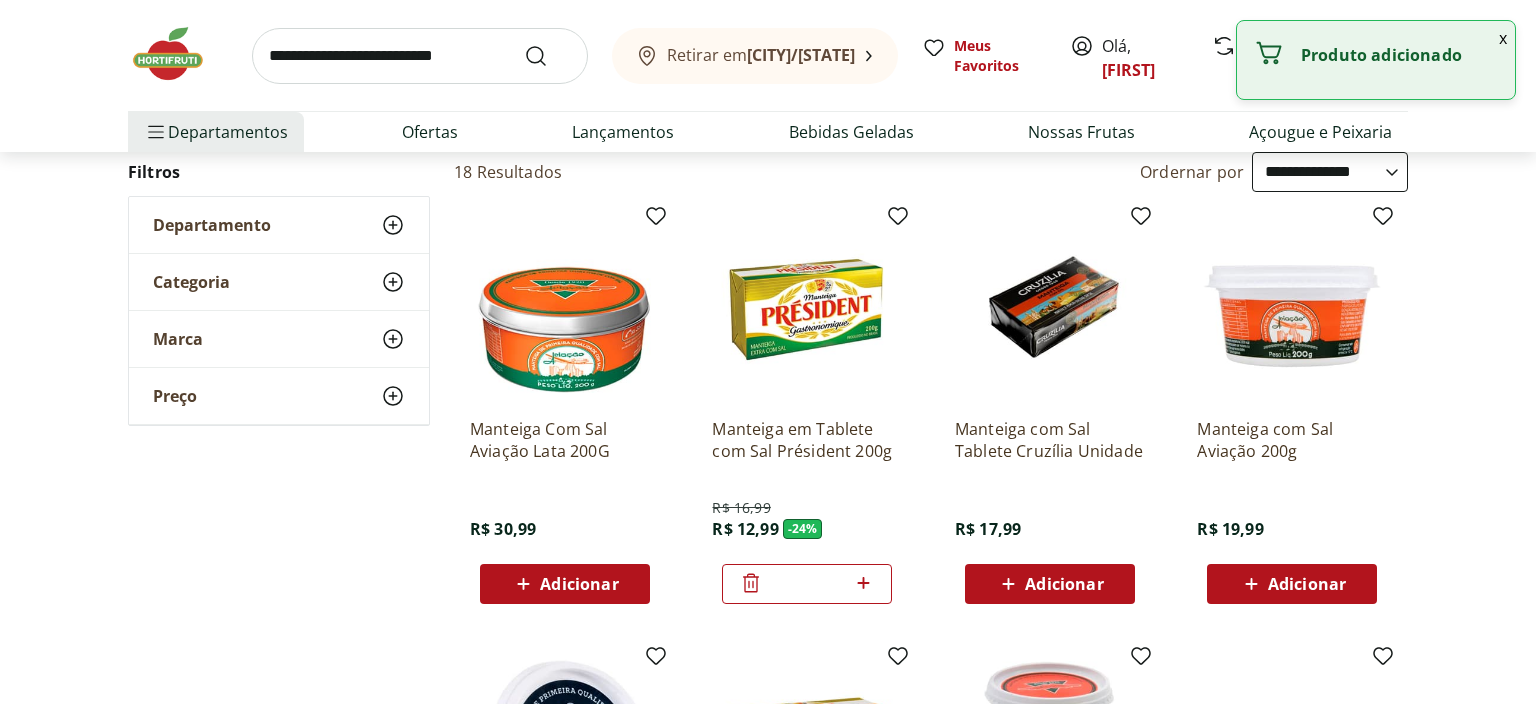 drag, startPoint x: 818, startPoint y: 581, endPoint x: 783, endPoint y: 577, distance: 35.22783 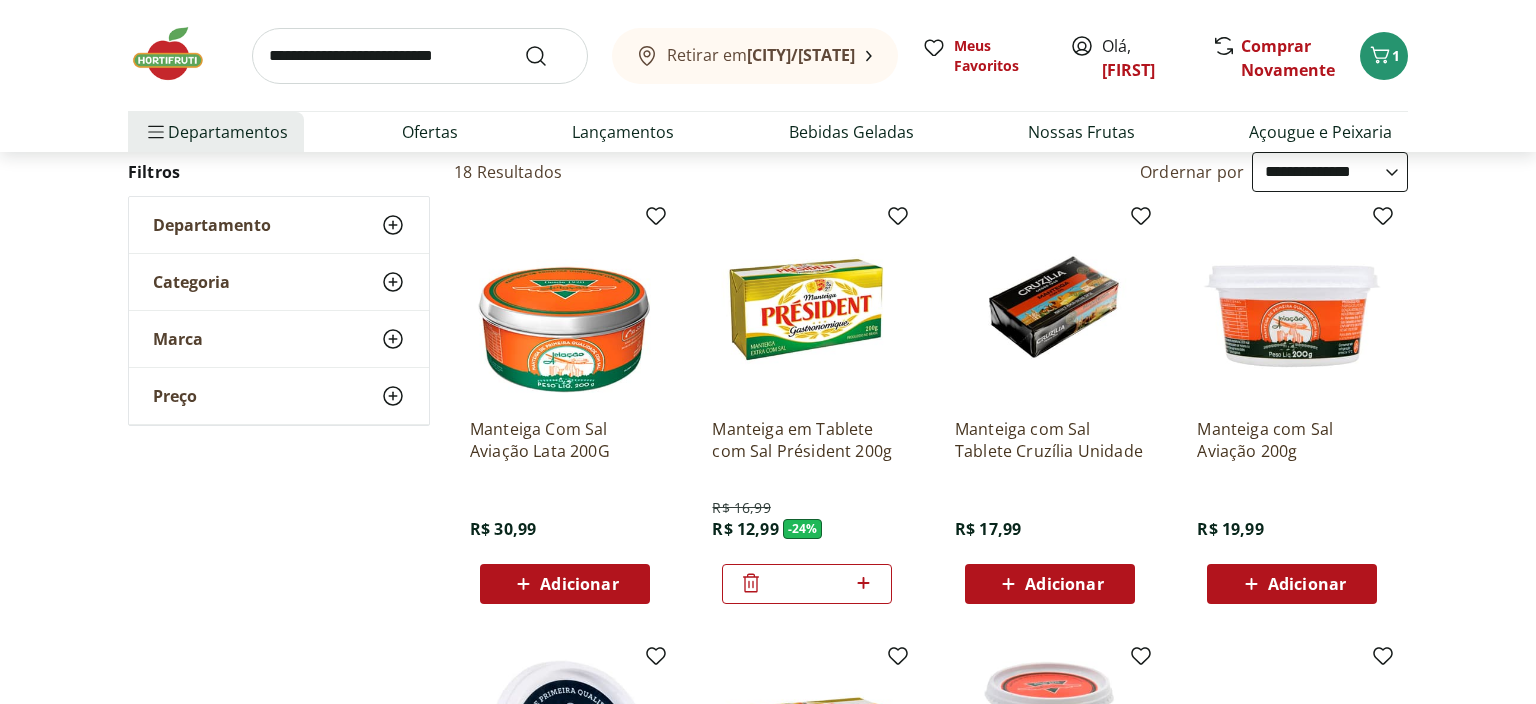type on "**" 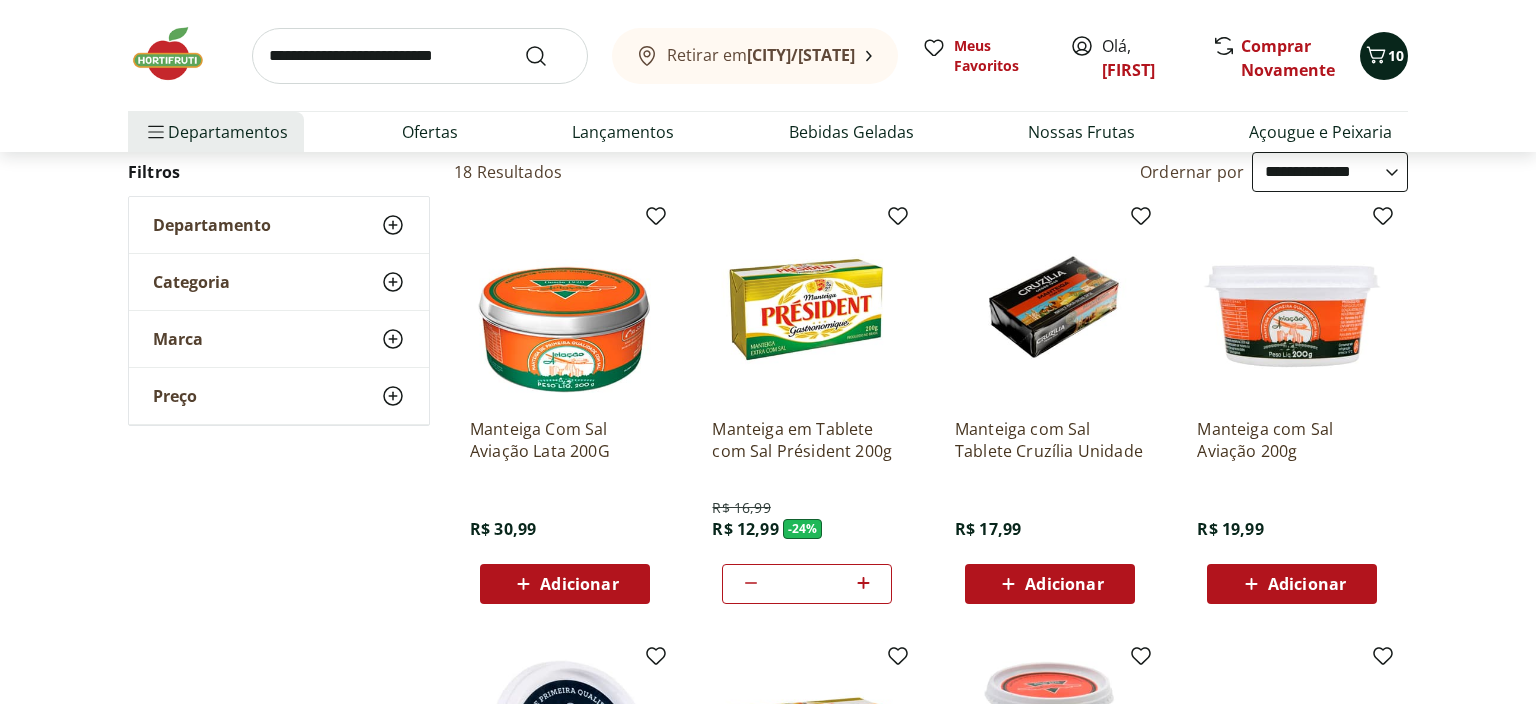 click 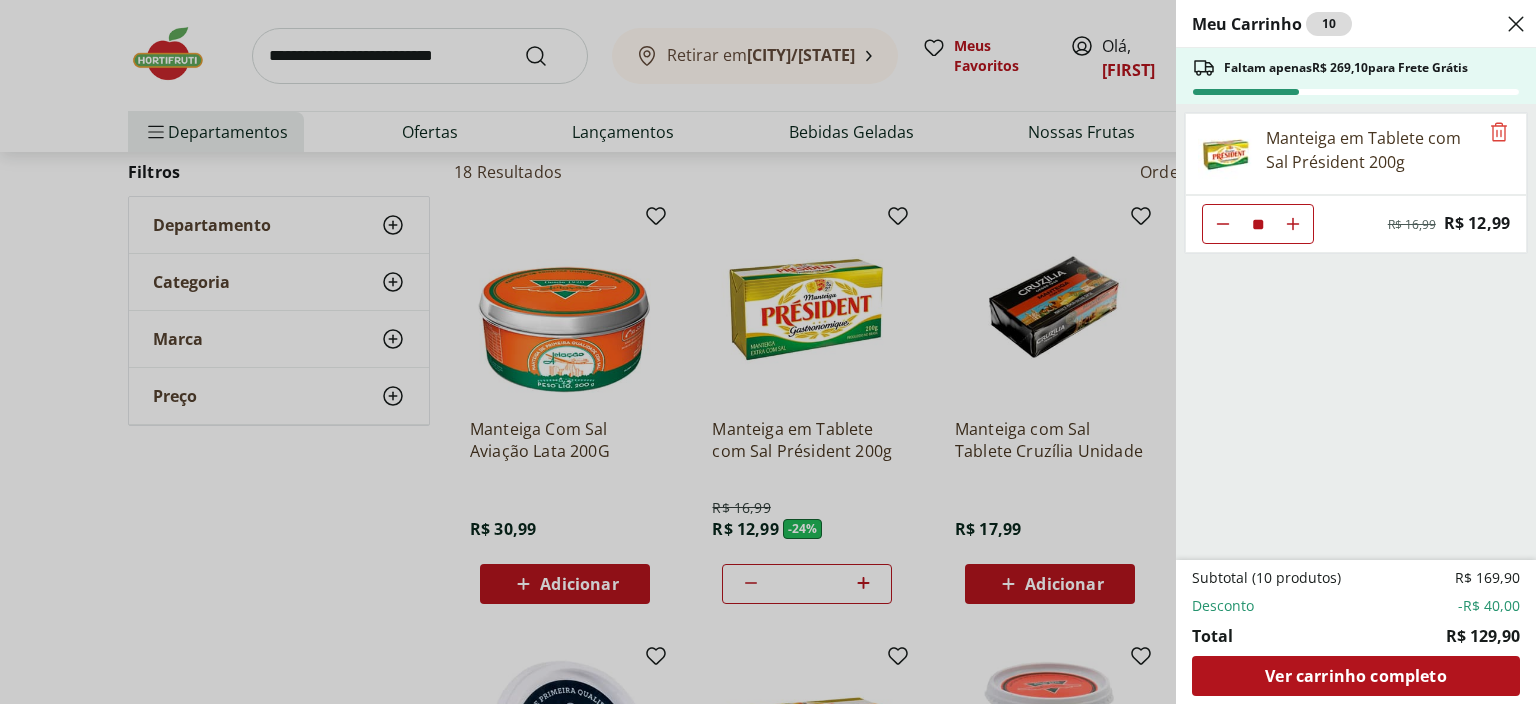 click on "Meu Carrinho 10 Faltam apenas  R$ 269,10  para Frete Grátis Manteiga em Tablete com Sal Président 200g ** Original price: R$ 16,99 Price: R$ 12,99 Subtotal (10 produtos) R$ 169,90 Desconto -R$ 40,00 Total R$ 129,90 Ver carrinho completo" at bounding box center (768, 352) 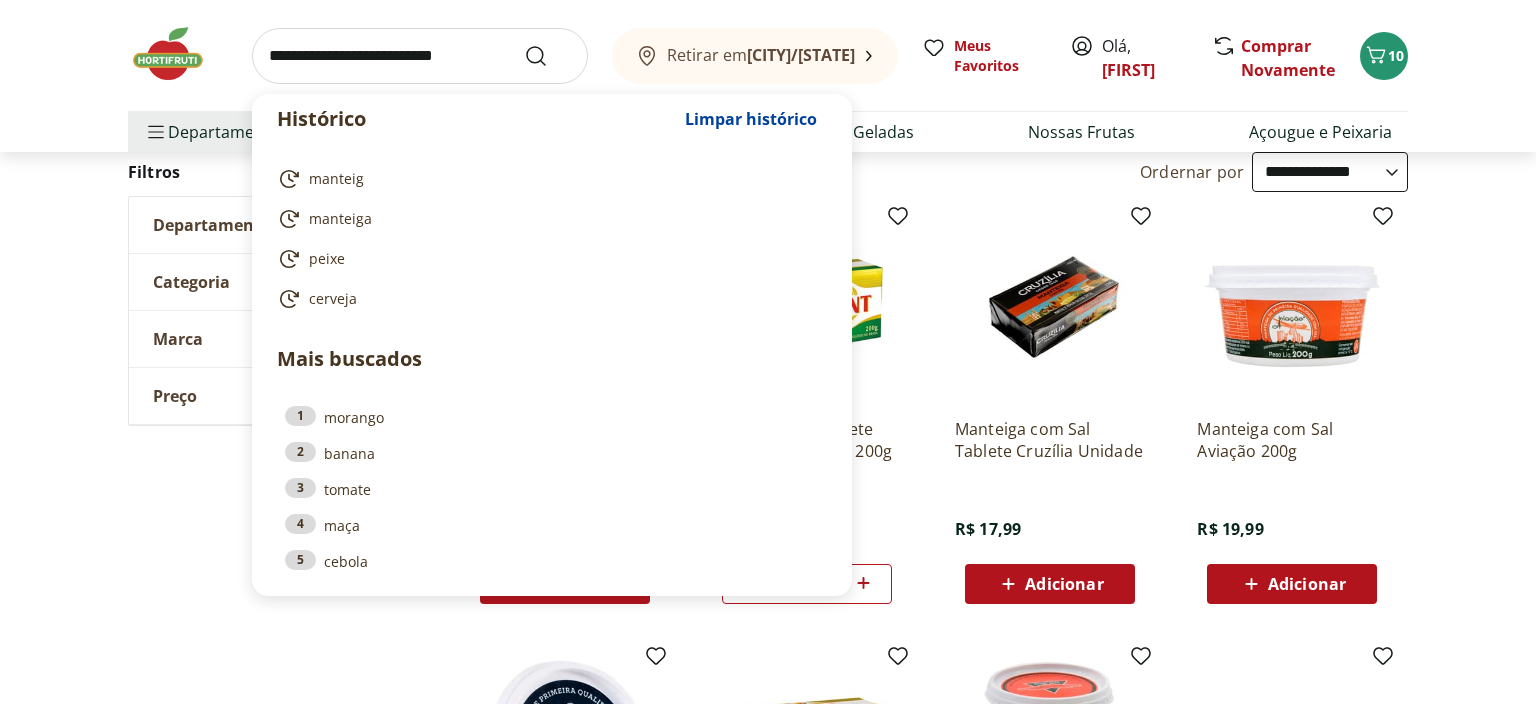 click at bounding box center [420, 56] 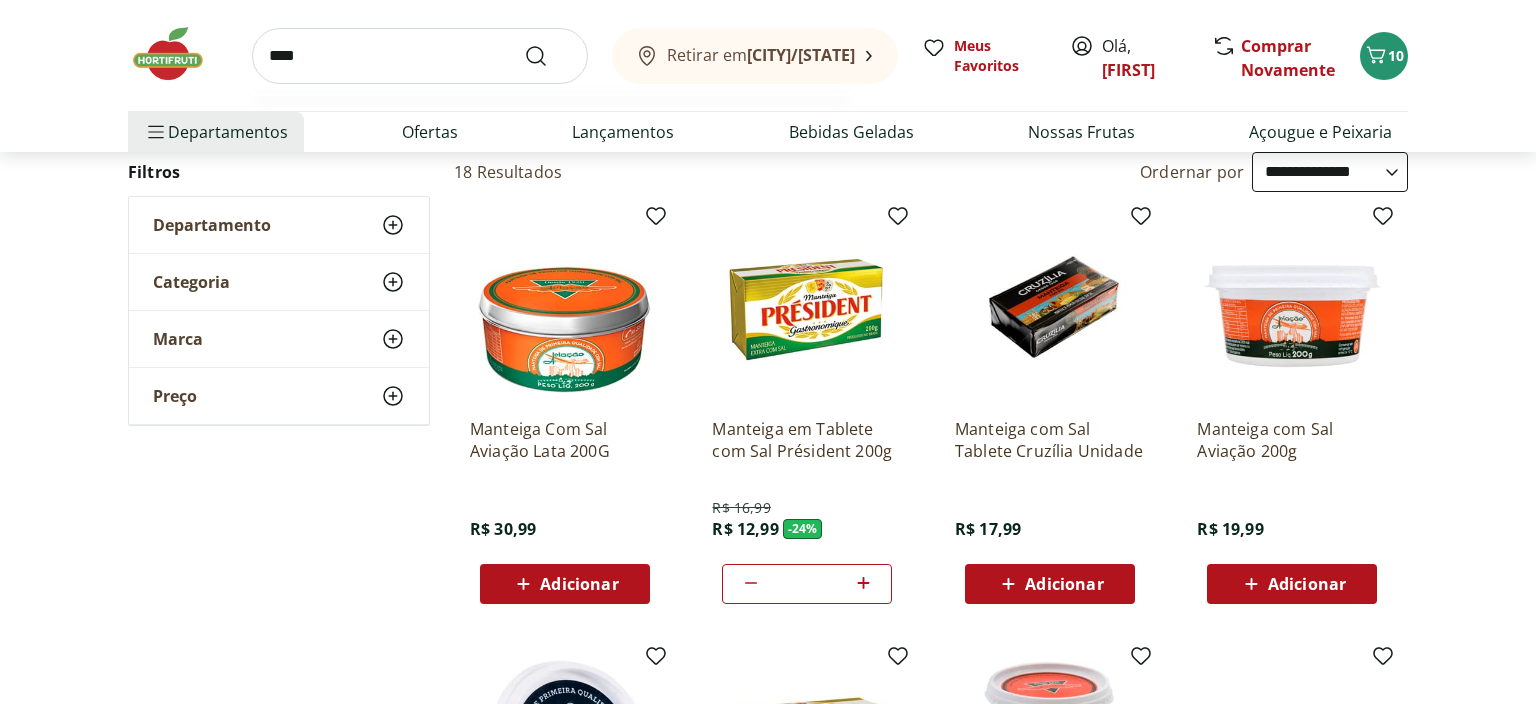type on "*****" 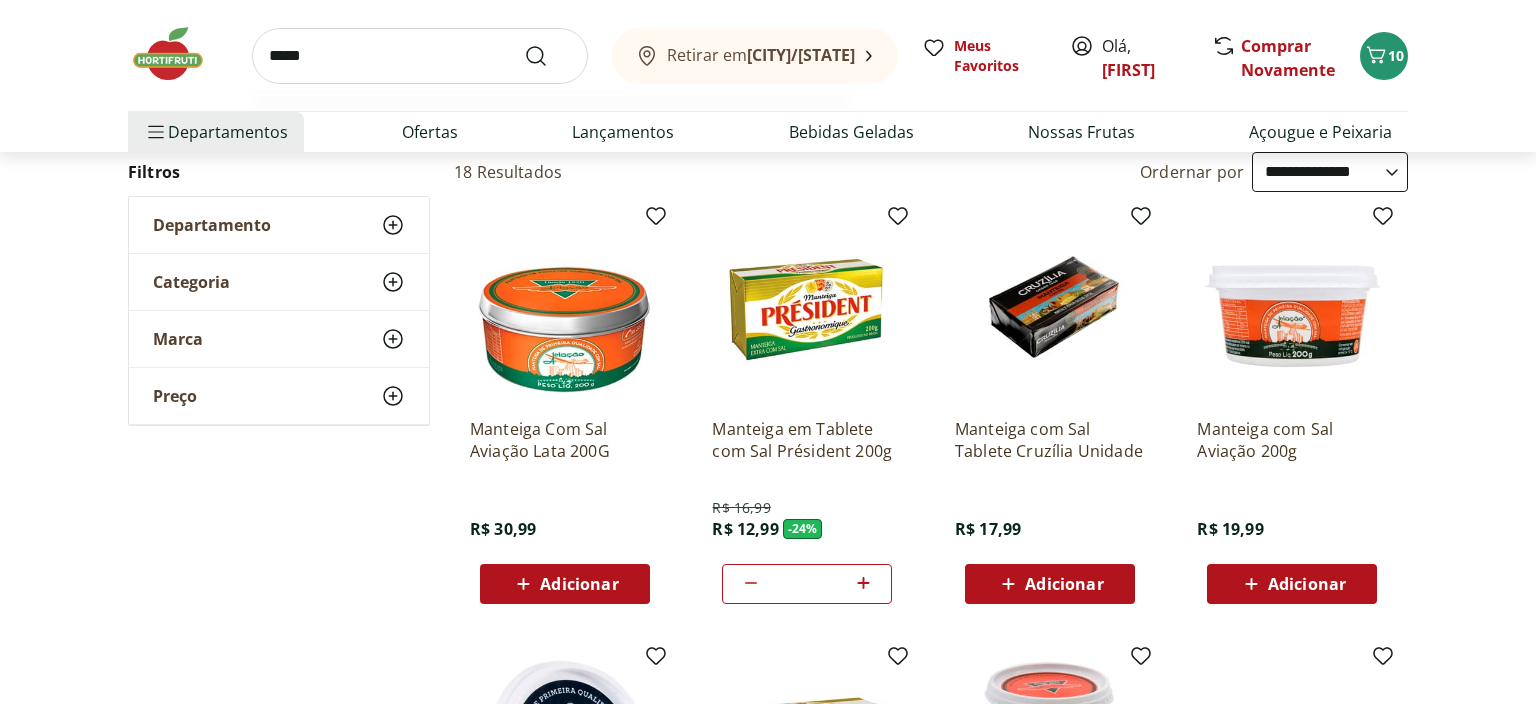 click at bounding box center [548, 56] 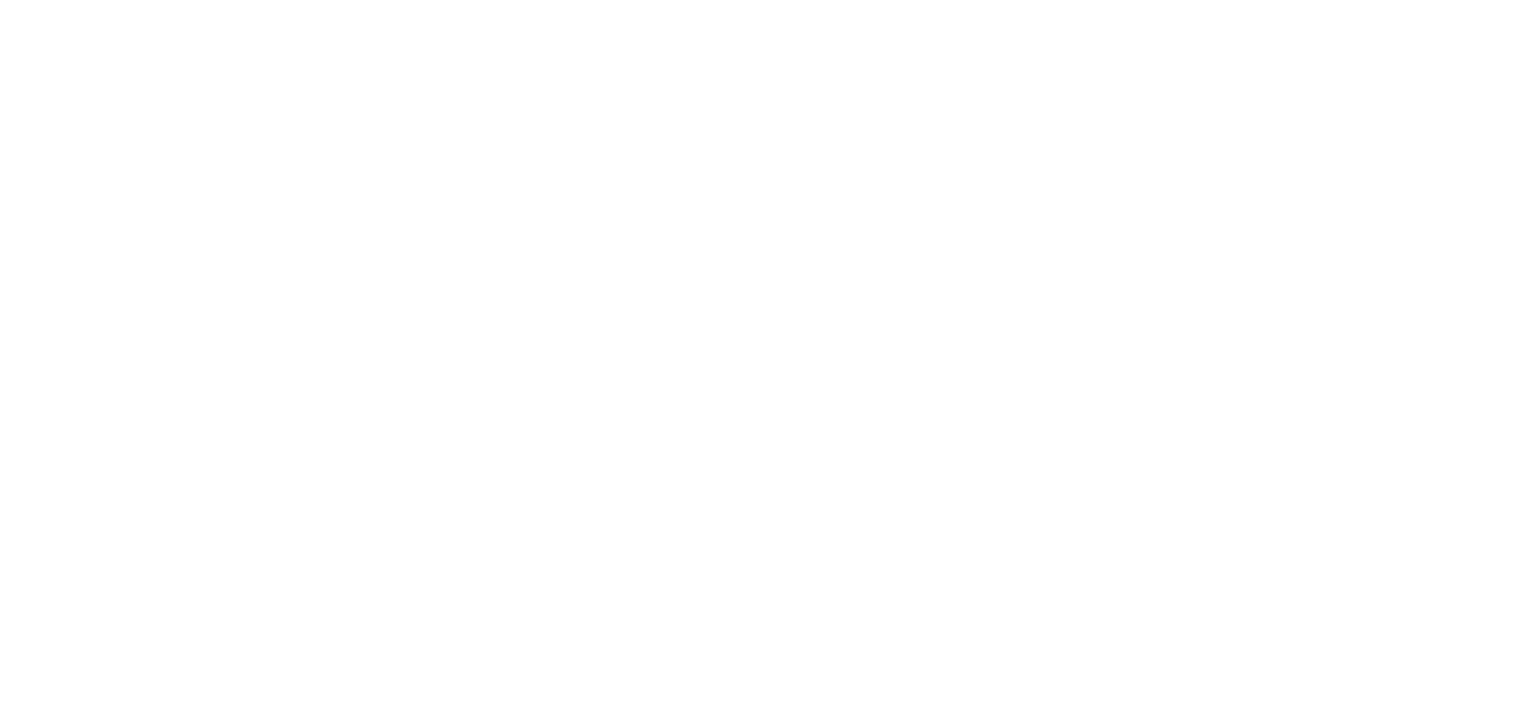 scroll, scrollTop: 0, scrollLeft: 0, axis: both 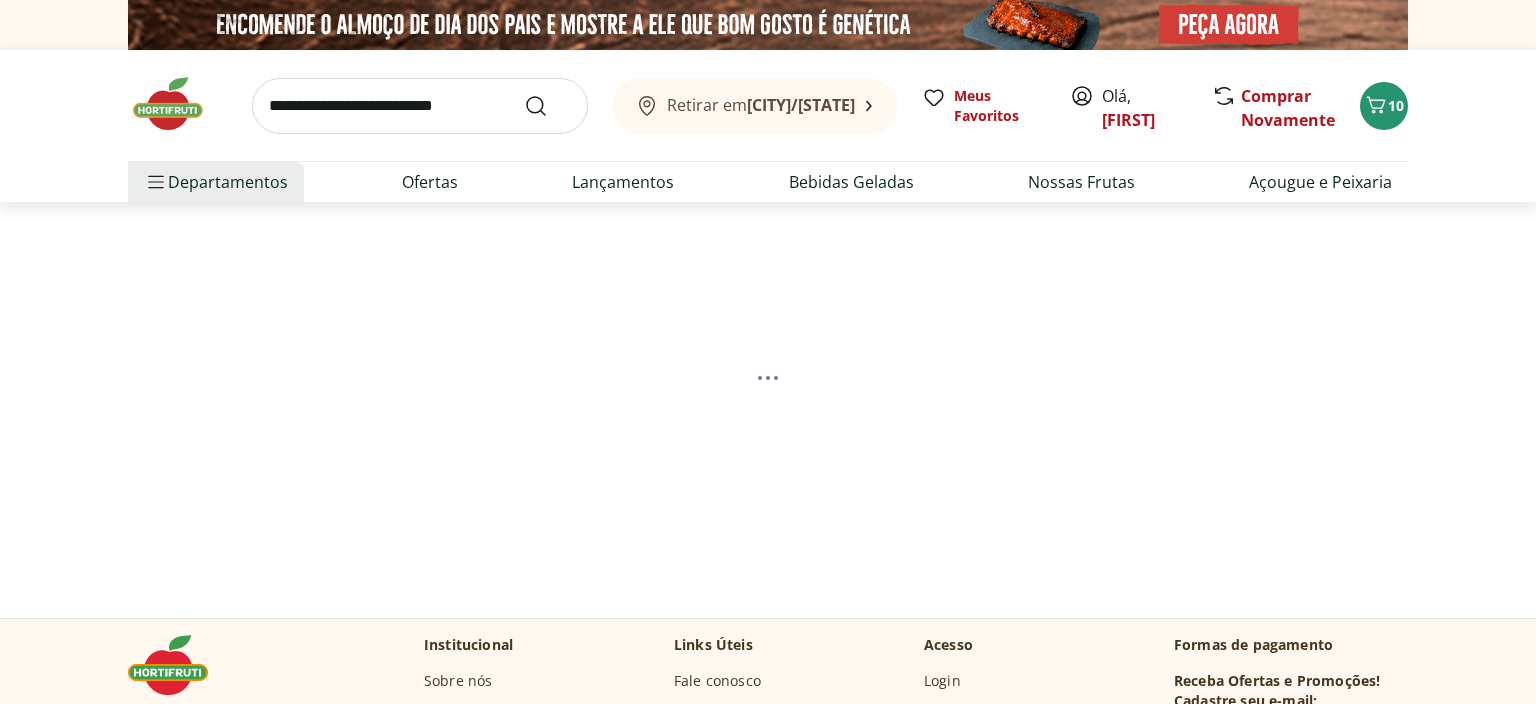 select on "**********" 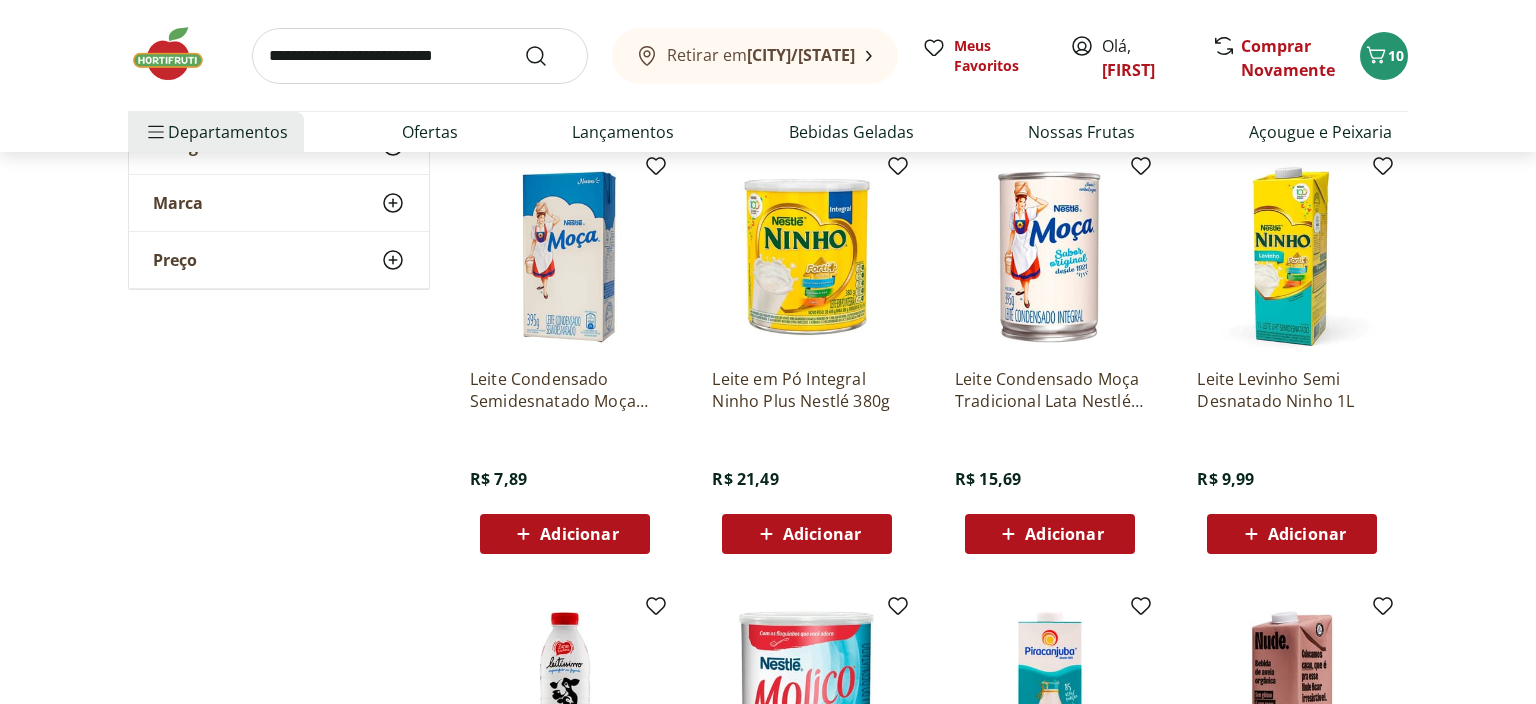 scroll, scrollTop: 739, scrollLeft: 0, axis: vertical 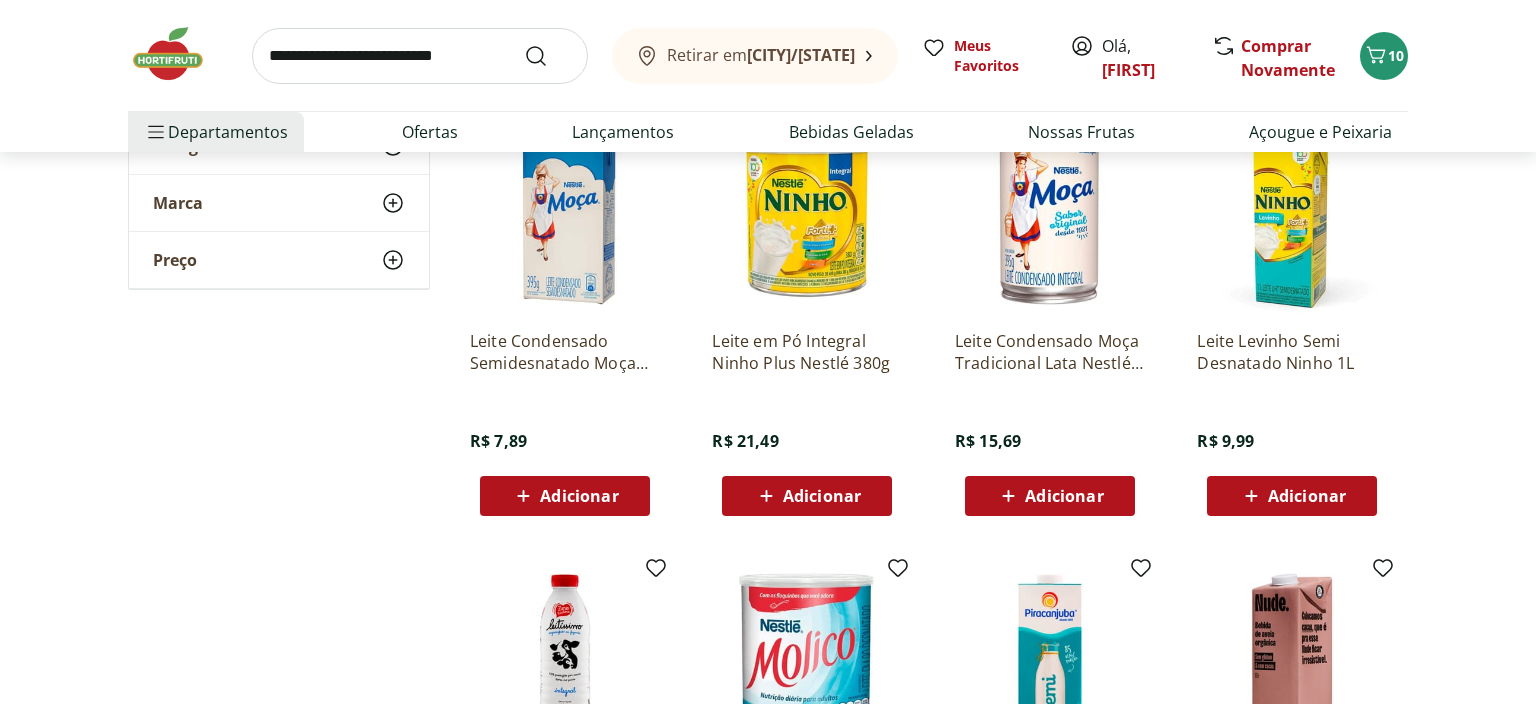click on "Adicionar" at bounding box center (1307, 496) 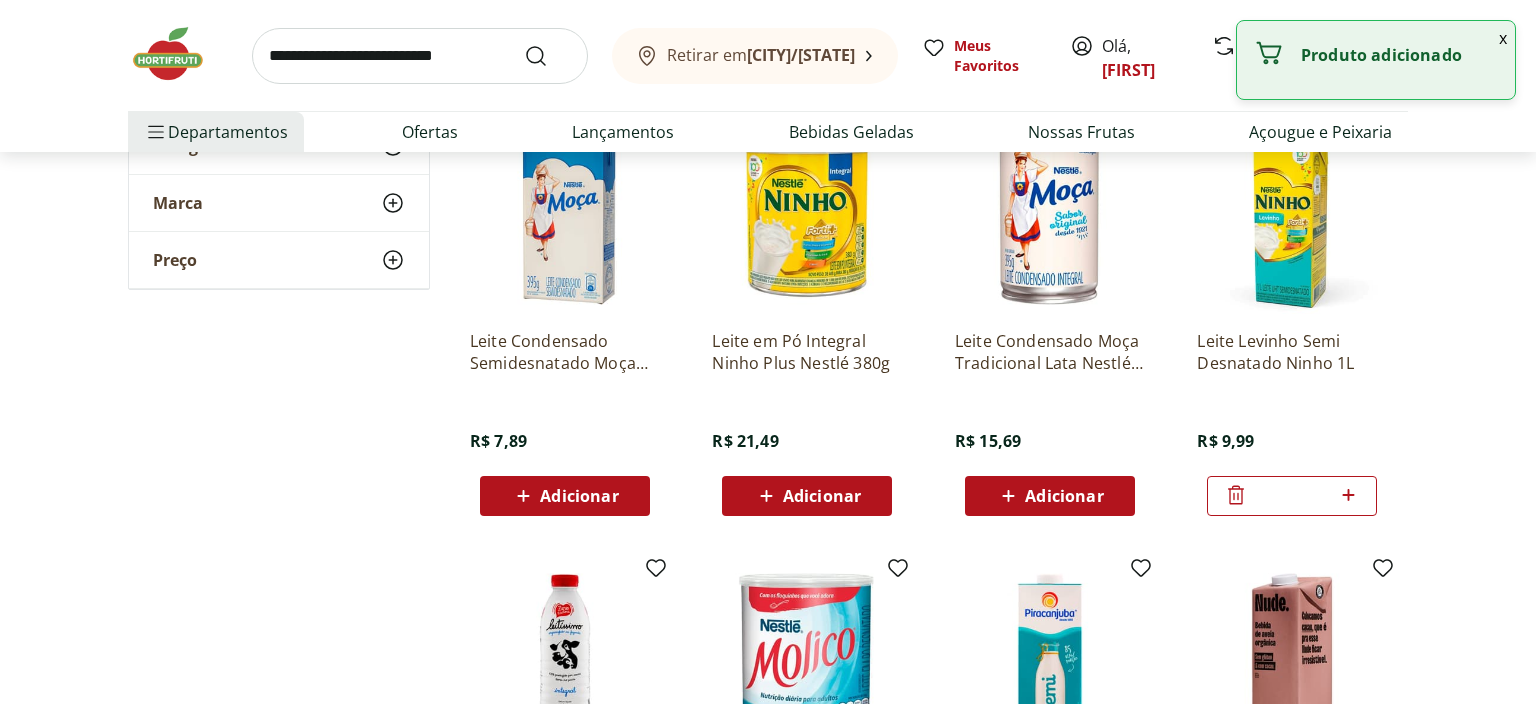 click on "*" at bounding box center (1292, 496) 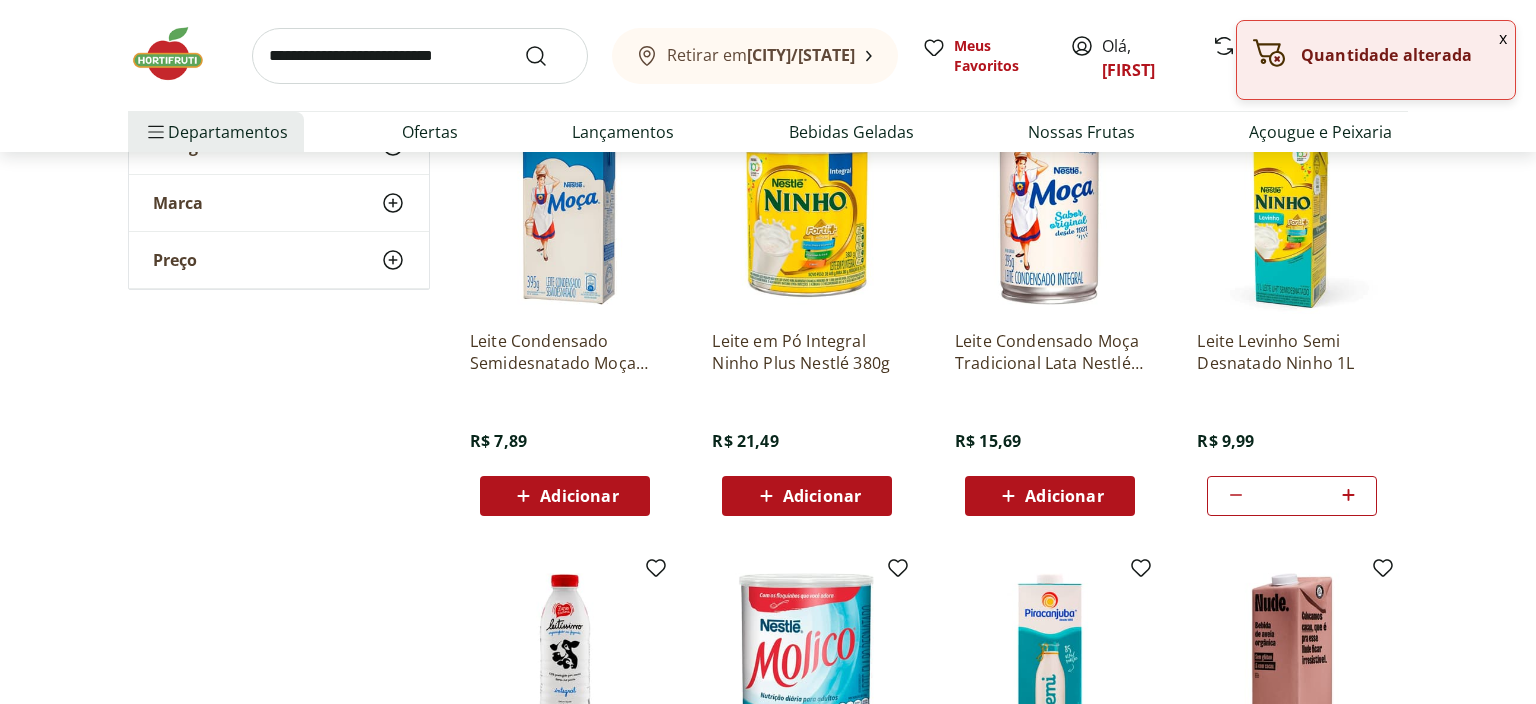 type 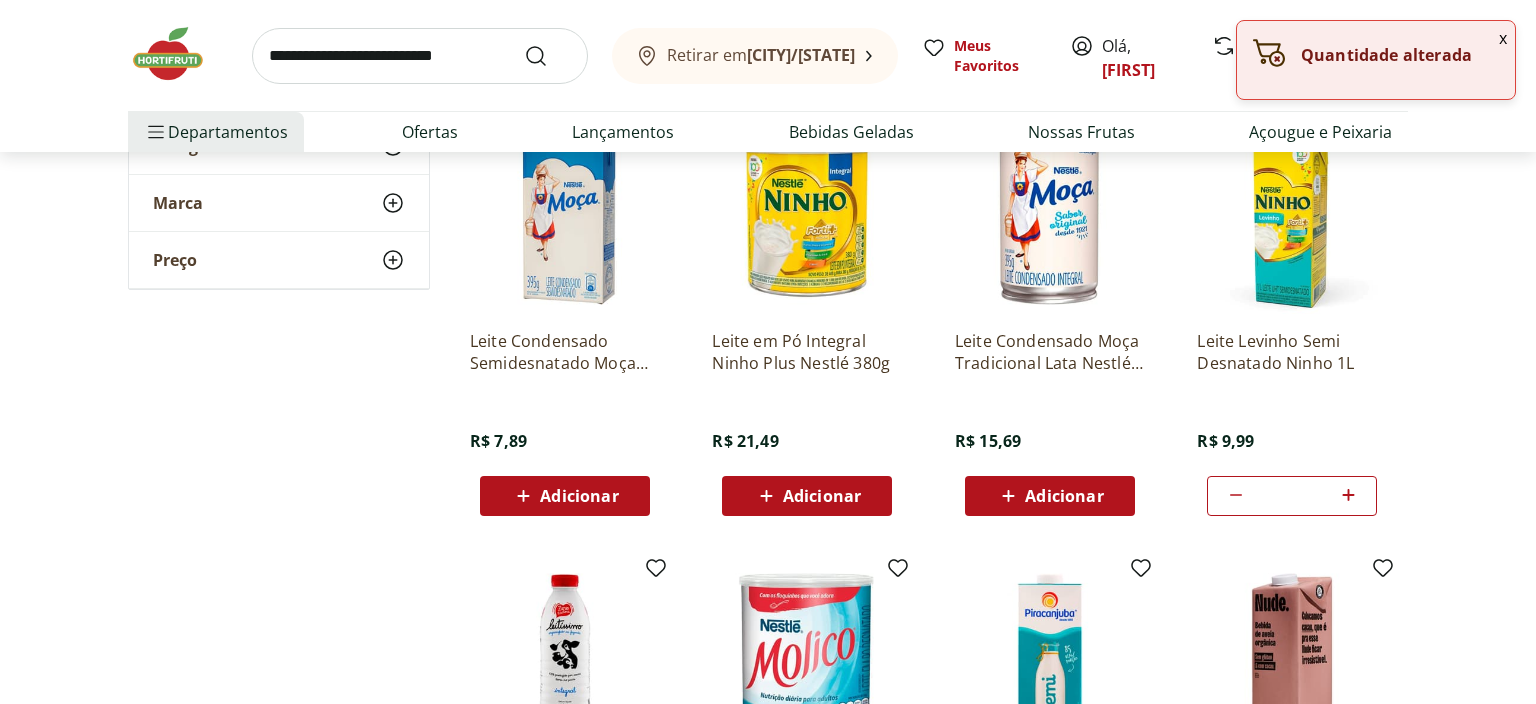 click at bounding box center (178, 54) 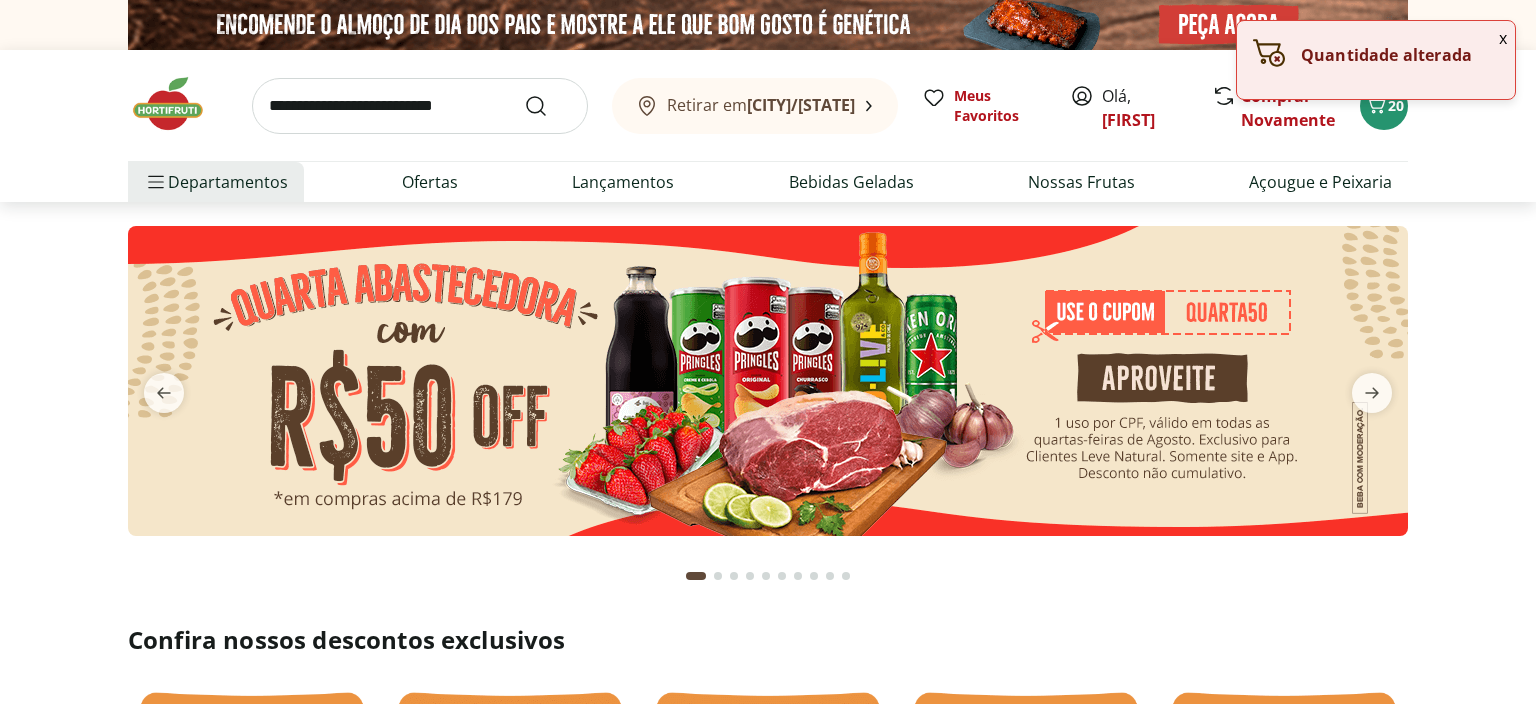click on "x" at bounding box center (1503, 38) 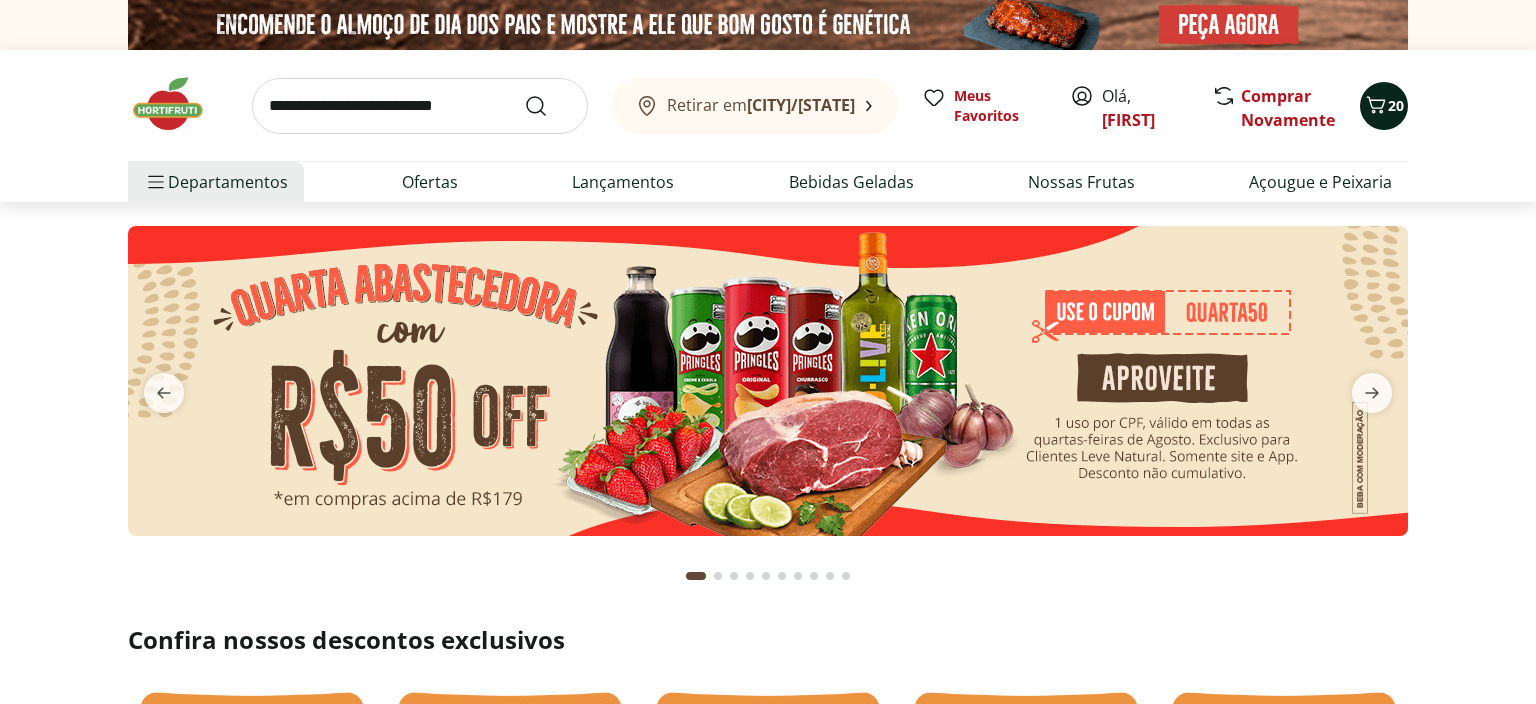 click 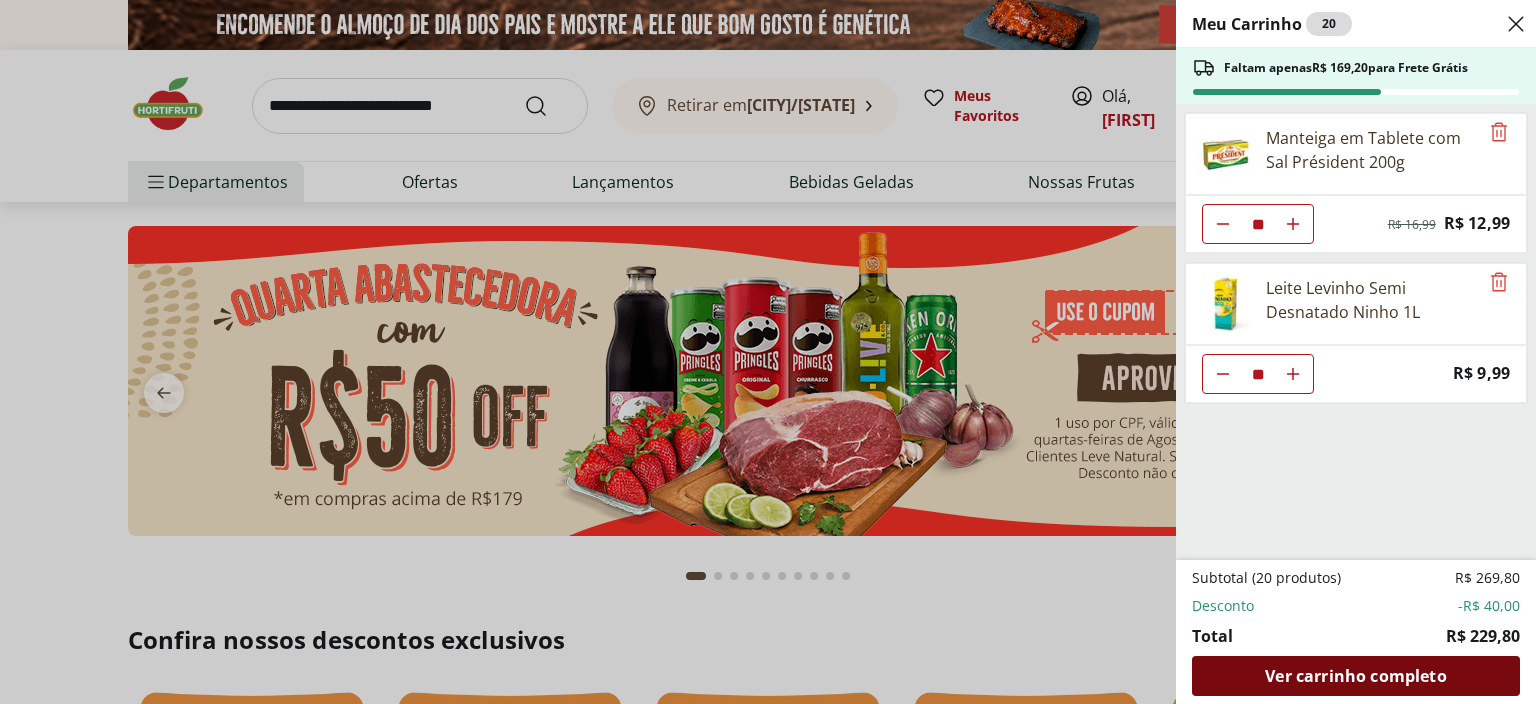 click on "Ver carrinho completo" at bounding box center (1355, 676) 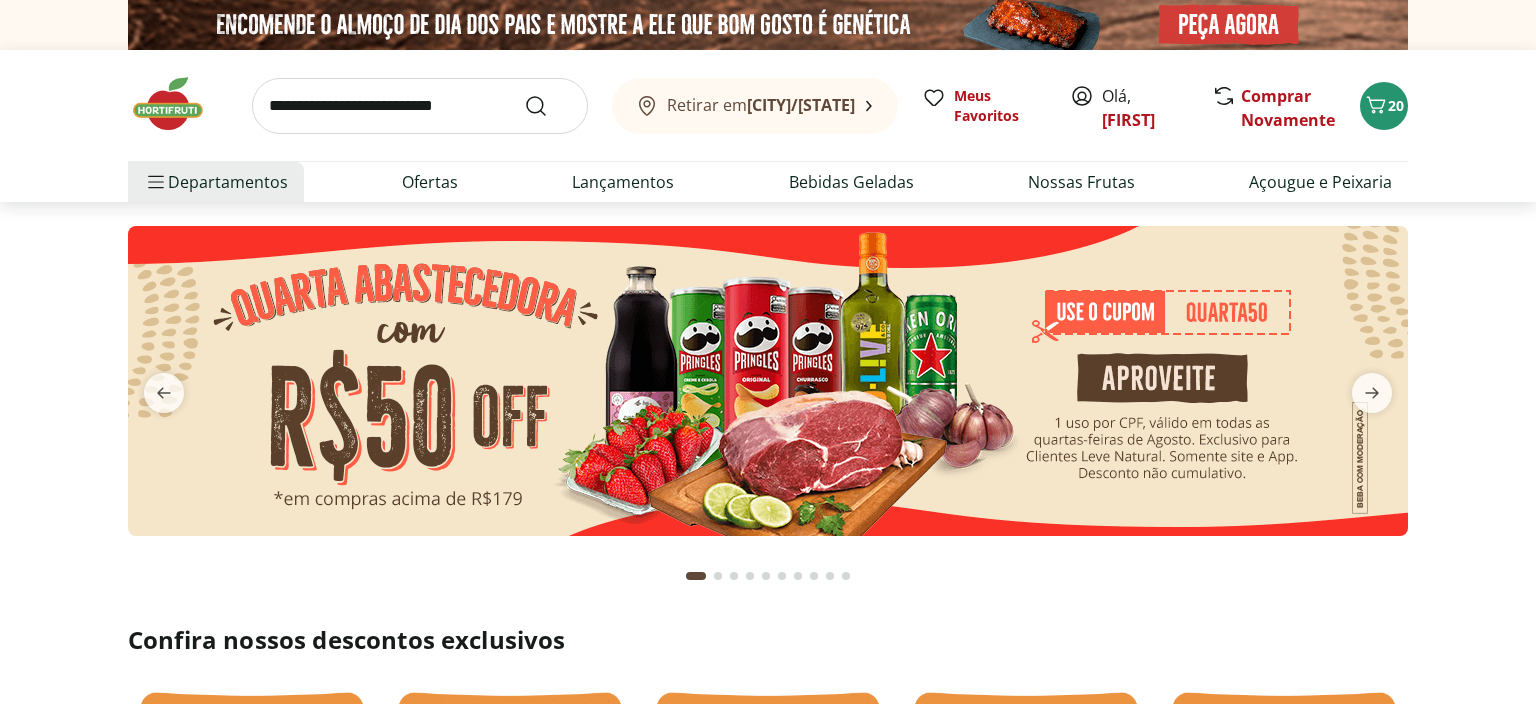 scroll, scrollTop: 0, scrollLeft: 0, axis: both 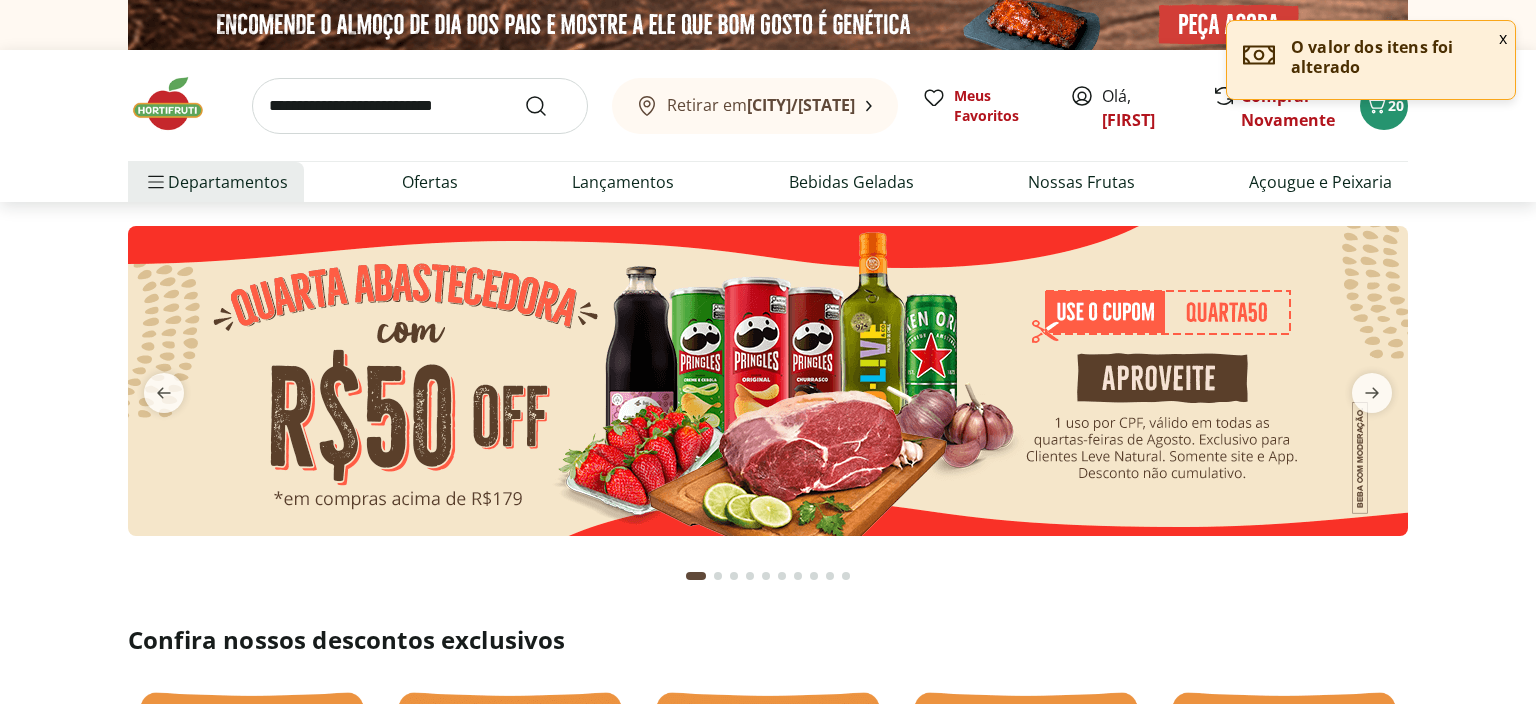 click on "x" at bounding box center (1503, 38) 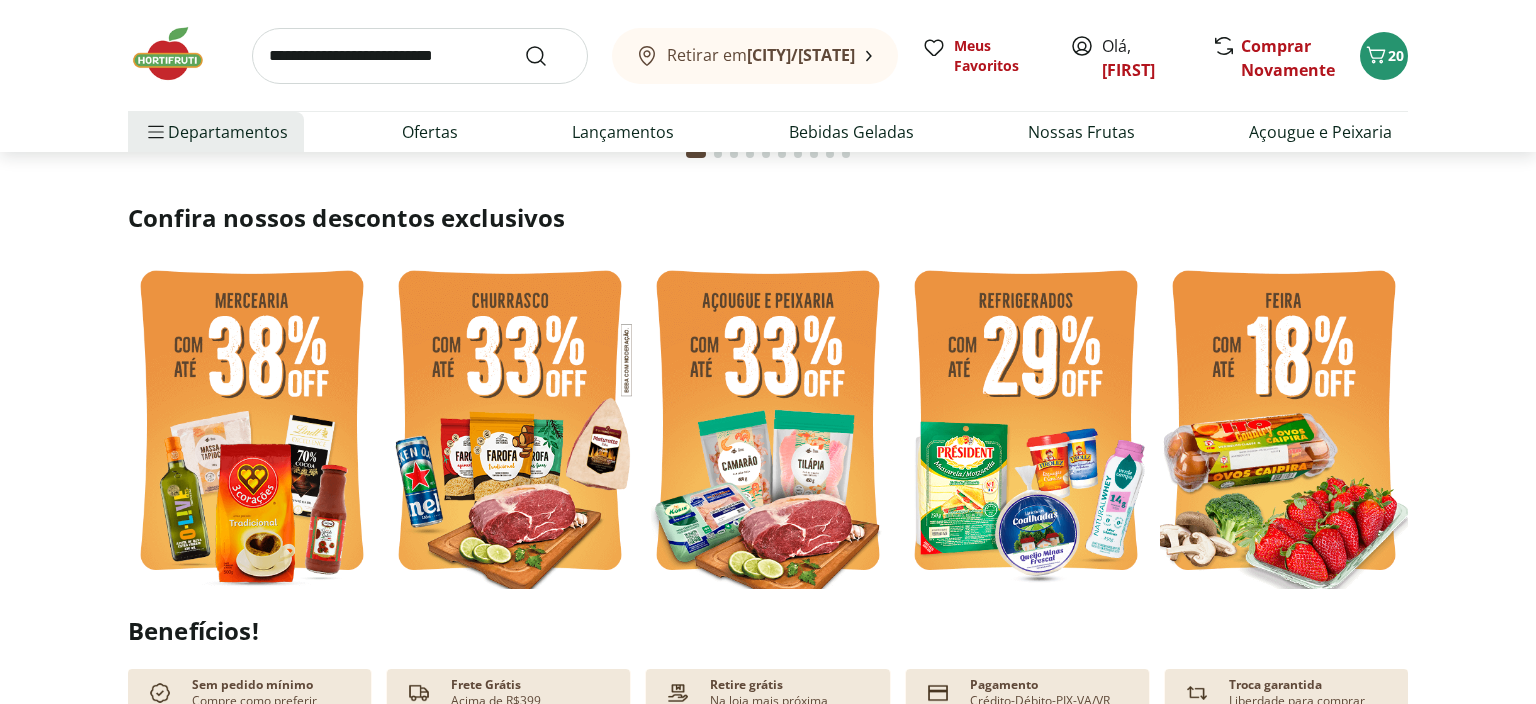 scroll, scrollTop: 0, scrollLeft: 0, axis: both 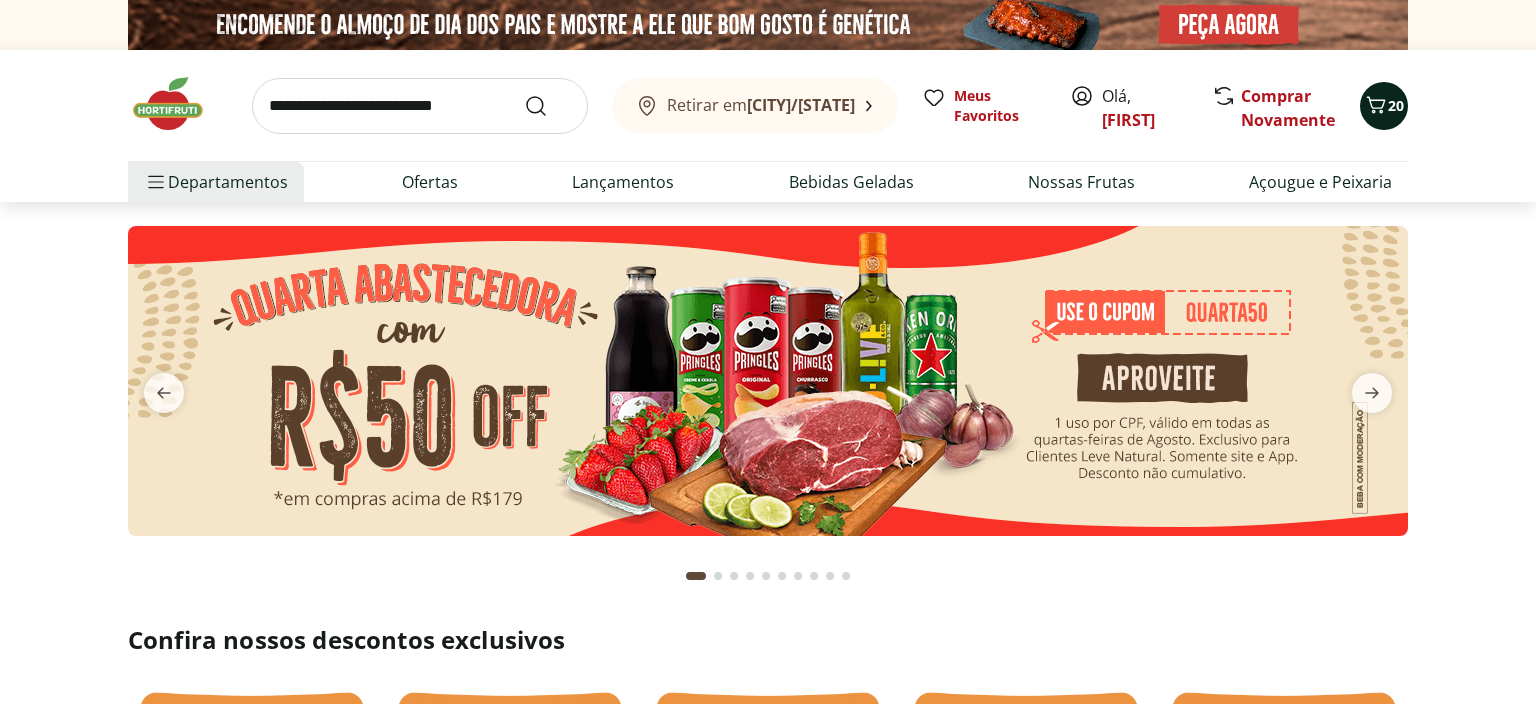 click on "20" at bounding box center [1396, 105] 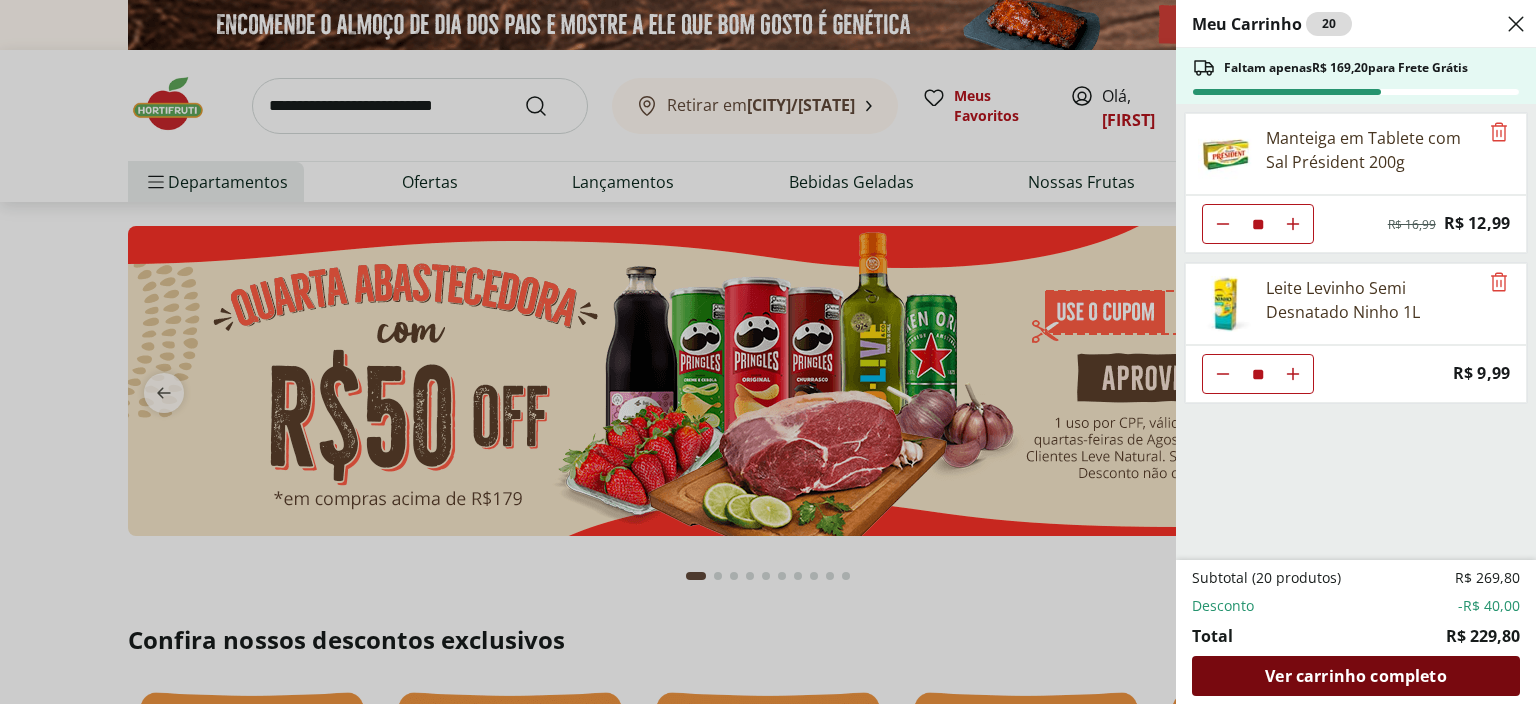 click on "Ver carrinho completo" at bounding box center (1355, 676) 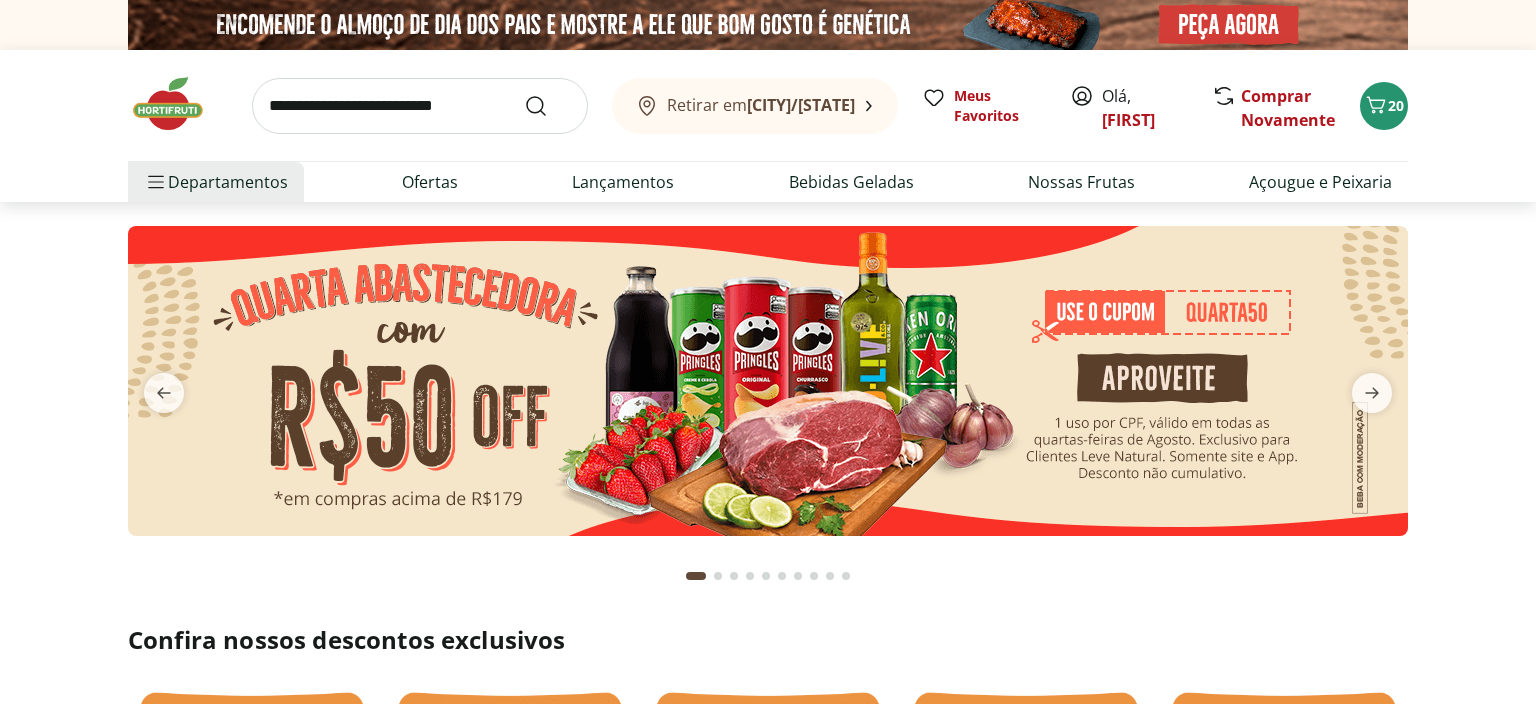 scroll, scrollTop: 0, scrollLeft: 0, axis: both 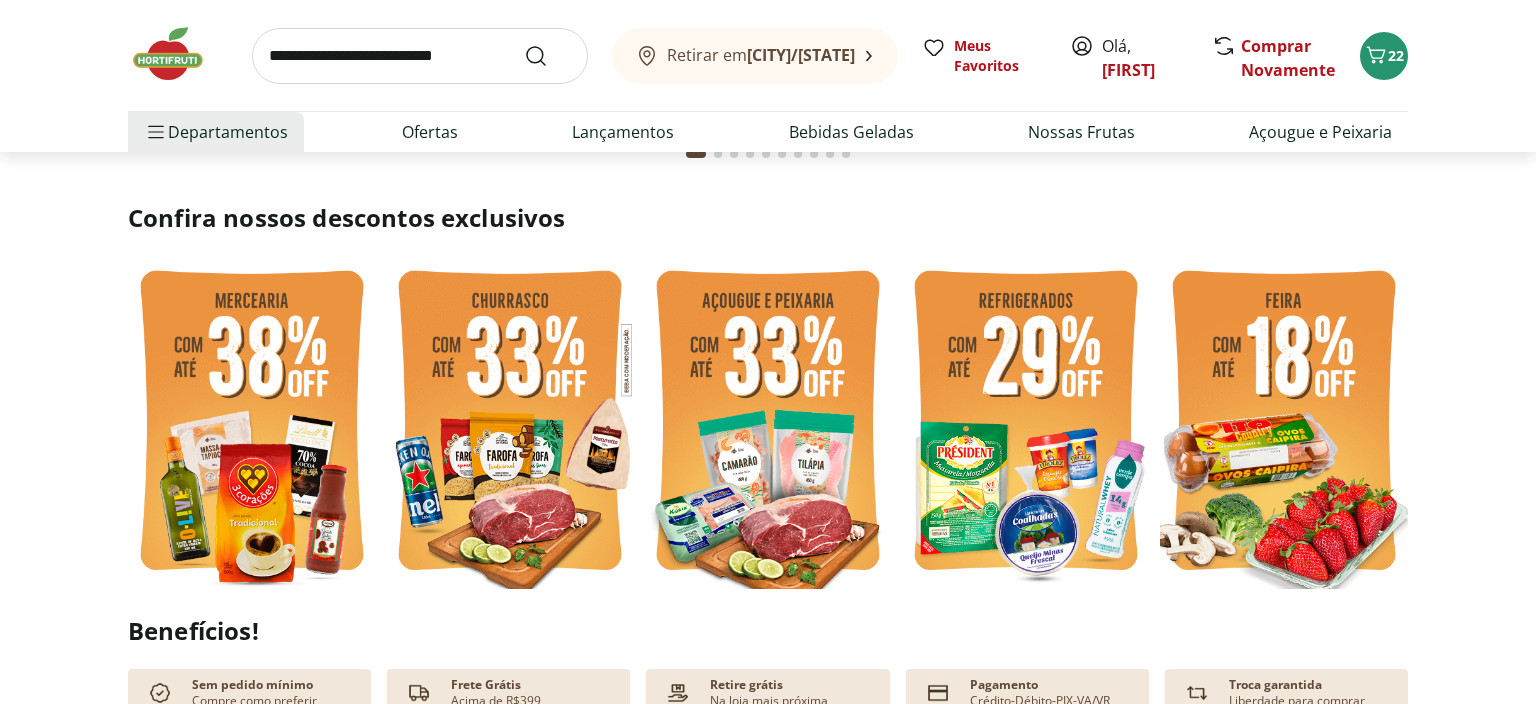 click at bounding box center [1026, 423] 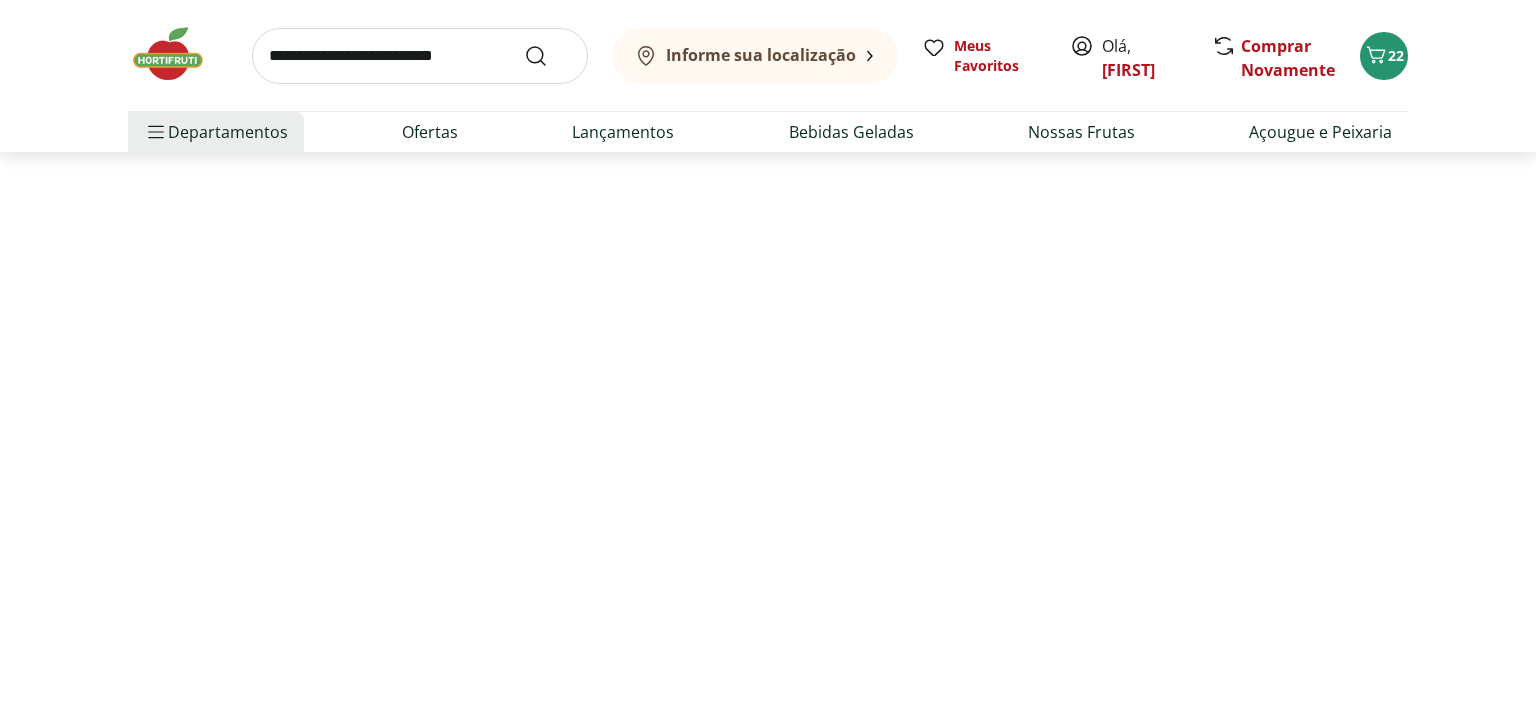 scroll, scrollTop: 0, scrollLeft: 0, axis: both 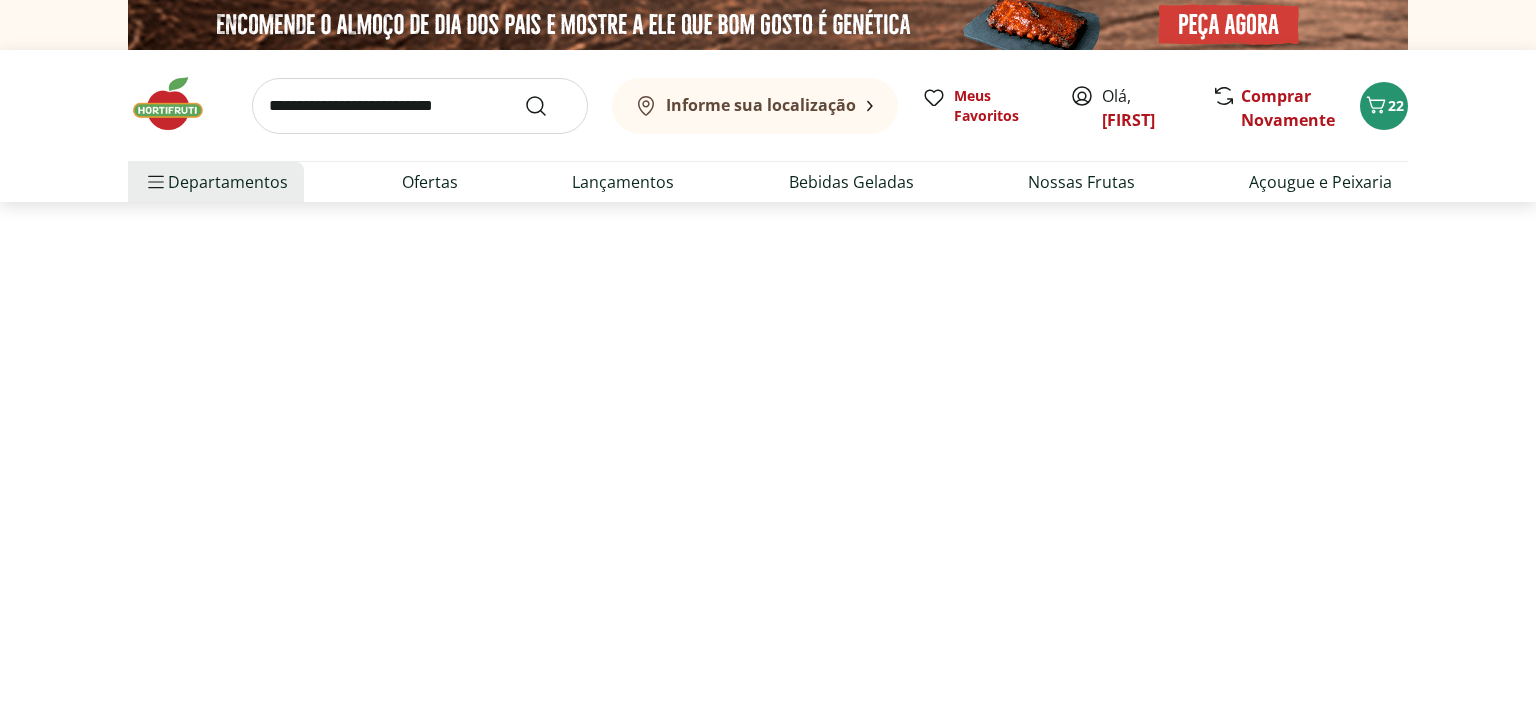 select on "**********" 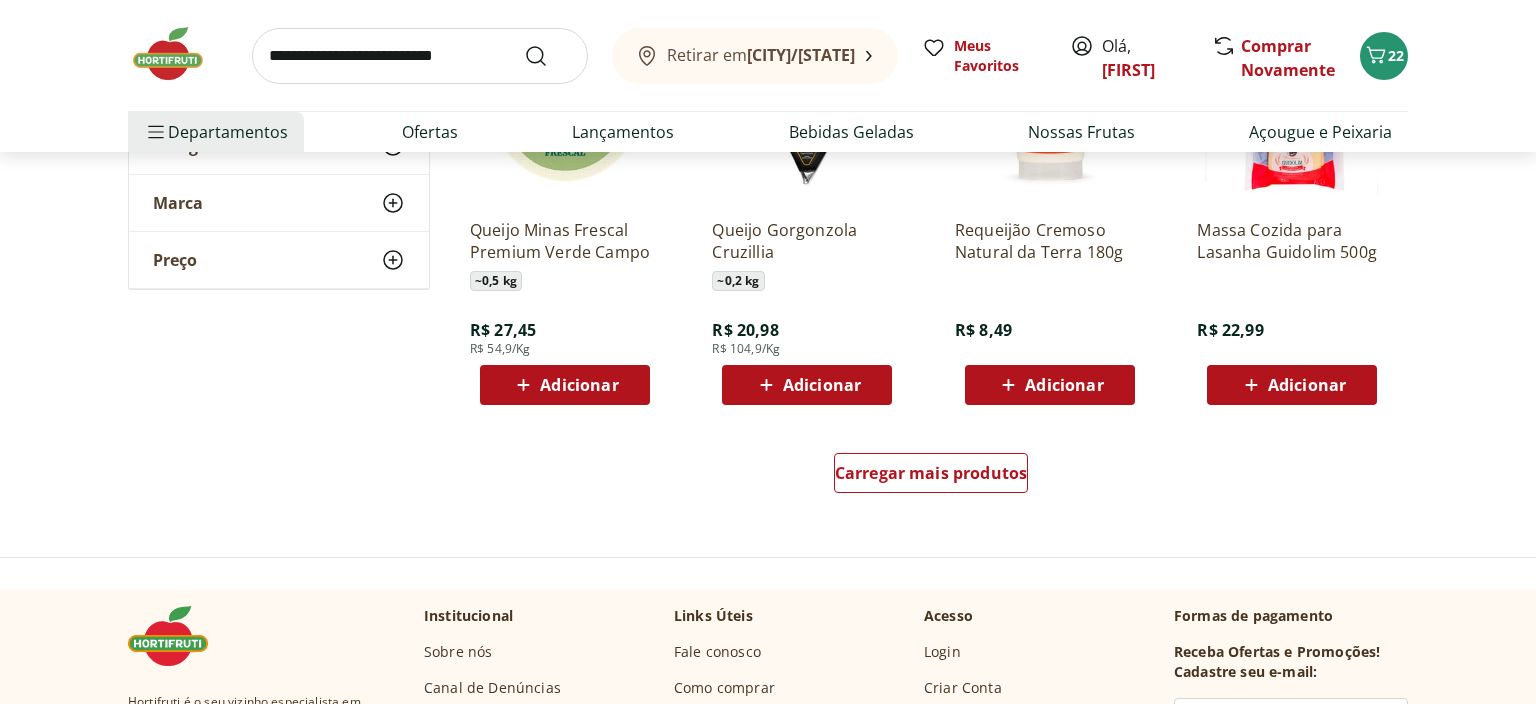 scroll, scrollTop: 1267, scrollLeft: 0, axis: vertical 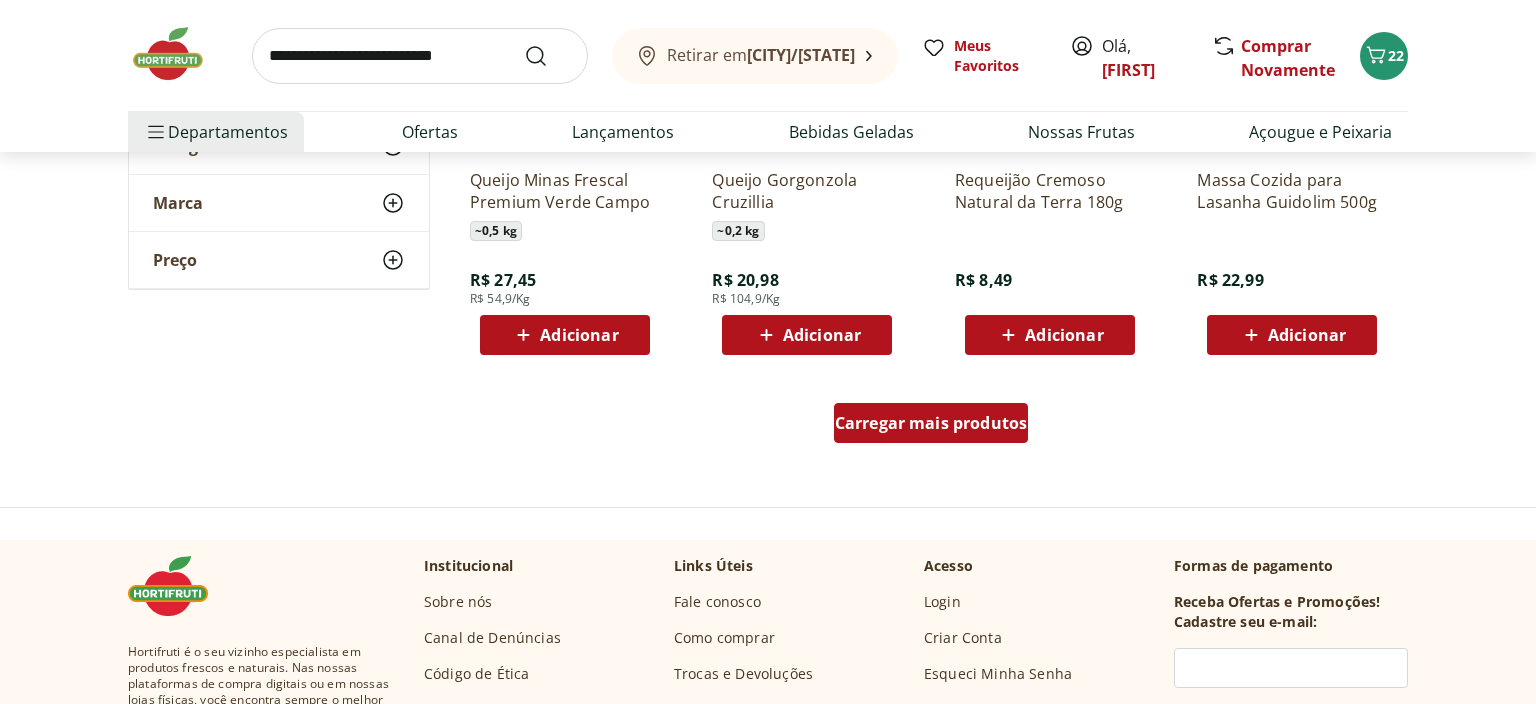click on "Carregar mais produtos" at bounding box center (931, 423) 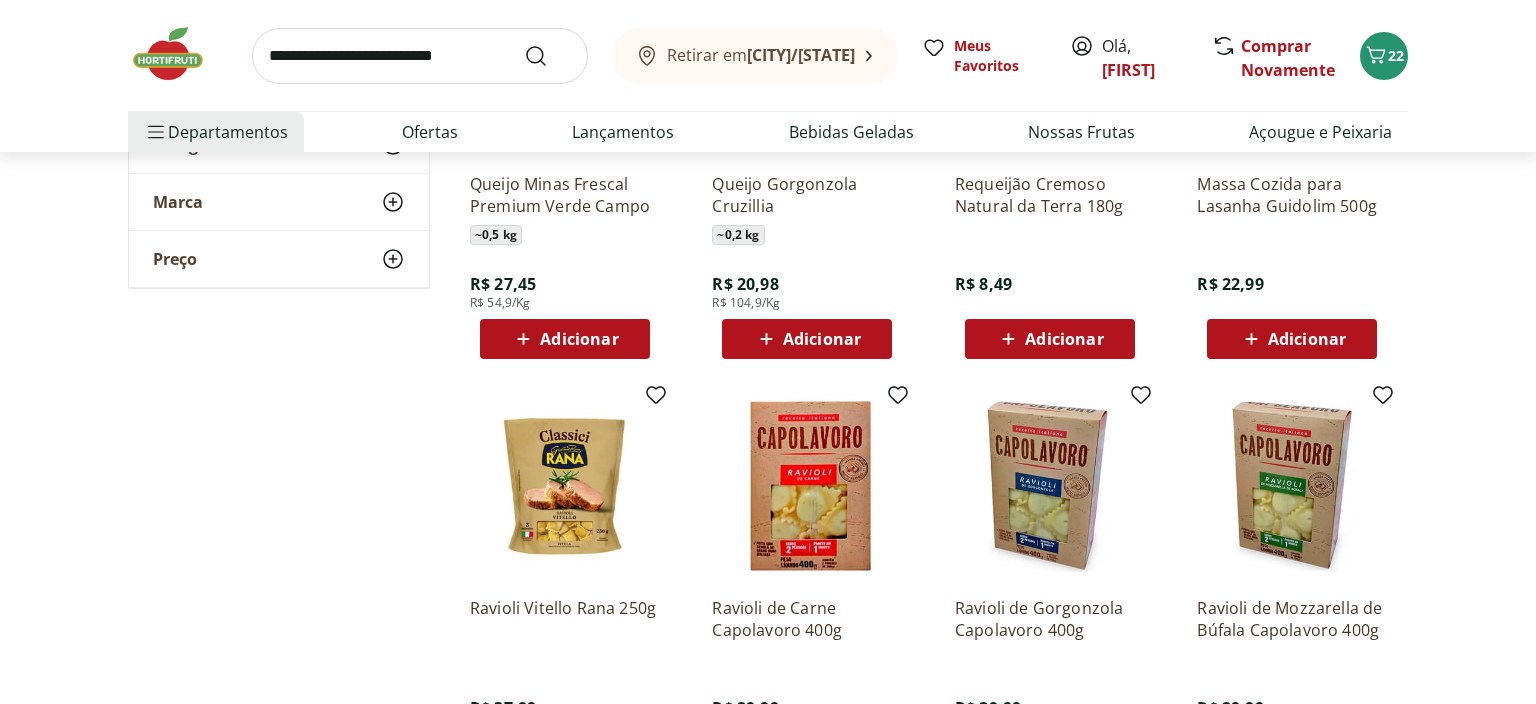 scroll, scrollTop: 844, scrollLeft: 0, axis: vertical 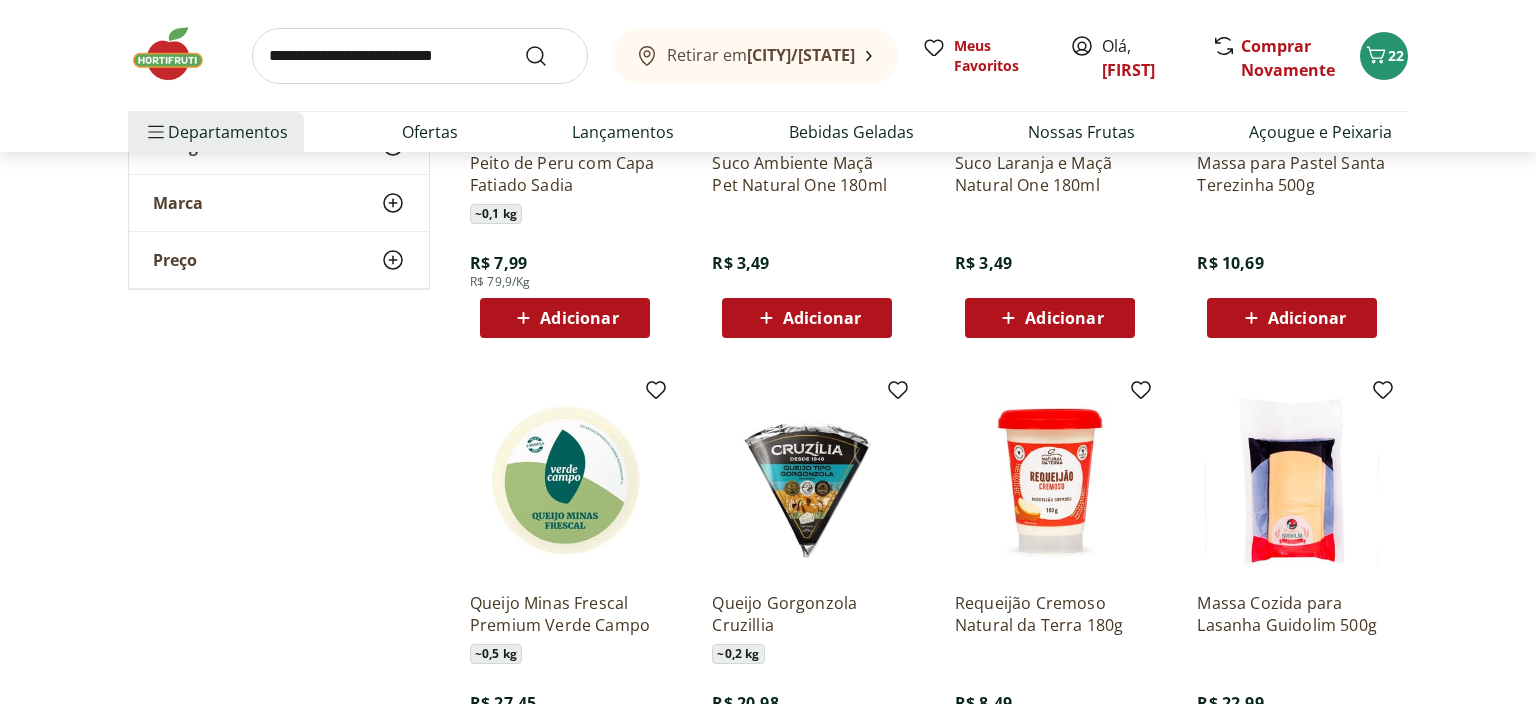 click at bounding box center [420, 56] 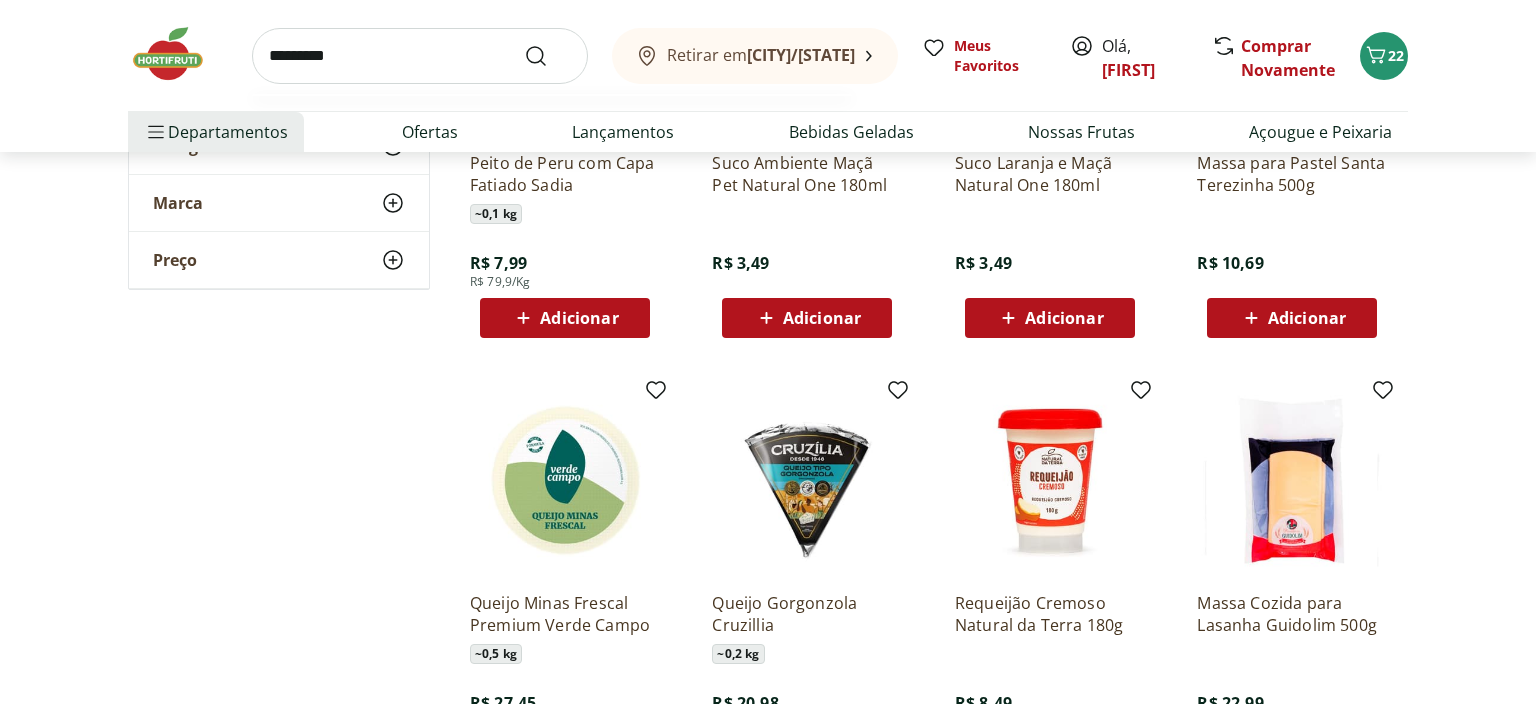 type on "*********" 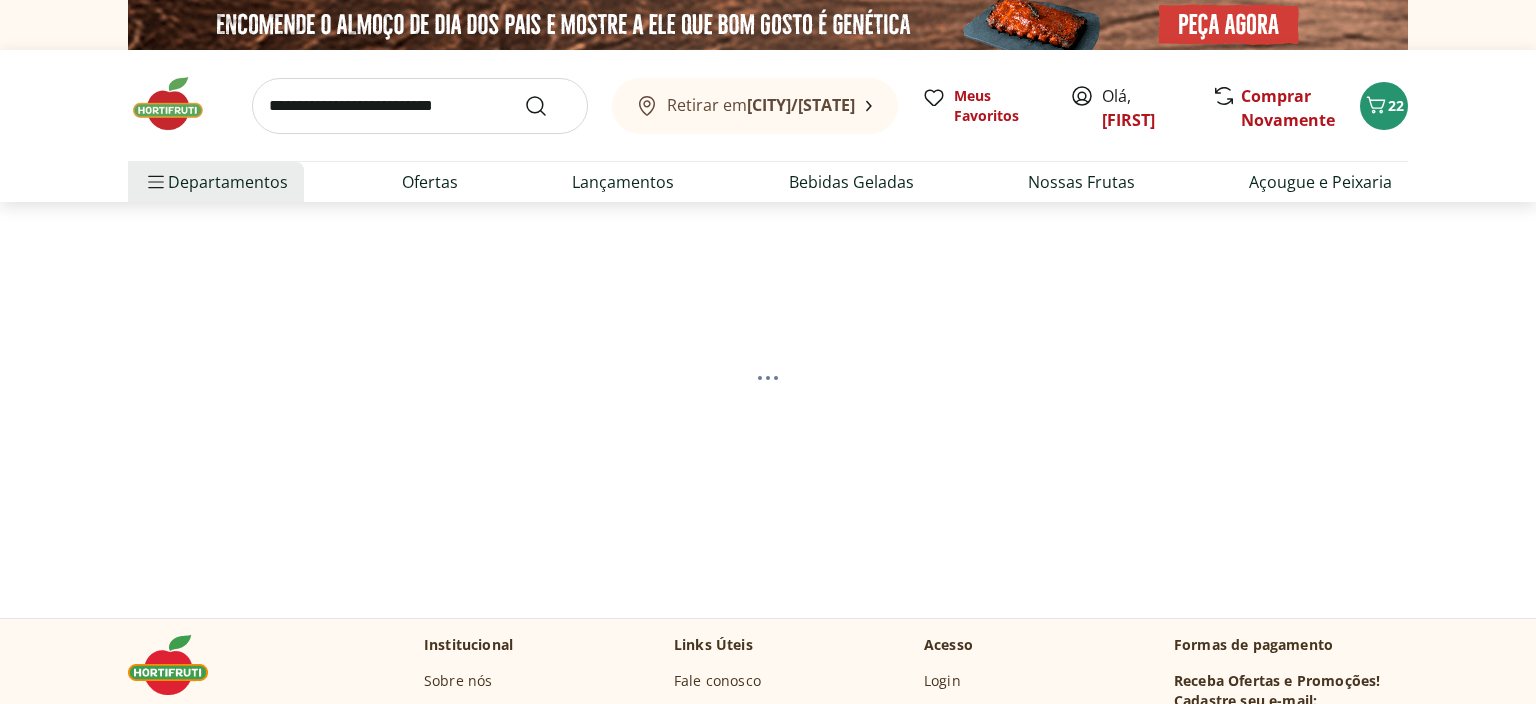 select on "**********" 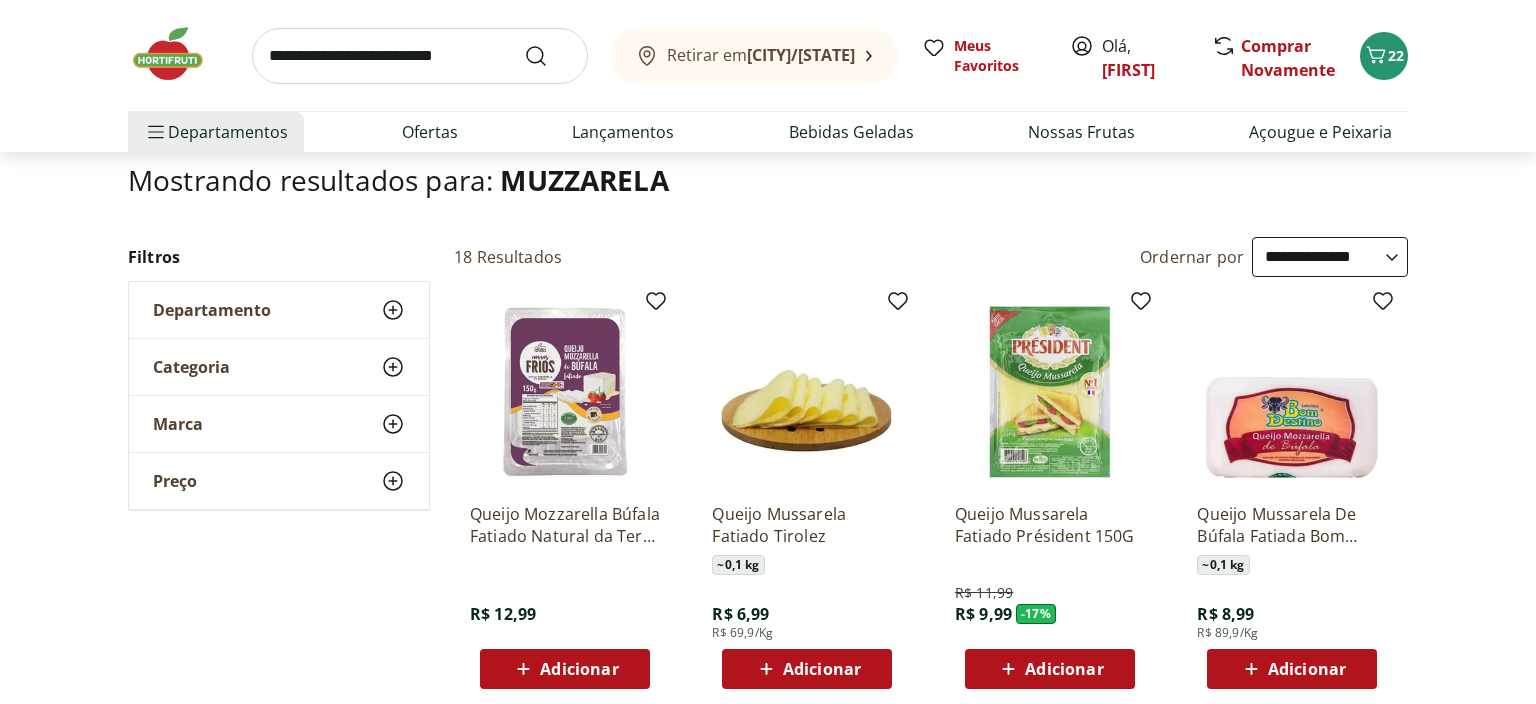 scroll, scrollTop: 211, scrollLeft: 0, axis: vertical 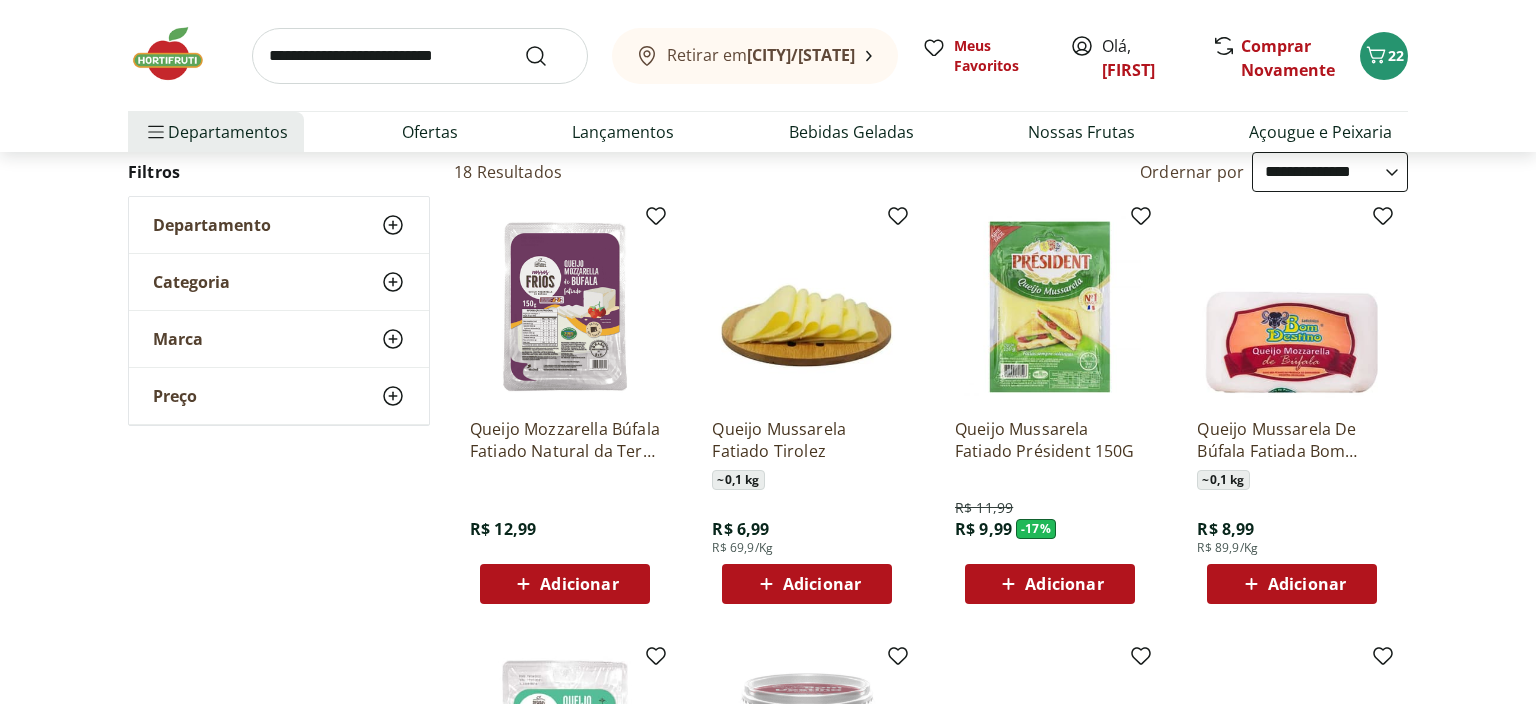 click on "Adicionar" at bounding box center [1064, 584] 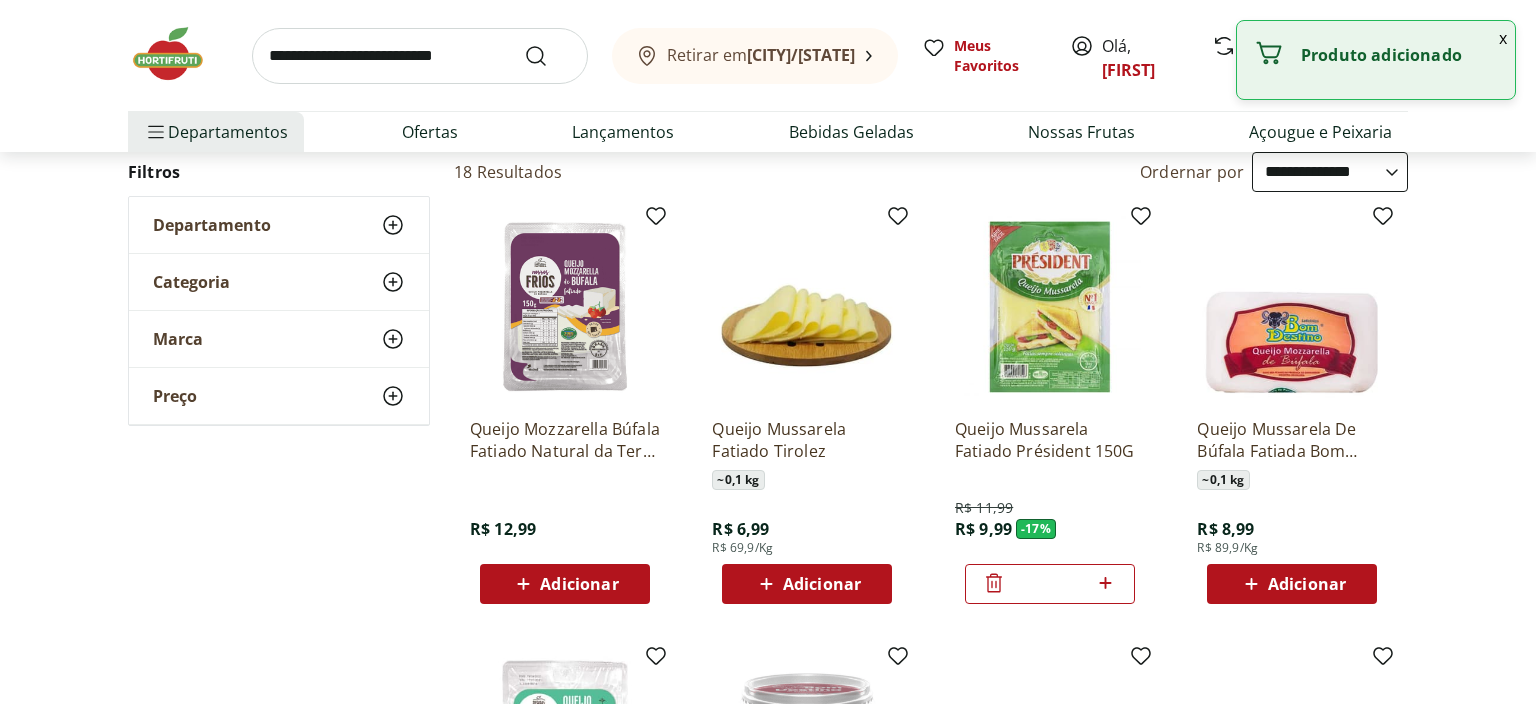 drag, startPoint x: 1067, startPoint y: 579, endPoint x: 854, endPoint y: 618, distance: 216.54099 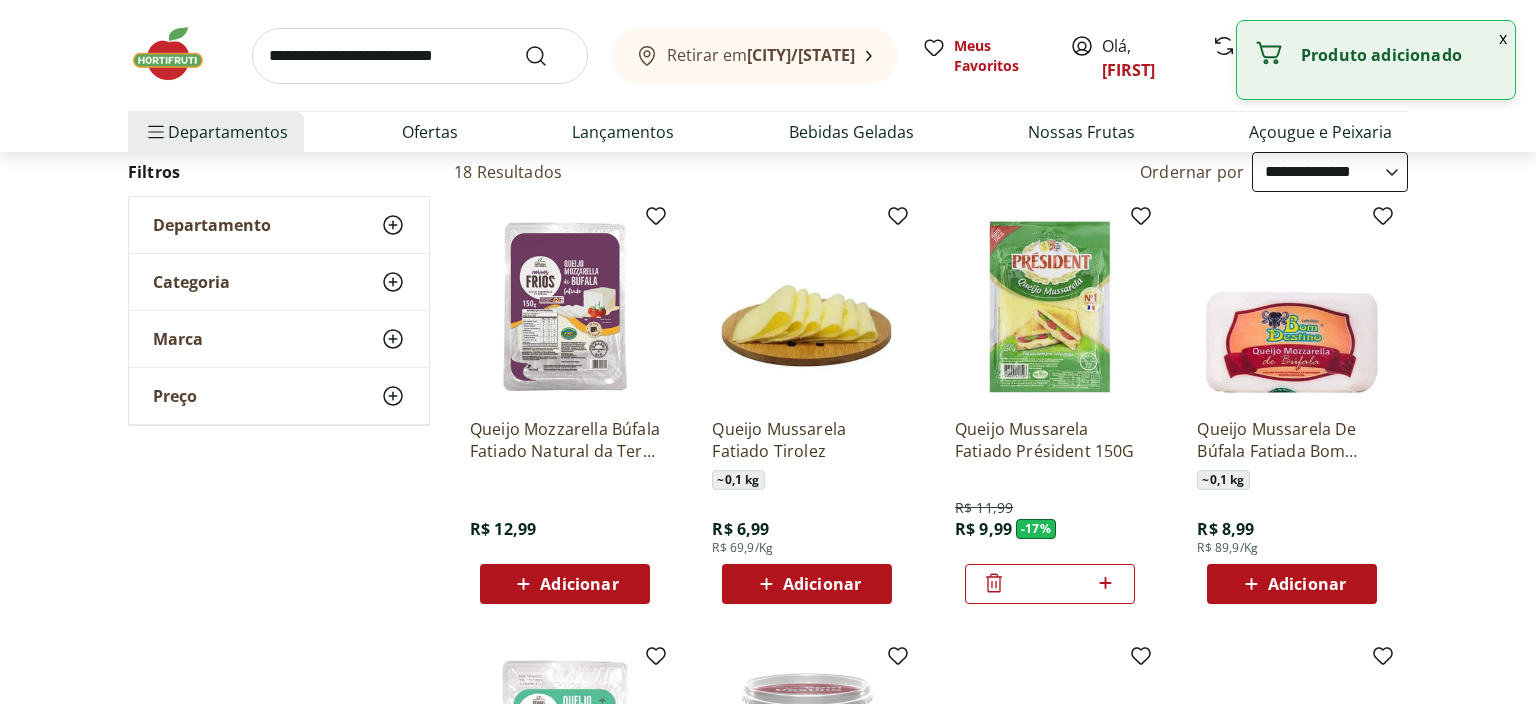 type on "*" 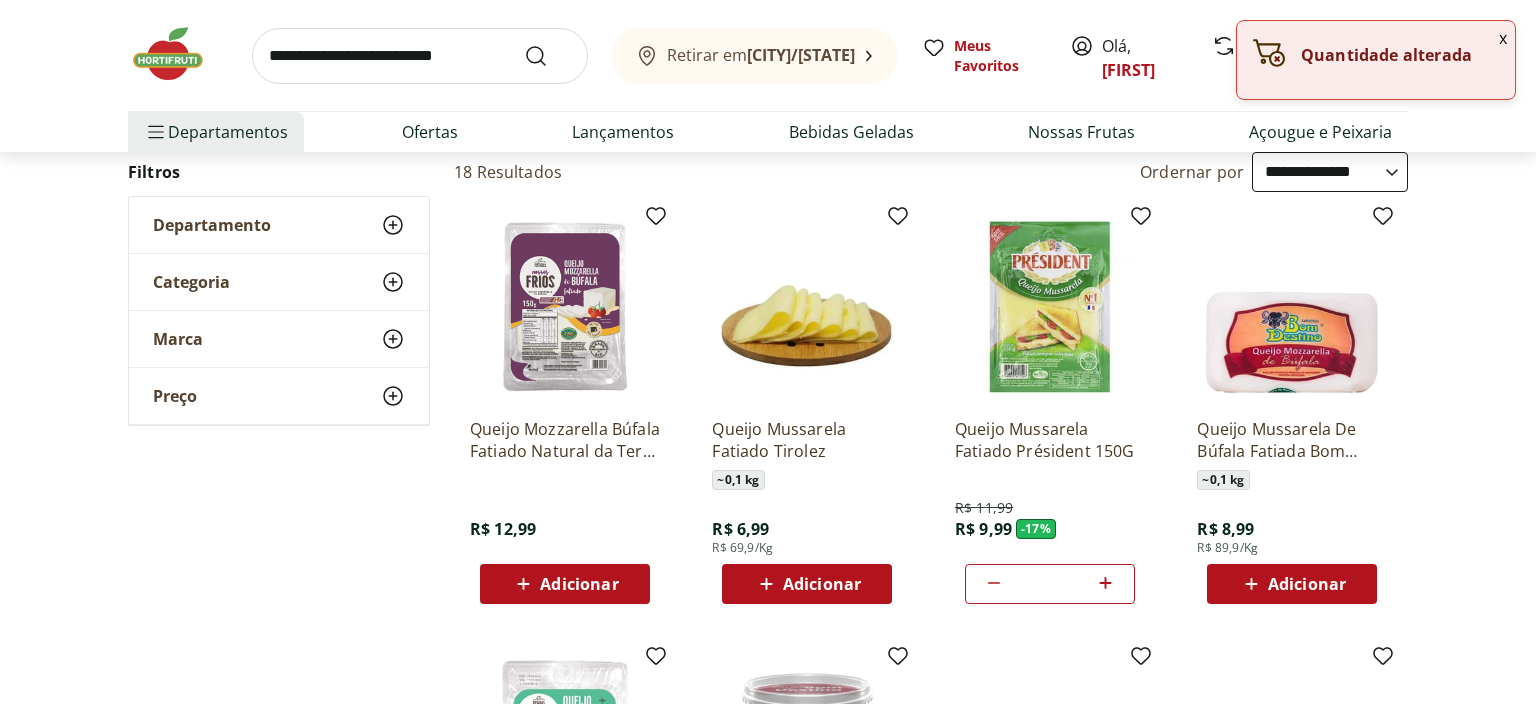 type 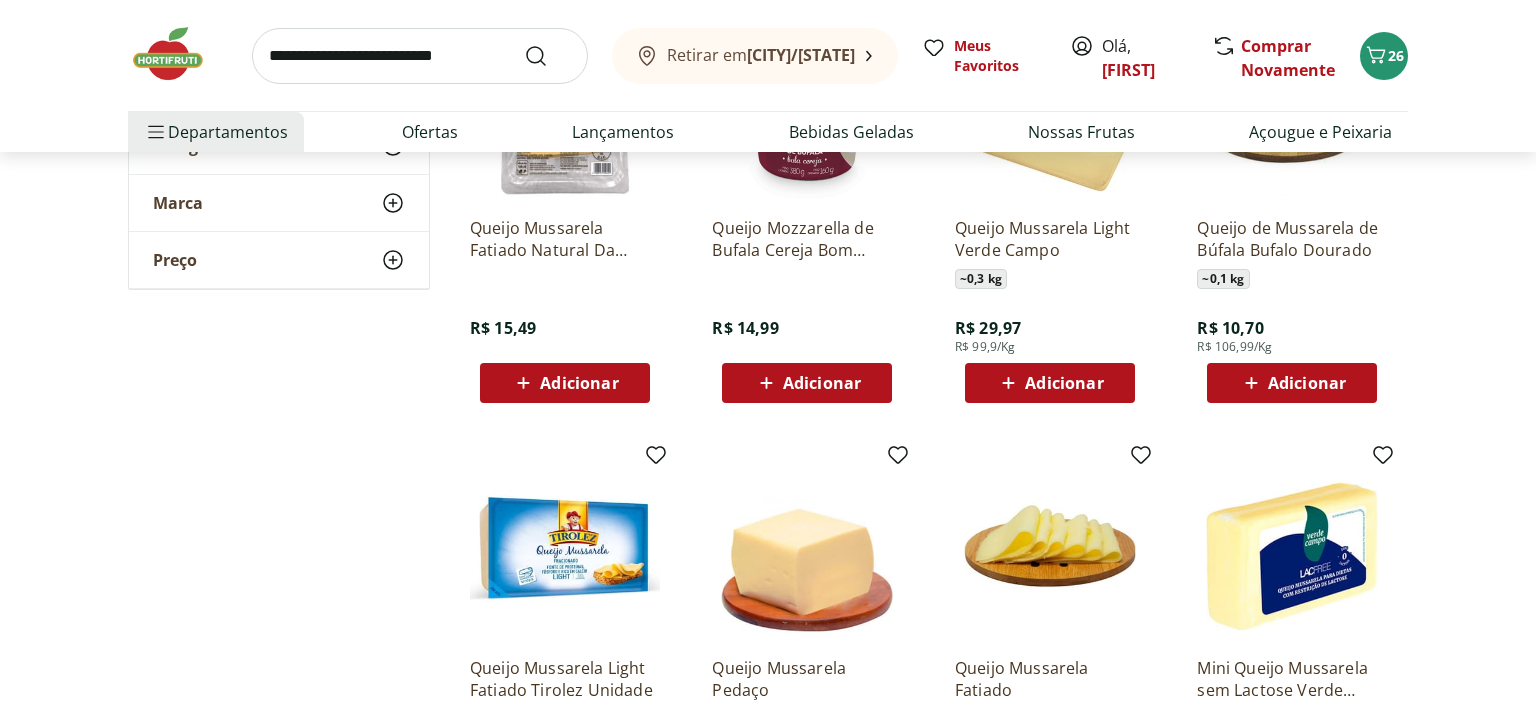 scroll, scrollTop: 950, scrollLeft: 0, axis: vertical 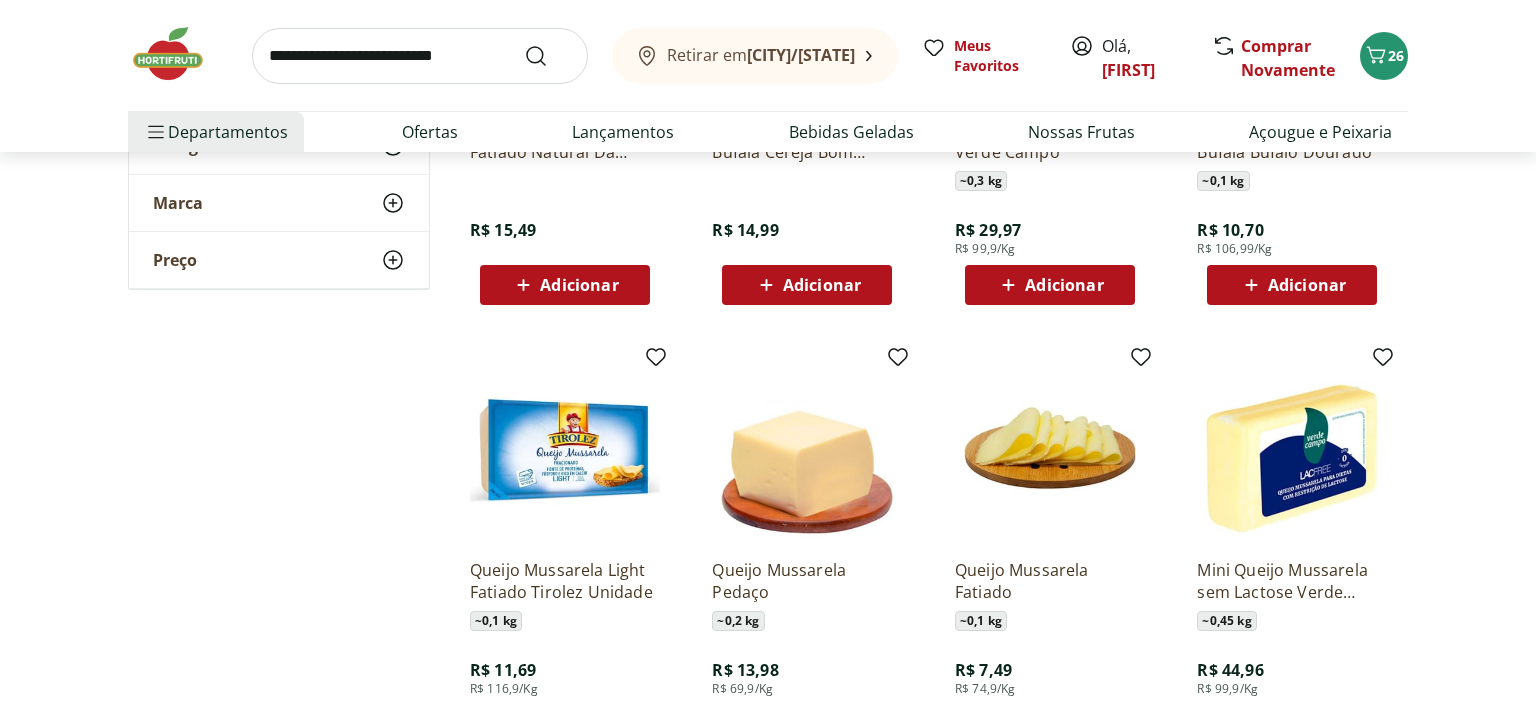 click at bounding box center [420, 56] 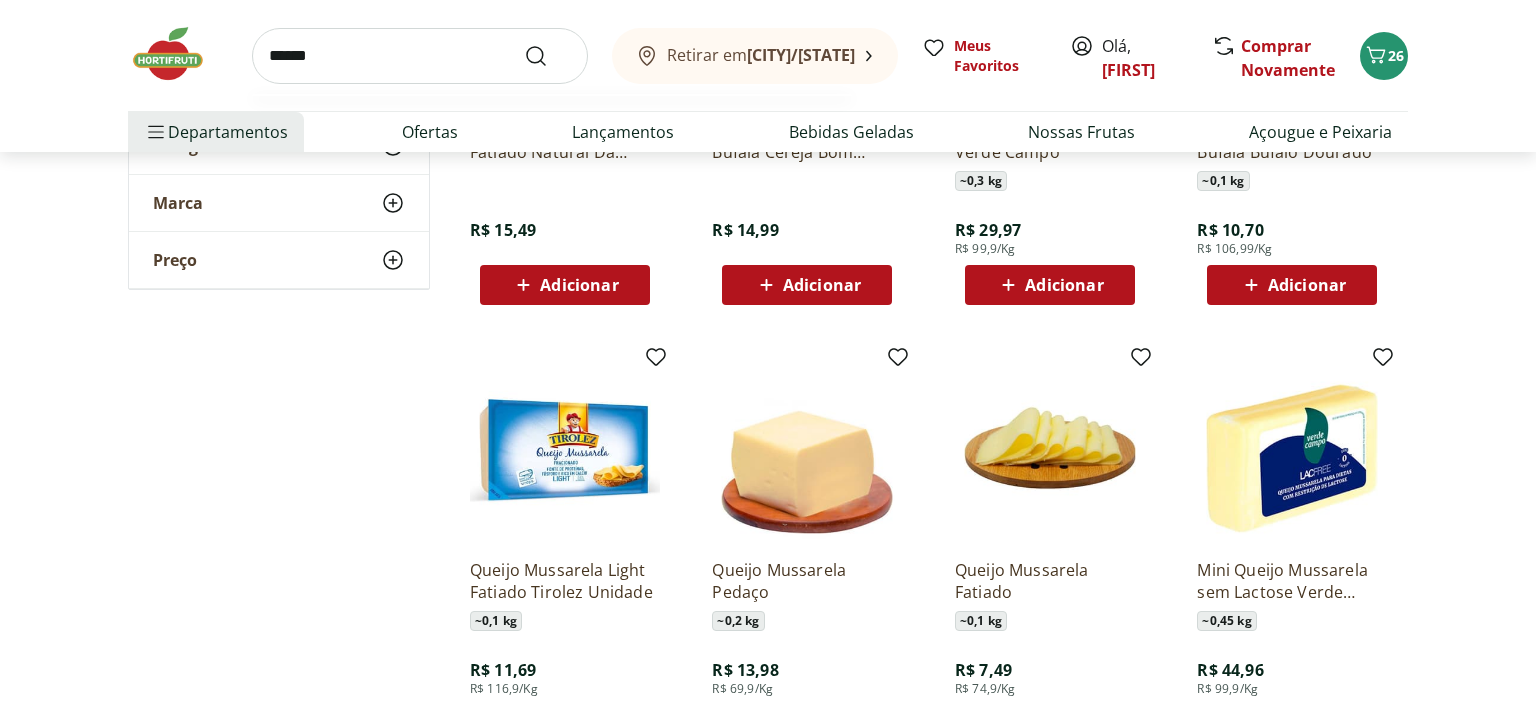 type on "******" 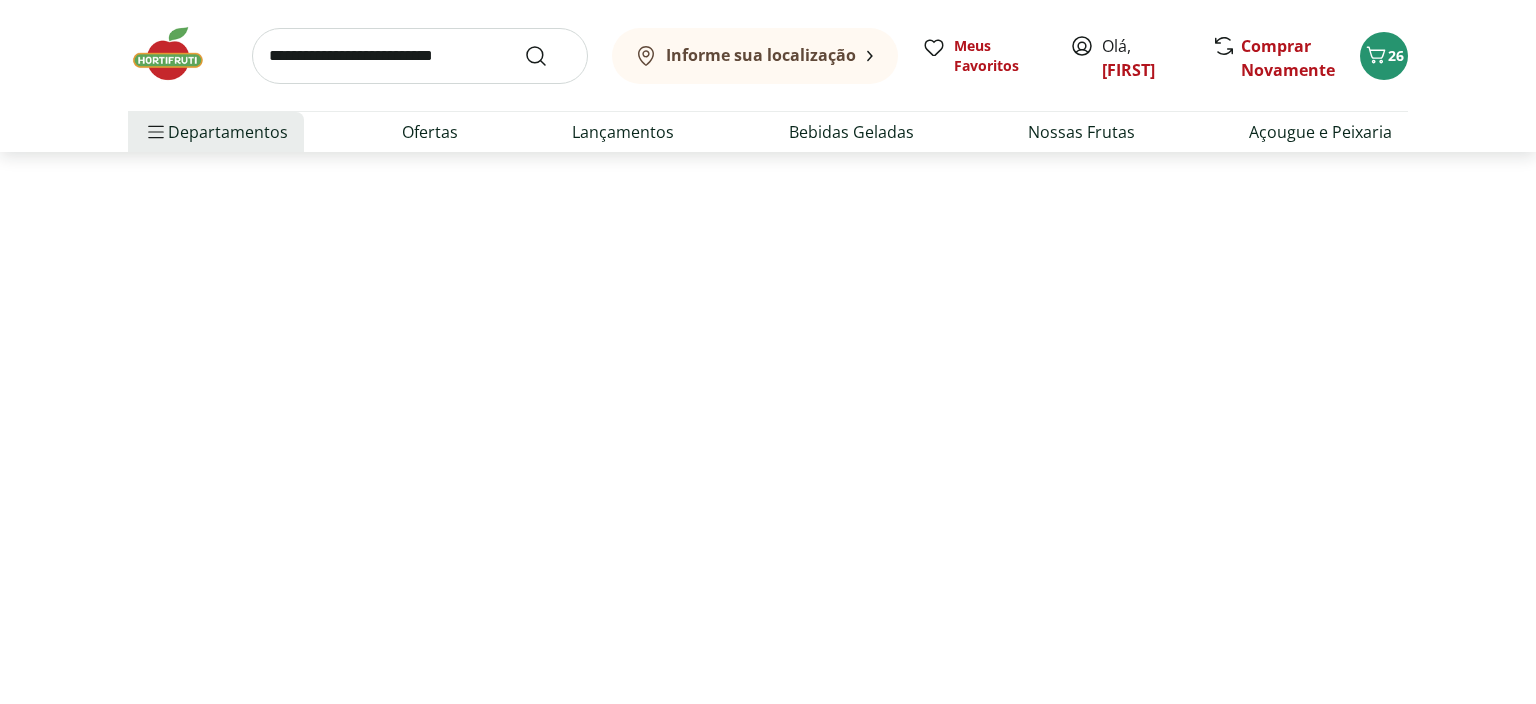 scroll, scrollTop: 0, scrollLeft: 0, axis: both 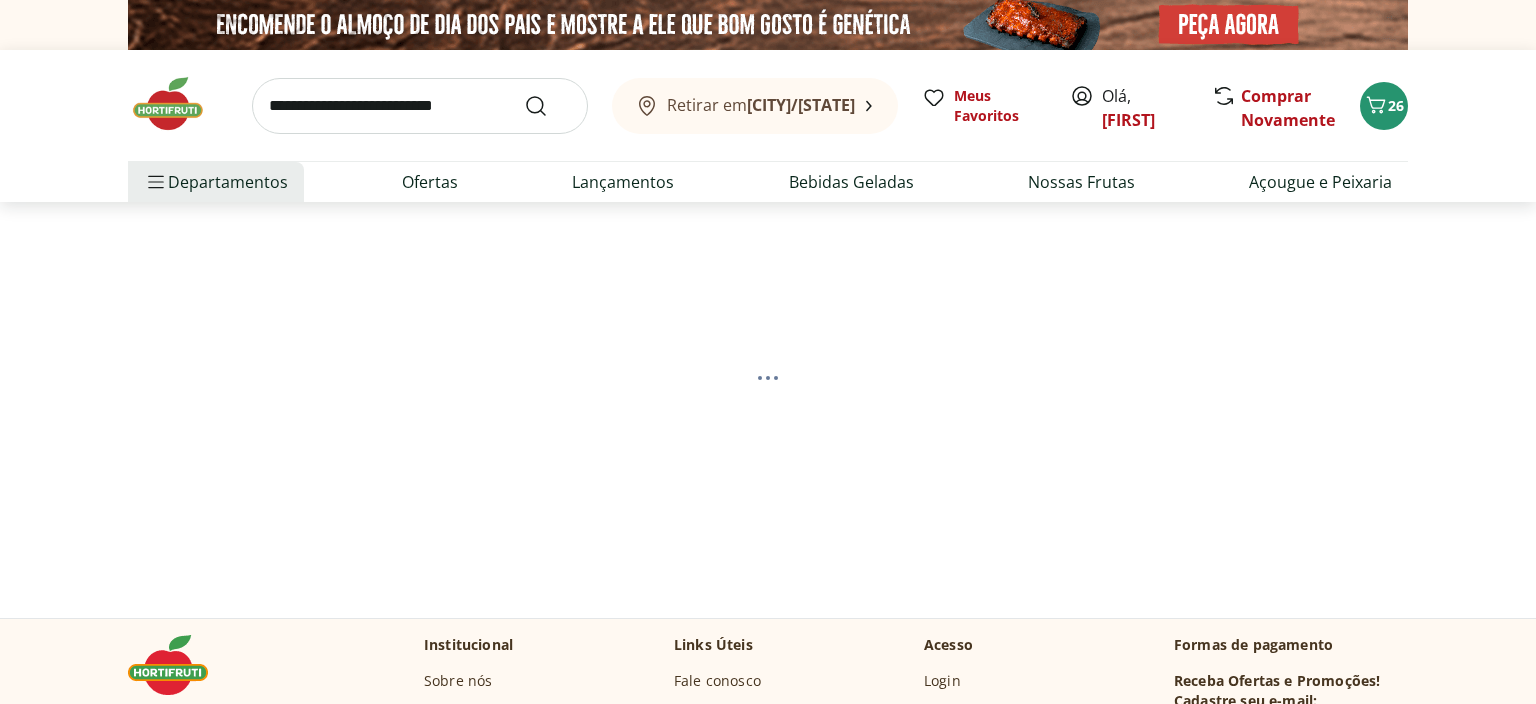 select on "**********" 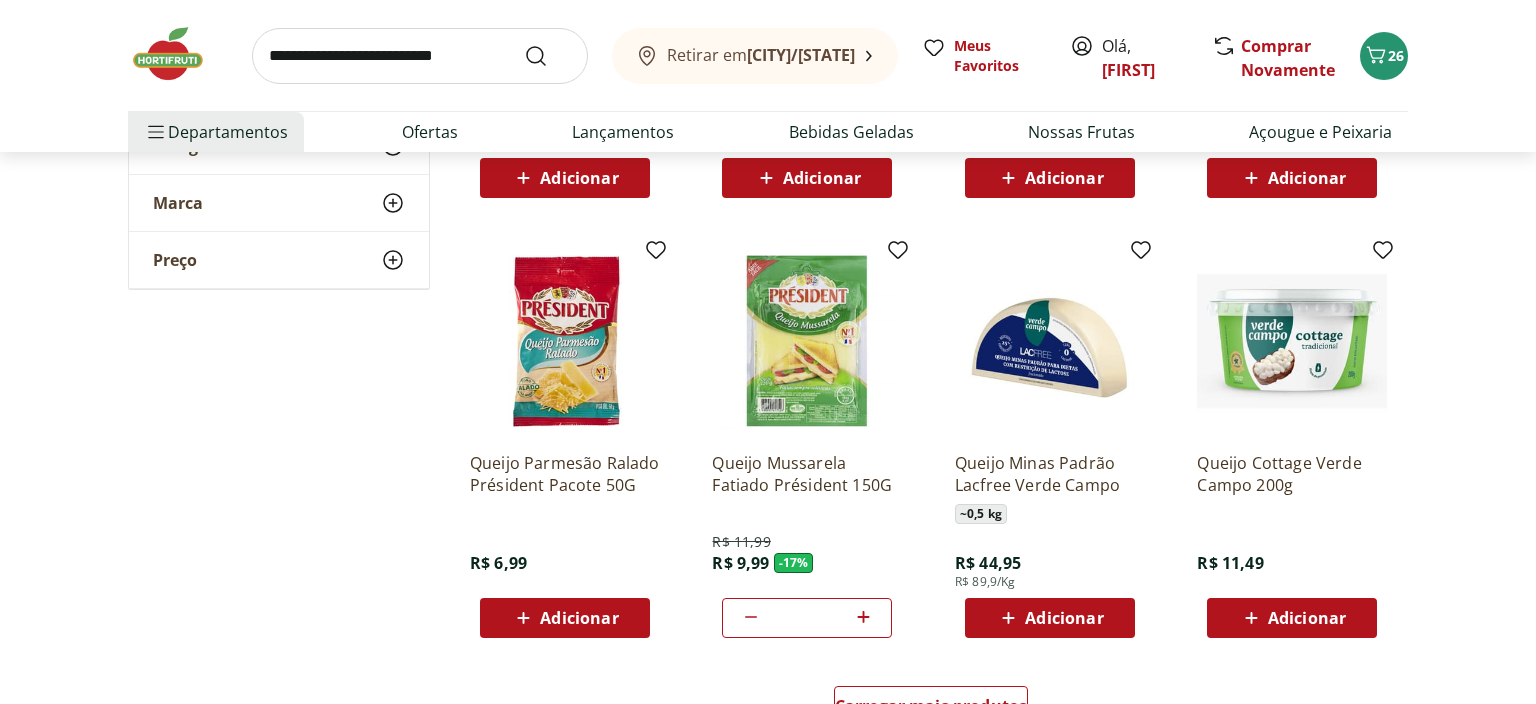 scroll, scrollTop: 1161, scrollLeft: 0, axis: vertical 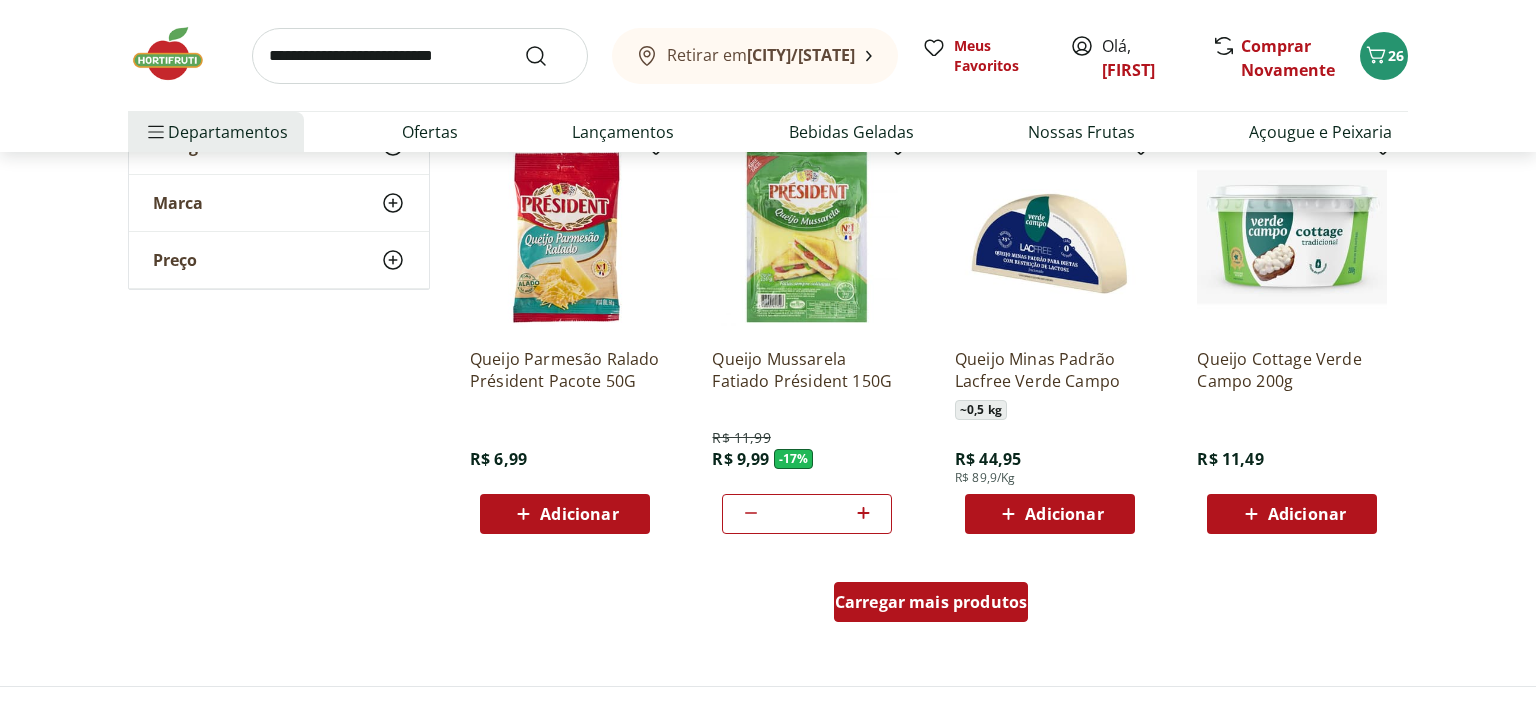 click on "Carregar mais produtos" at bounding box center (931, 602) 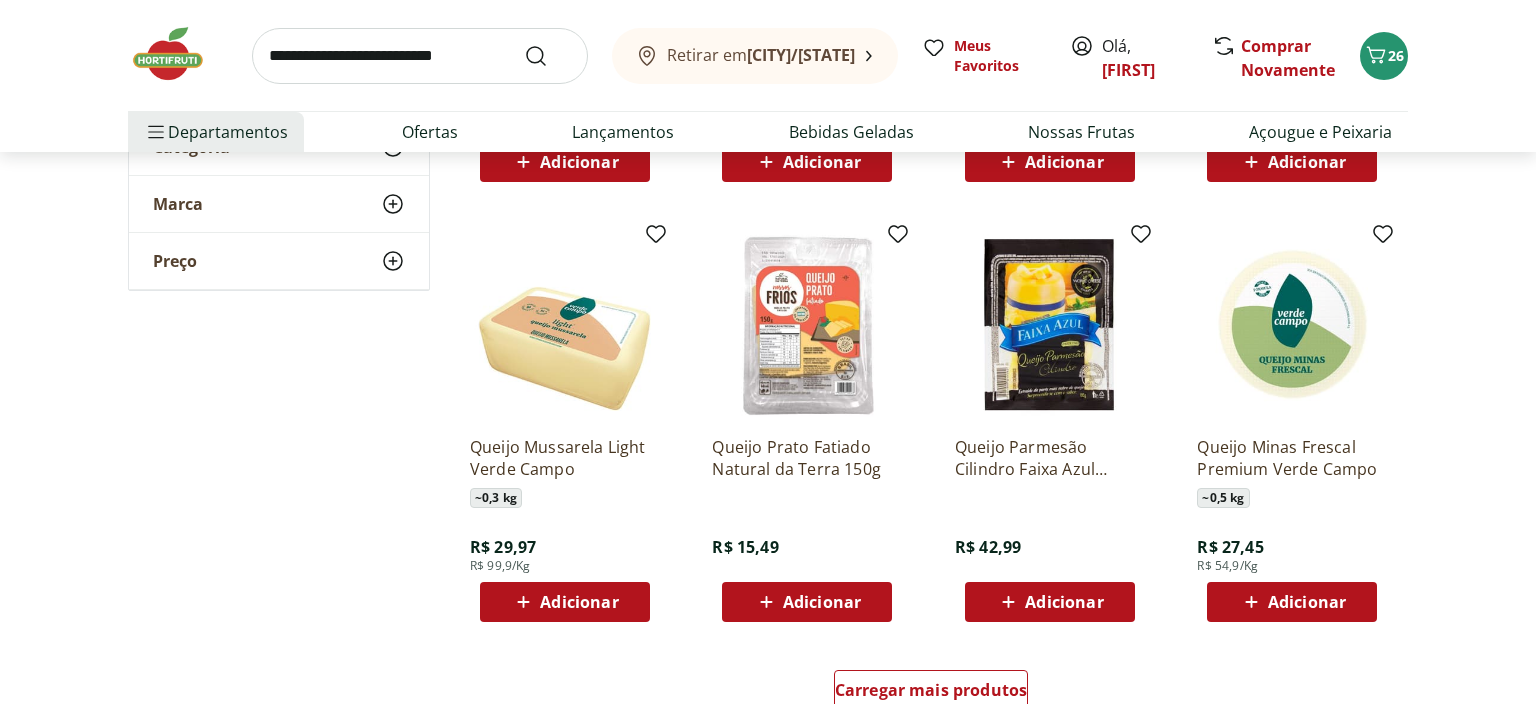 scroll, scrollTop: 2534, scrollLeft: 0, axis: vertical 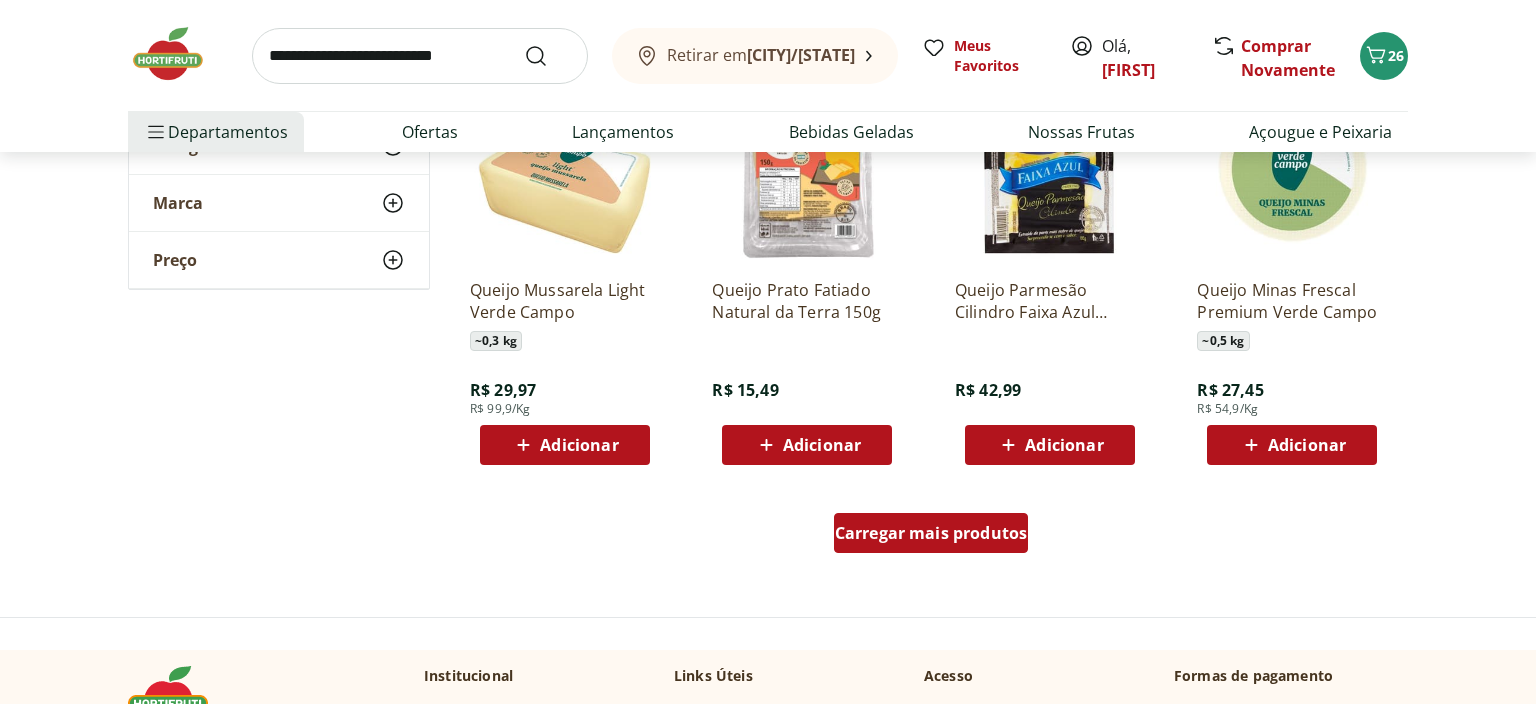 click on "Carregar mais produtos" at bounding box center (931, 533) 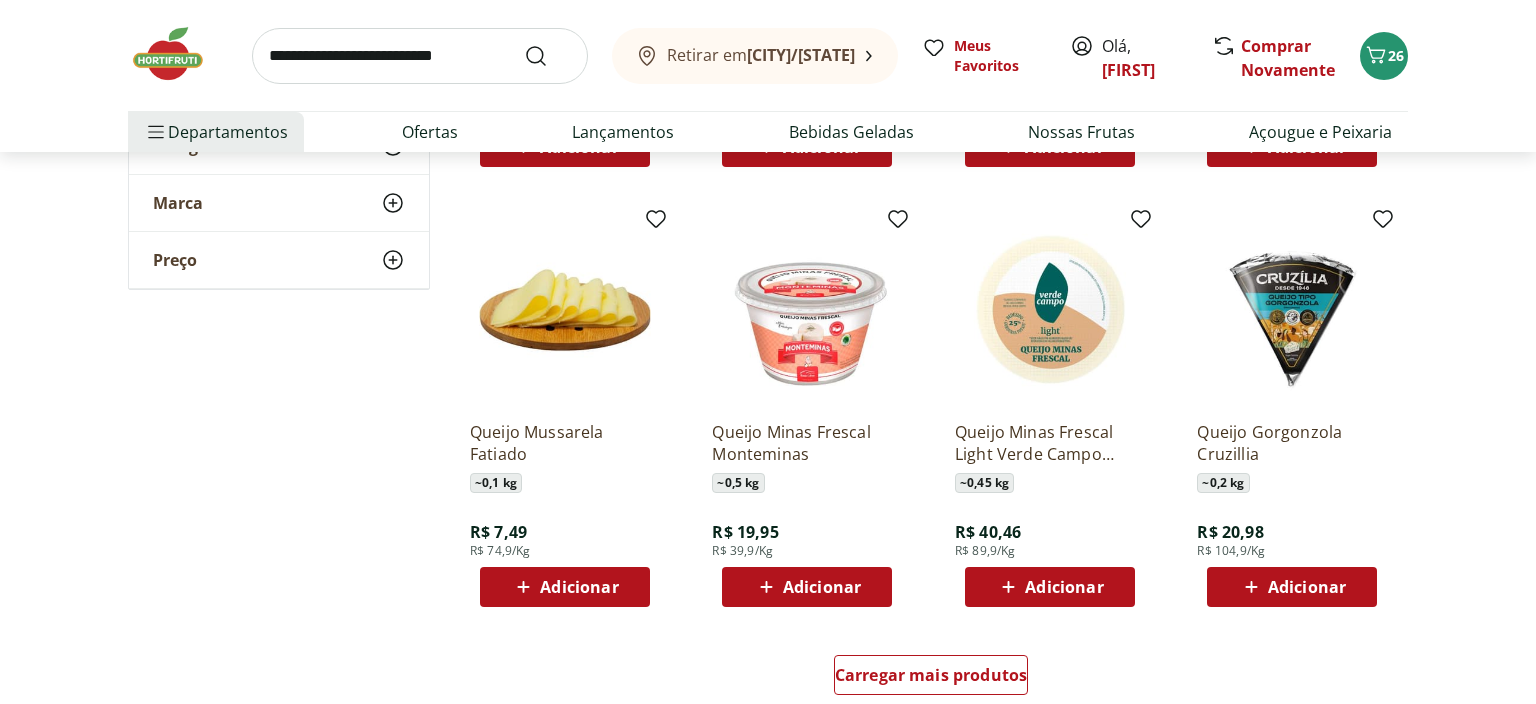 scroll, scrollTop: 4012, scrollLeft: 0, axis: vertical 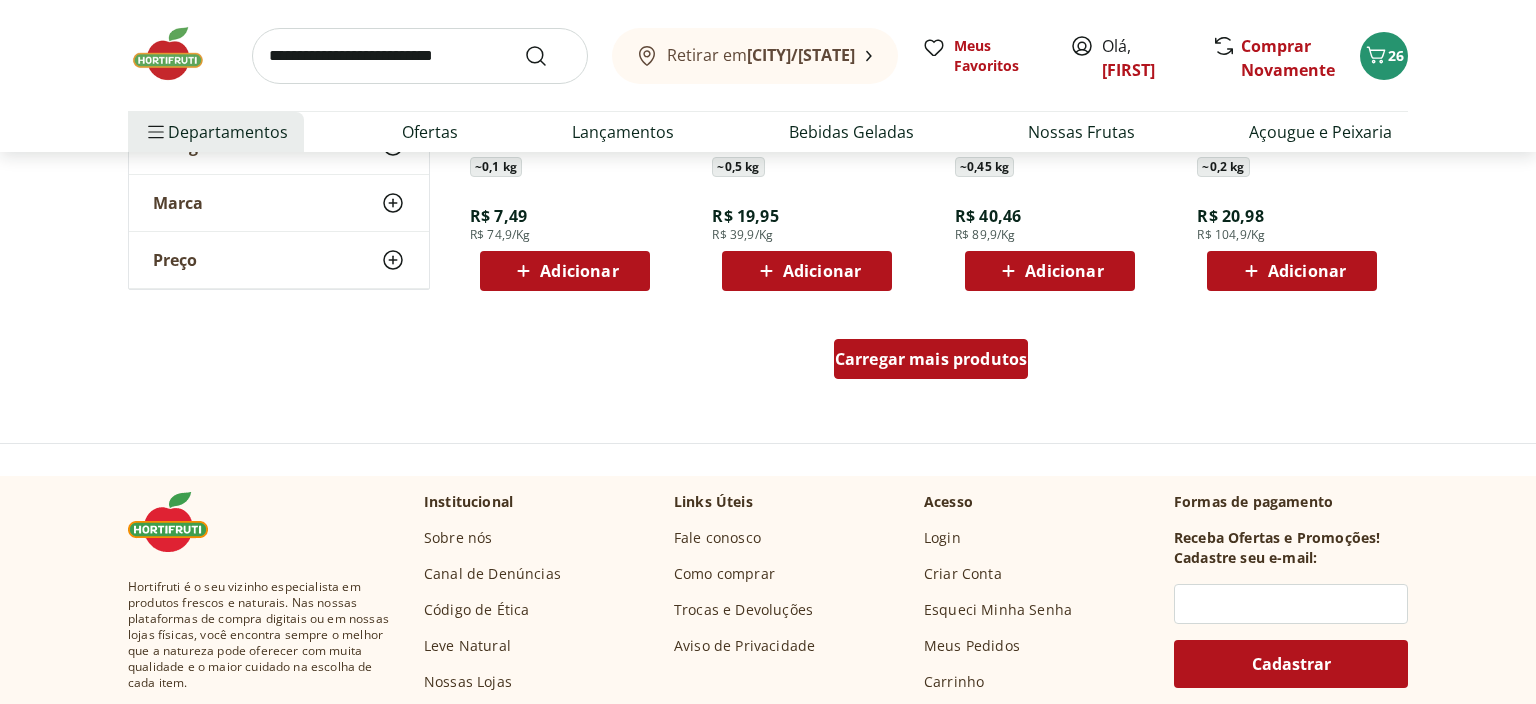 click on "Carregar mais produtos" at bounding box center (931, 359) 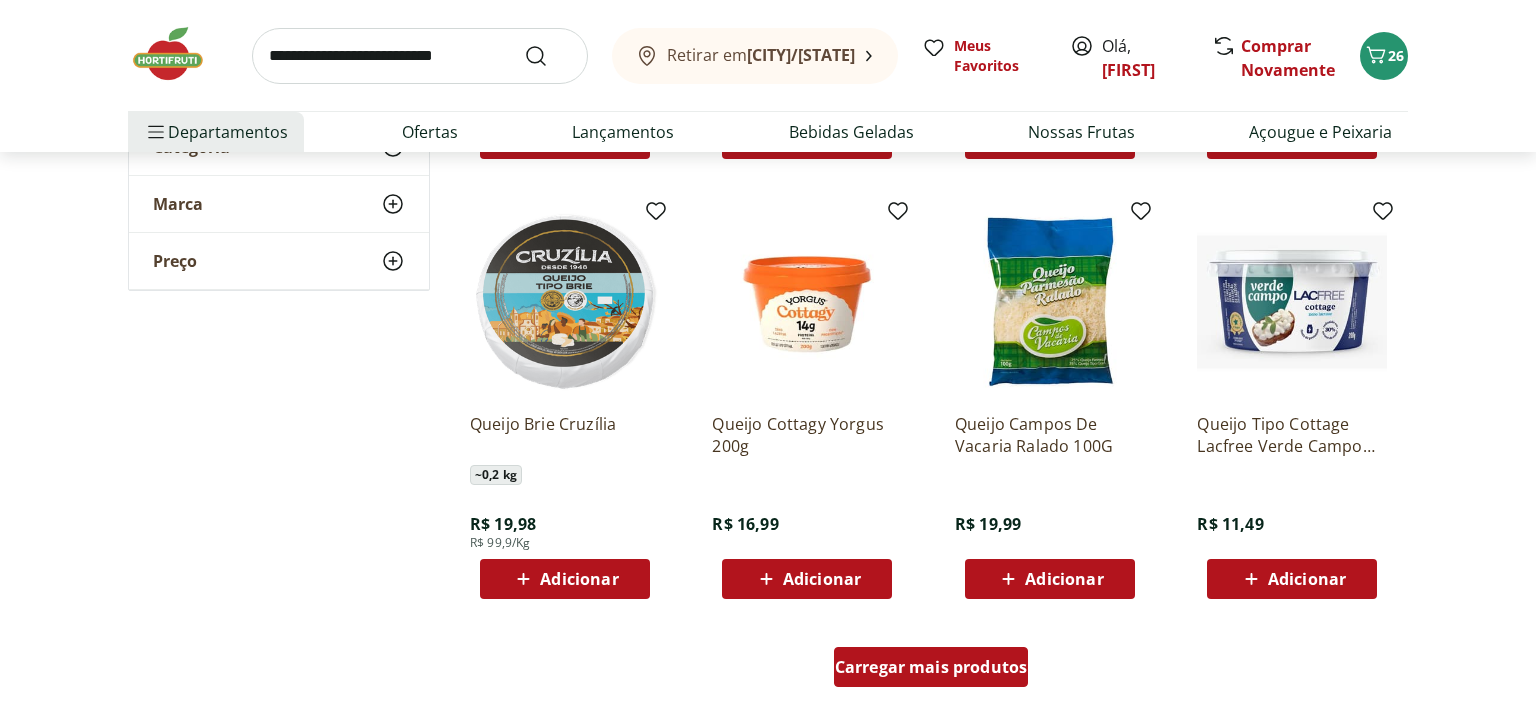 scroll, scrollTop: 5174, scrollLeft: 0, axis: vertical 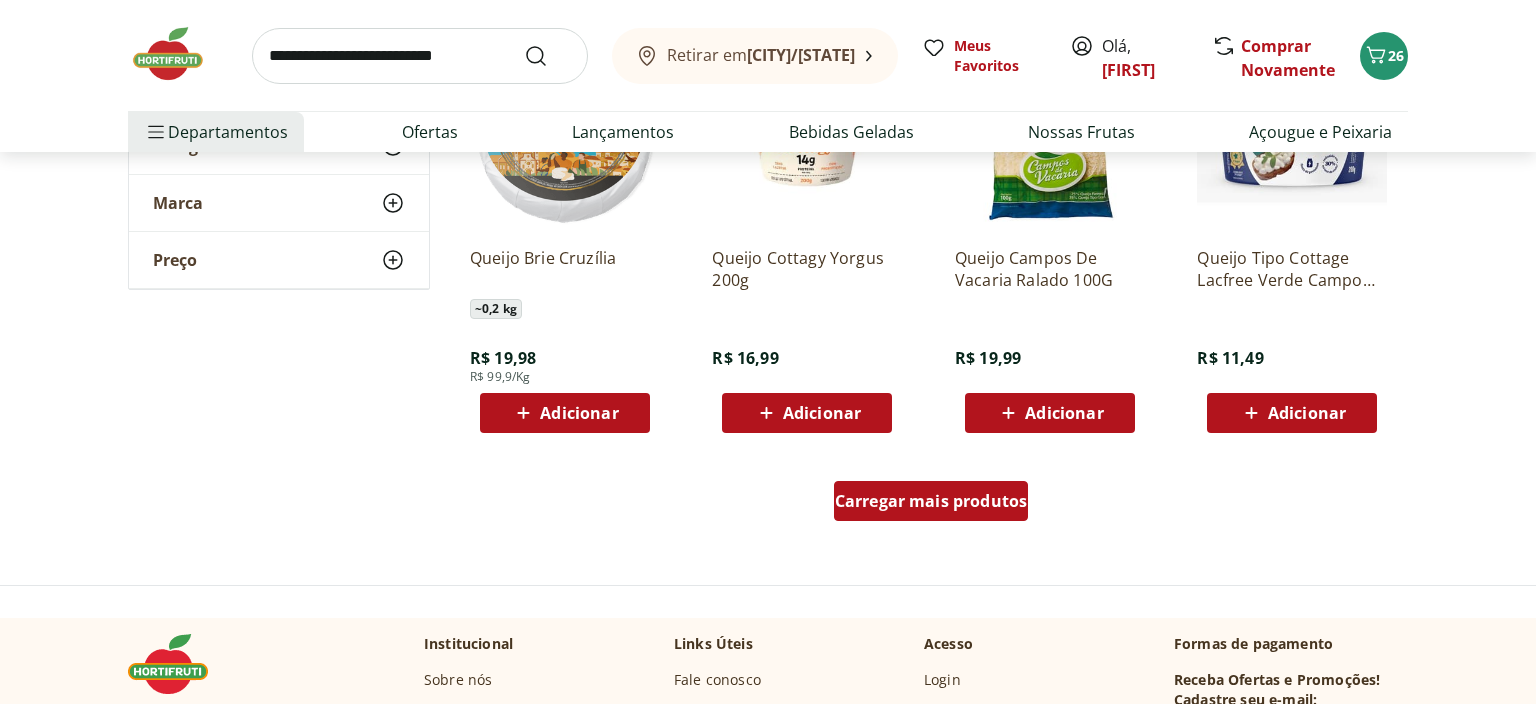 click on "Carregar mais produtos" at bounding box center [931, 501] 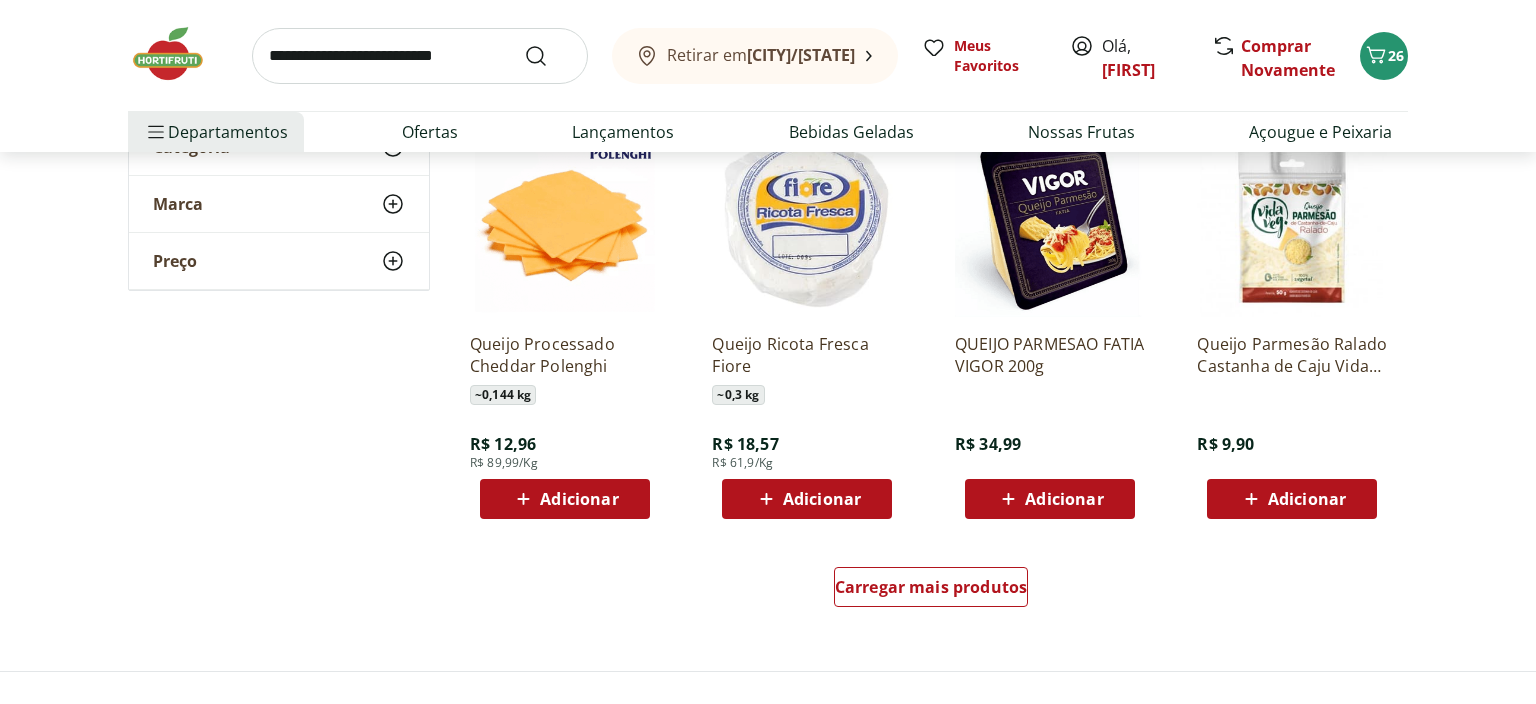 scroll, scrollTop: 6441, scrollLeft: 0, axis: vertical 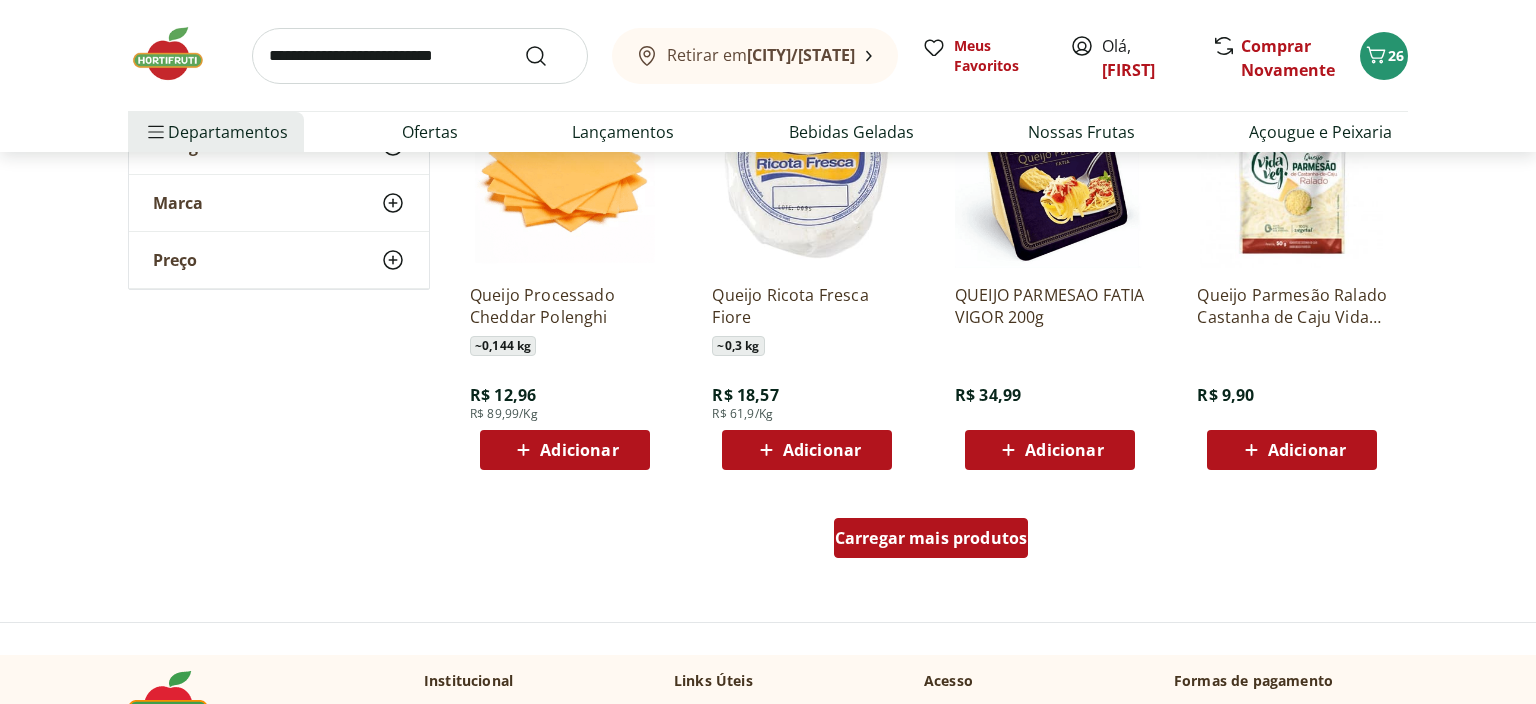 click on "Carregar mais produtos" at bounding box center (931, 538) 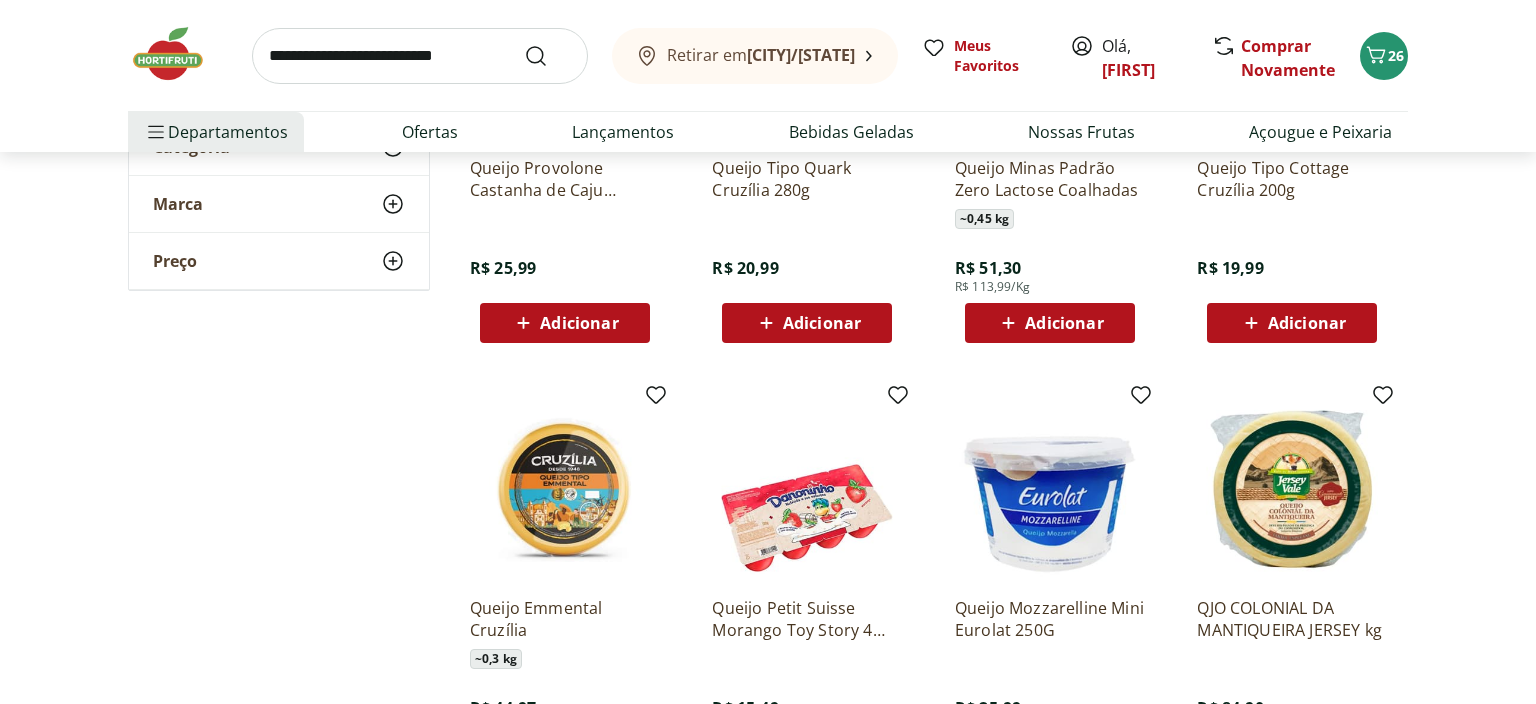 scroll, scrollTop: 7708, scrollLeft: 0, axis: vertical 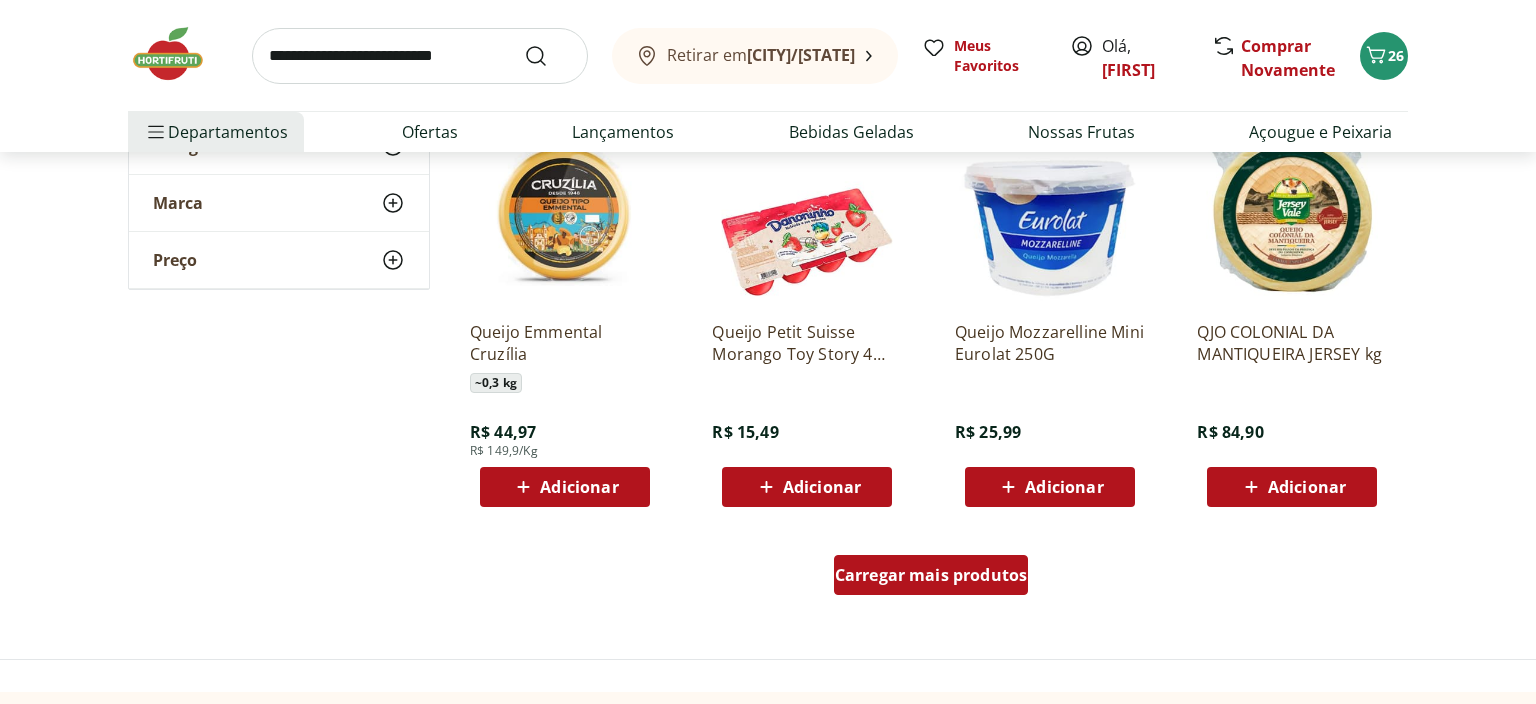 click on "Carregar mais produtos" at bounding box center [931, 575] 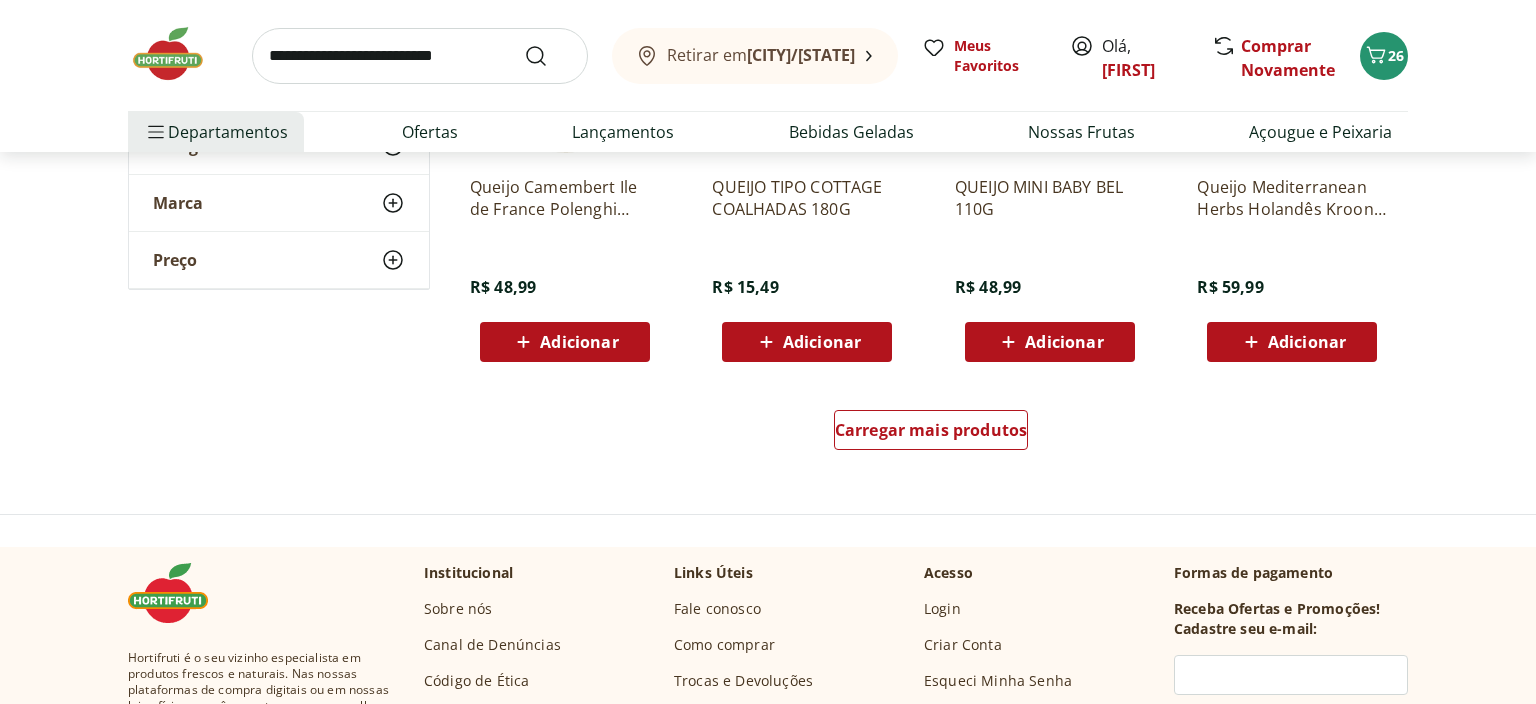 scroll, scrollTop: 9187, scrollLeft: 0, axis: vertical 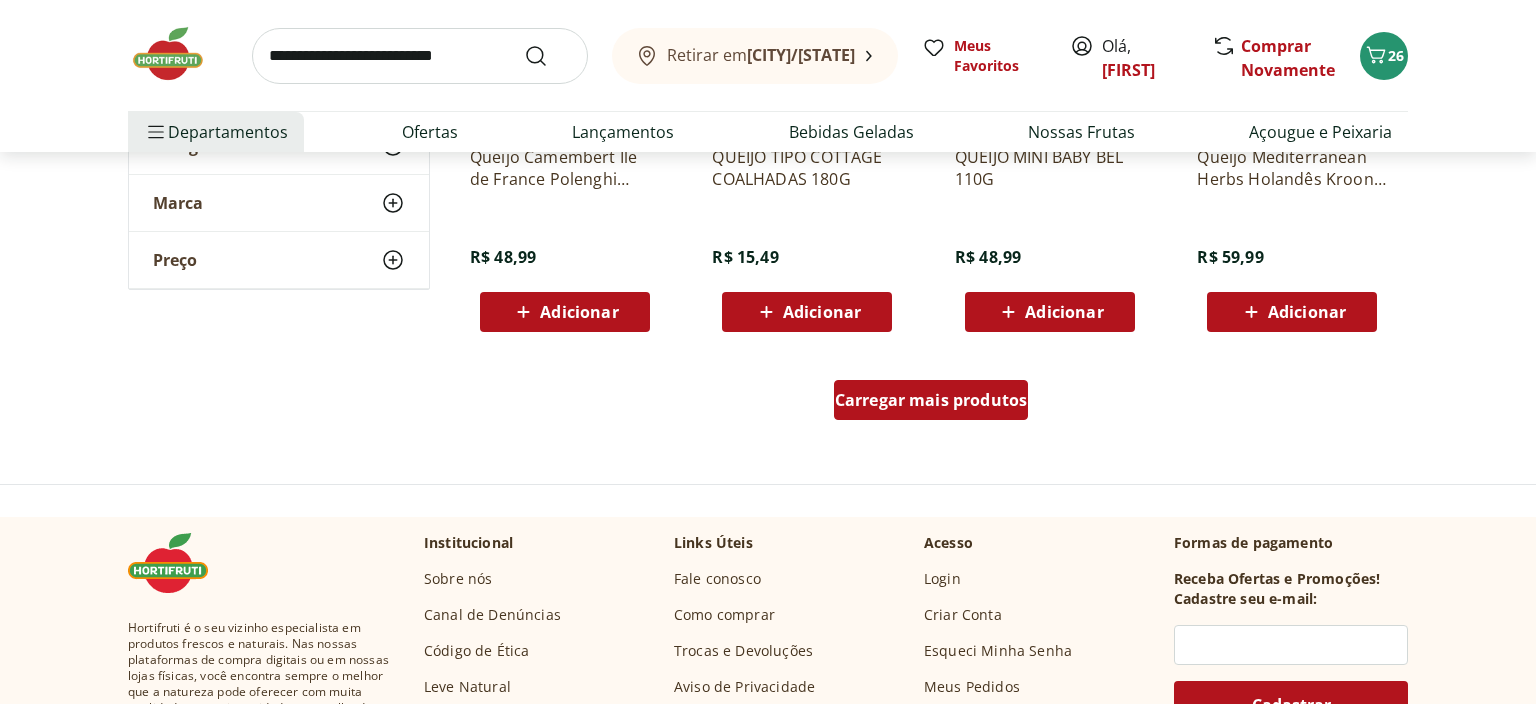 click on "Carregar mais produtos" at bounding box center (931, 400) 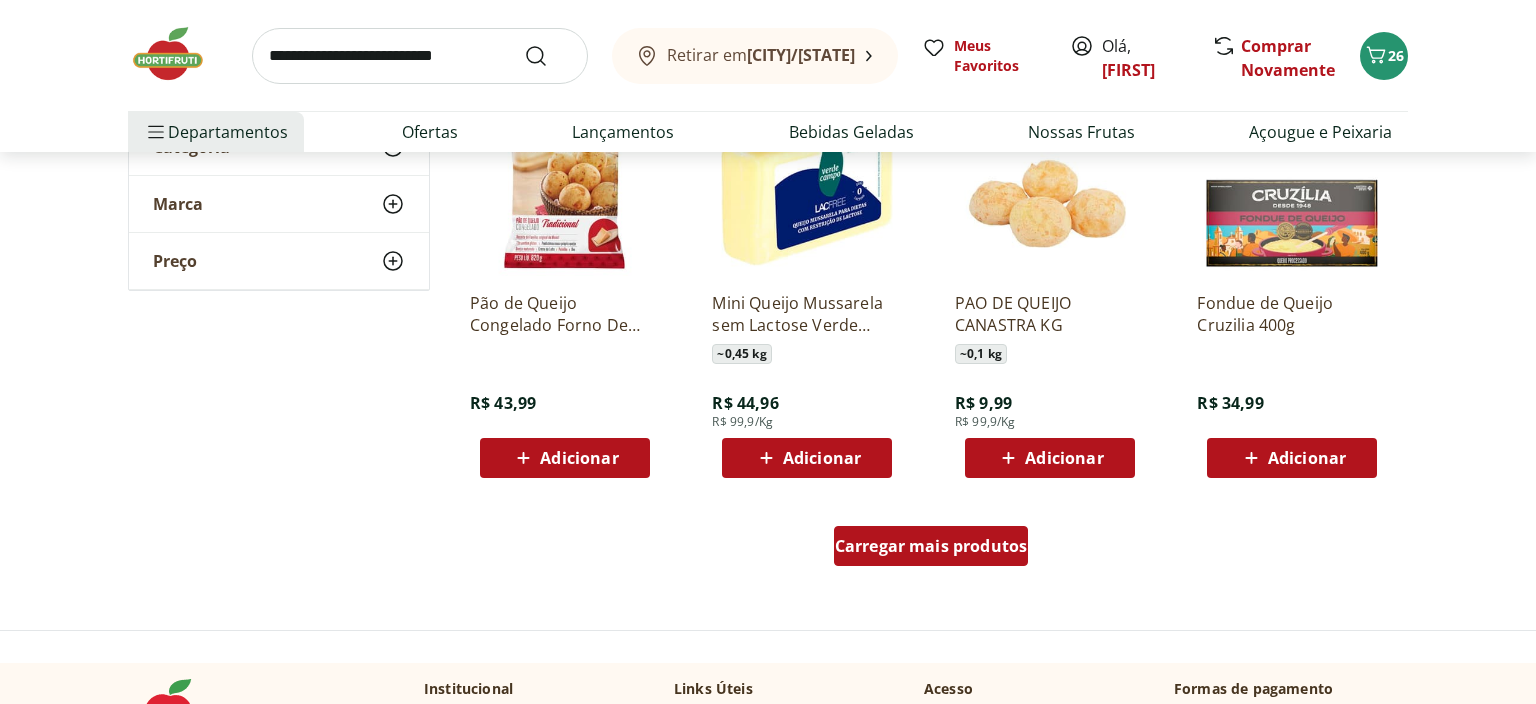 scroll, scrollTop: 10454, scrollLeft: 0, axis: vertical 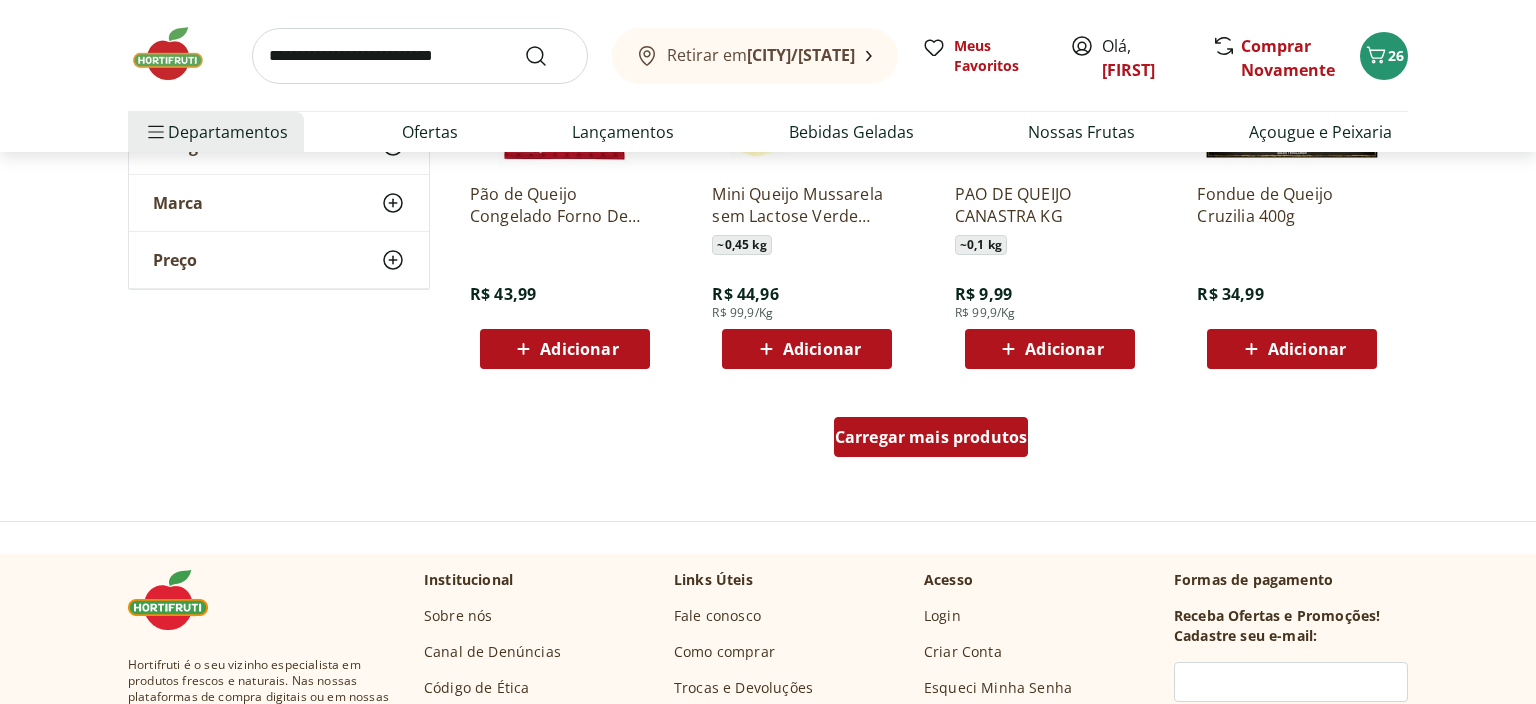 click on "Carregar mais produtos" at bounding box center (931, 437) 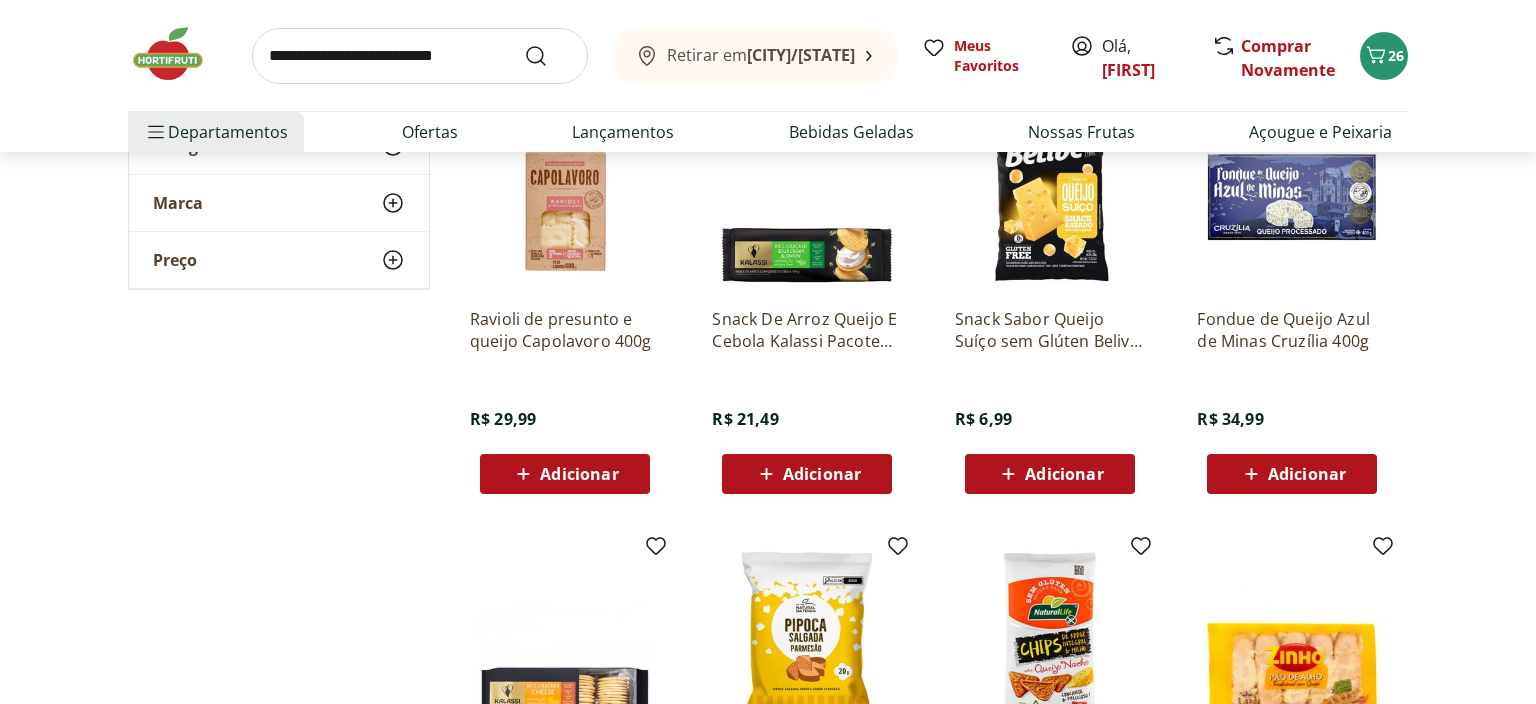 scroll, scrollTop: 11510, scrollLeft: 0, axis: vertical 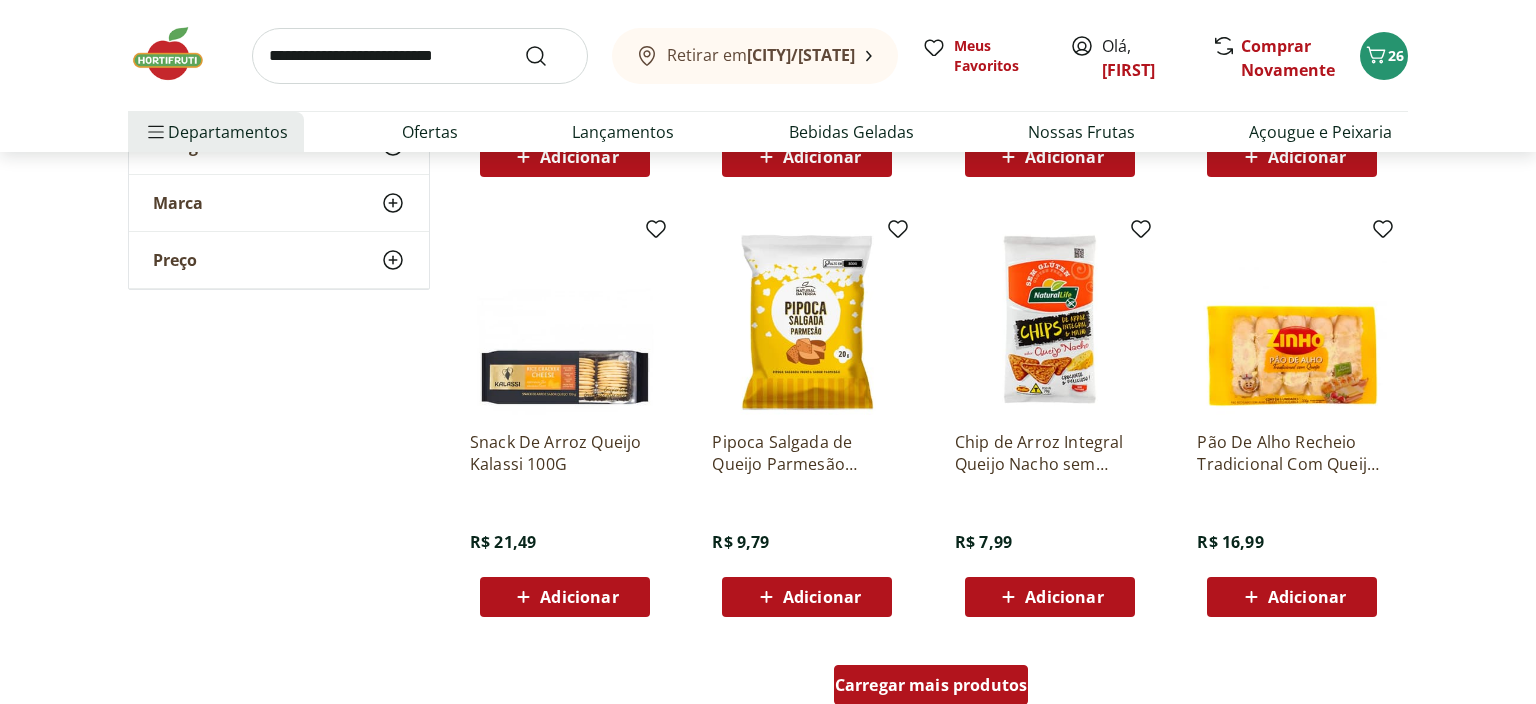 click on "Carregar mais produtos" at bounding box center [931, 685] 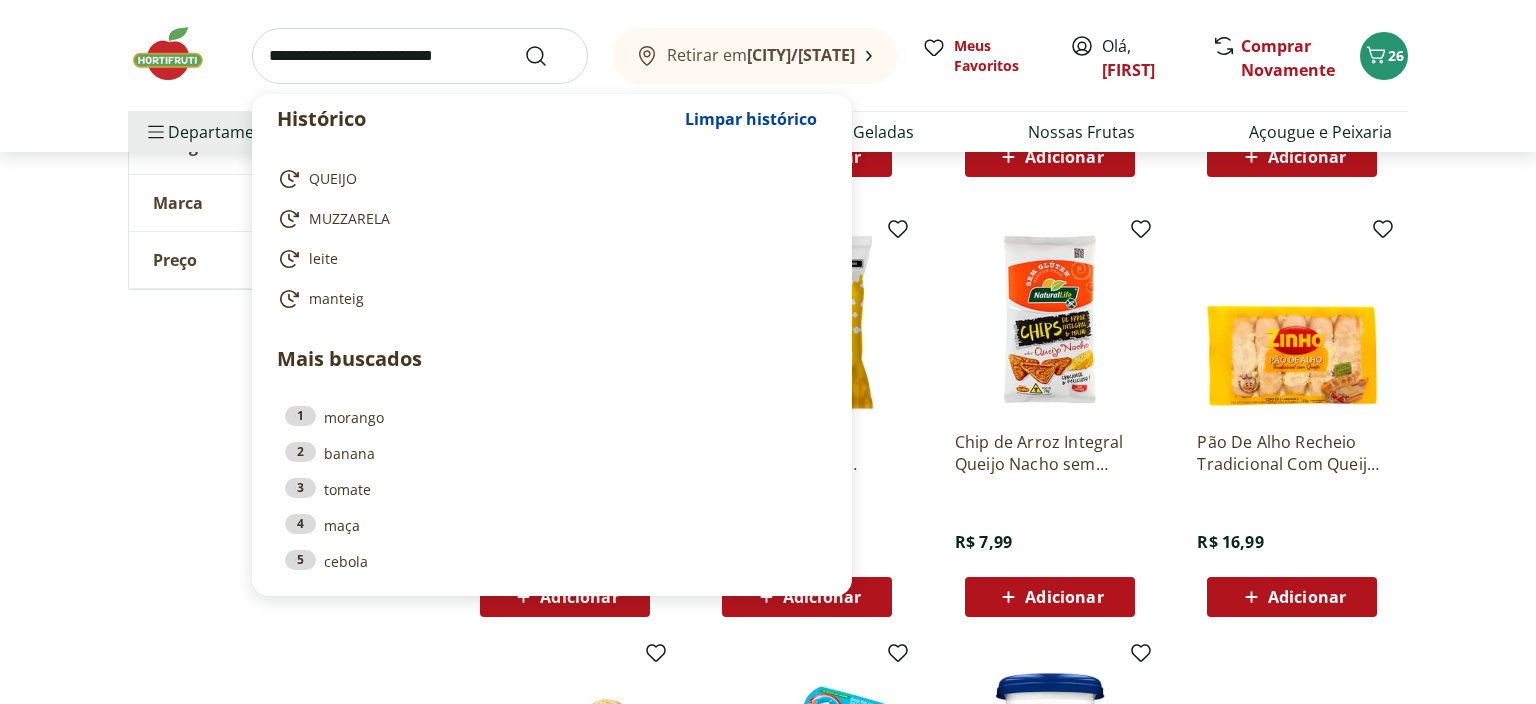 click at bounding box center [420, 56] 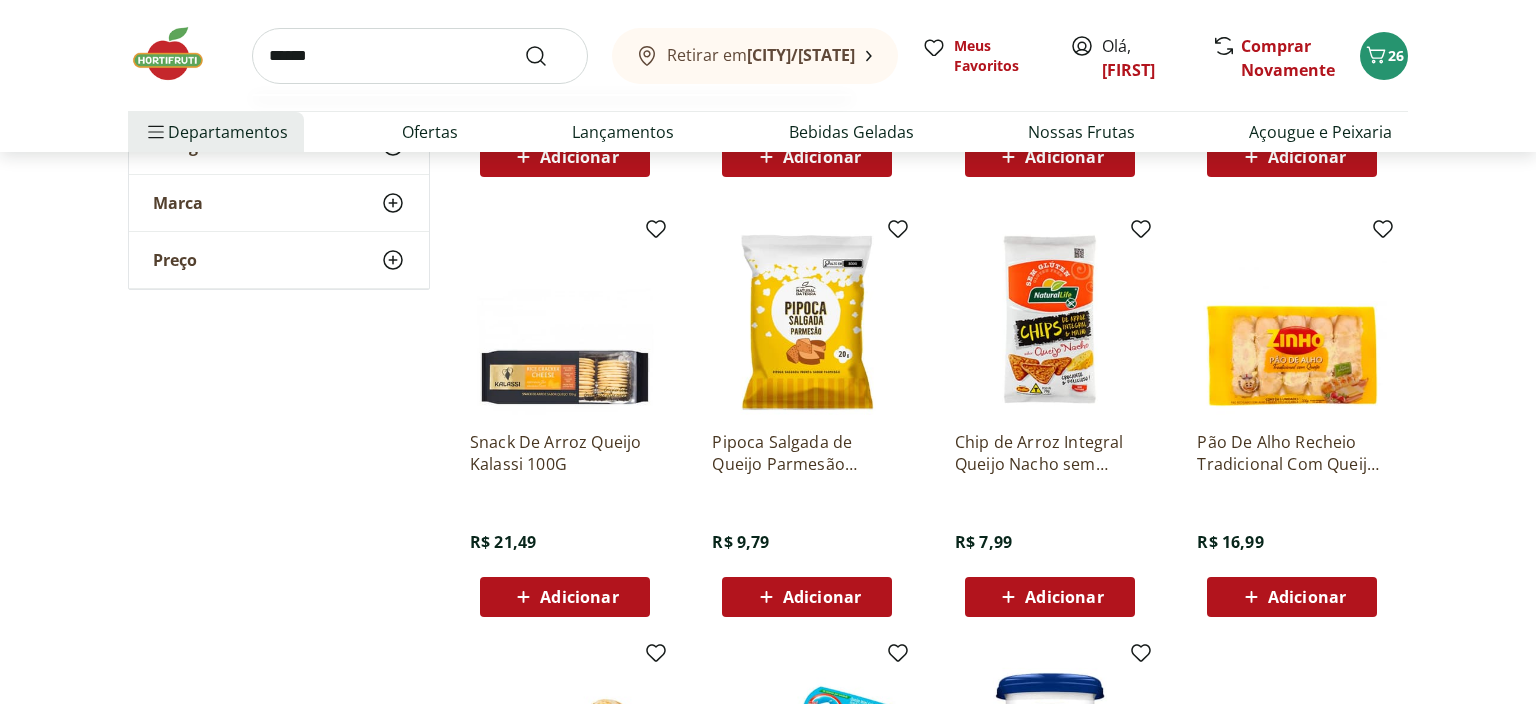 type on "******" 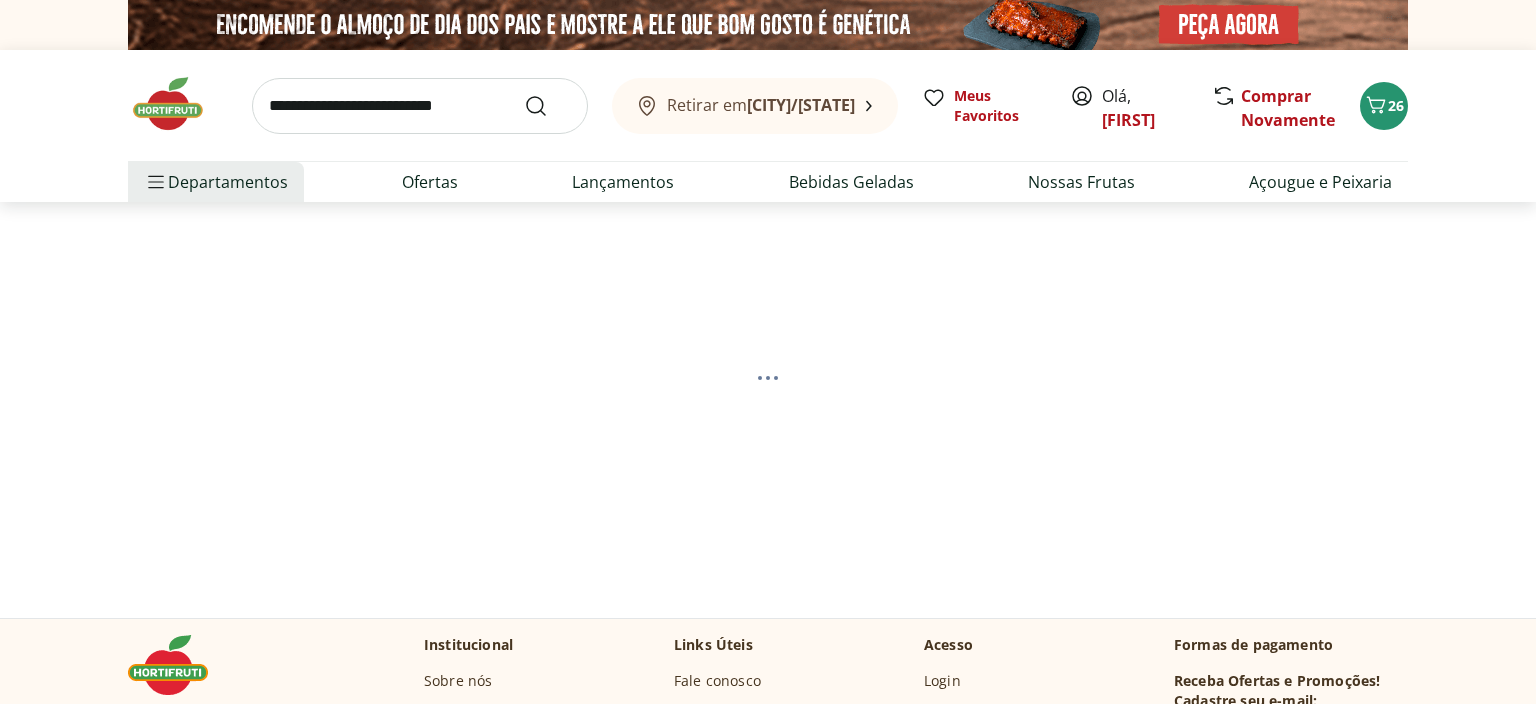 select on "**********" 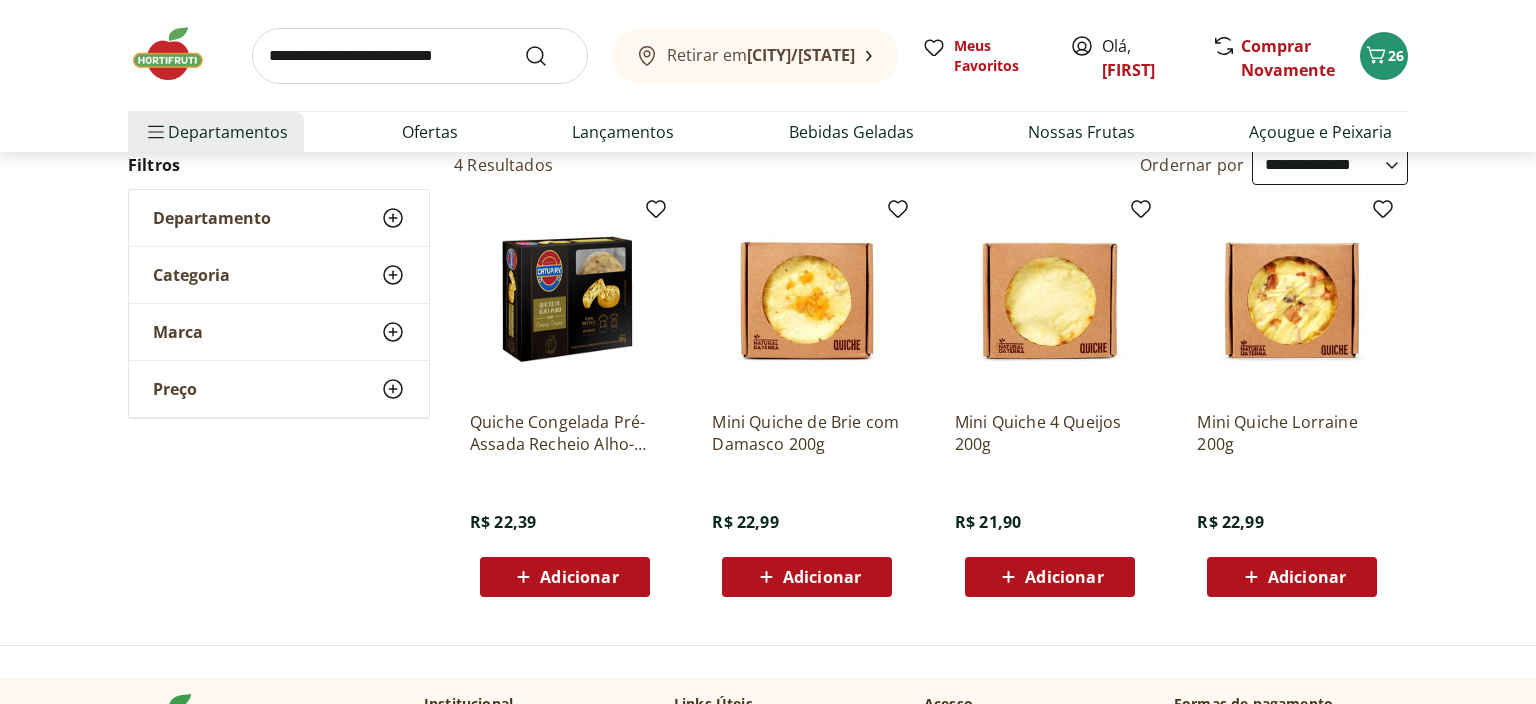scroll, scrollTop: 211, scrollLeft: 0, axis: vertical 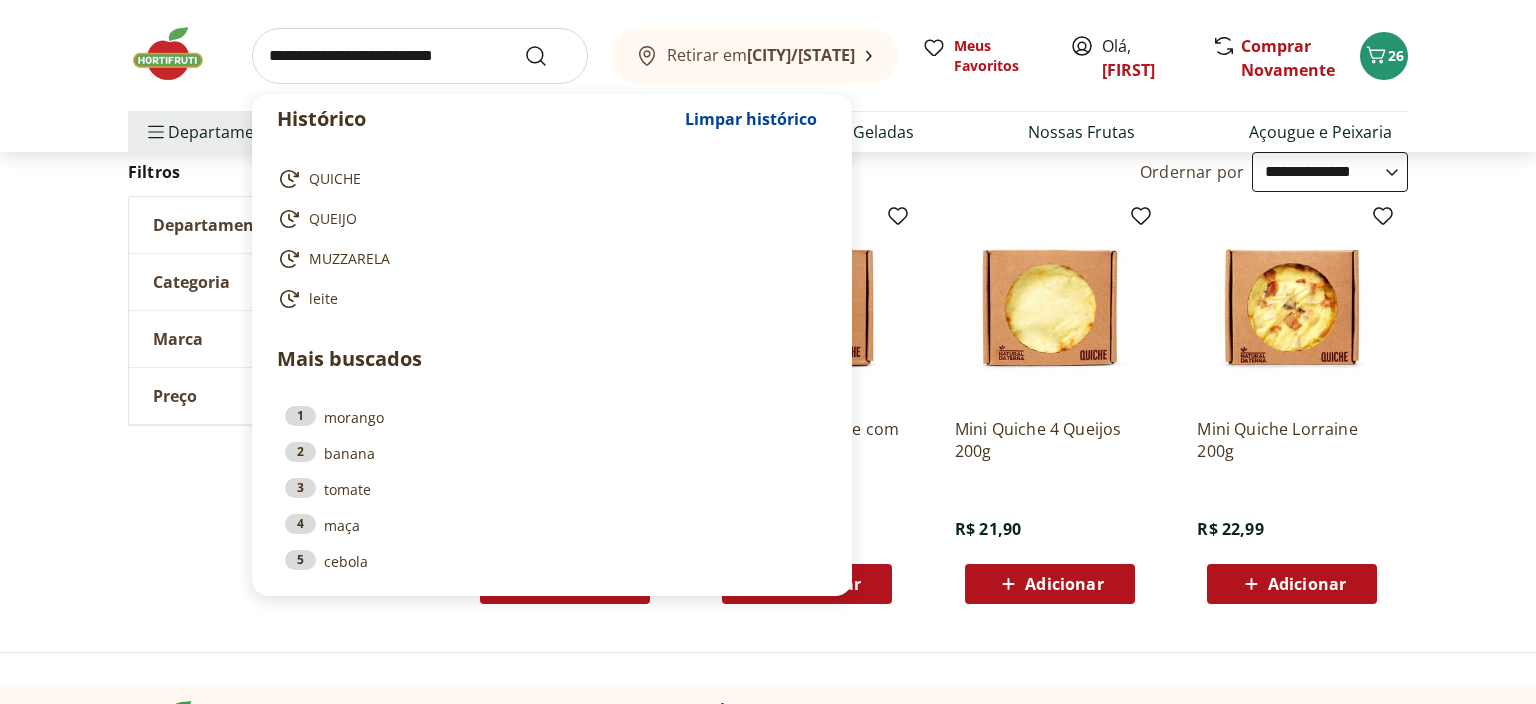 click at bounding box center [420, 56] 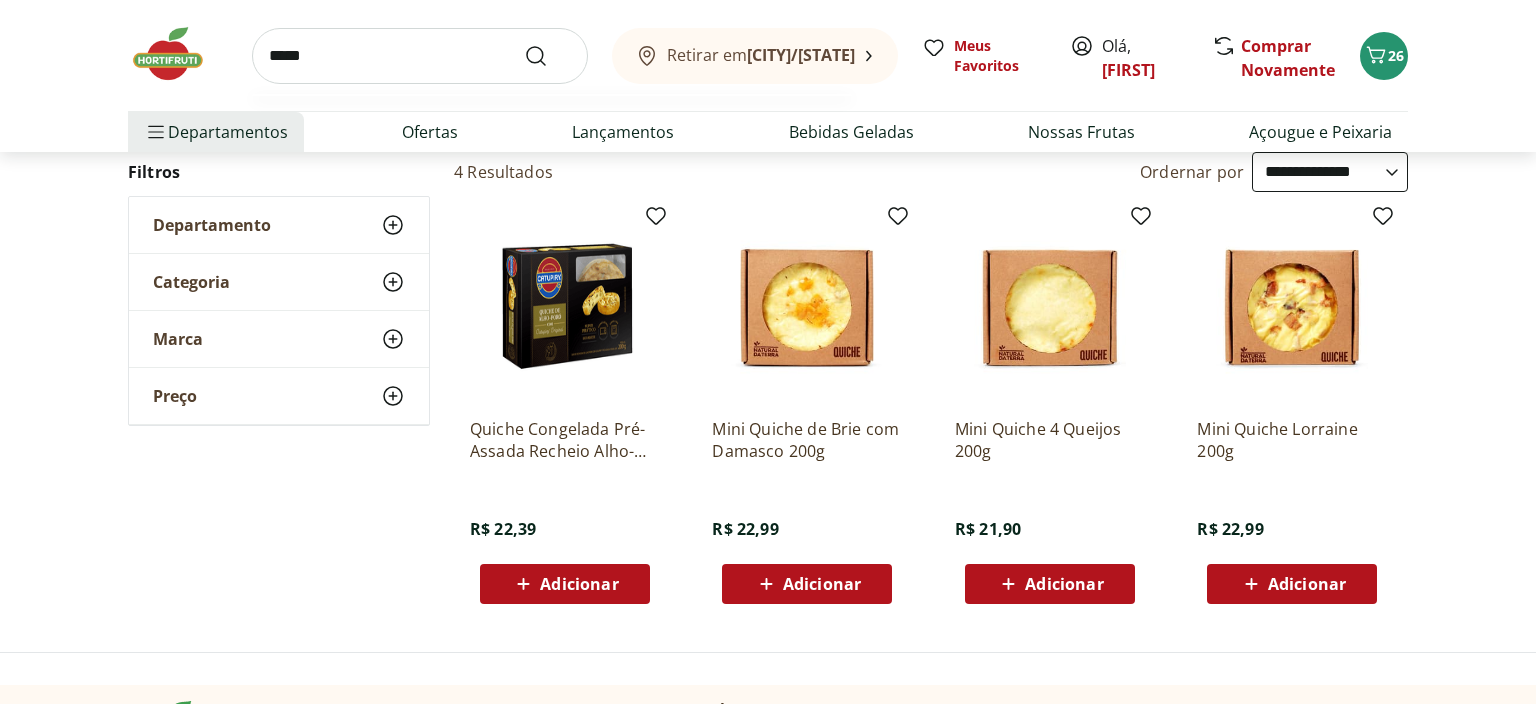 type on "*****" 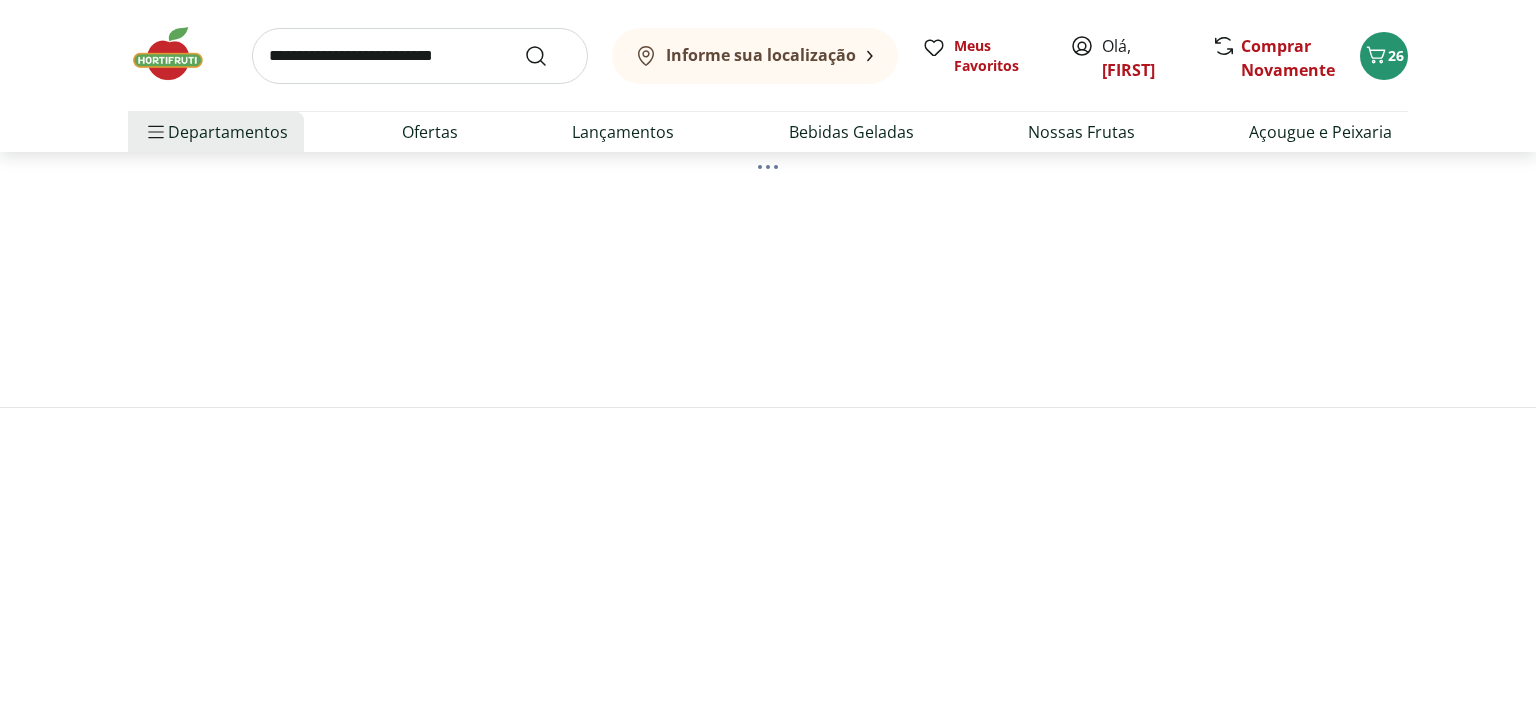 scroll, scrollTop: 0, scrollLeft: 0, axis: both 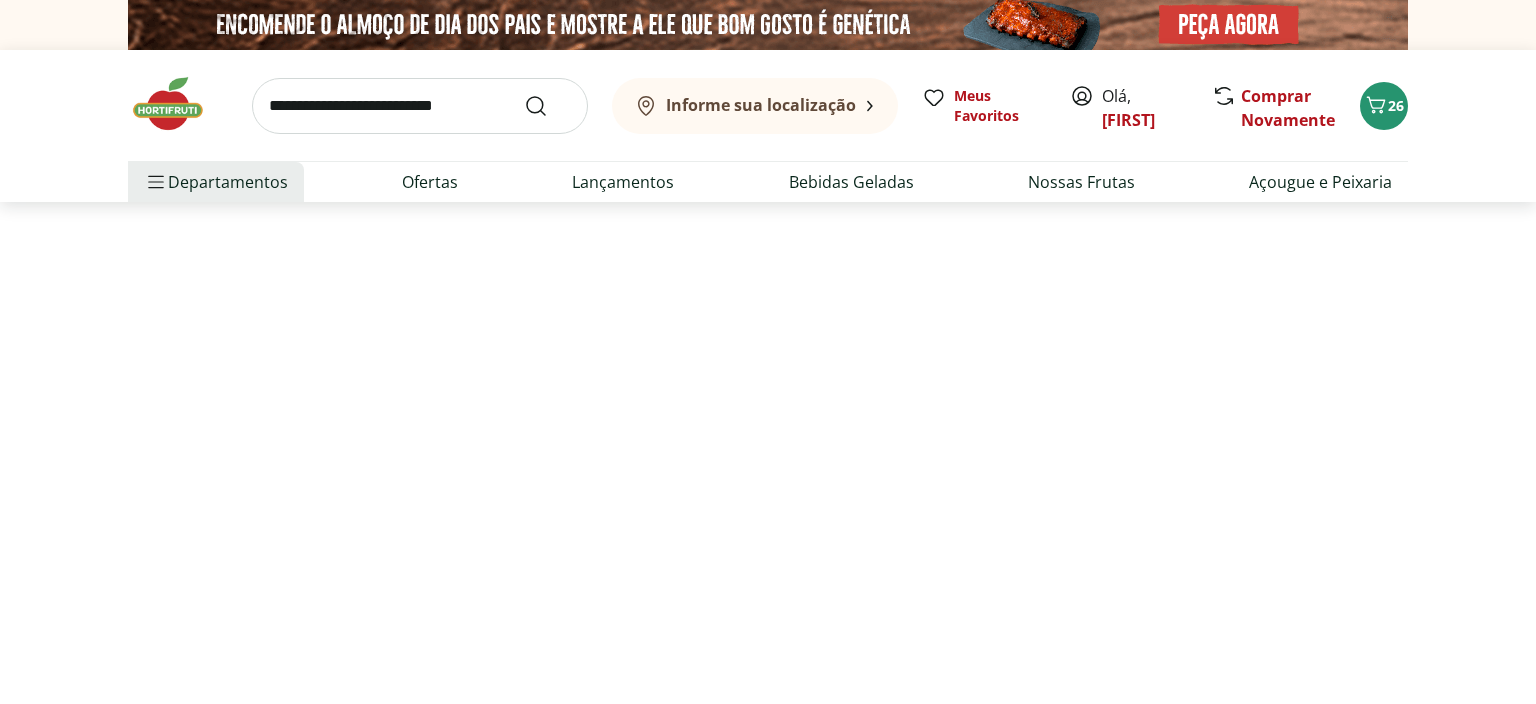 select on "**********" 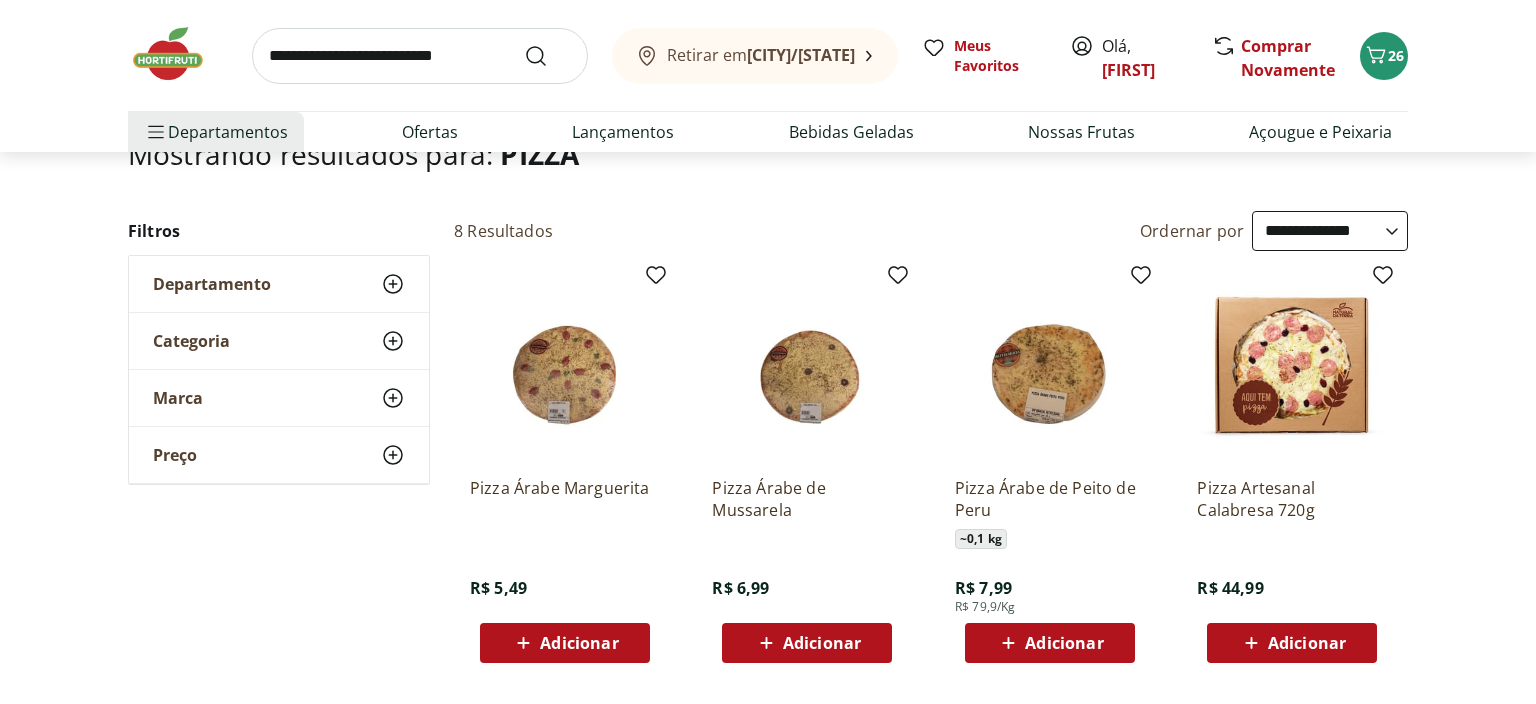 scroll, scrollTop: 211, scrollLeft: 0, axis: vertical 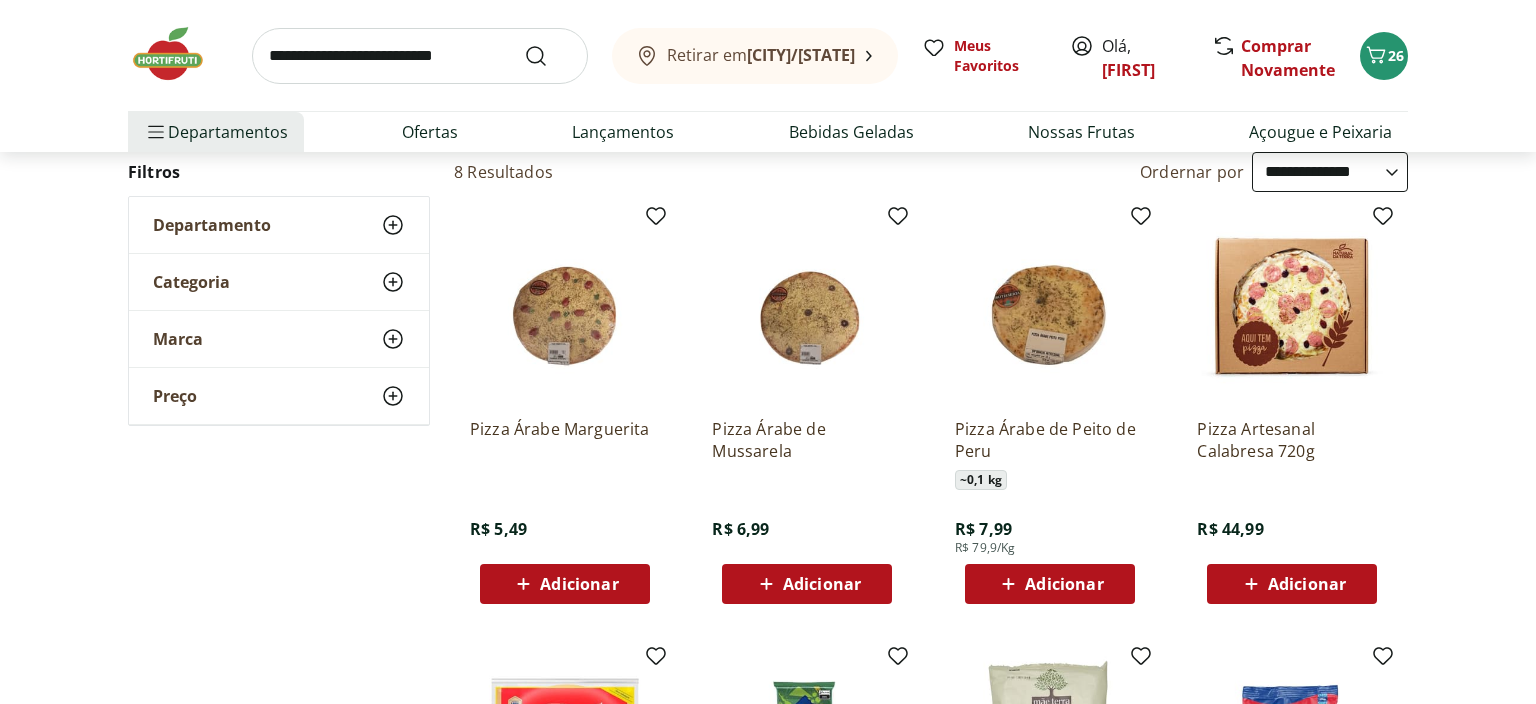 click on "Adicionar" at bounding box center [1307, 584] 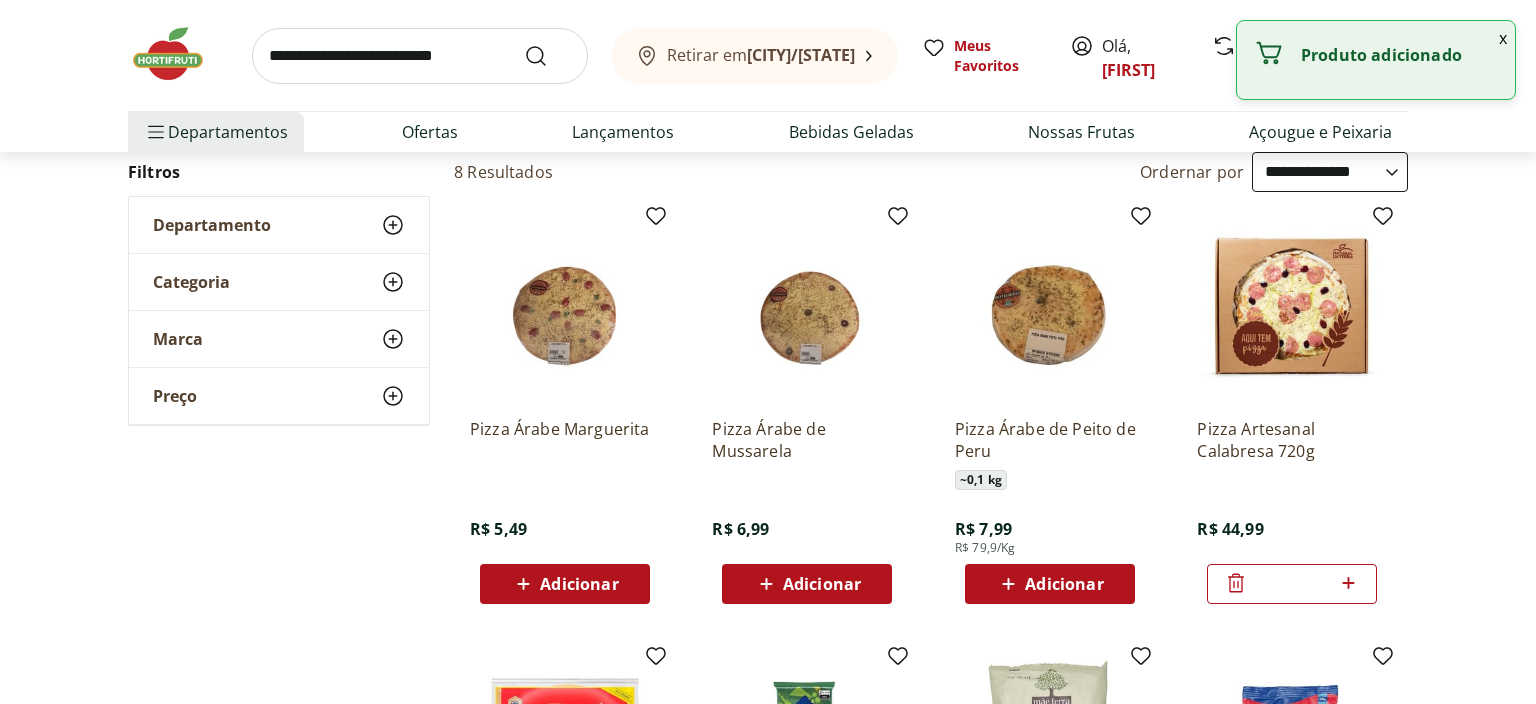 click 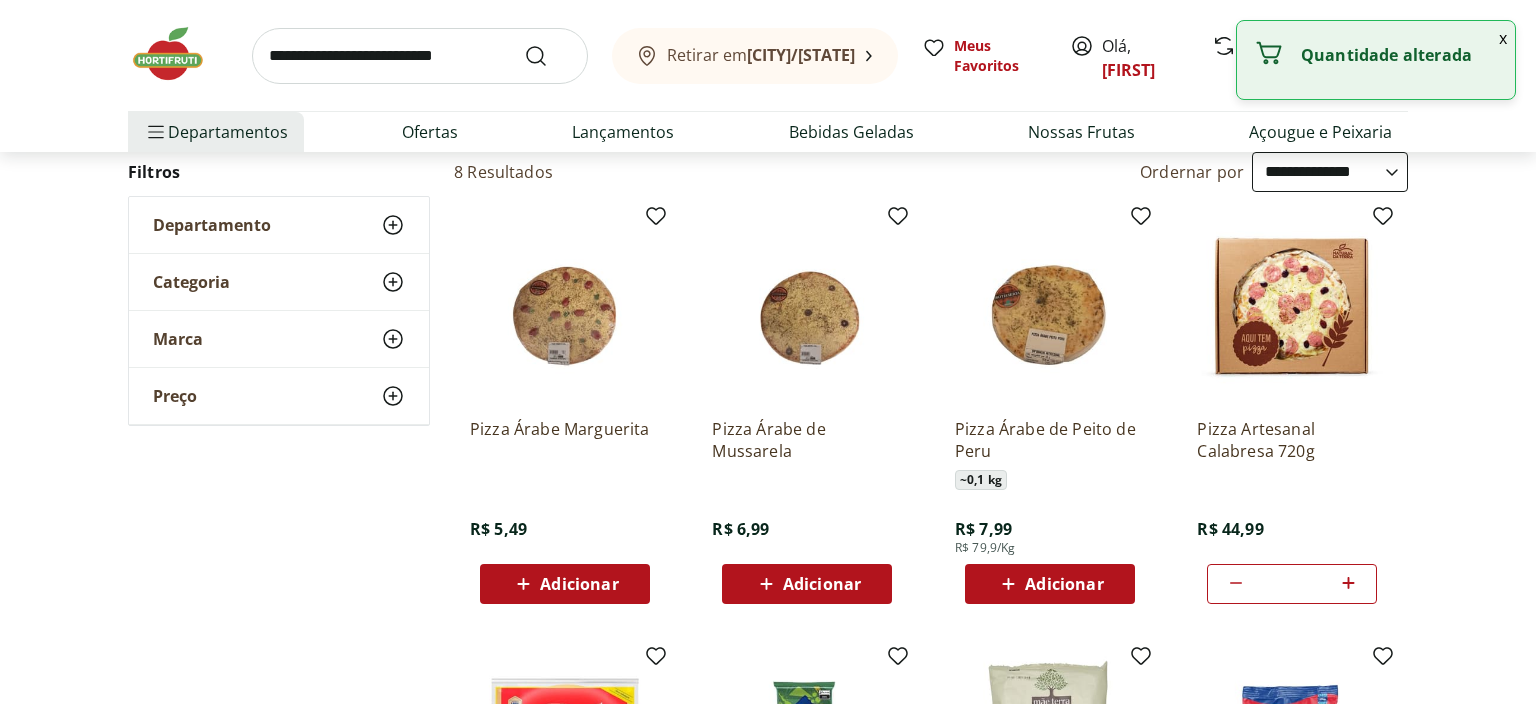 type on "*" 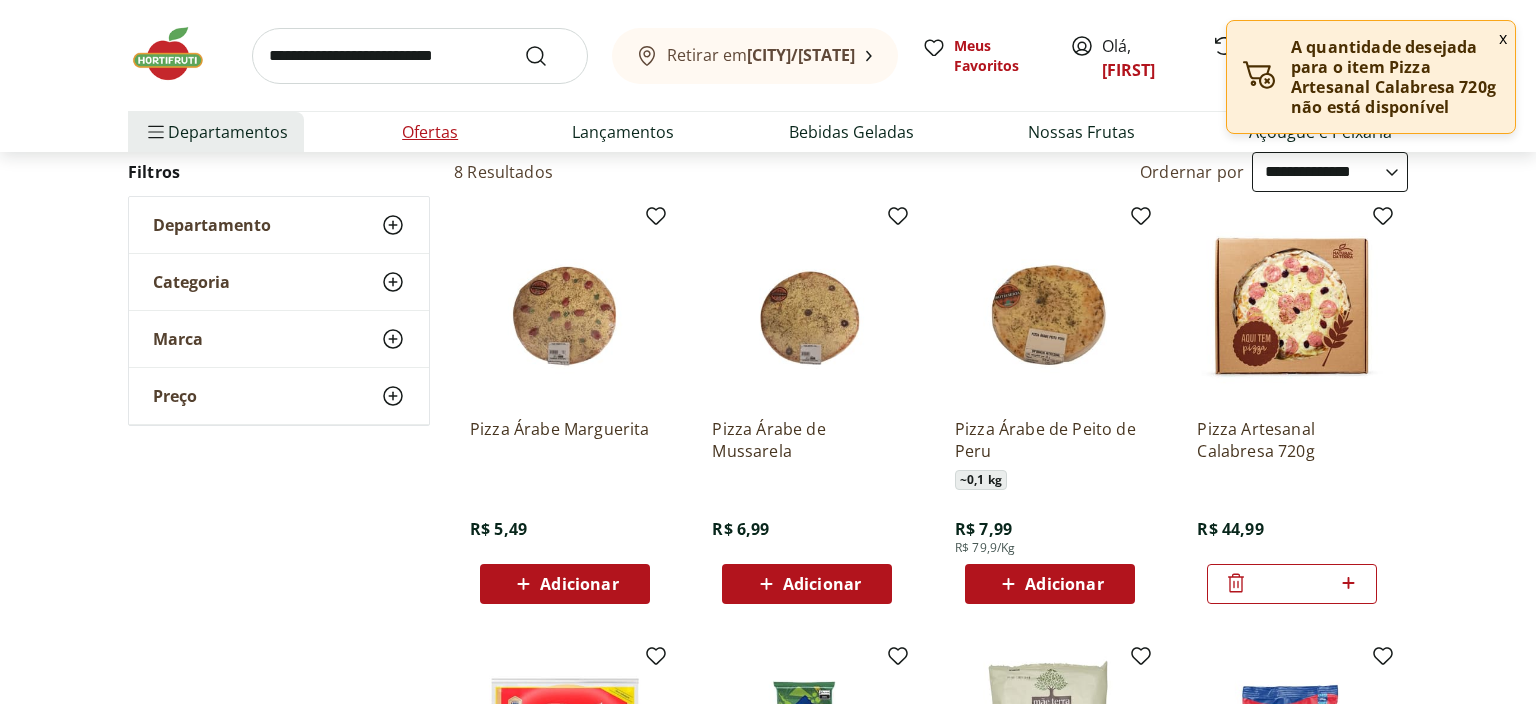 click on "Ofertas" at bounding box center [430, 132] 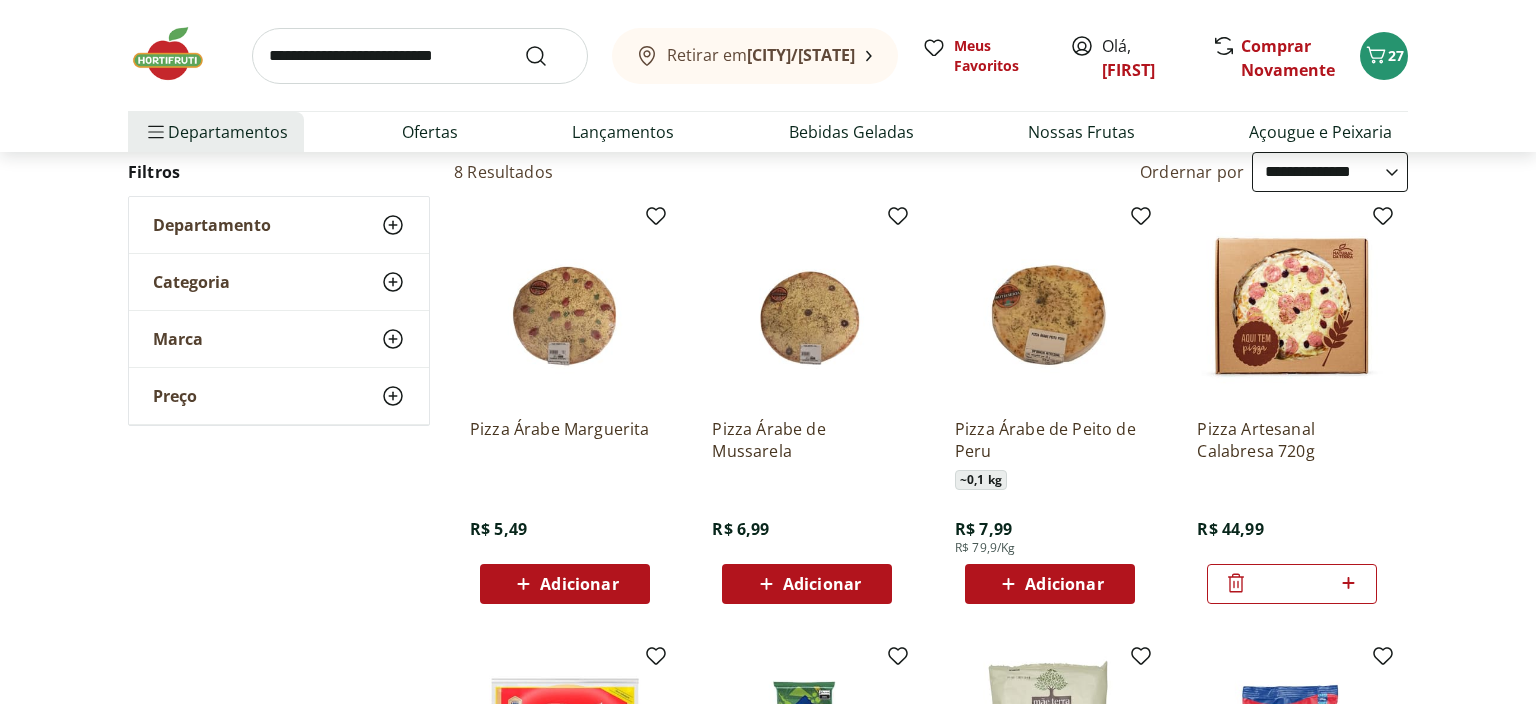 click on "Retirar em  Armação dos Búzios/RJ Olá,  Sandra 27 Retirar em  Armação dos Búzios/RJ Meus Favoritos Olá,  Sandra Comprar Novamente 27  Departamentos Nossa Marca Nossa Marca Ver tudo do departamento Açougue & Peixaria Congelados e Refrigerados Frutas, Legumes e Verduras Orgânicos Mercearia Sorvetes Hortifruti Hortifruti Ver tudo do departamento Cogumelos Frutas Legumes Ovos Temperos Frescos Verduras Orgânicos Orgânicos Ver tudo do departamento Bebidas Orgânicas Frutas Orgânicas Legumes Orgânicos Ovos Orgânicos Perecíveis Orgânicos Verduras Orgânicas Temperos Frescos Açougue e Peixaria Açougue e Peixaria Ver tudo do departamento Aves Bovinos Exóticos Frutos do Mar Linguiça e Salsicha Peixes Salgados e Defumados Suínos Prontinhos Prontinhos Ver tudo do departamento Frutas Cortadinhas Pré Preparados Prontos para Consumo Saladas Sucos e Água de Coco Padaria Padaria Ver tudo do departamento Bolos e Mini Bolos Doces Pão Padaria Própria Salgados Torradas Bebidas Bebidas Água Água de Coco" at bounding box center [768, 76] 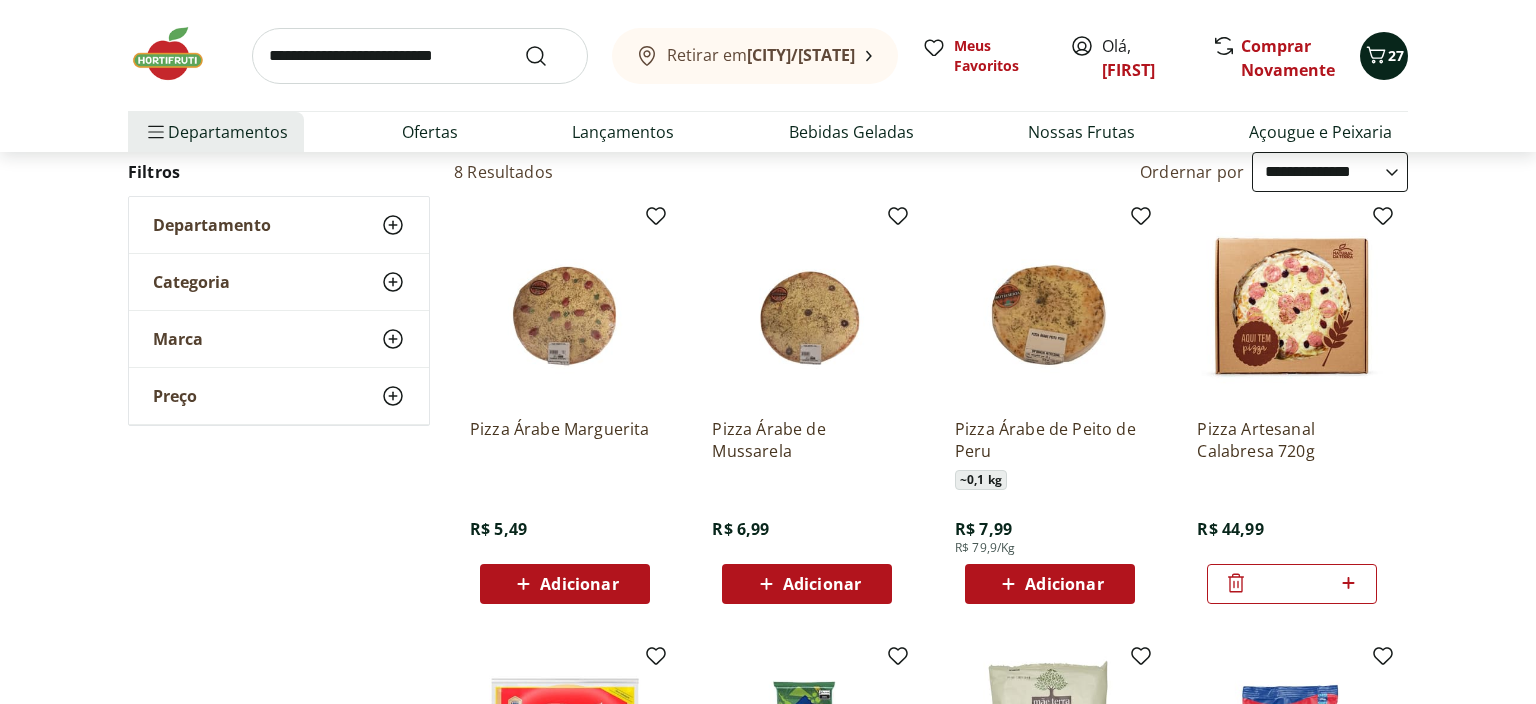 click 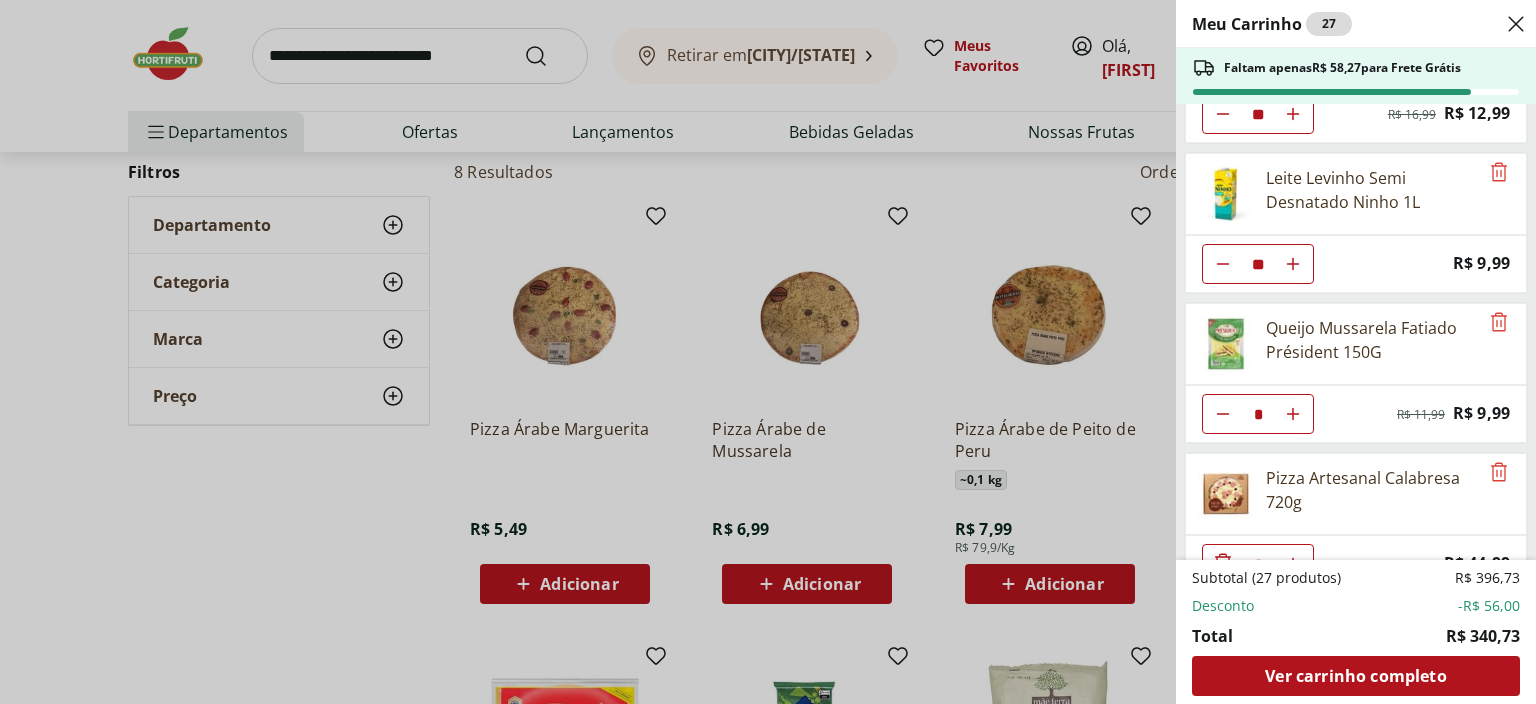 scroll, scrollTop: 147, scrollLeft: 0, axis: vertical 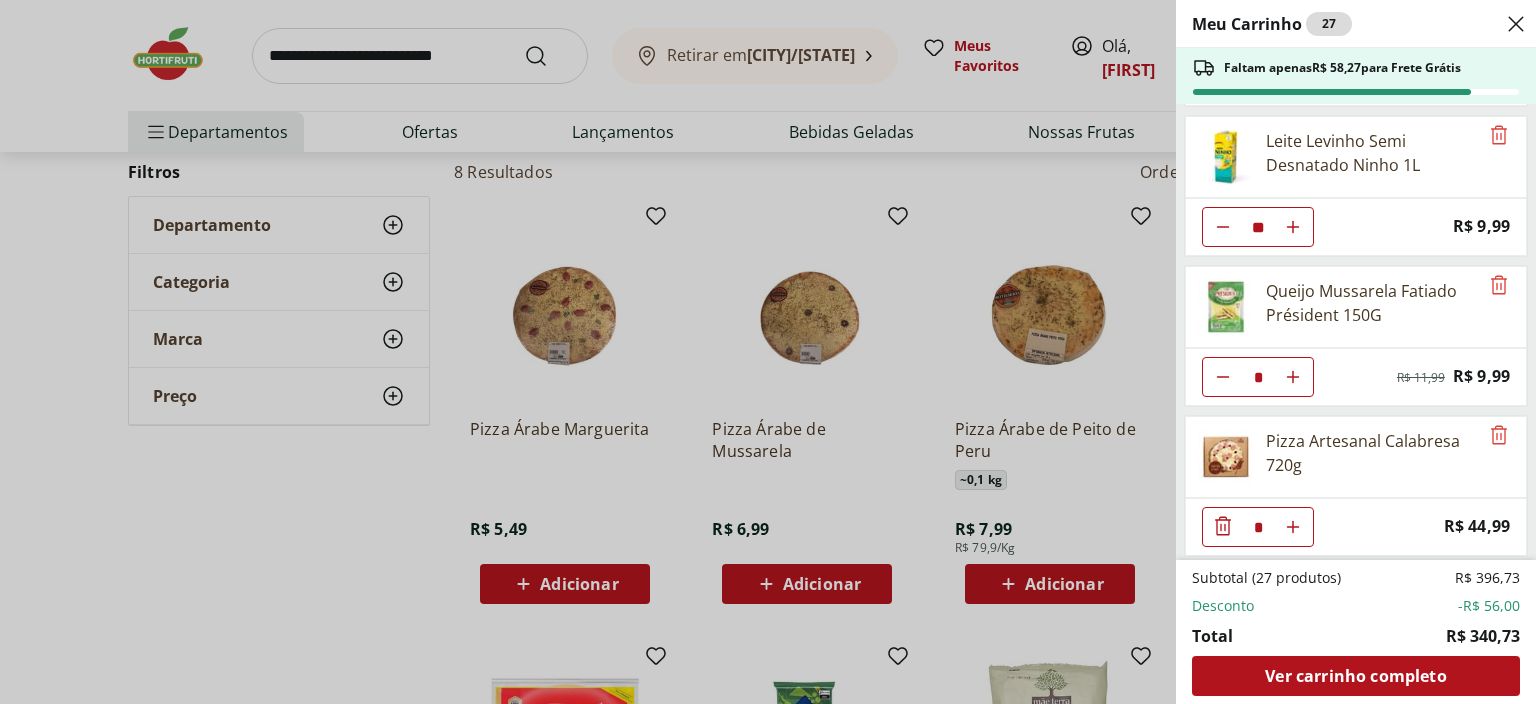 click on "Meu Carrinho 27 Faltam apenas  R$ 58,27  para Frete Grátis Manteiga em Tablete com Sal Président 200g ** Original price: R$ 16,99 Price: R$ 12,99 Leite Levinho Semi Desnatado Ninho 1L ** Price: R$ 9,99 Queijo Mussarela Fatiado Président 150G * Original price: R$ 11,99 Price: R$ 9,99 Pizza Artesanal Calabresa 720g * Price: R$ 44,99 Subtotal (27 produtos) R$ 396,73 Desconto -R$ 56,00 Total R$ 340,73 Ver carrinho completo" at bounding box center [768, 352] 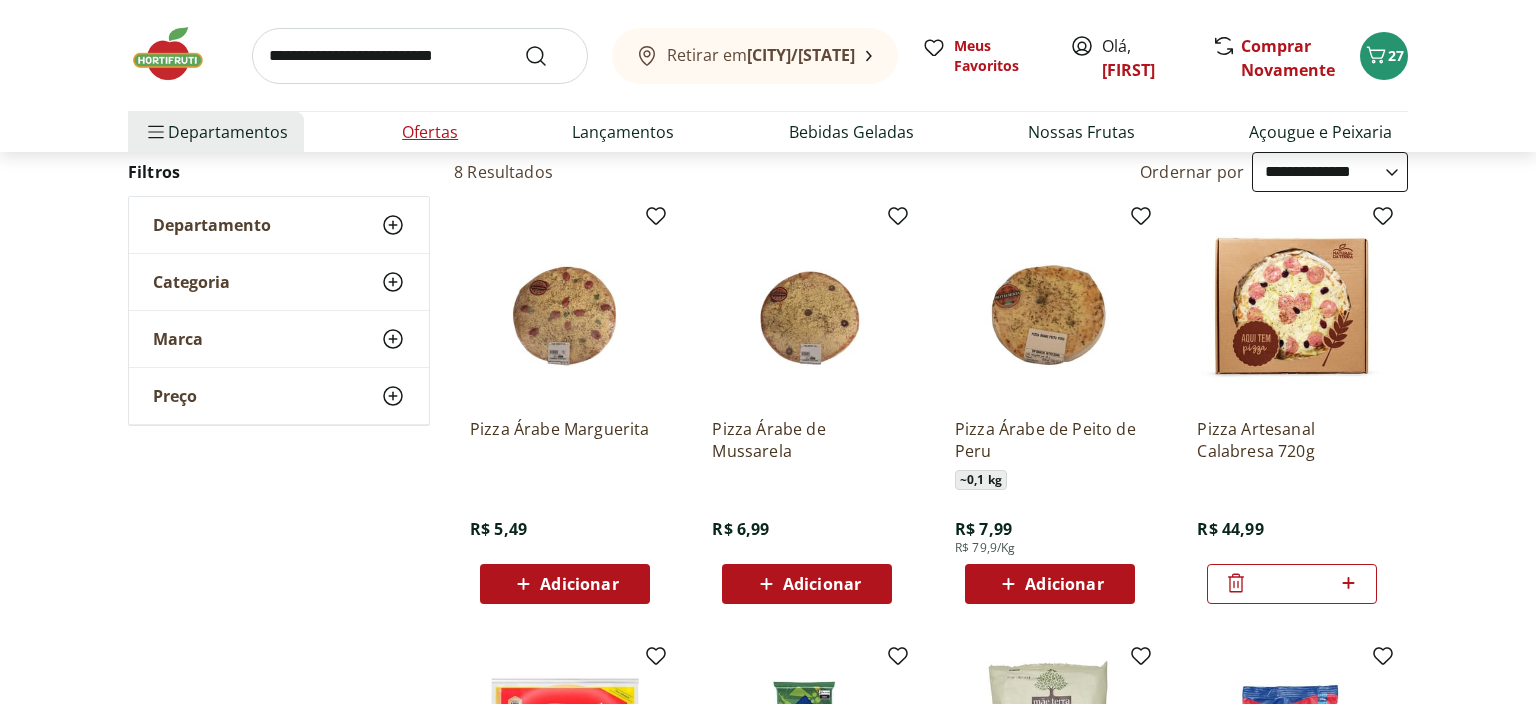 click on "Ofertas" at bounding box center [430, 132] 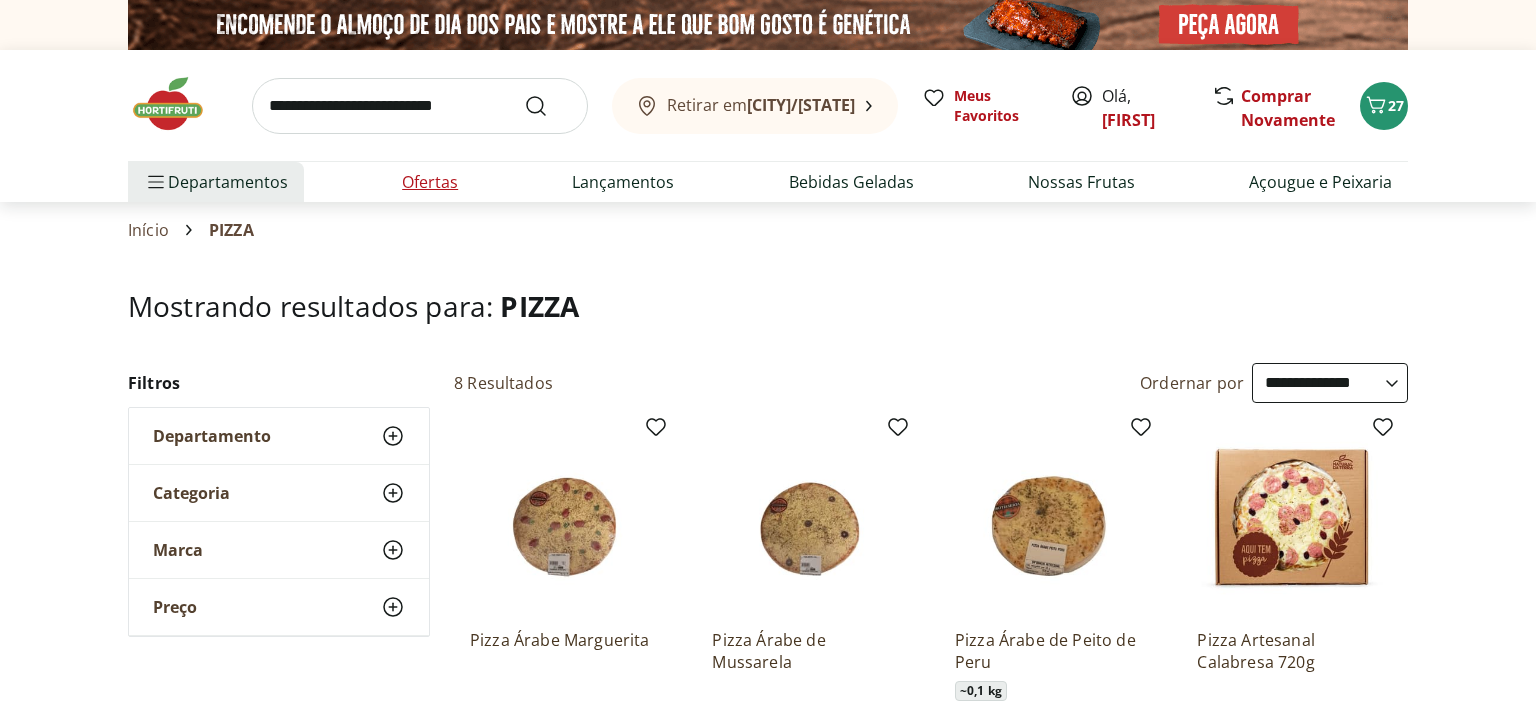 select on "**********" 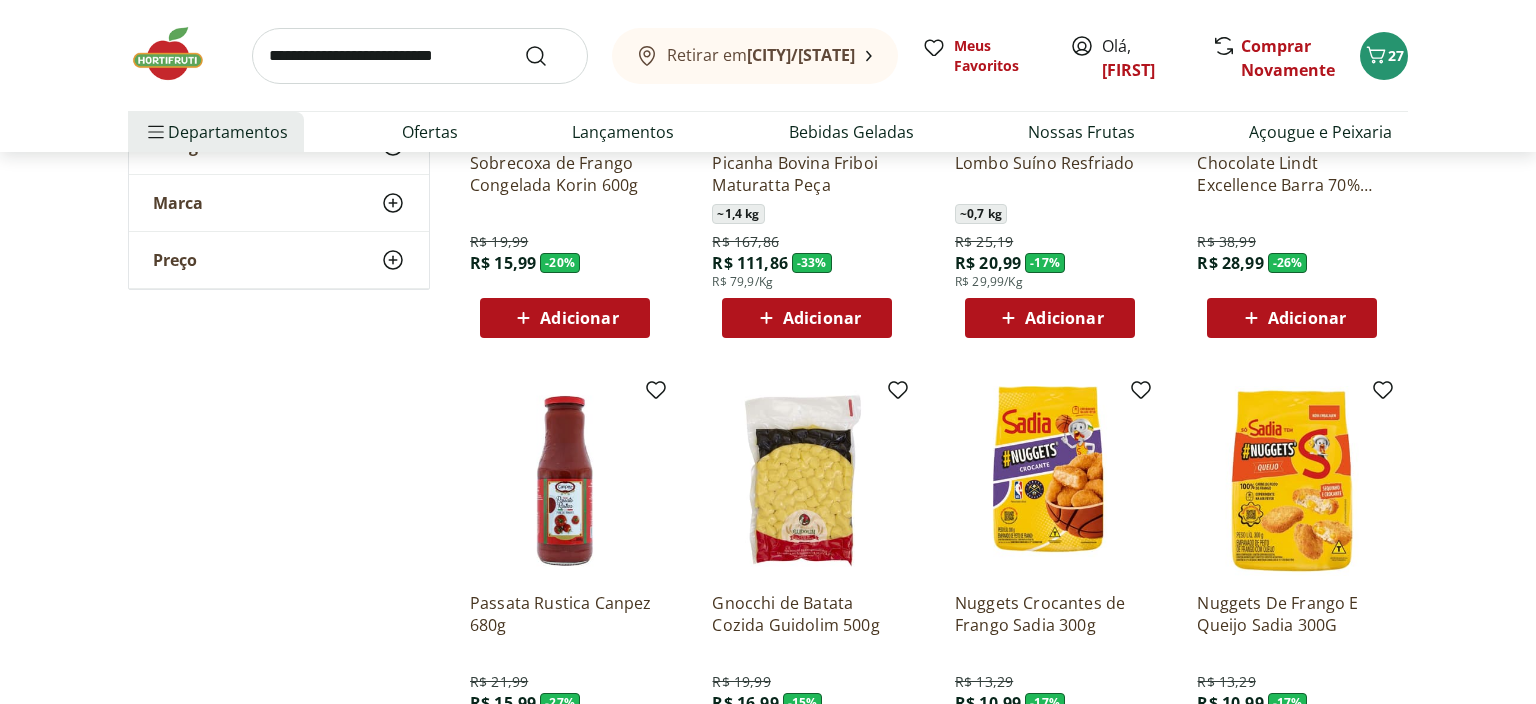 scroll, scrollTop: 1267, scrollLeft: 0, axis: vertical 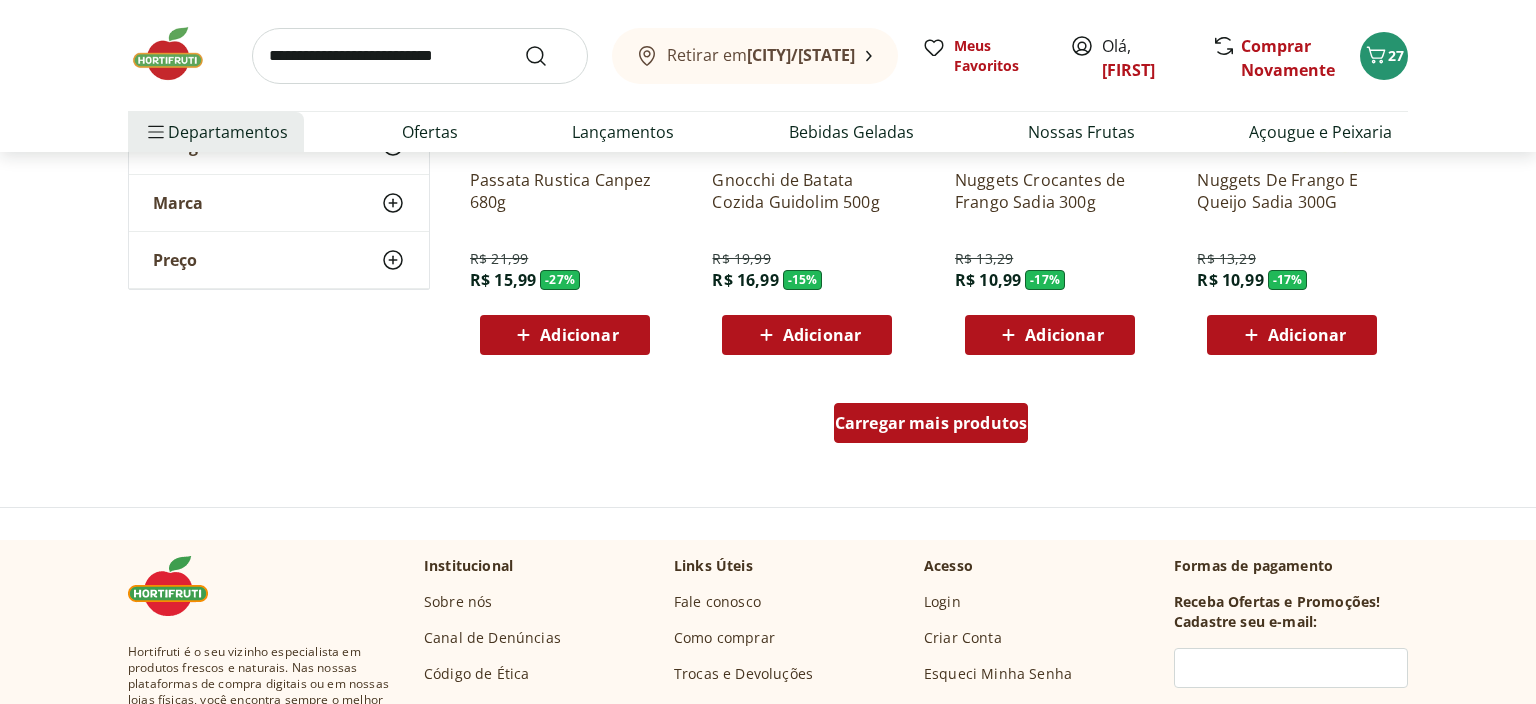 click on "Carregar mais produtos" at bounding box center (931, 423) 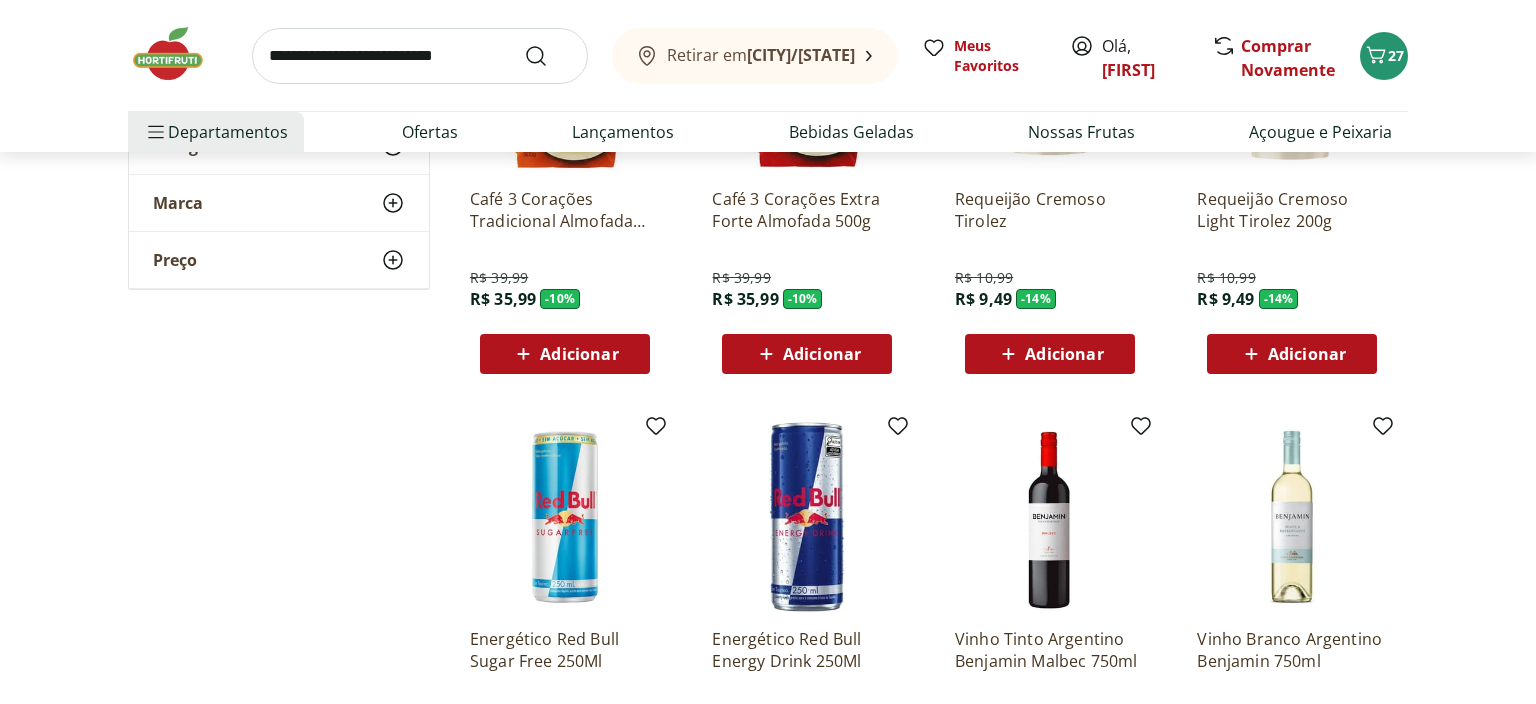 scroll, scrollTop: 2428, scrollLeft: 0, axis: vertical 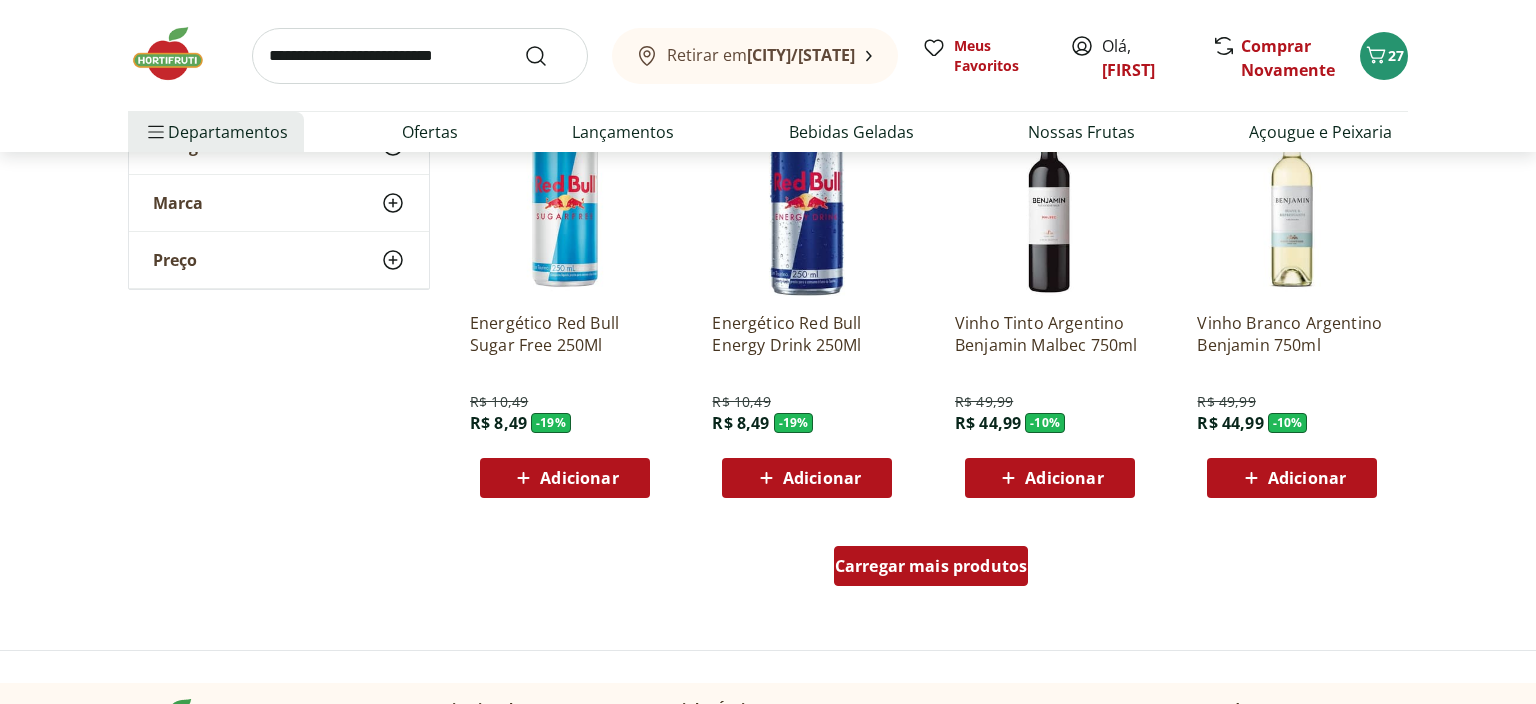 click on "Carregar mais produtos" at bounding box center (931, 566) 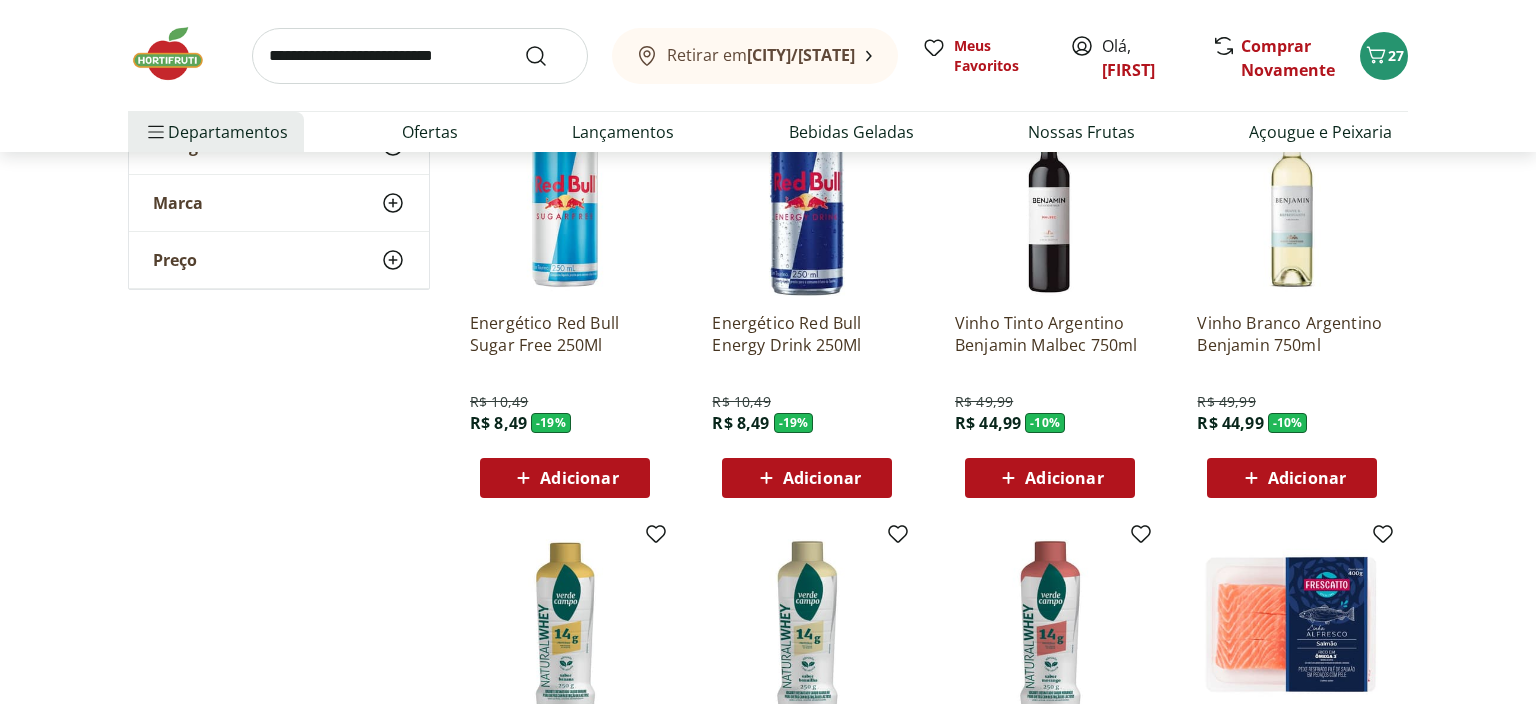 type on "*" 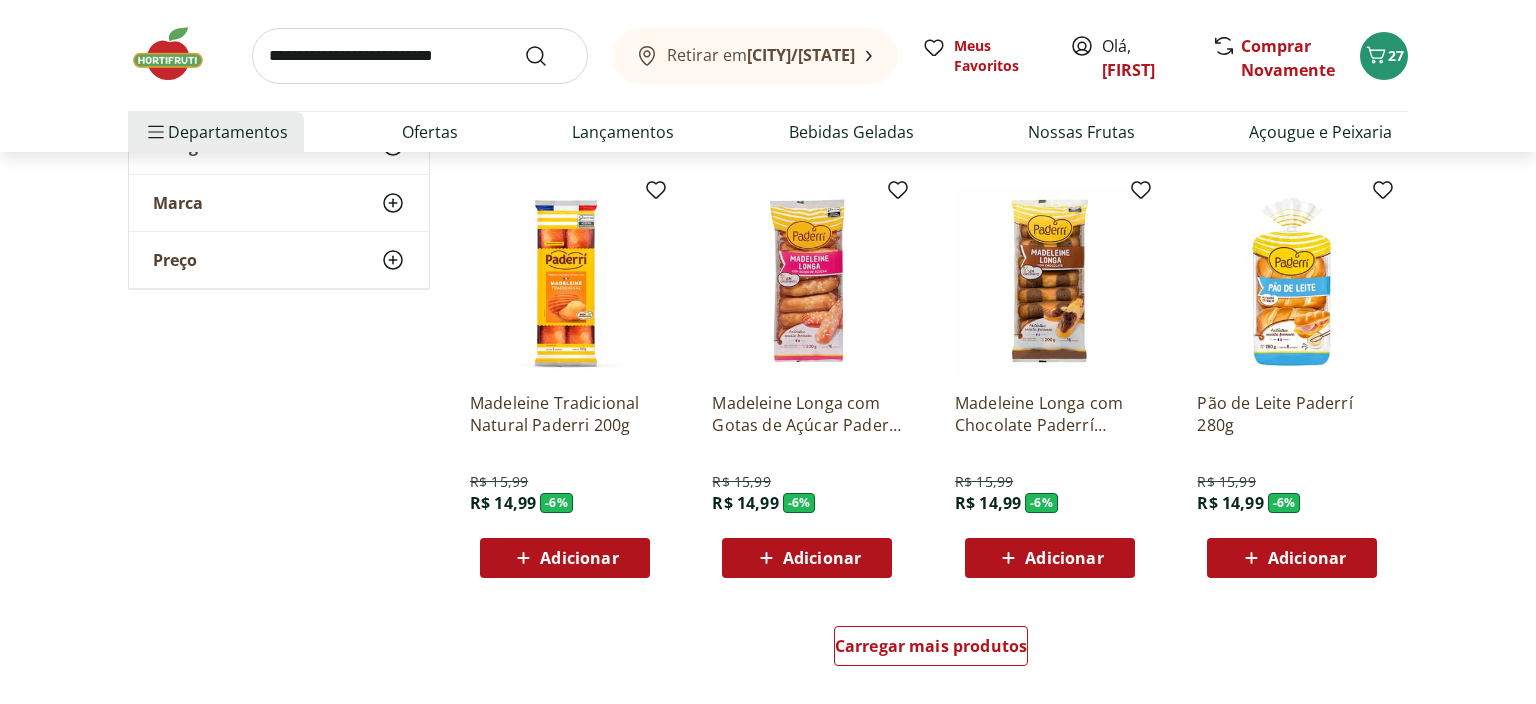 scroll, scrollTop: 3696, scrollLeft: 0, axis: vertical 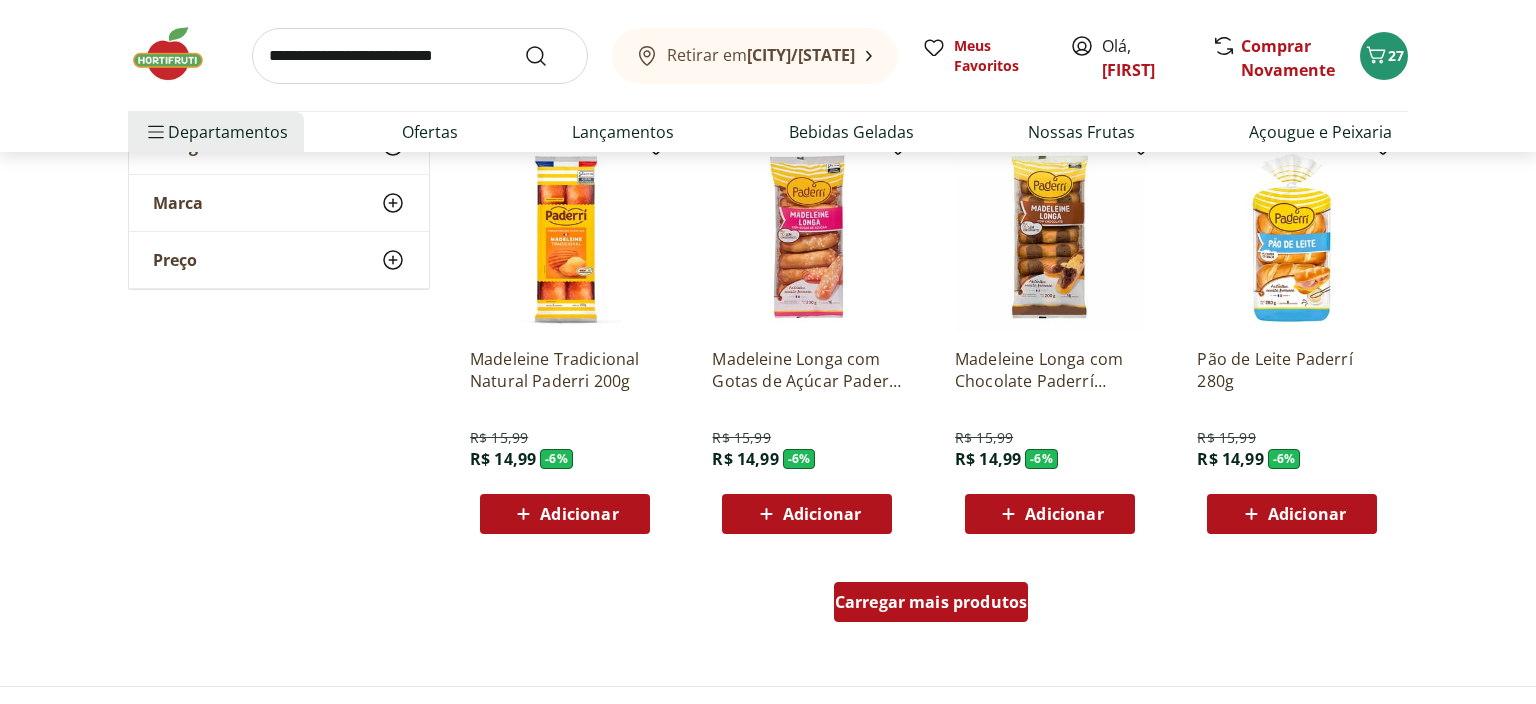 click on "Carregar mais produtos" at bounding box center [931, 602] 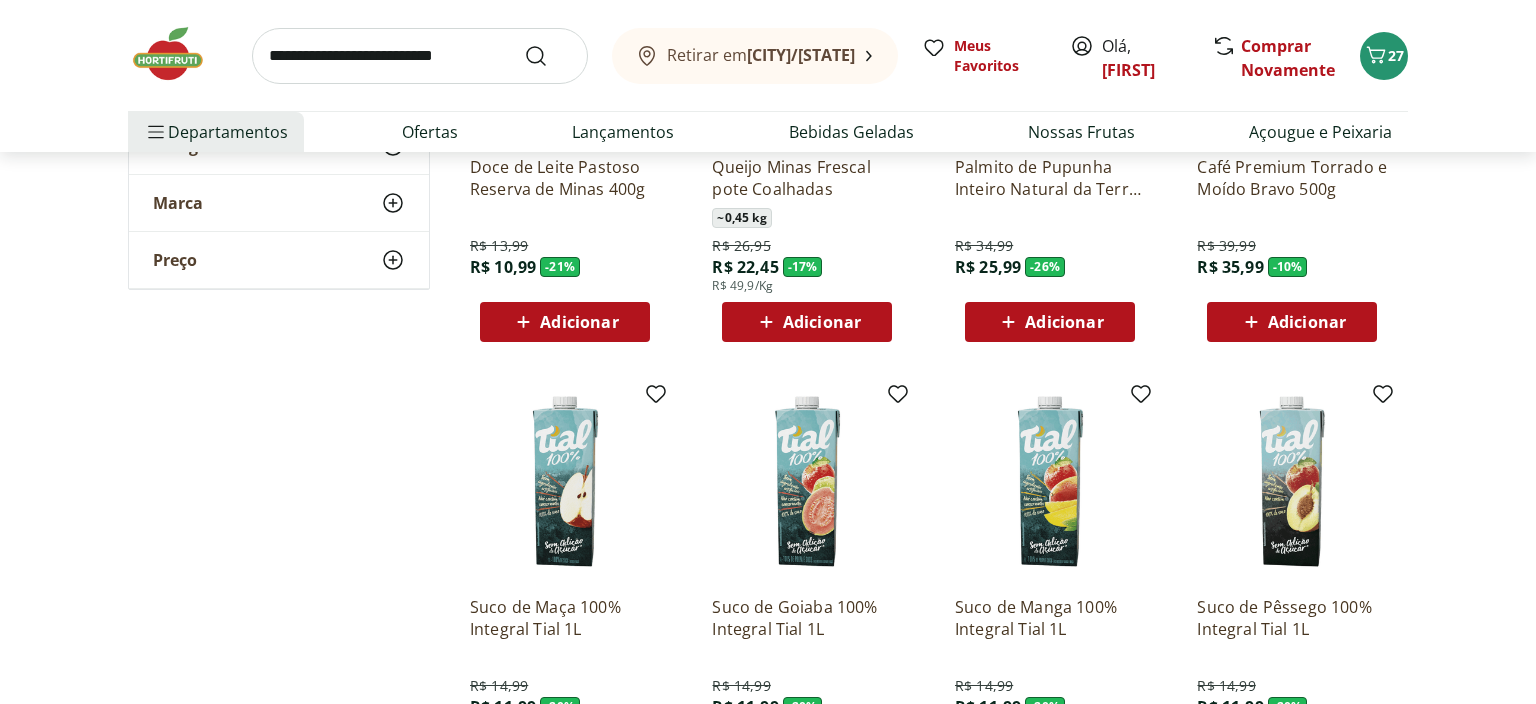 scroll, scrollTop: 5068, scrollLeft: 0, axis: vertical 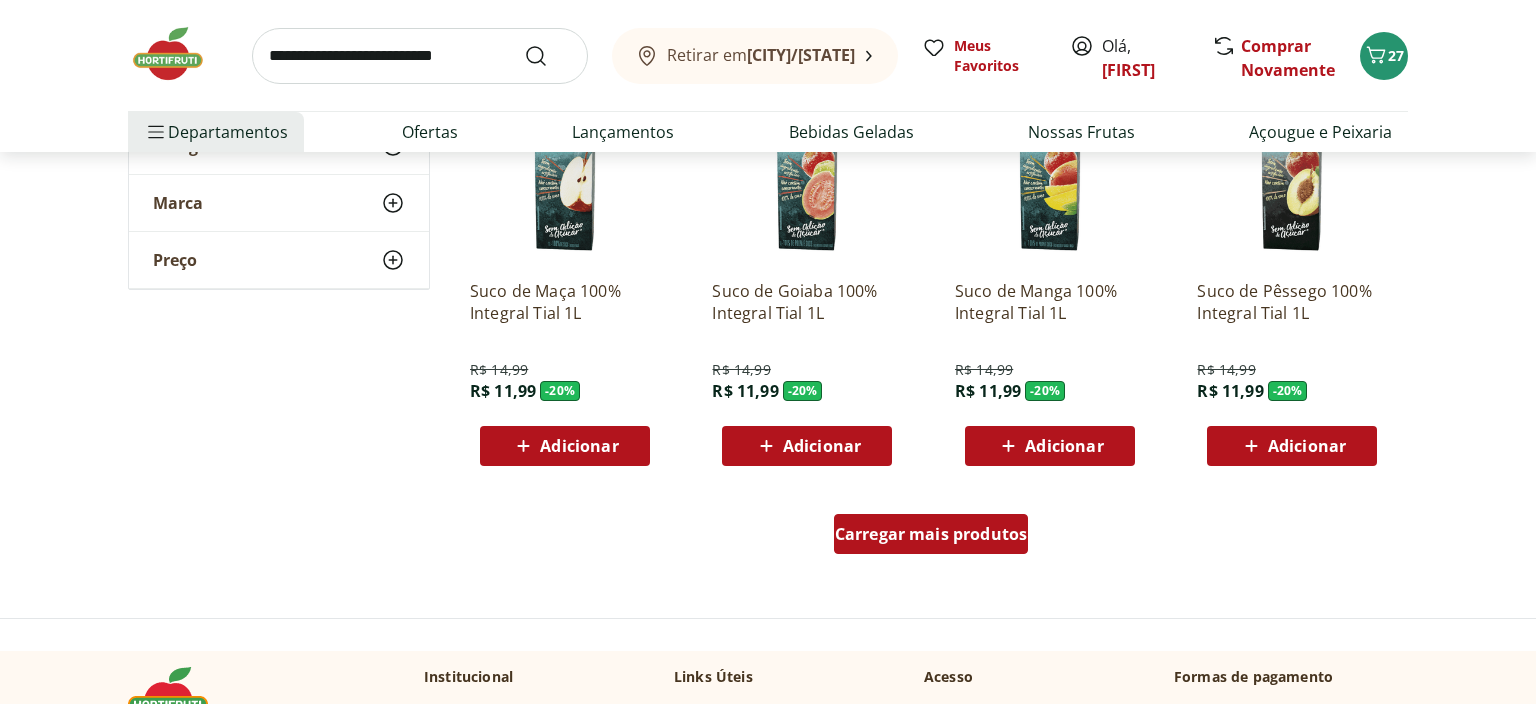 click on "Carregar mais produtos" at bounding box center (931, 534) 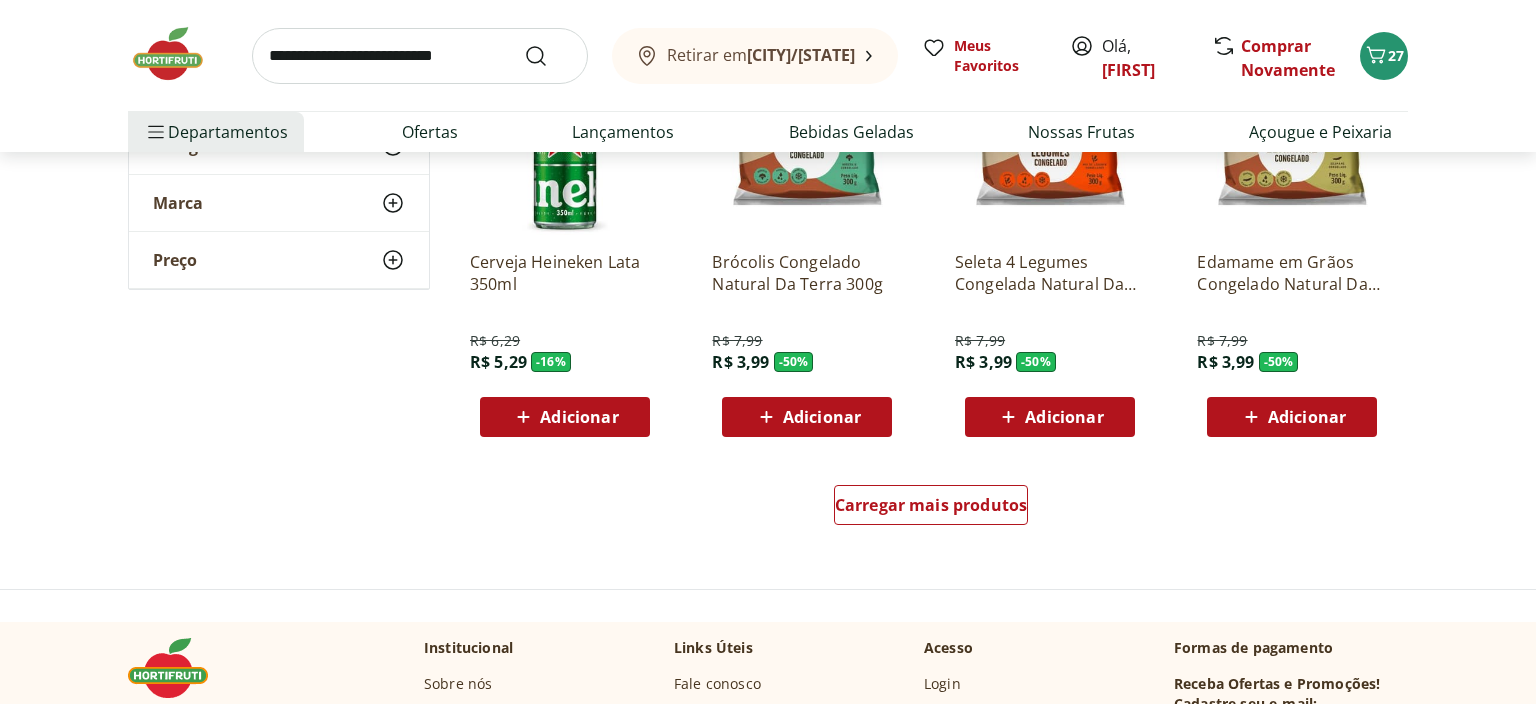 scroll, scrollTop: 6547, scrollLeft: 0, axis: vertical 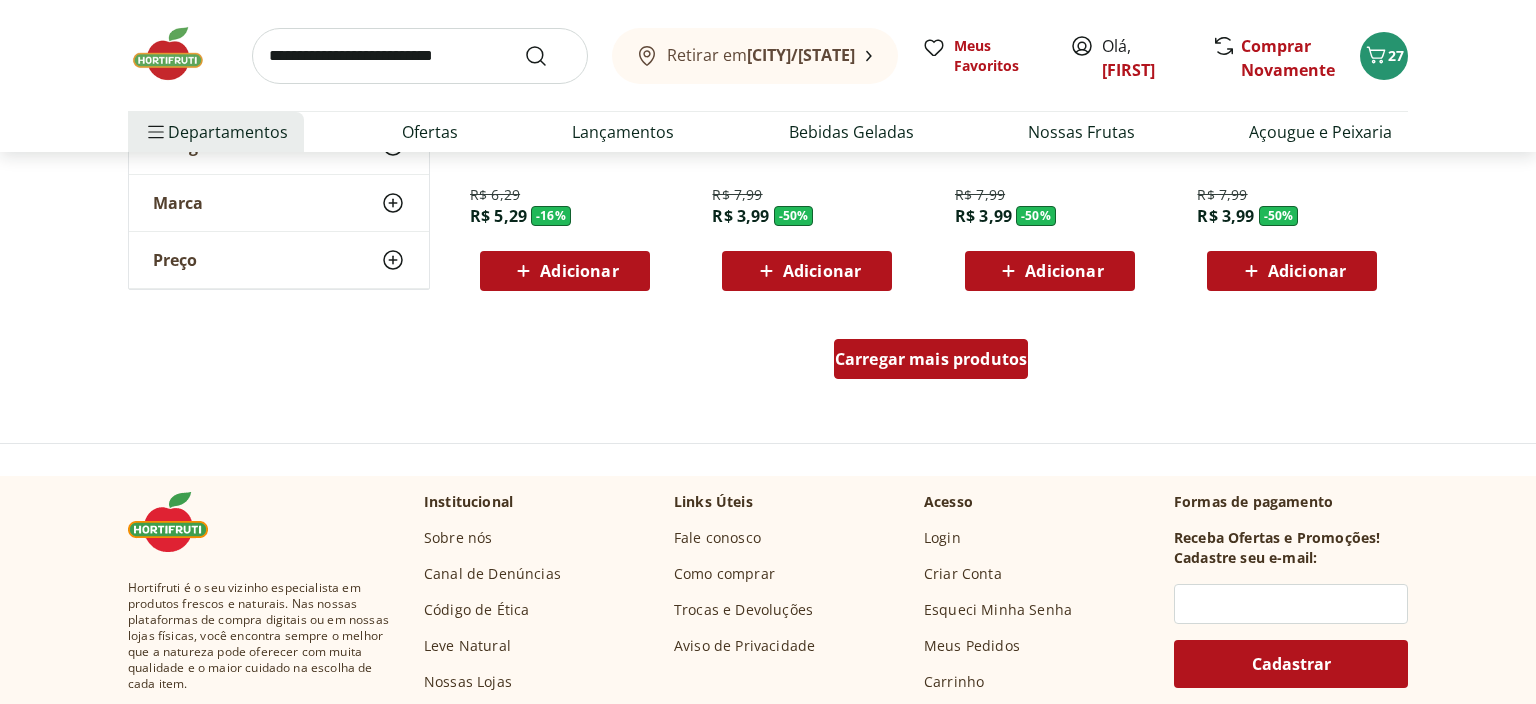 click on "Carregar mais produtos" at bounding box center [931, 359] 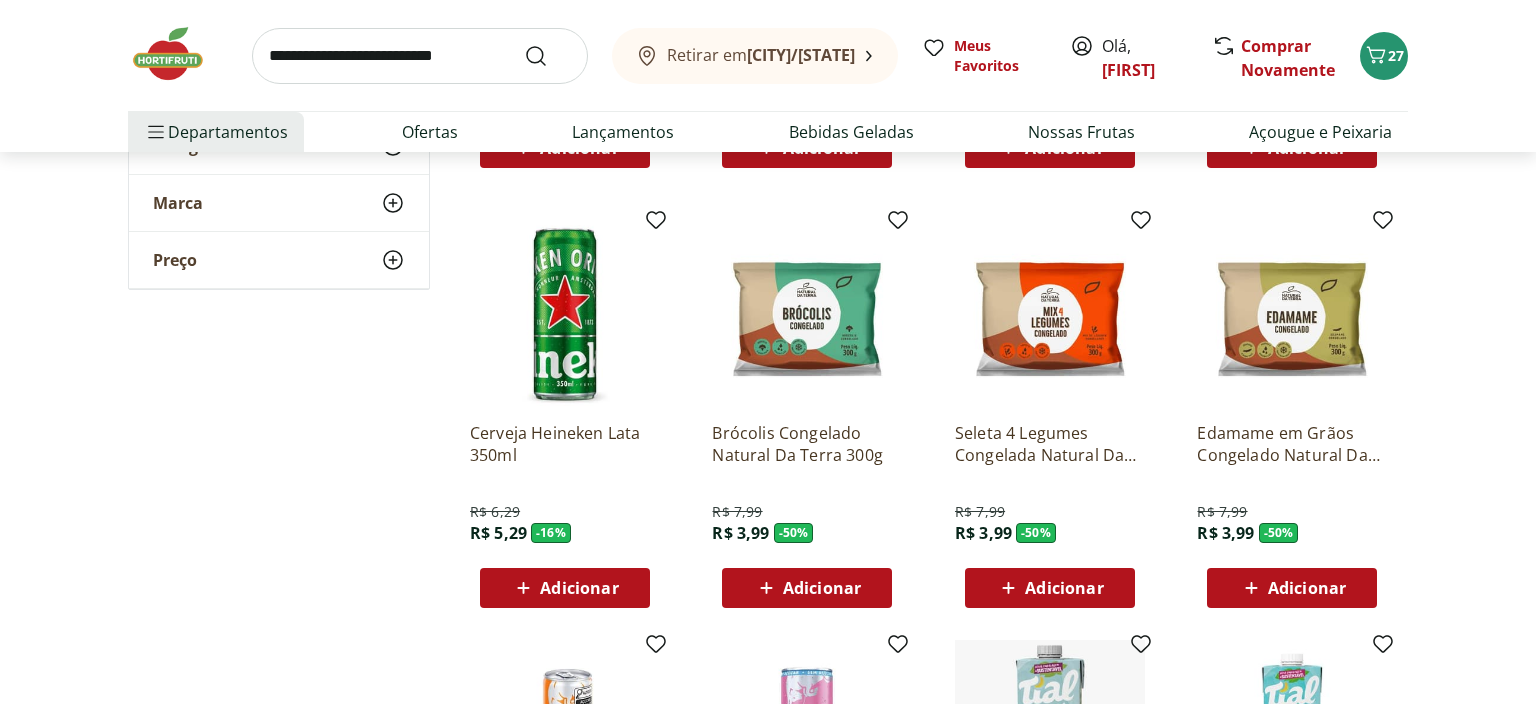 scroll, scrollTop: 5913, scrollLeft: 0, axis: vertical 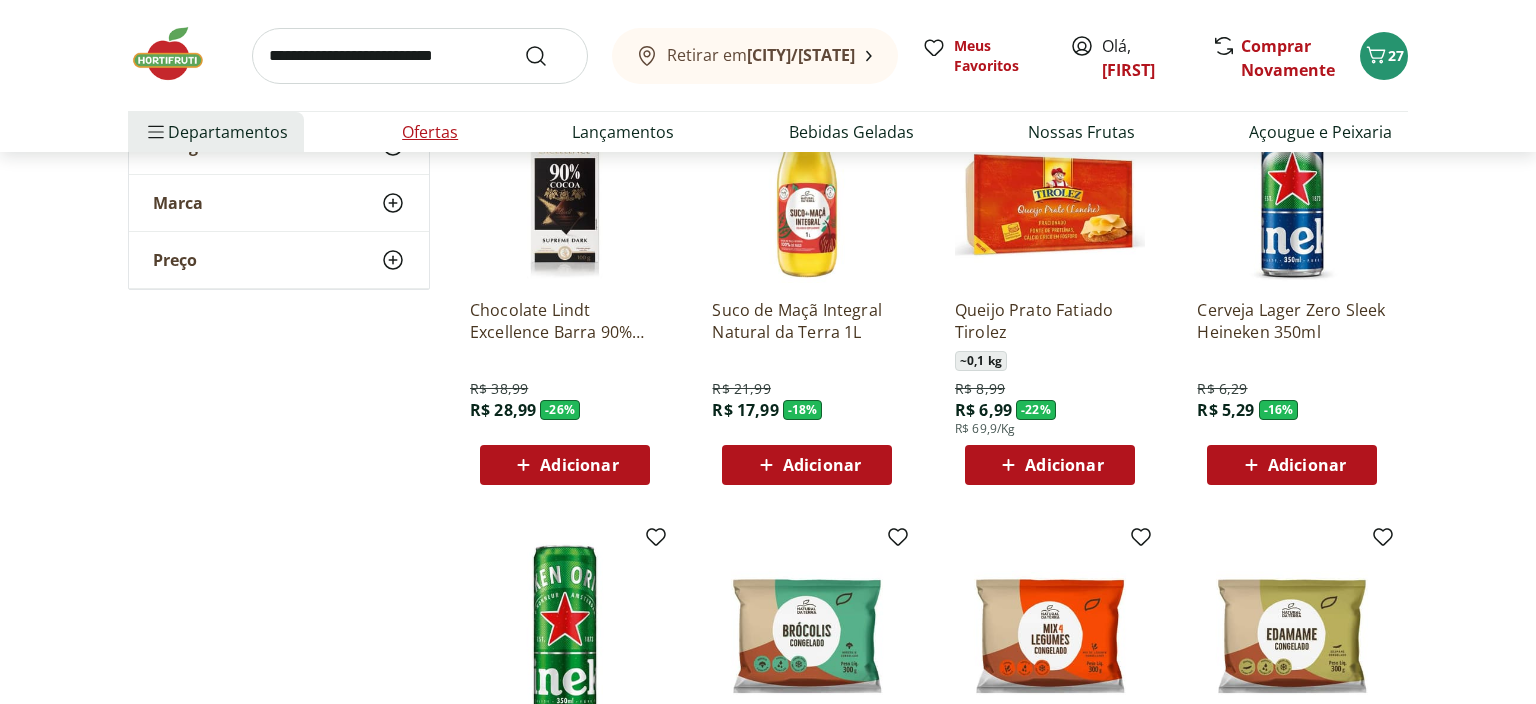click on "Ofertas" at bounding box center [430, 132] 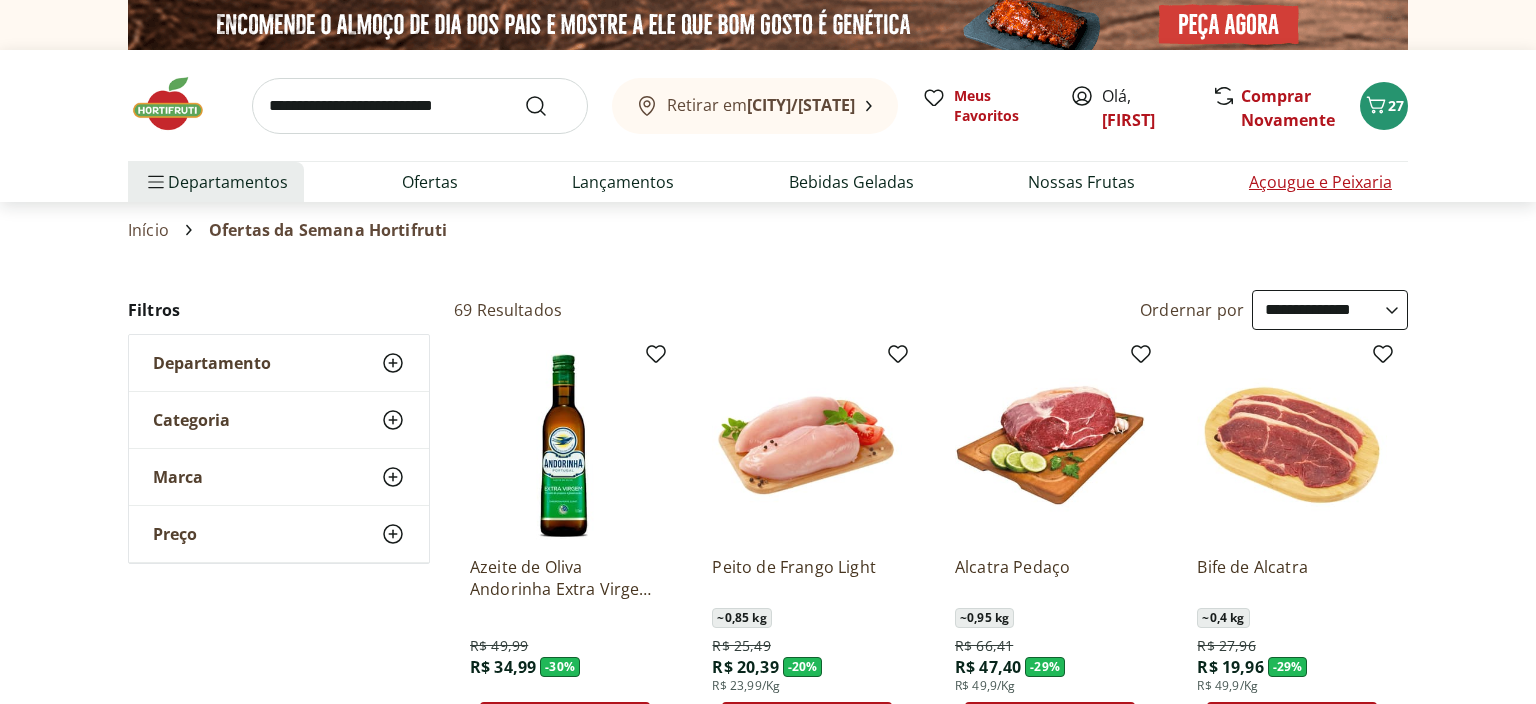 click on "Açougue e Peixaria" at bounding box center [1320, 182] 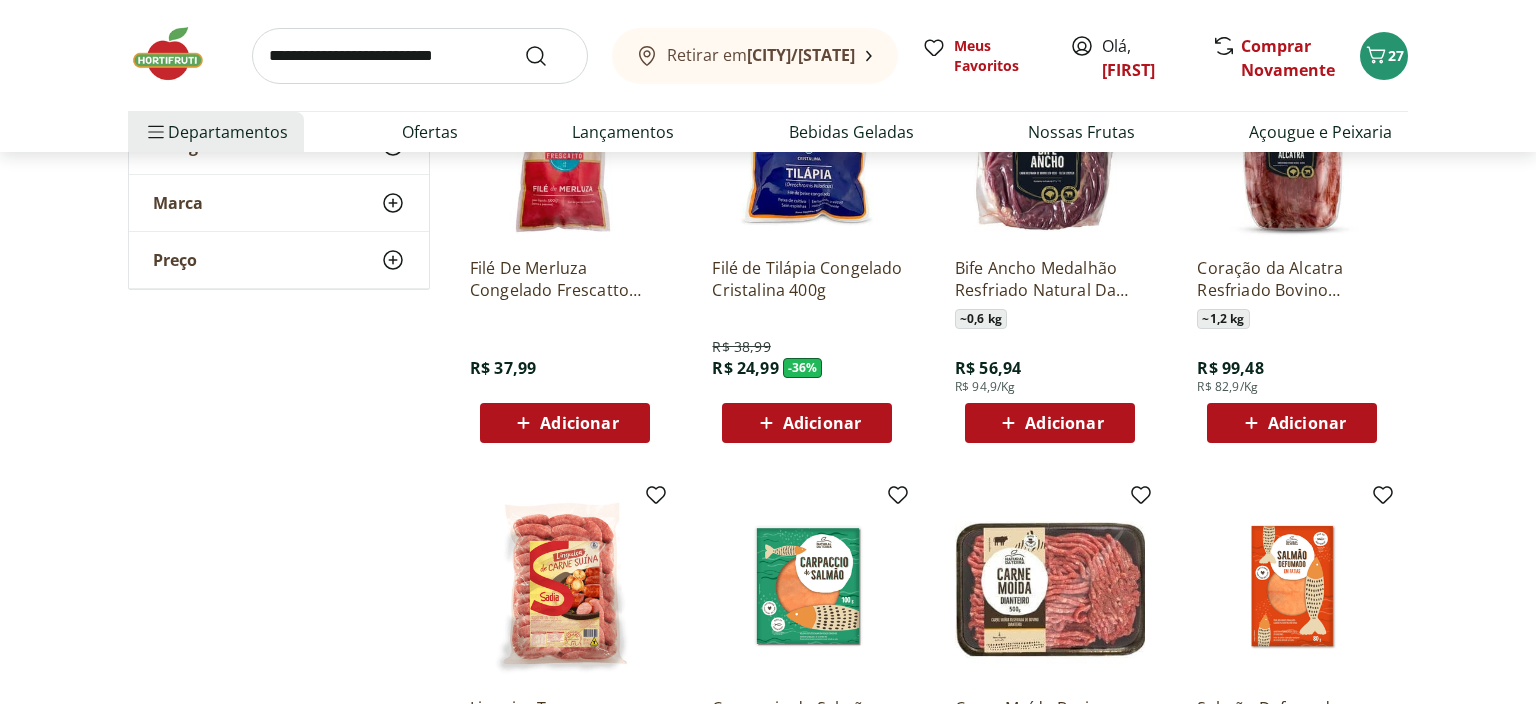 scroll, scrollTop: 1161, scrollLeft: 0, axis: vertical 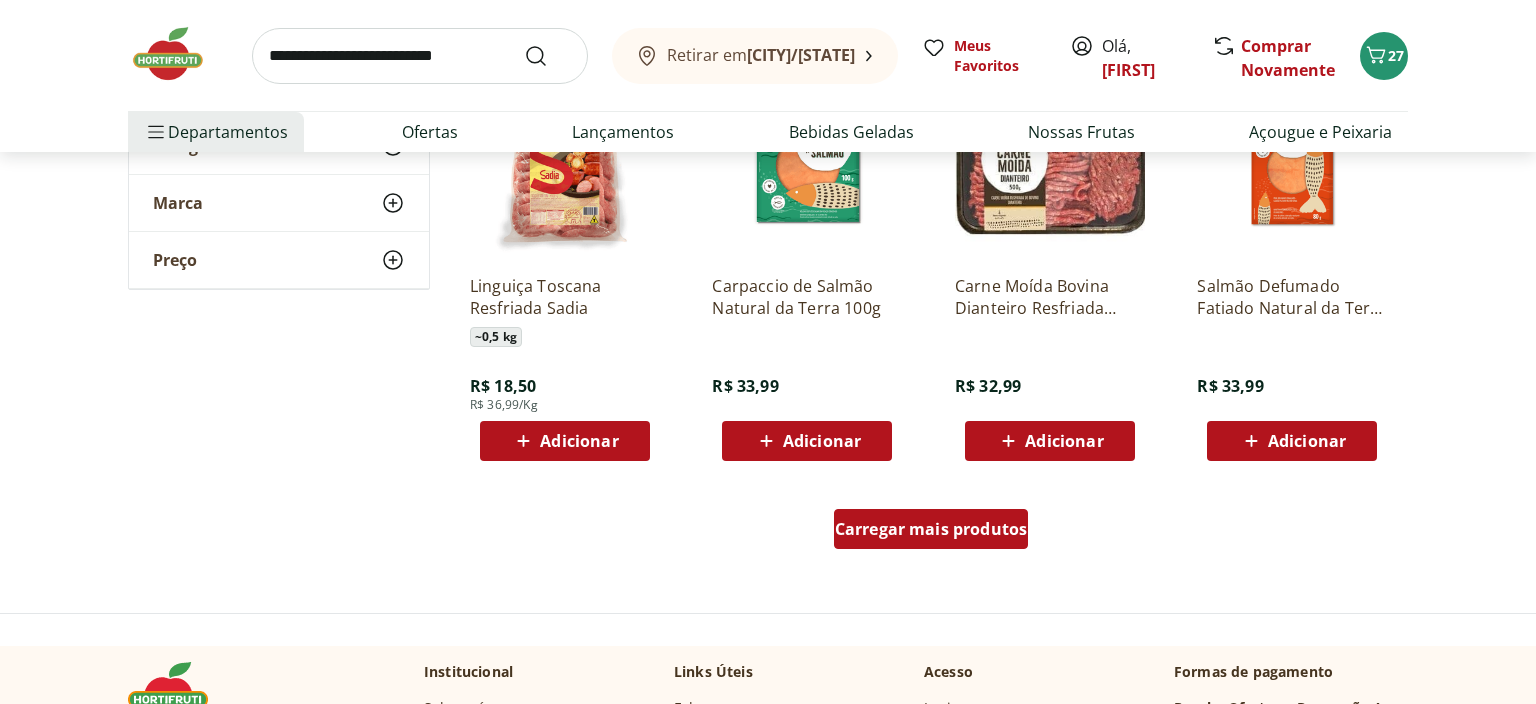 click on "Carregar mais produtos" at bounding box center [931, 529] 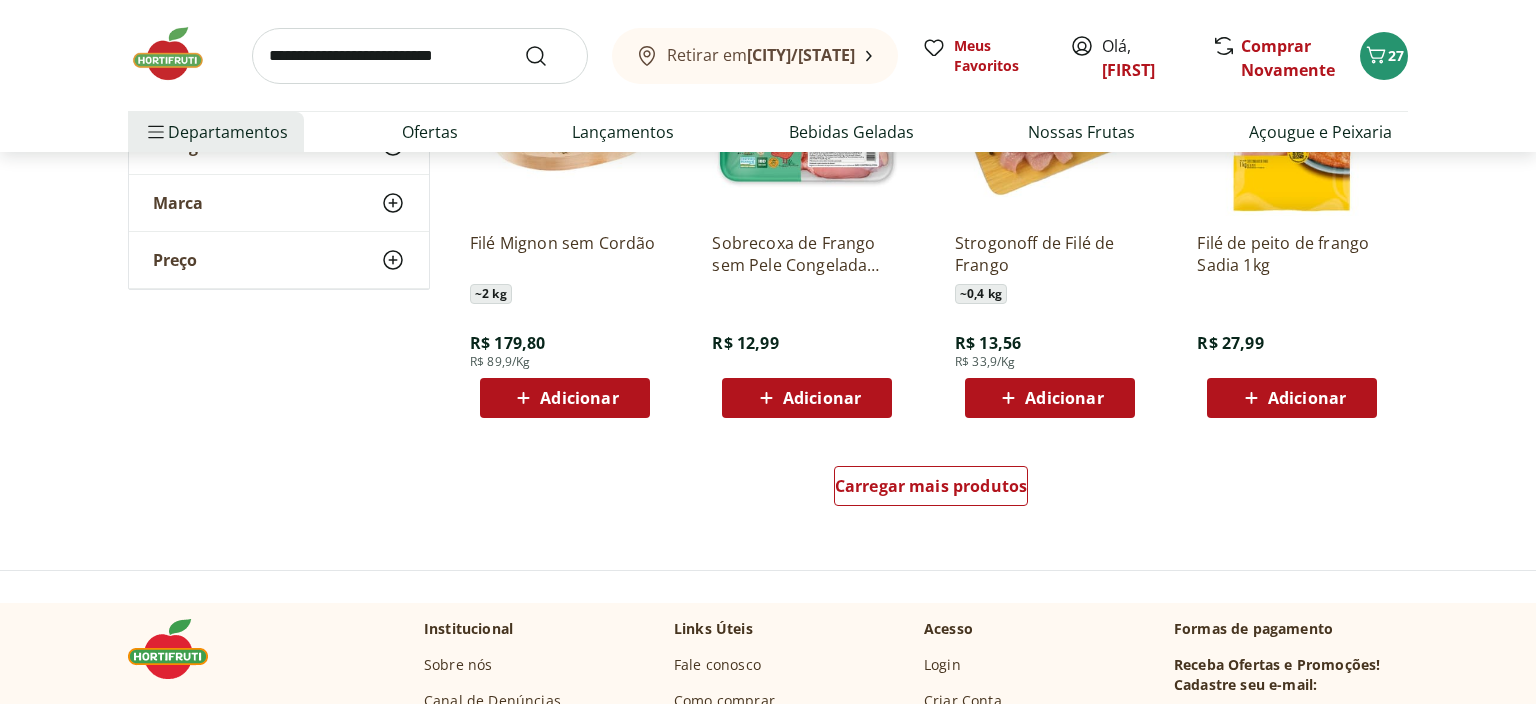 scroll, scrollTop: 2534, scrollLeft: 0, axis: vertical 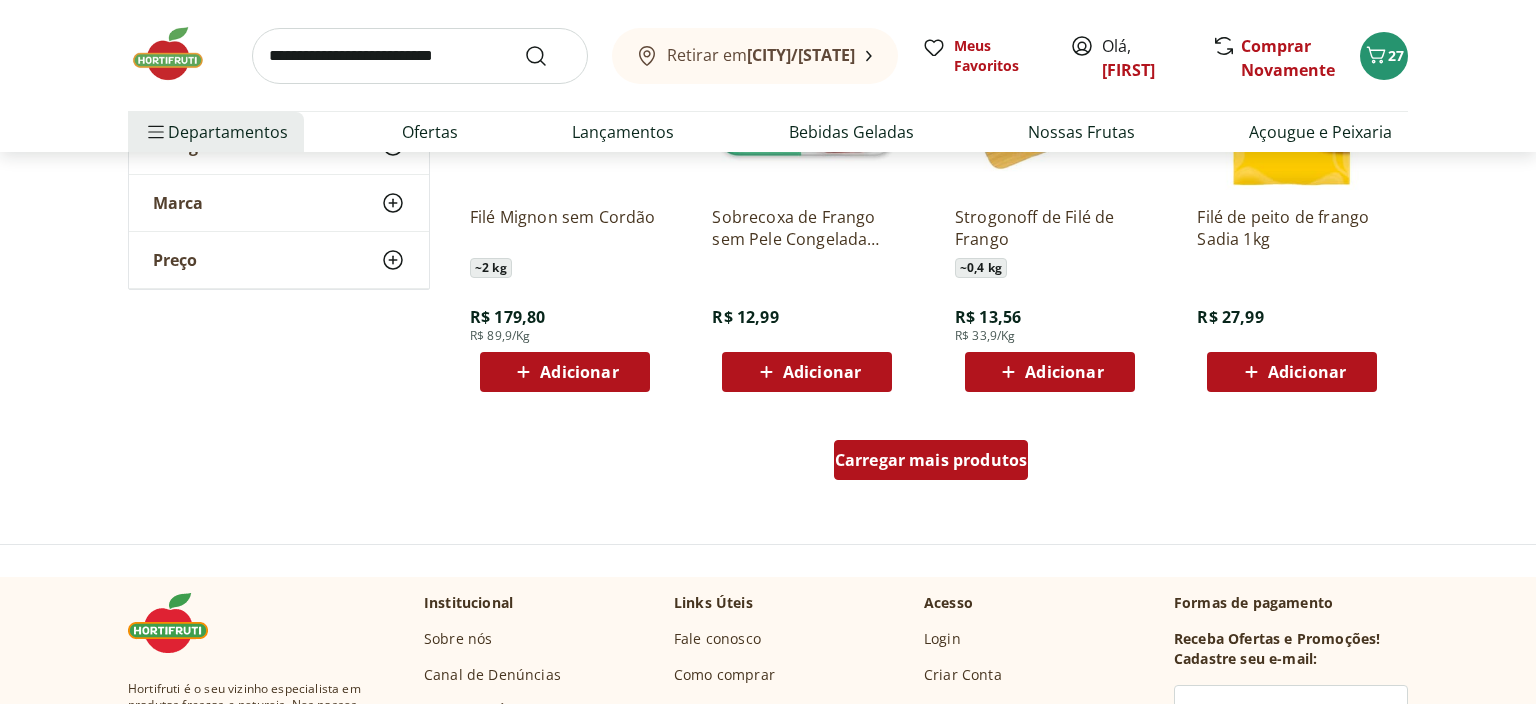 click on "Carregar mais produtos" at bounding box center [931, 460] 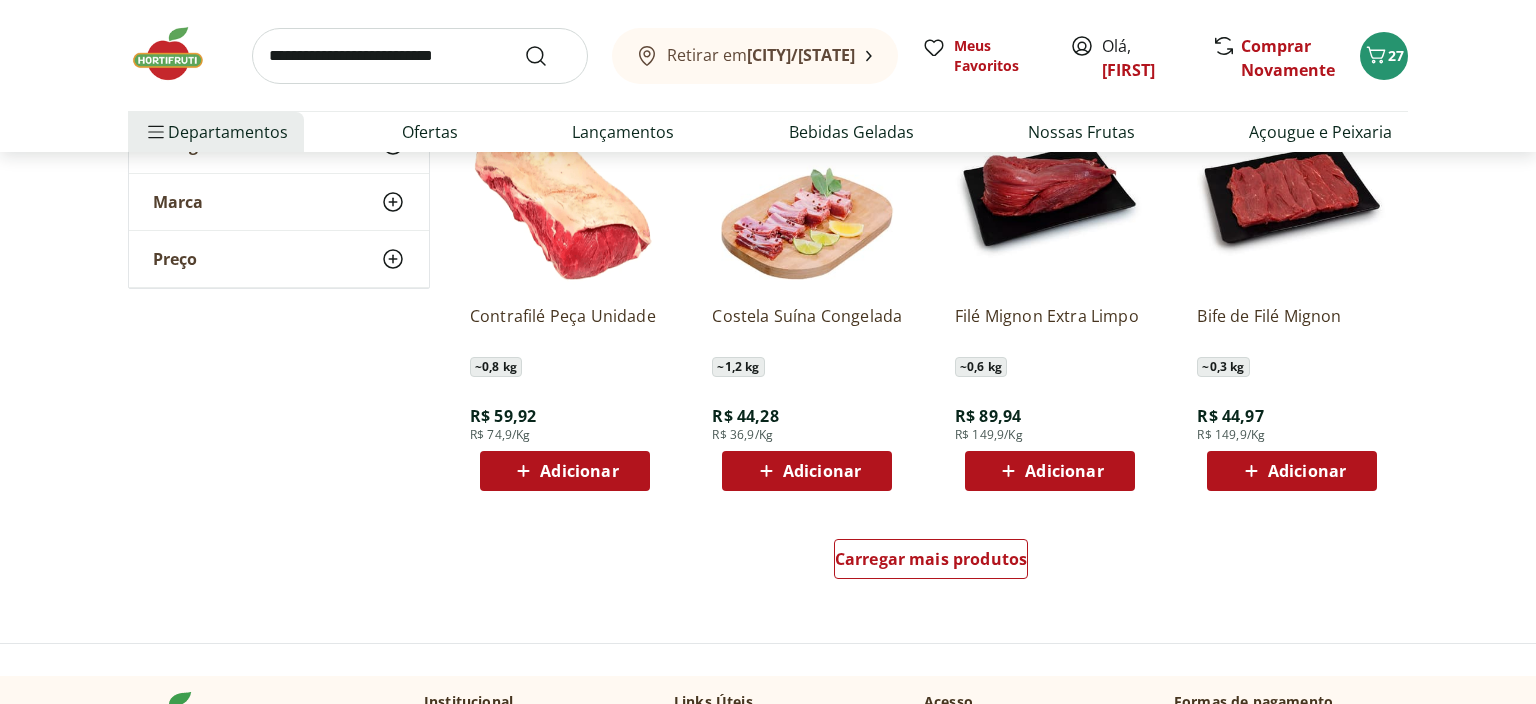 scroll, scrollTop: 3801, scrollLeft: 0, axis: vertical 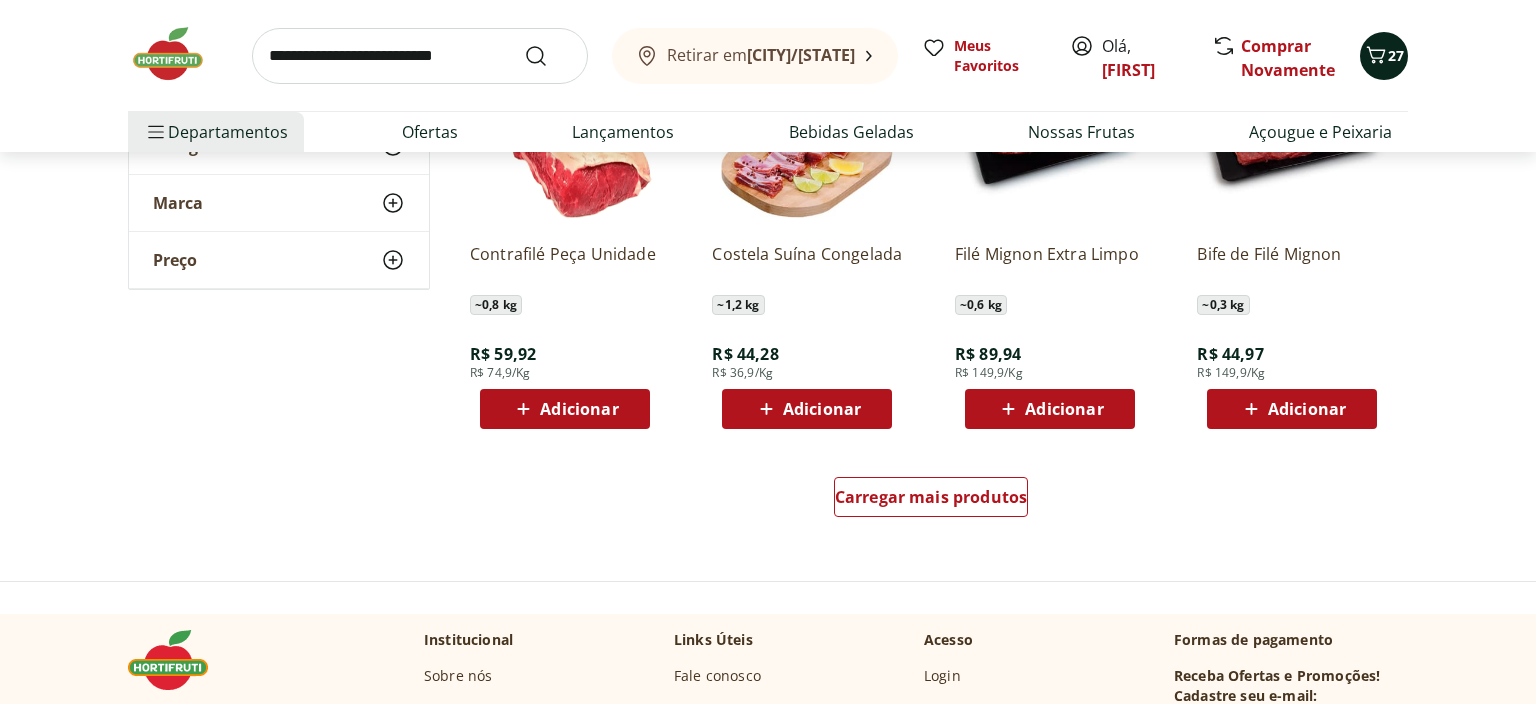 click at bounding box center (1376, 56) 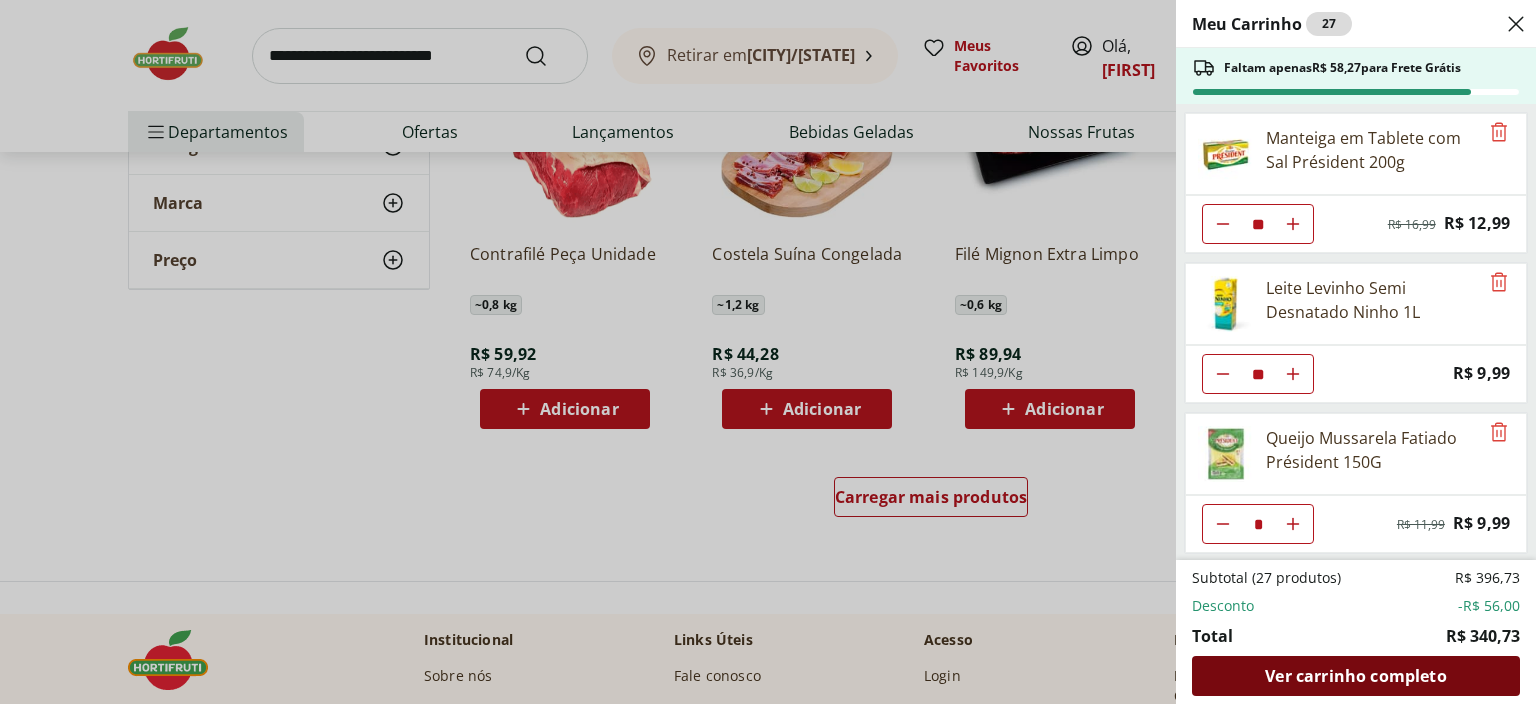 click on "Ver carrinho completo" at bounding box center (1355, 676) 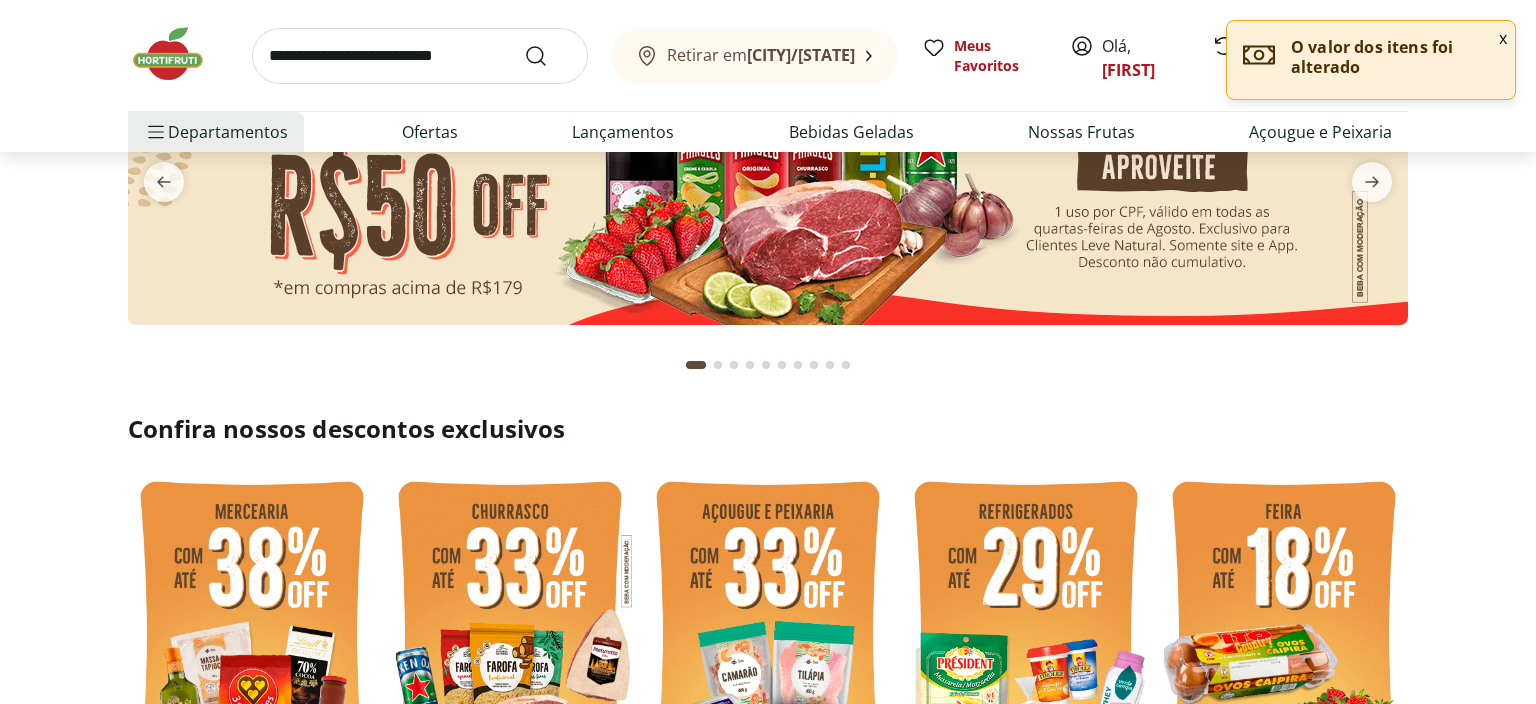 scroll, scrollTop: 422, scrollLeft: 0, axis: vertical 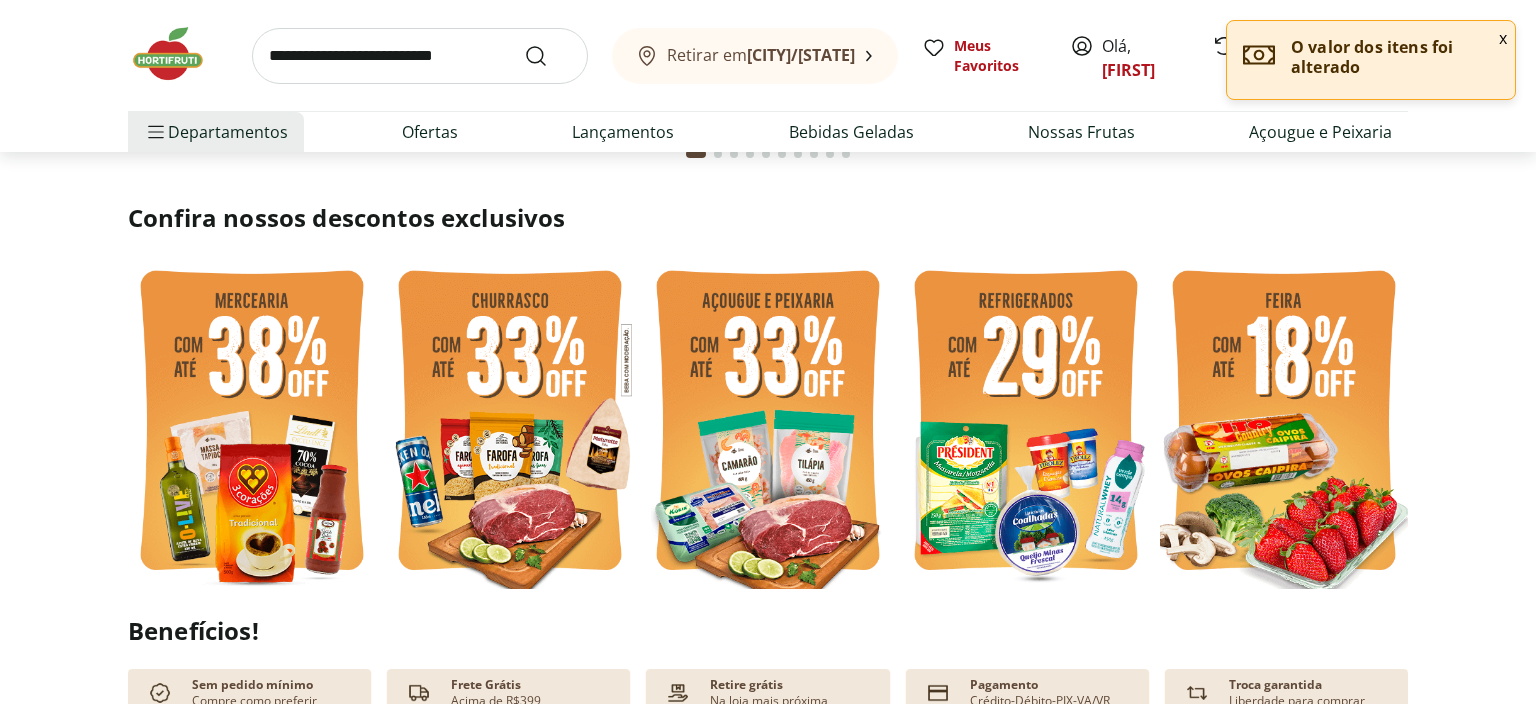 click at bounding box center (510, 423) 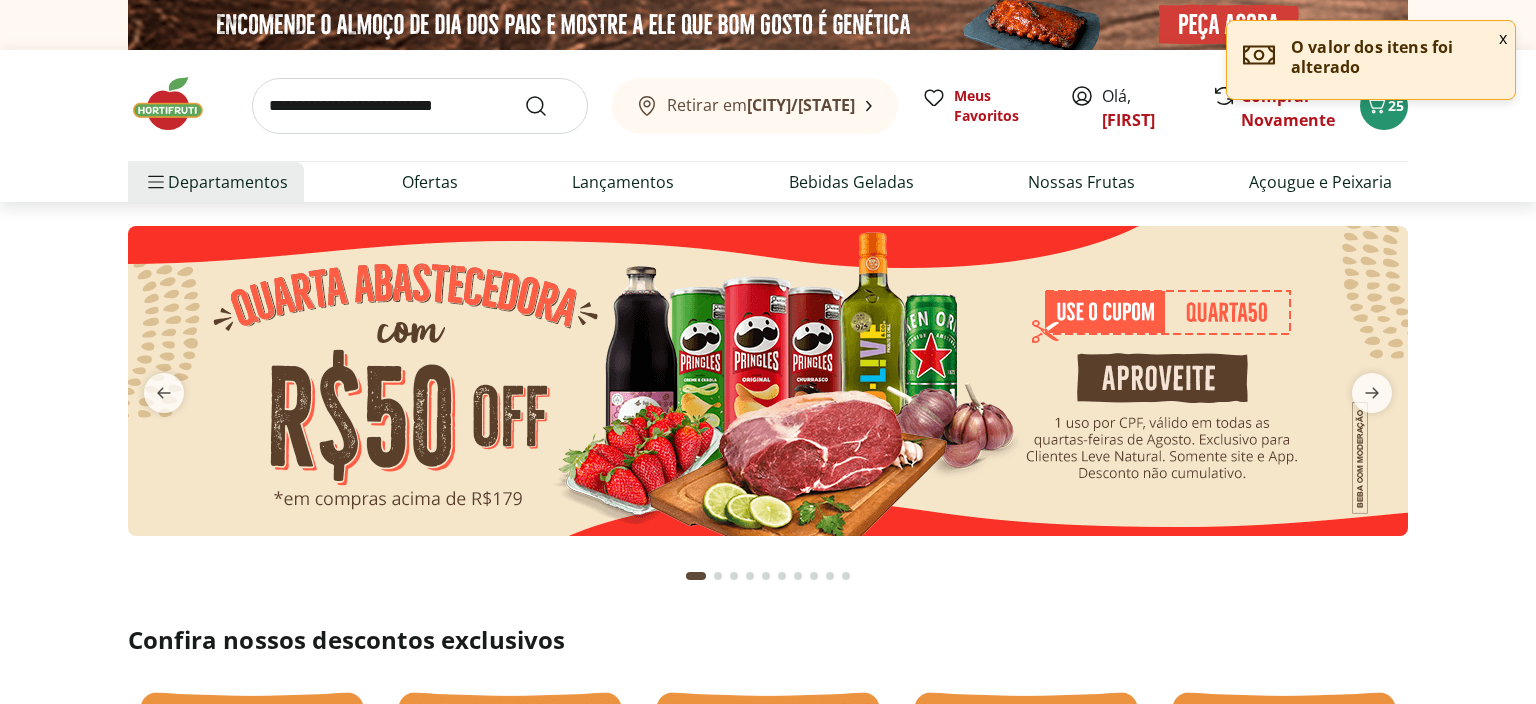 select on "**********" 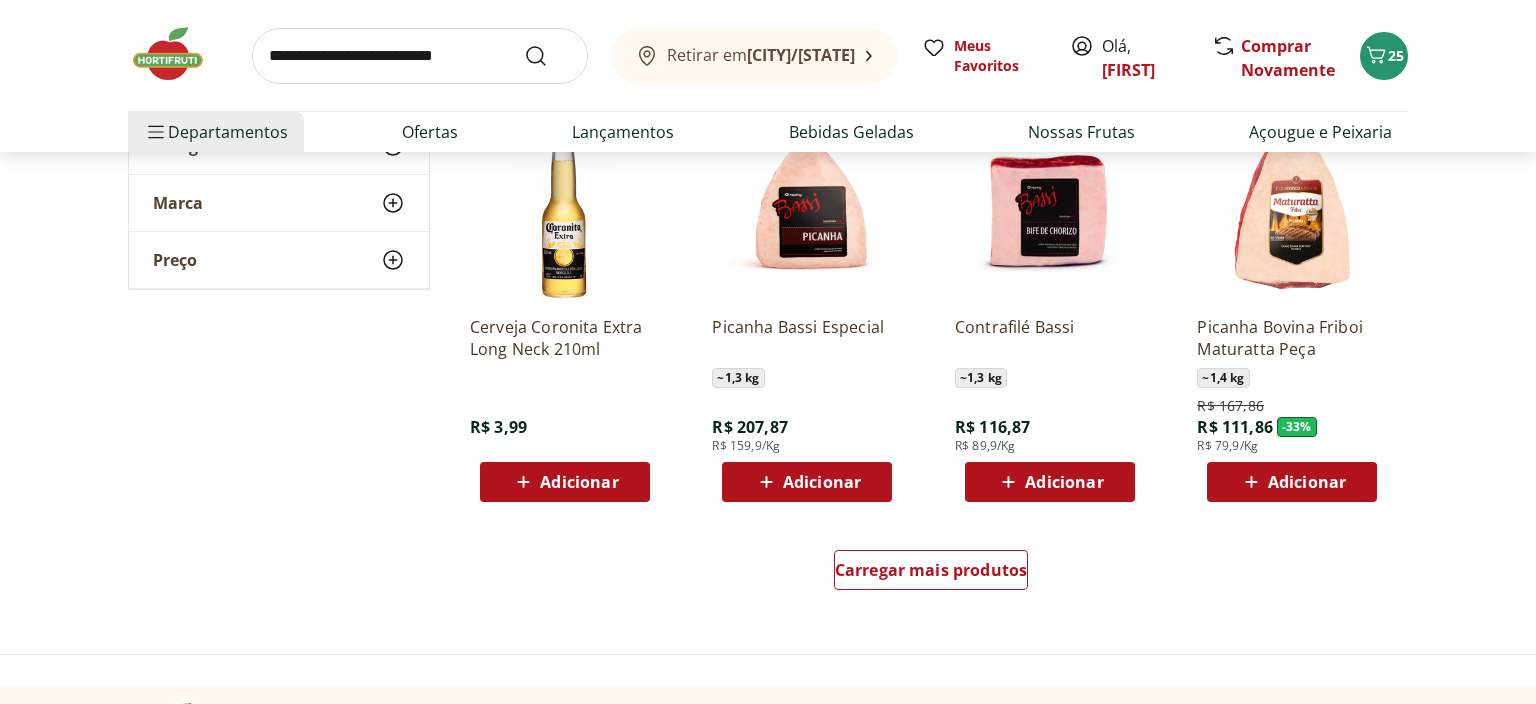 scroll, scrollTop: 1161, scrollLeft: 0, axis: vertical 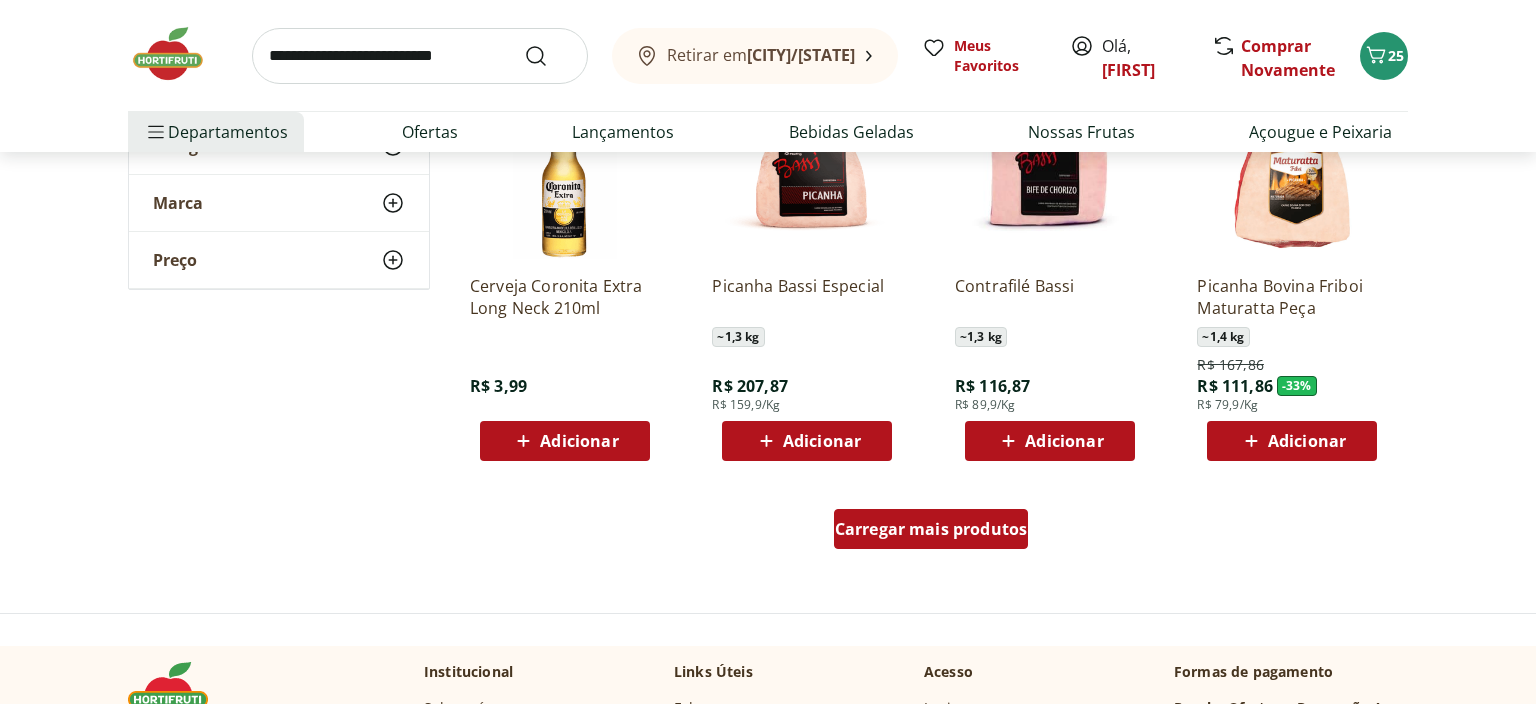 click on "Carregar mais produtos" at bounding box center [931, 529] 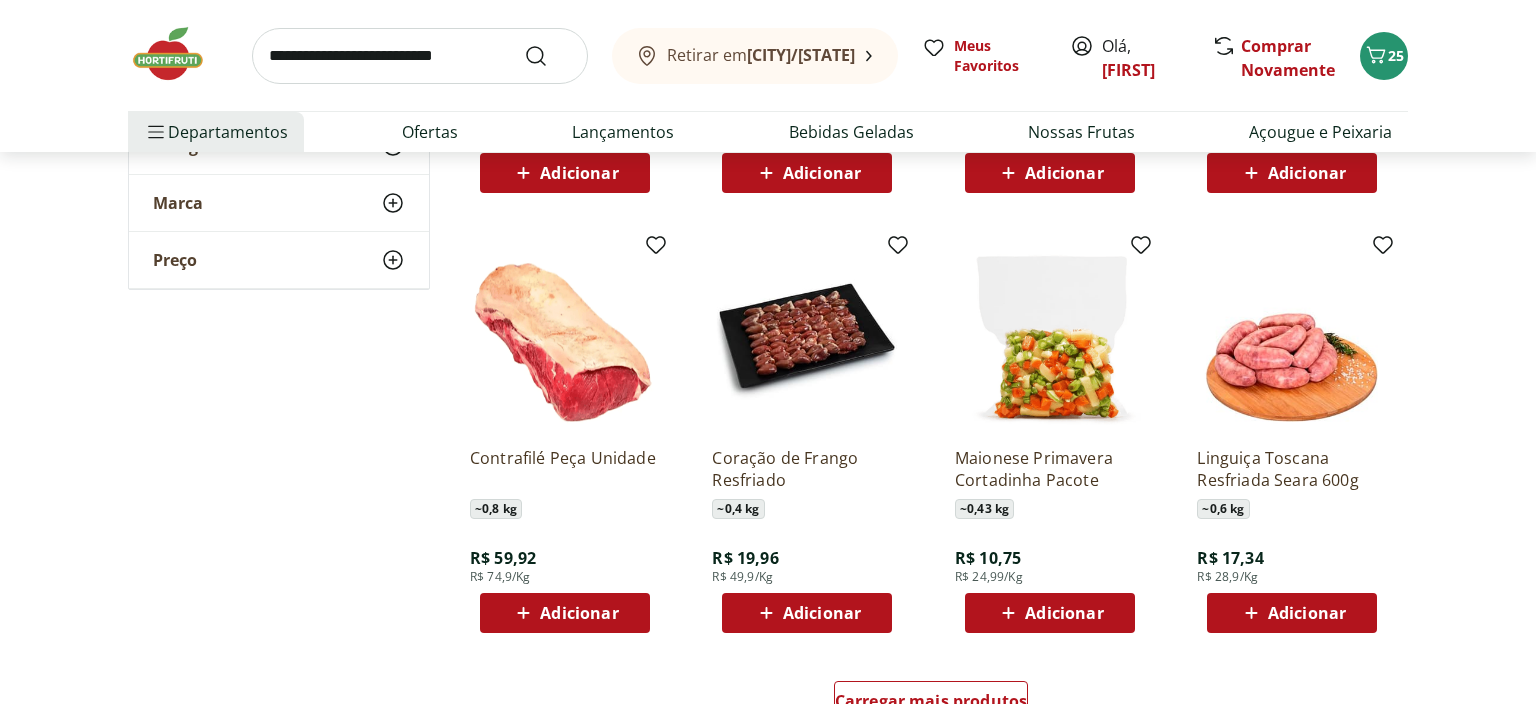 scroll, scrollTop: 2323, scrollLeft: 0, axis: vertical 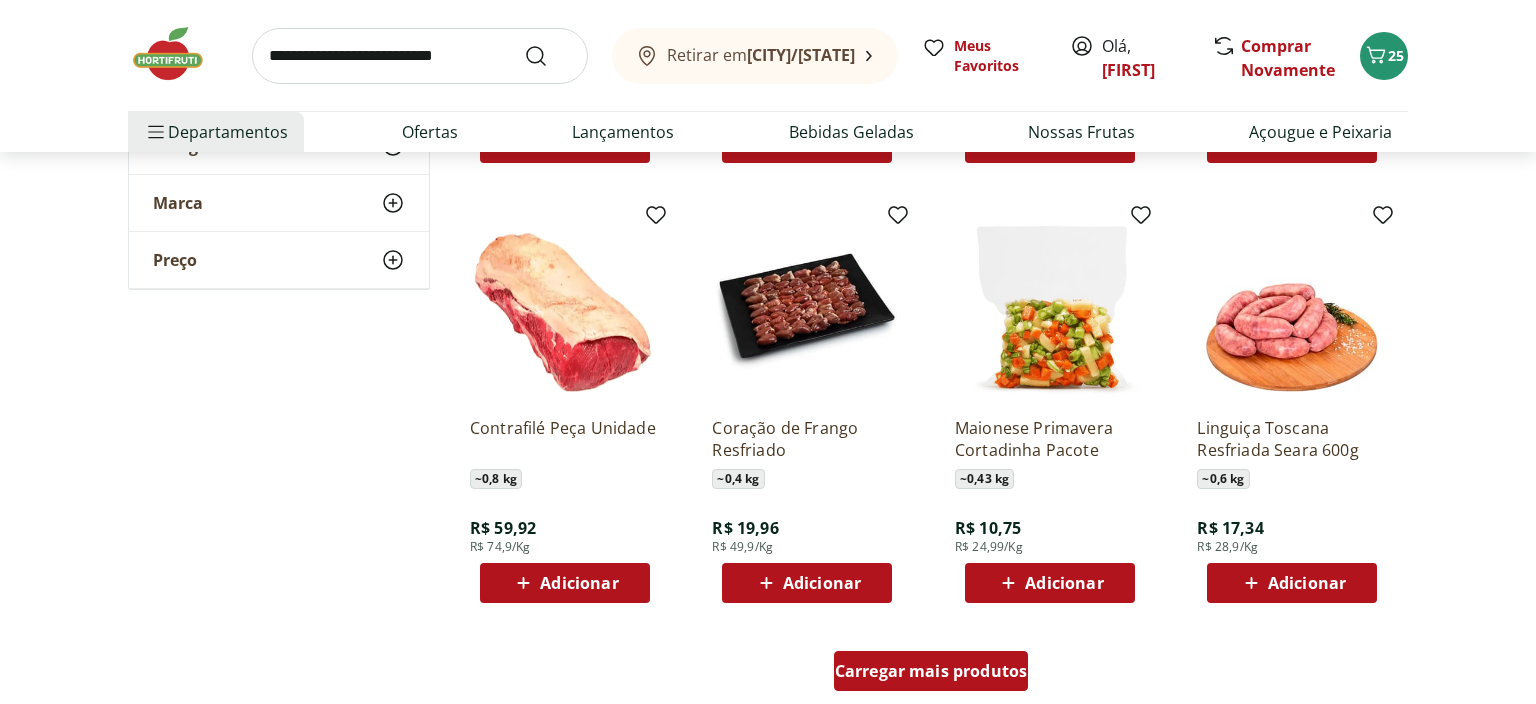 click on "Carregar mais produtos" at bounding box center [931, 671] 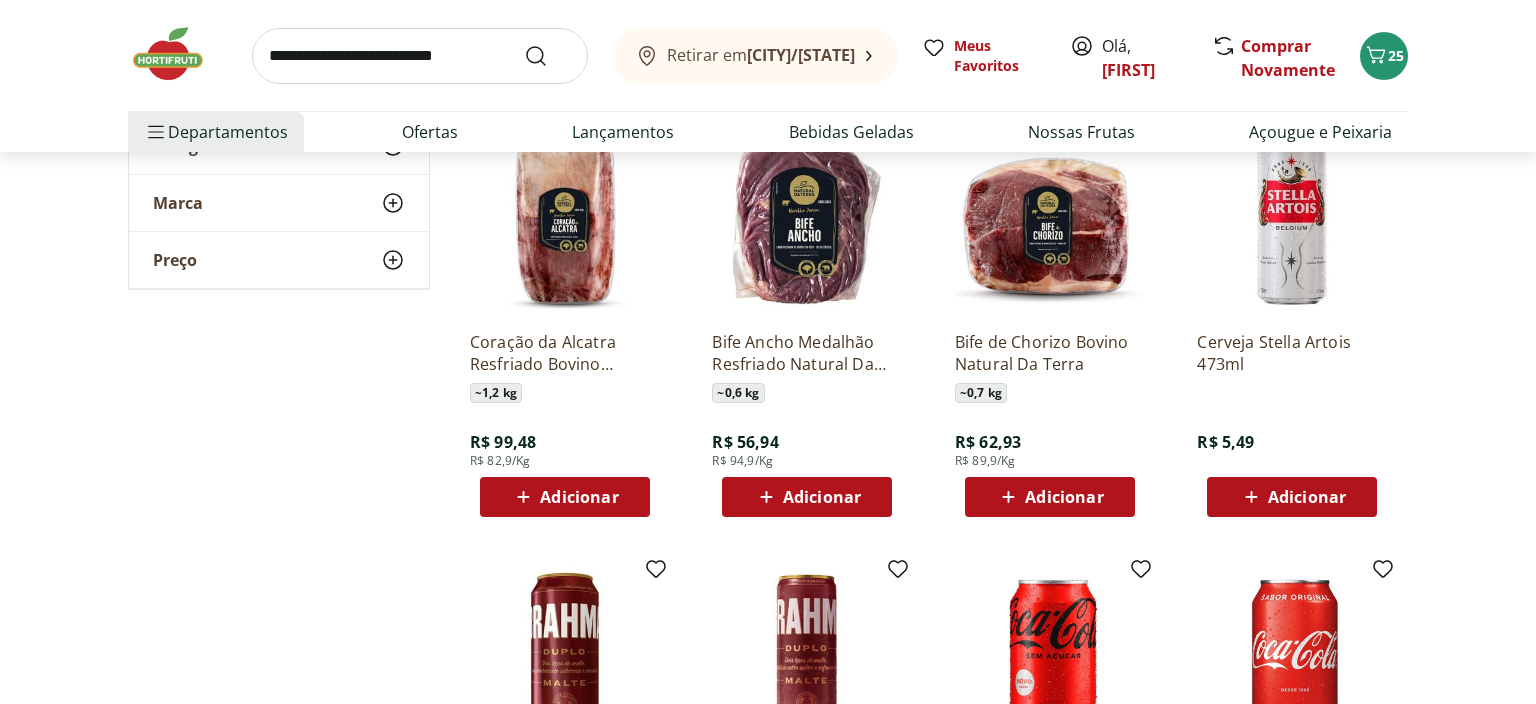 scroll, scrollTop: 3461, scrollLeft: 0, axis: vertical 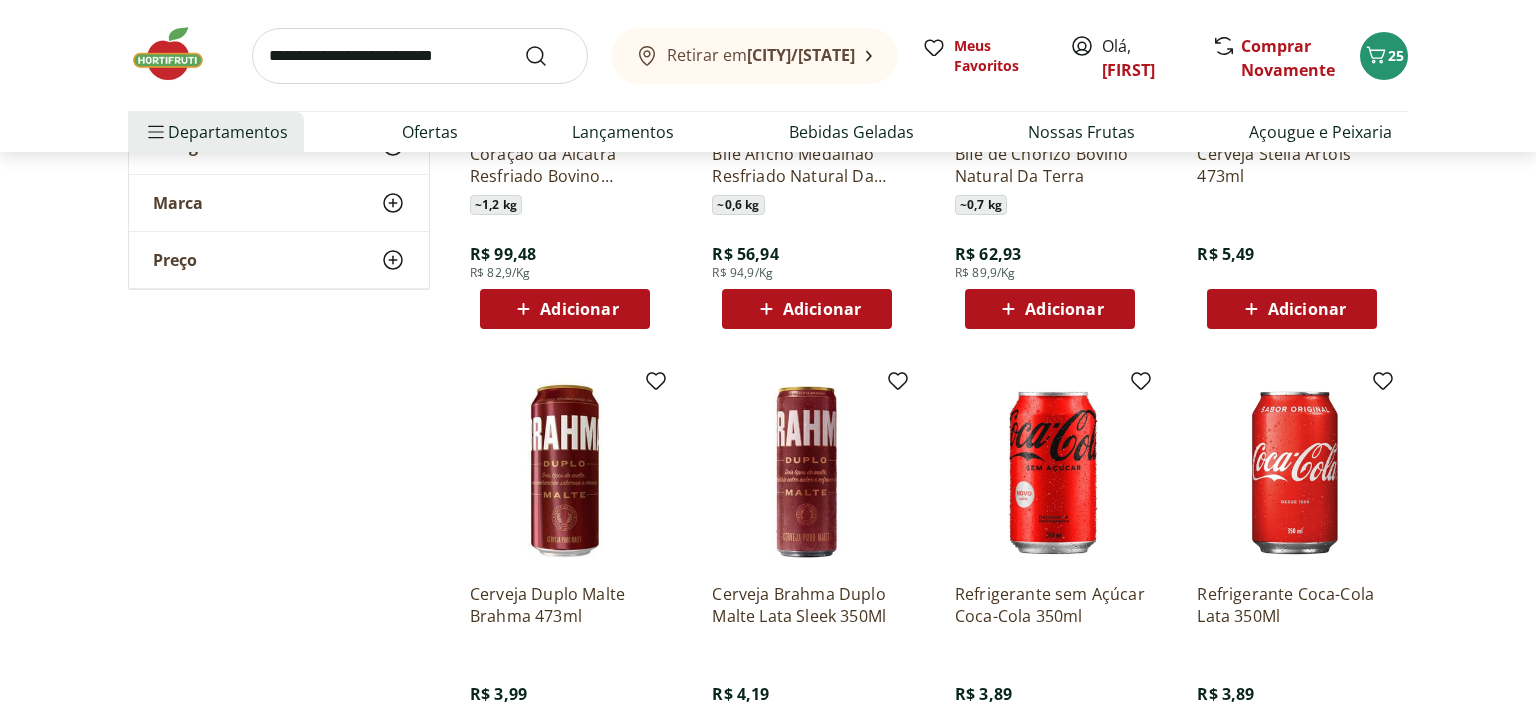 click at bounding box center (1050, 472) 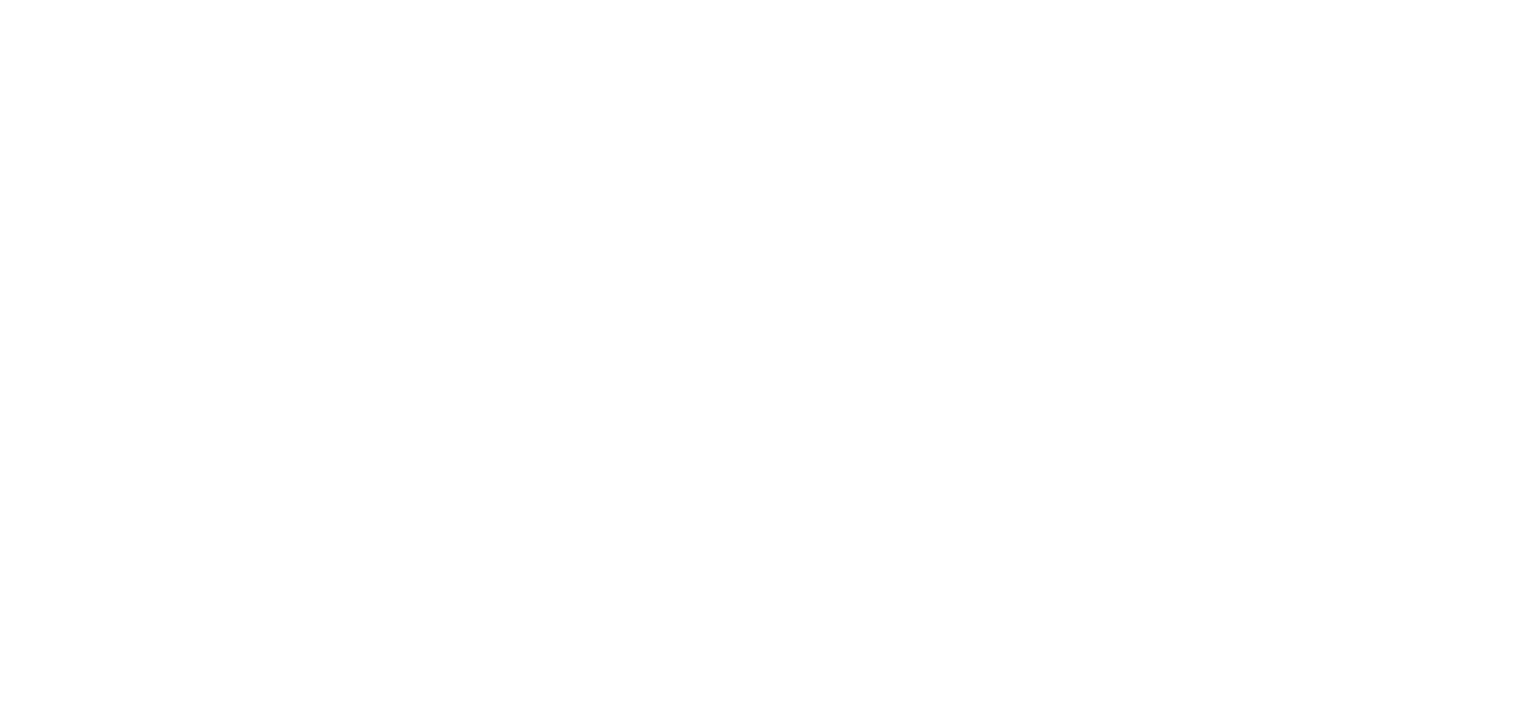 scroll, scrollTop: 0, scrollLeft: 0, axis: both 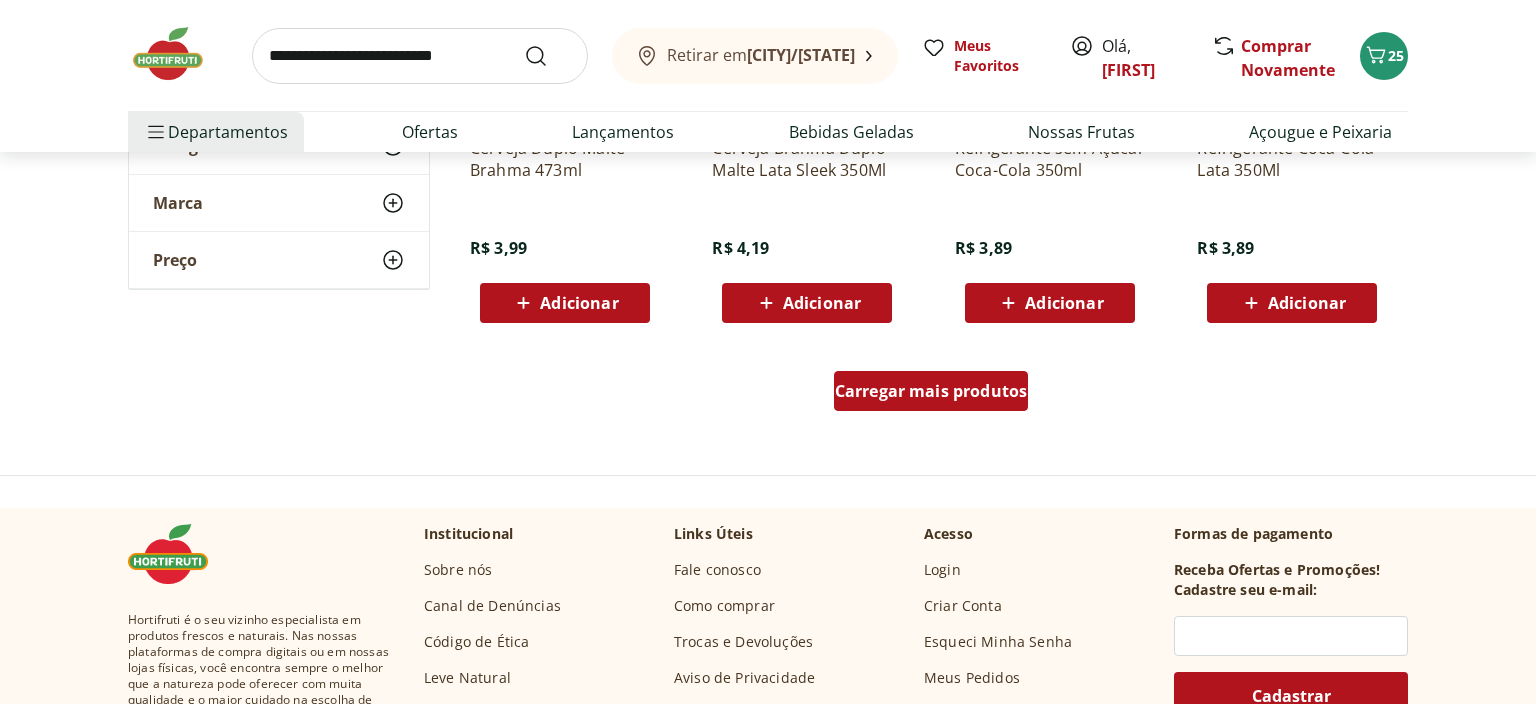 click on "Carregar mais produtos" at bounding box center [931, 391] 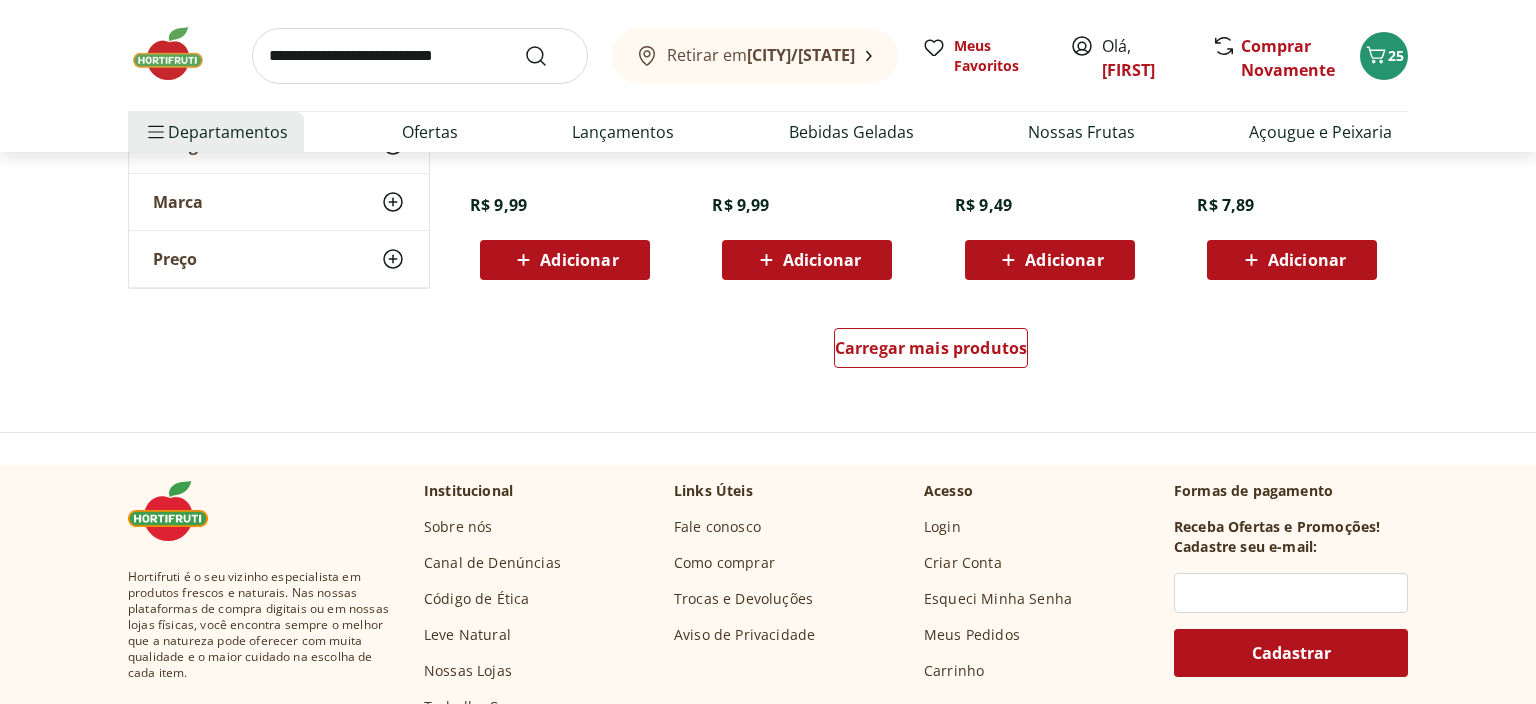 scroll, scrollTop: 5385, scrollLeft: 0, axis: vertical 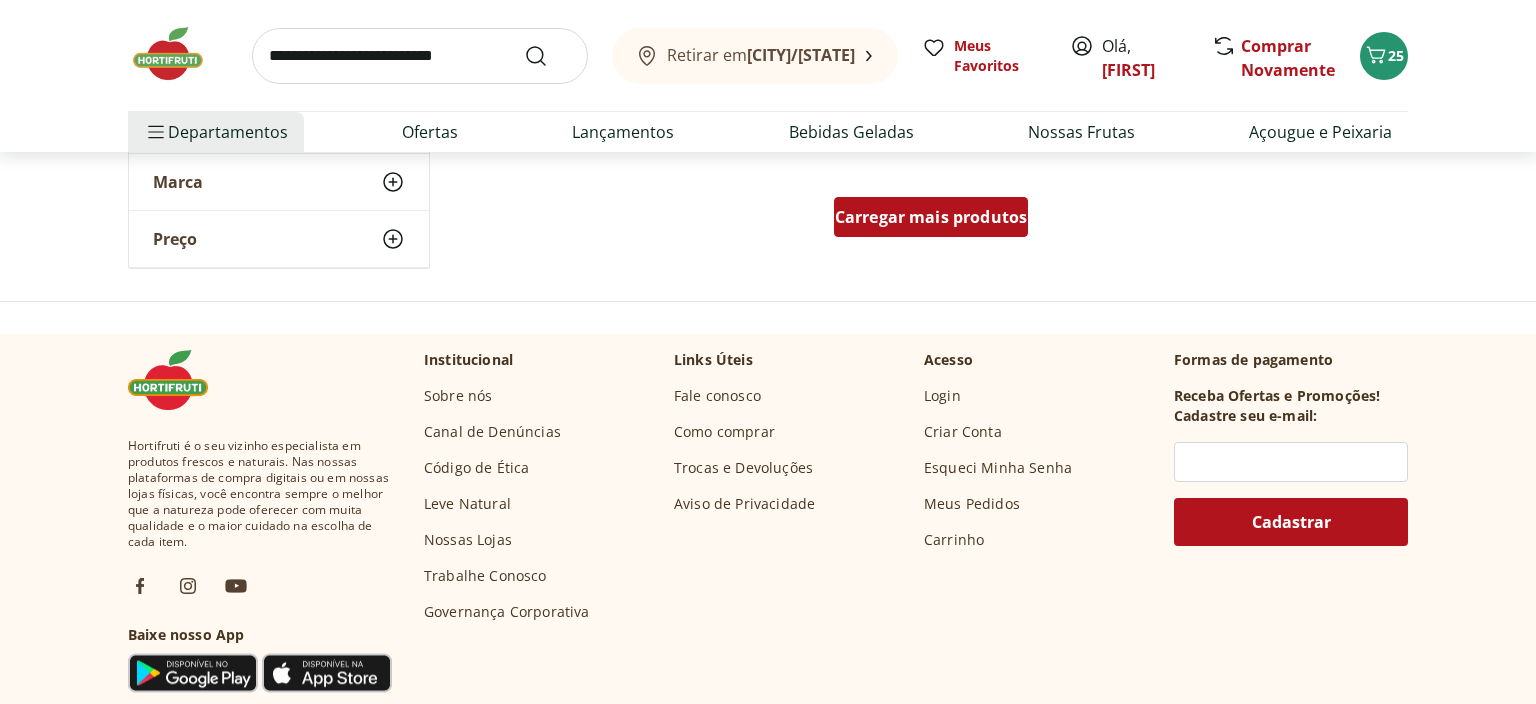 click on "Carregar mais produtos" at bounding box center (931, 217) 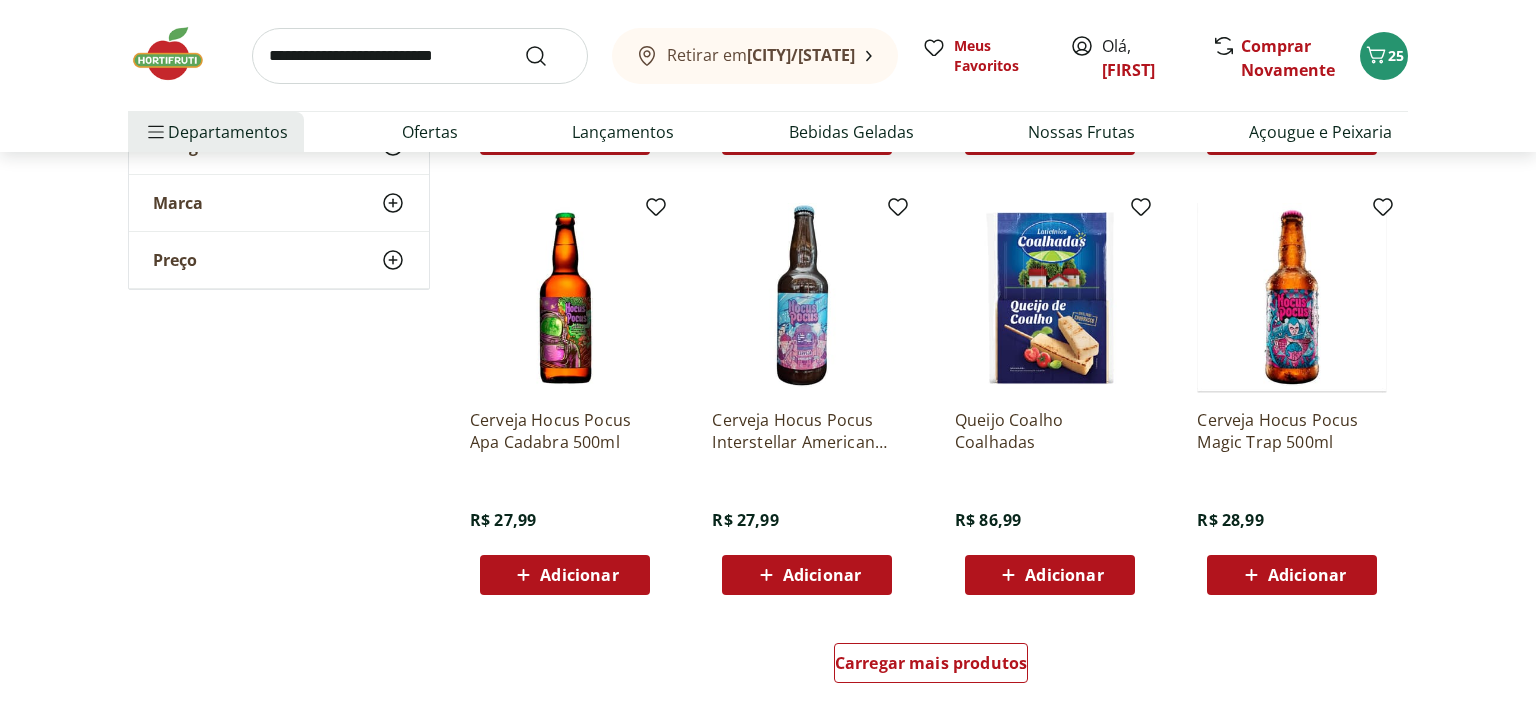 scroll, scrollTop: 6336, scrollLeft: 0, axis: vertical 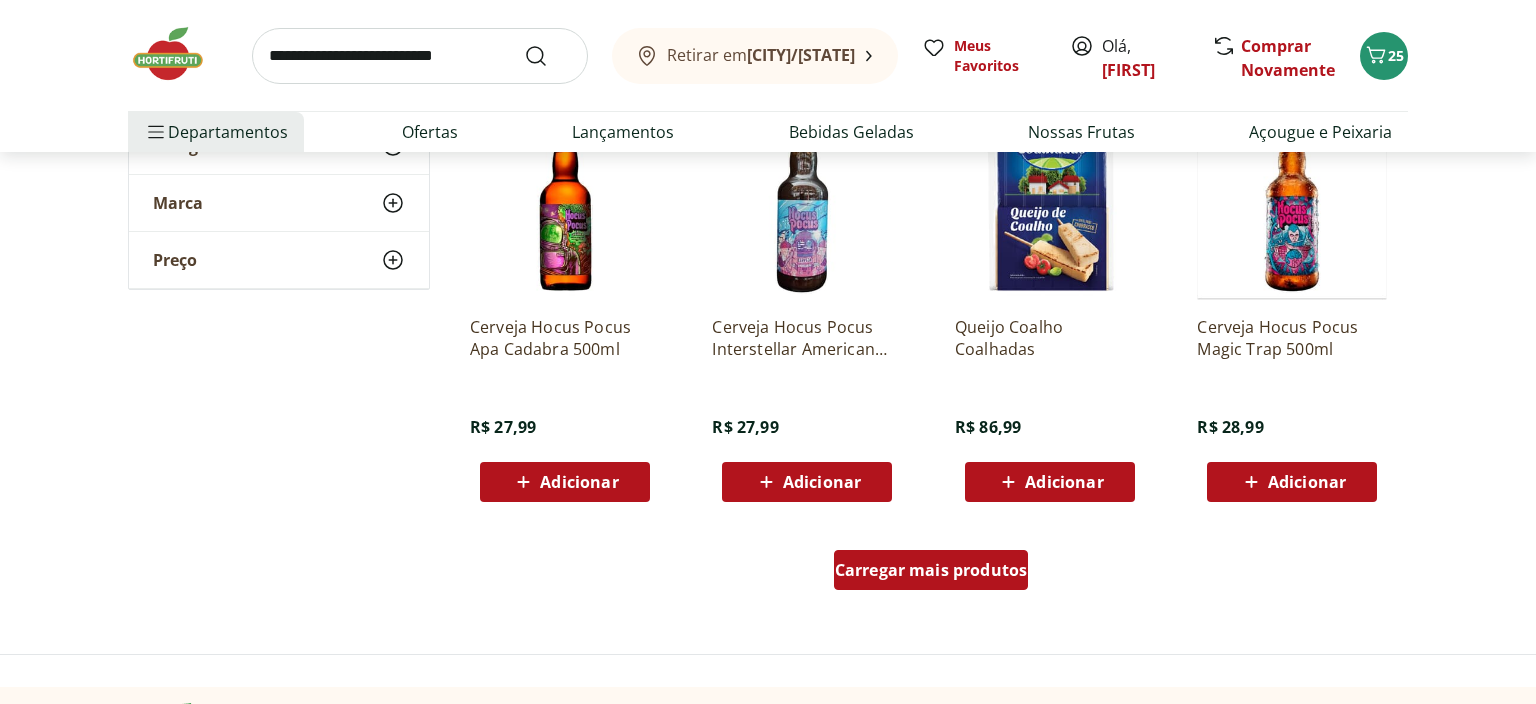 click on "Carregar mais produtos" at bounding box center [931, 574] 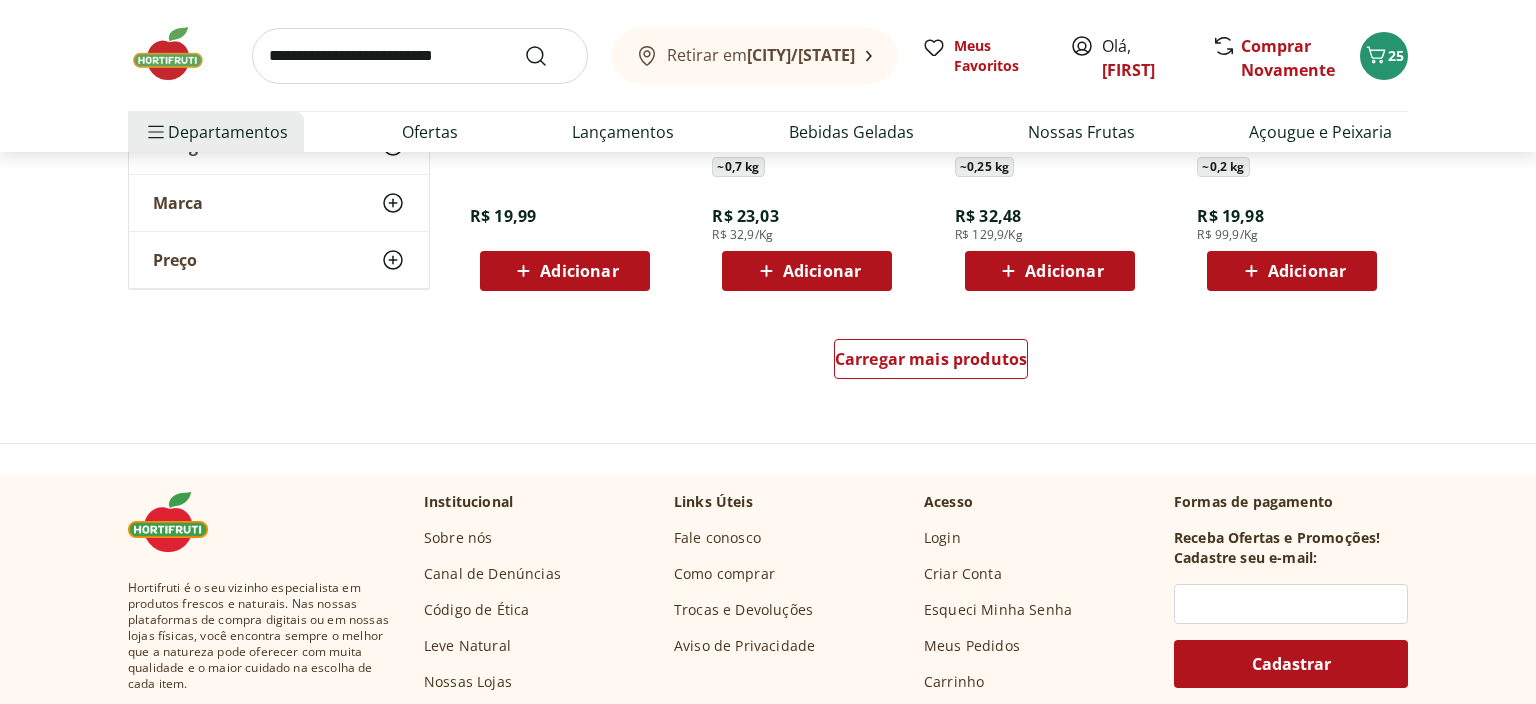 scroll, scrollTop: 7920, scrollLeft: 0, axis: vertical 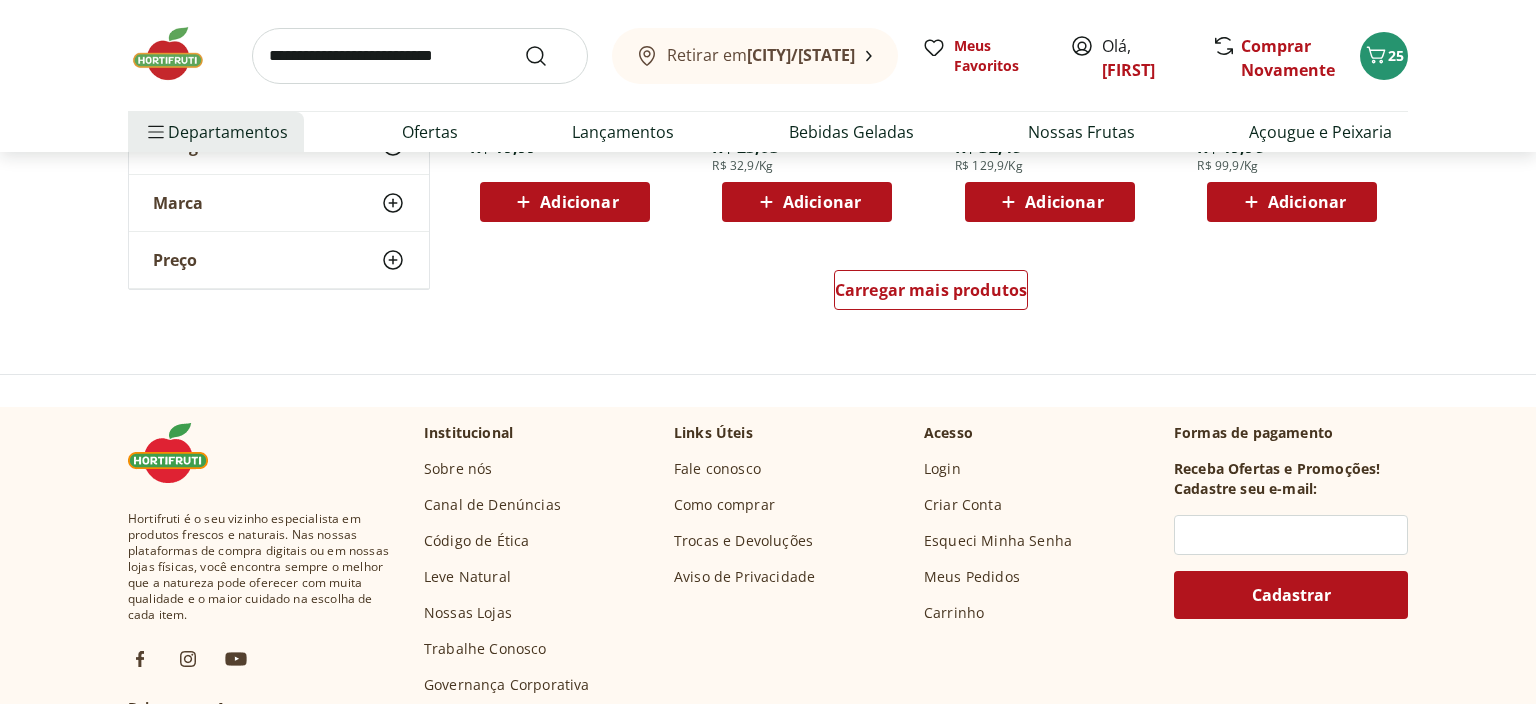 click on "Carregar mais produtos" at bounding box center [931, 294] 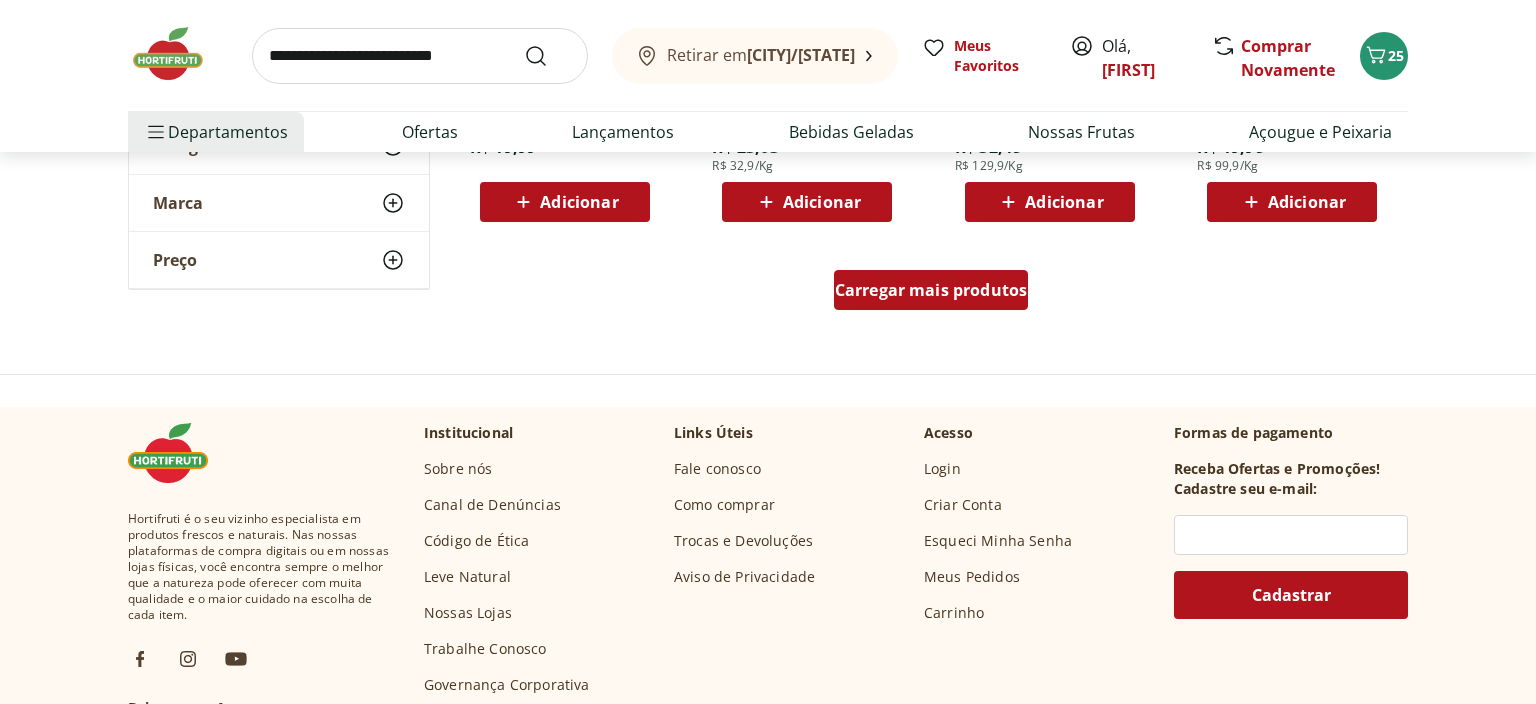 click on "Carregar mais produtos" at bounding box center [931, 290] 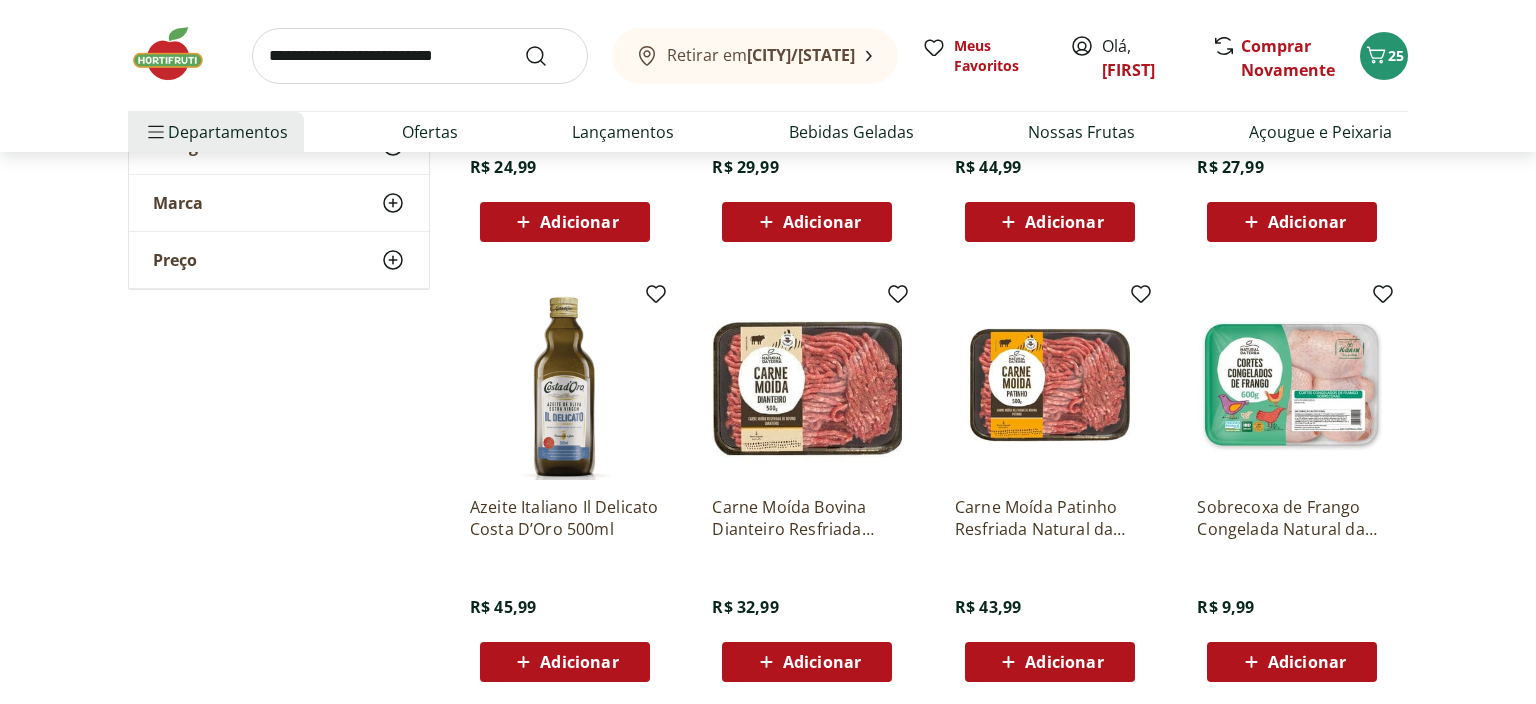 scroll, scrollTop: 9081, scrollLeft: 0, axis: vertical 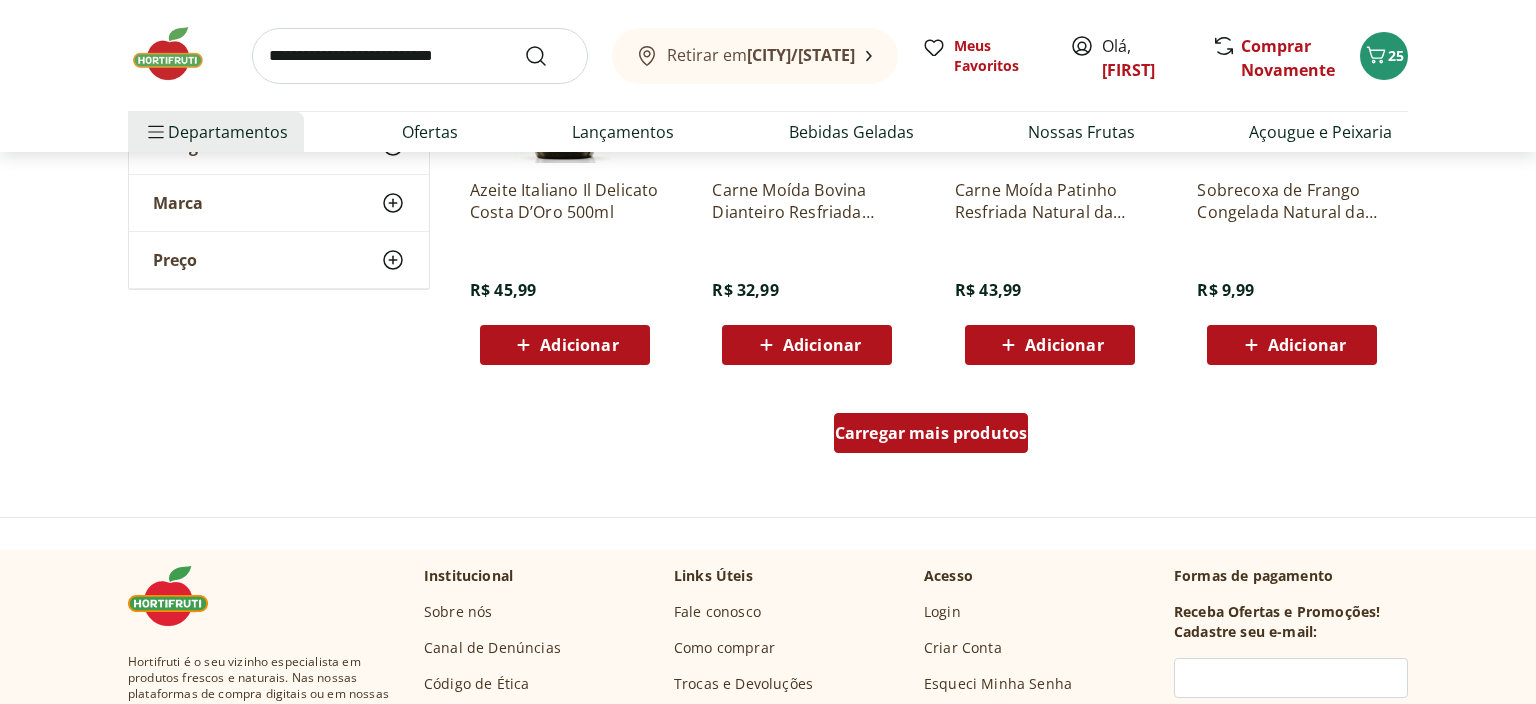 click on "Carregar mais produtos" at bounding box center (931, 433) 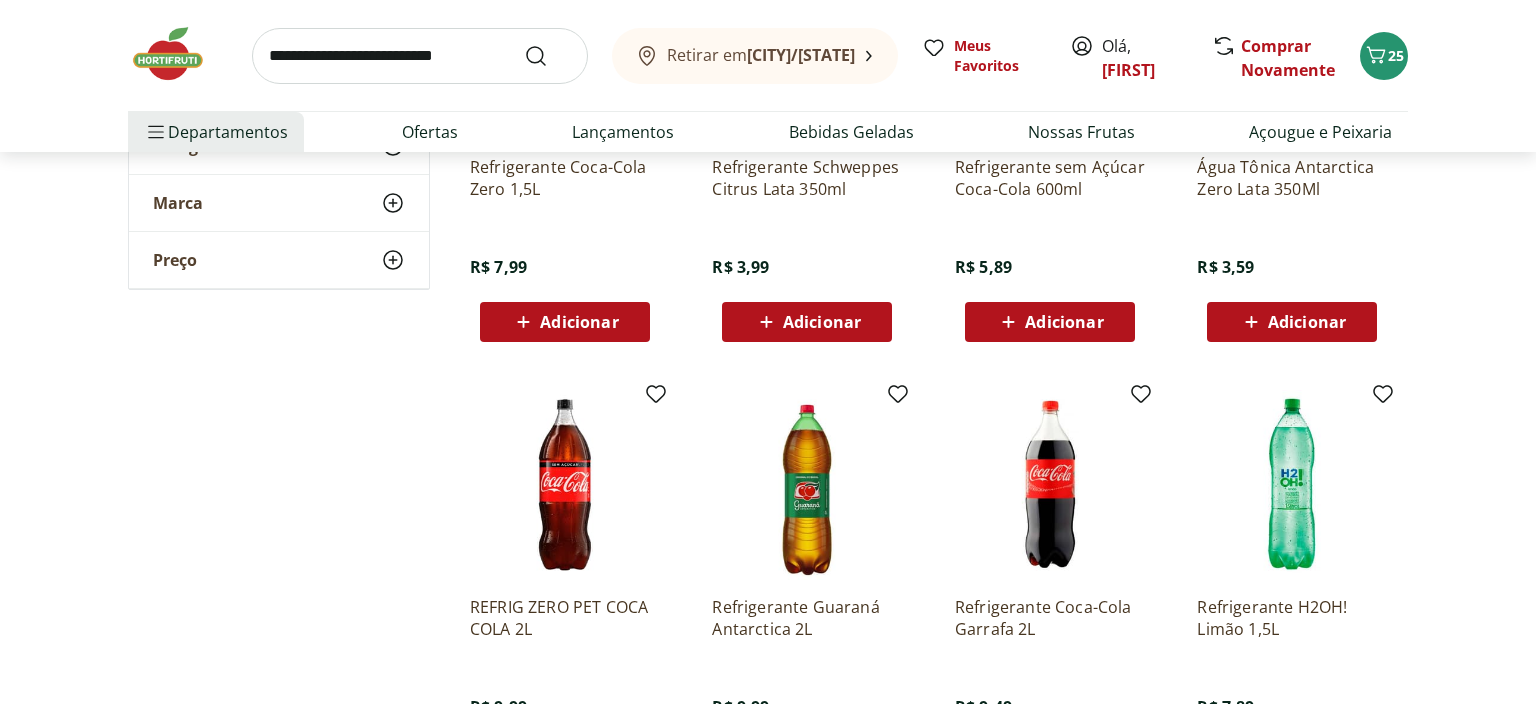 scroll, scrollTop: 4224, scrollLeft: 0, axis: vertical 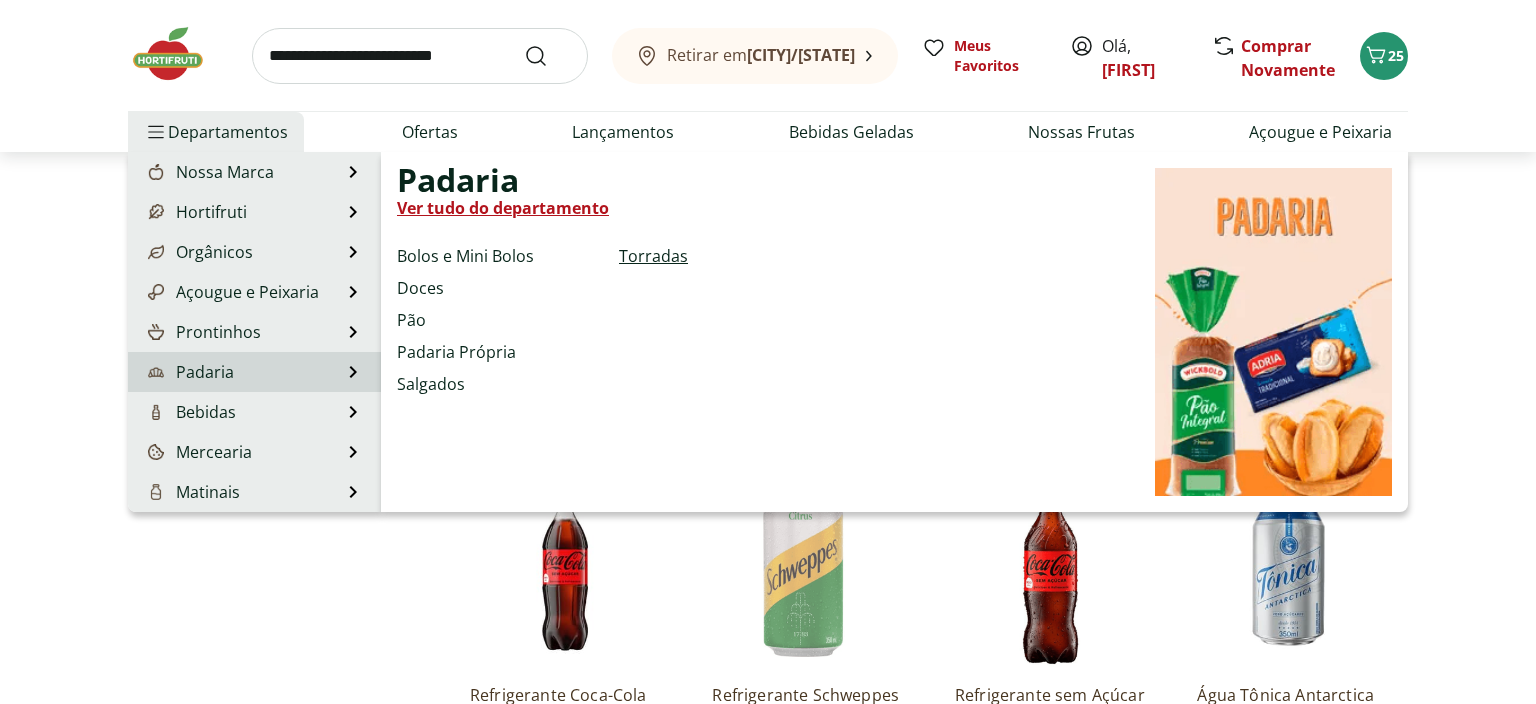 click on "Torradas" at bounding box center (653, 256) 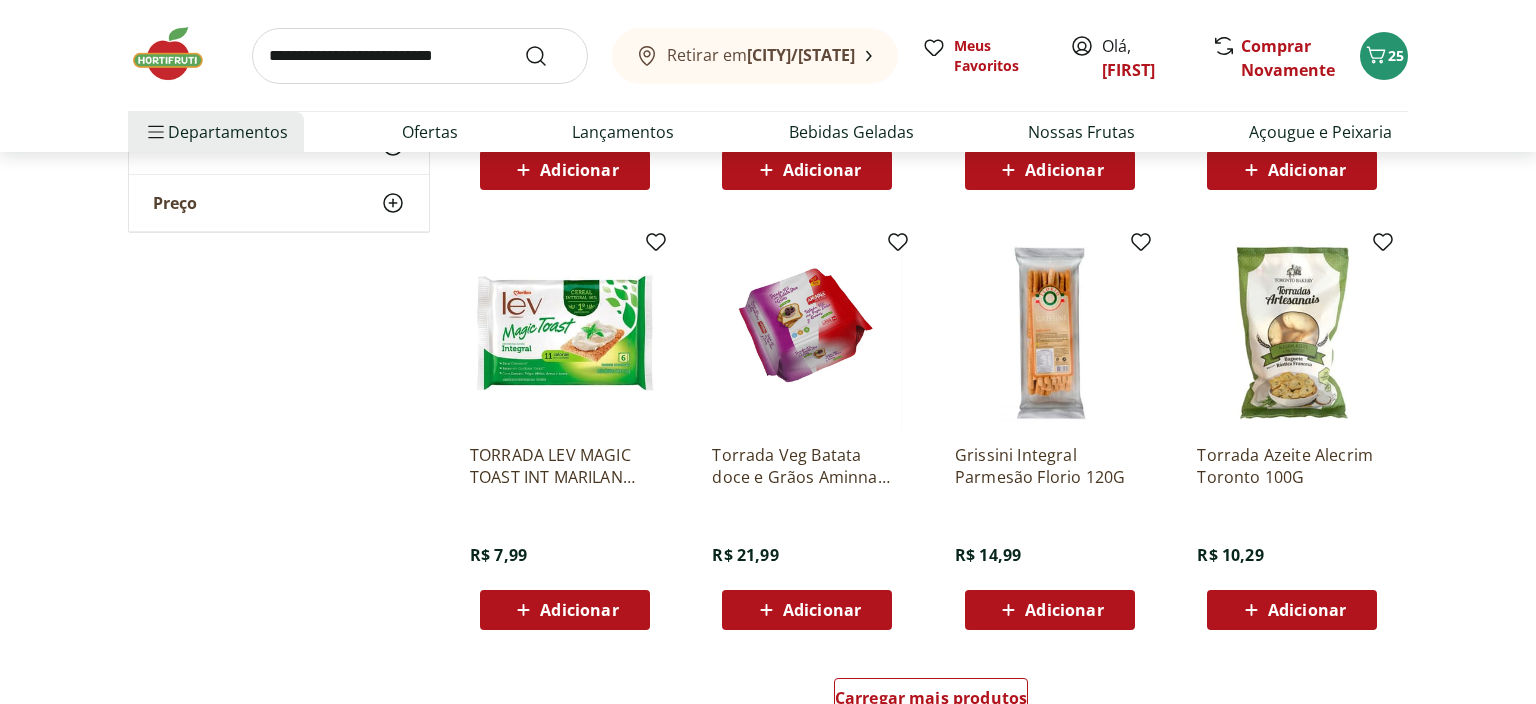 scroll, scrollTop: 1056, scrollLeft: 0, axis: vertical 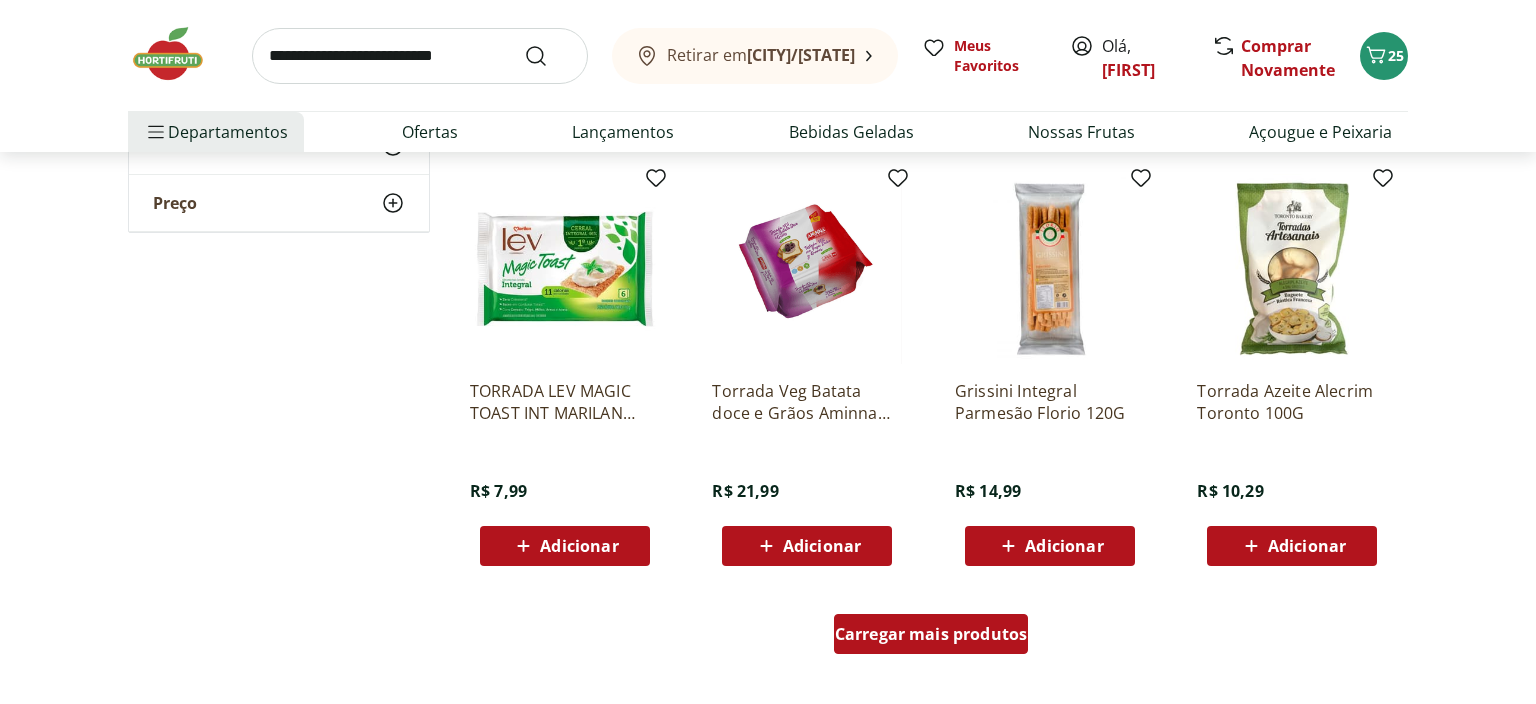 click on "Carregar mais produtos" at bounding box center (931, 634) 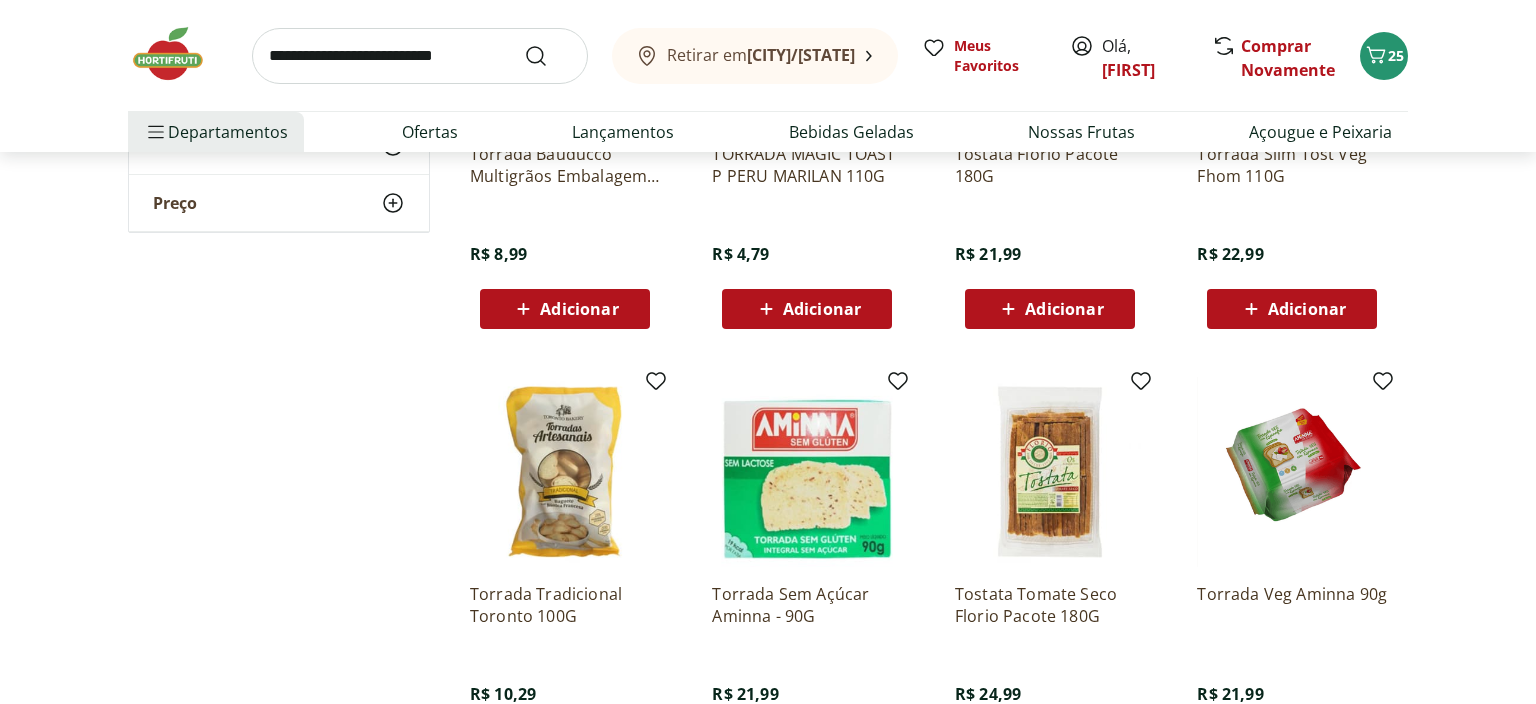 scroll, scrollTop: 2323, scrollLeft: 0, axis: vertical 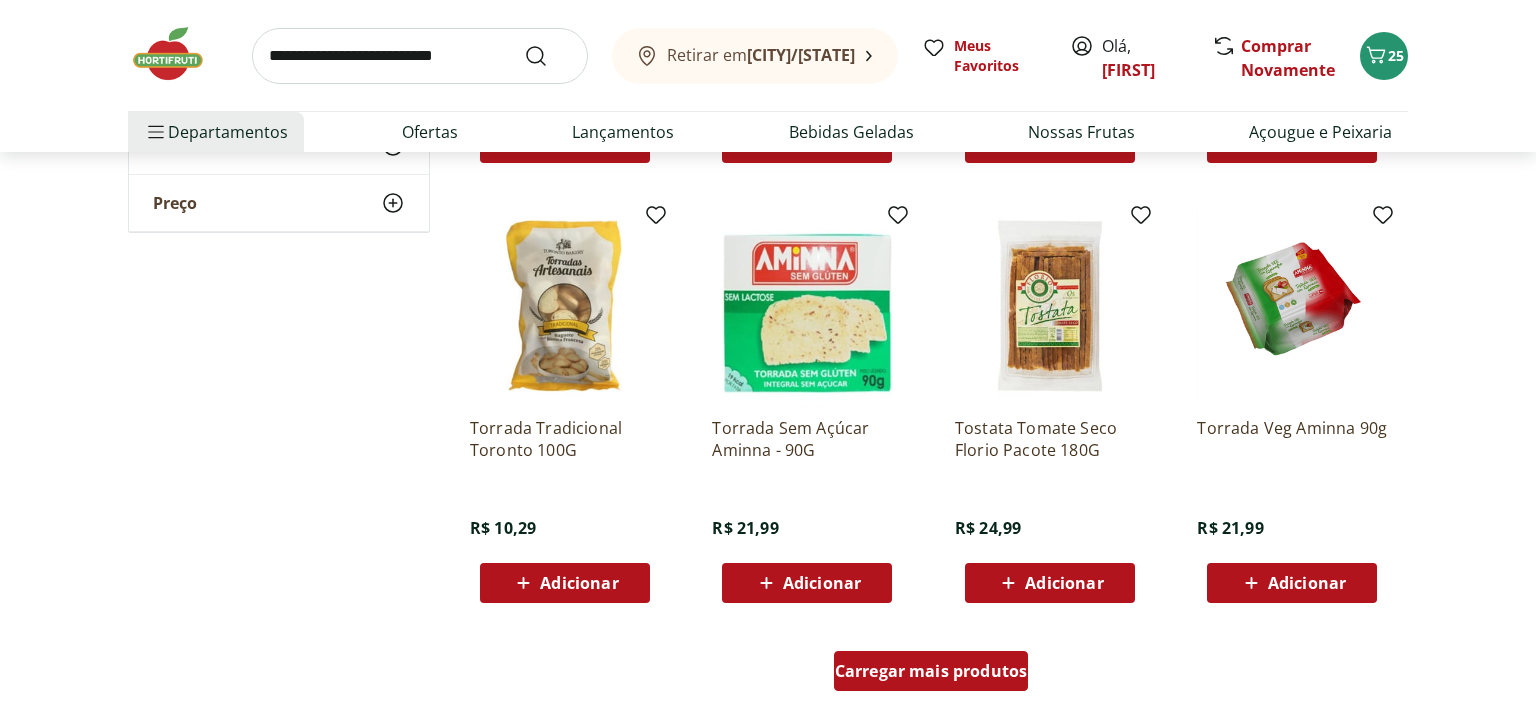 click on "Carregar mais produtos" at bounding box center [931, 671] 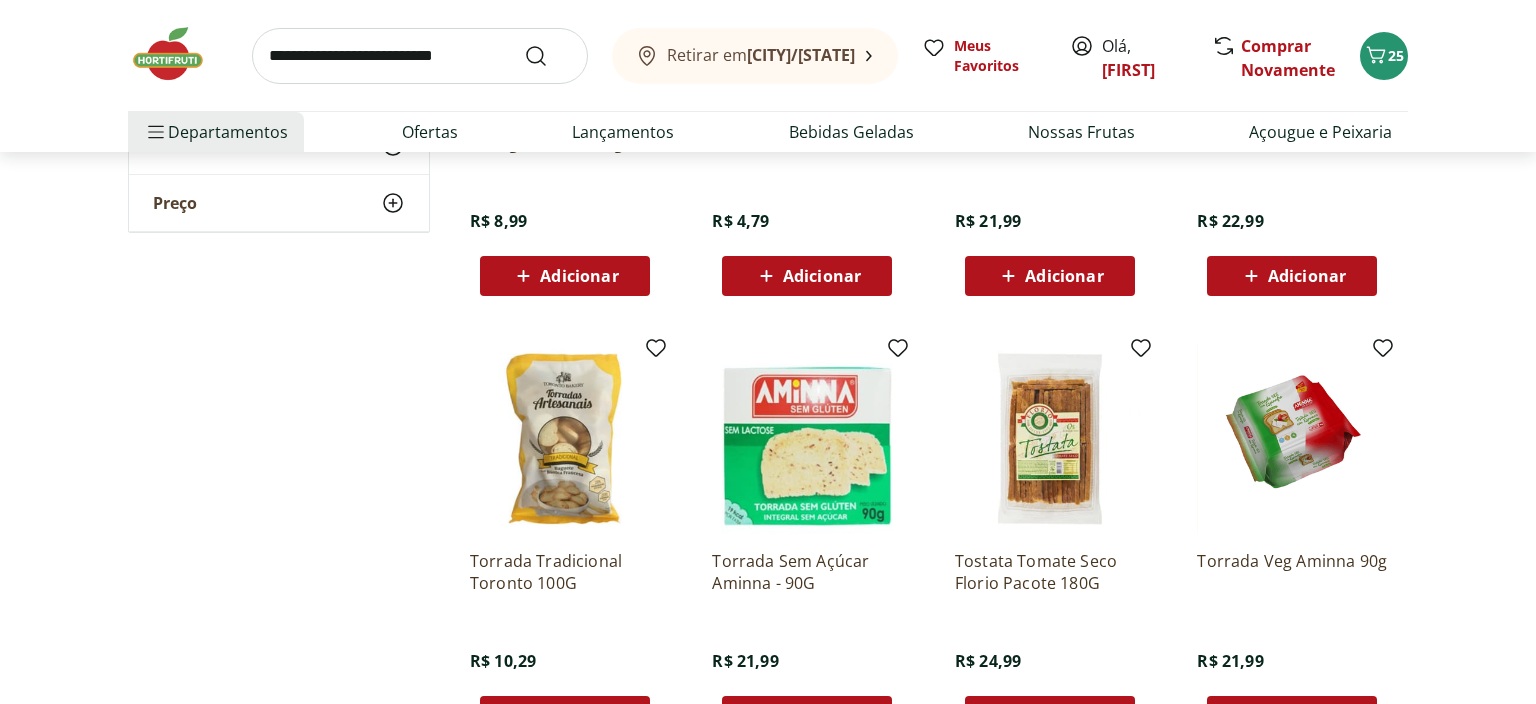 scroll, scrollTop: 2428, scrollLeft: 0, axis: vertical 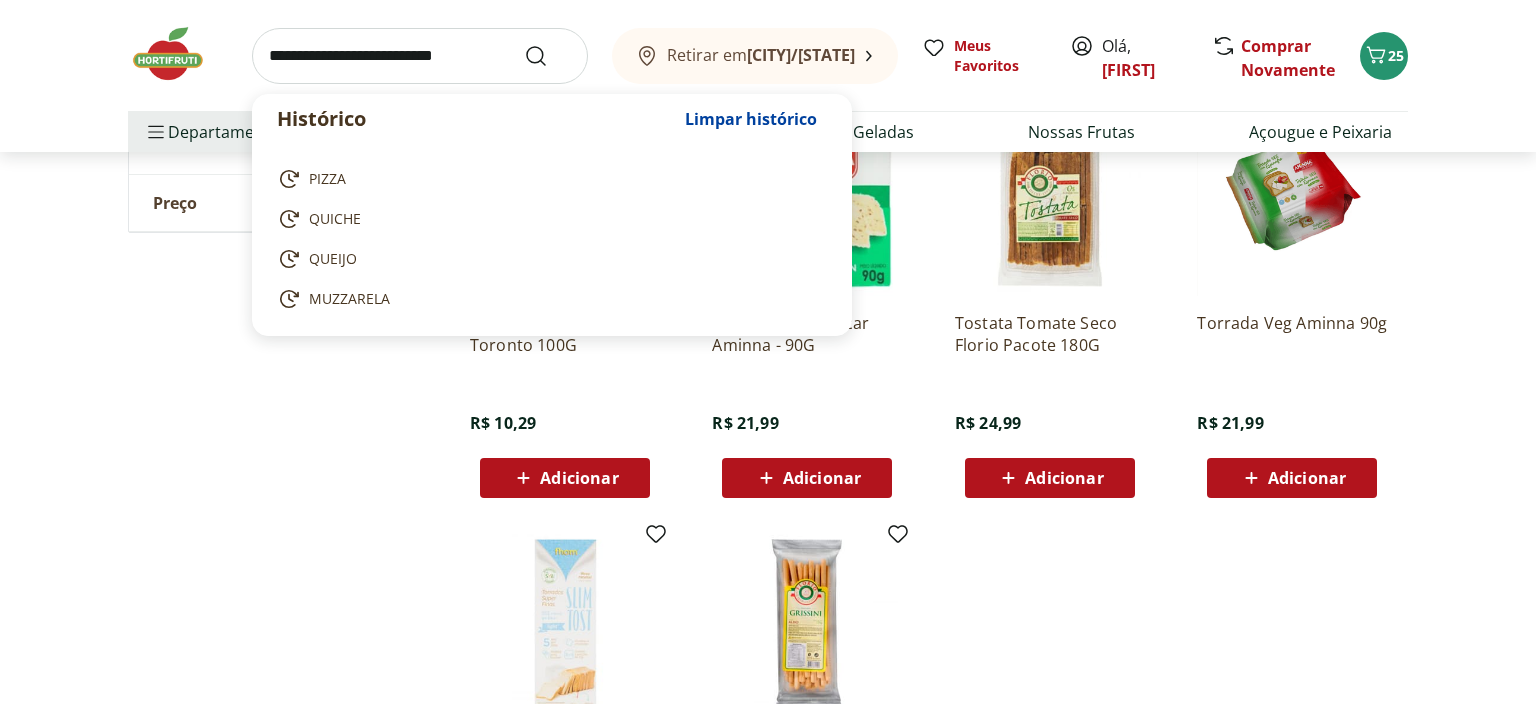 click at bounding box center (420, 56) 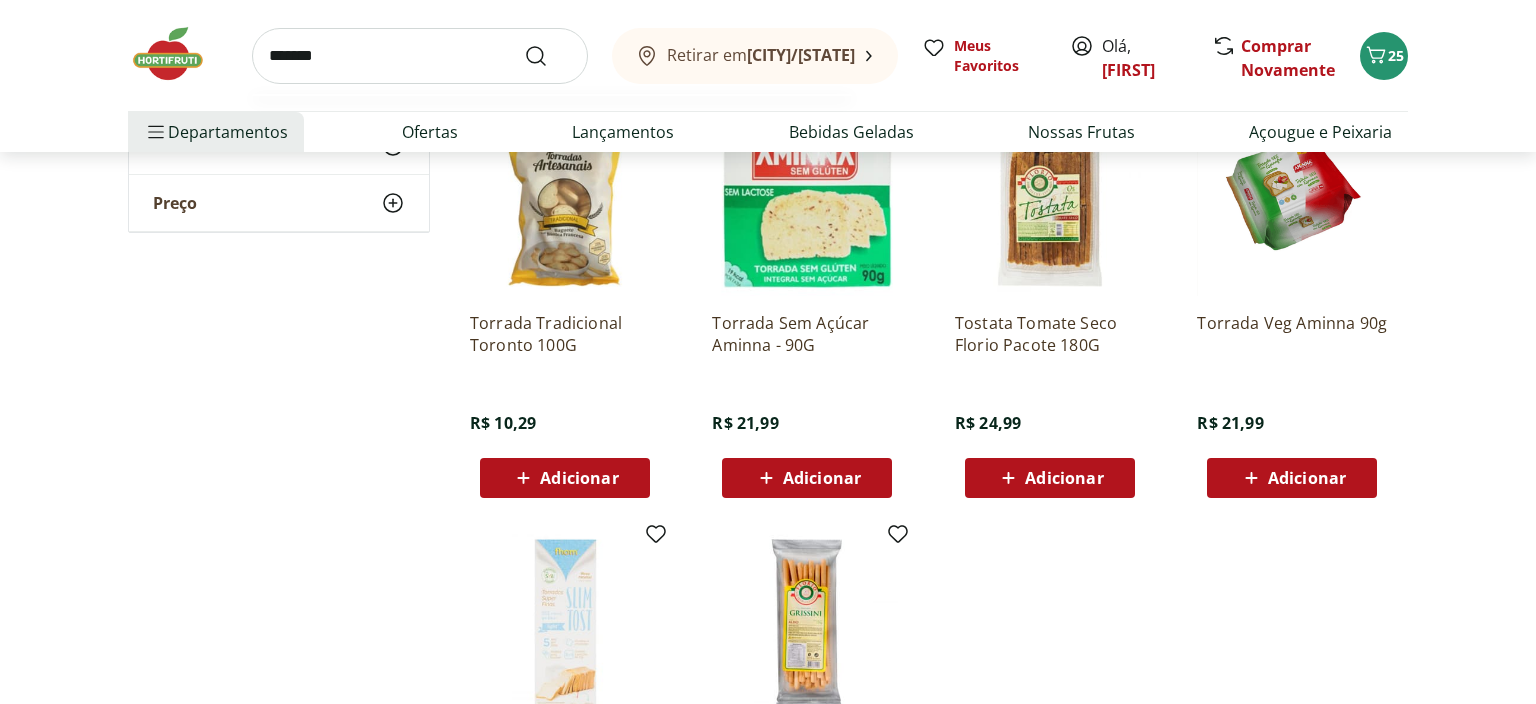 type on "*******" 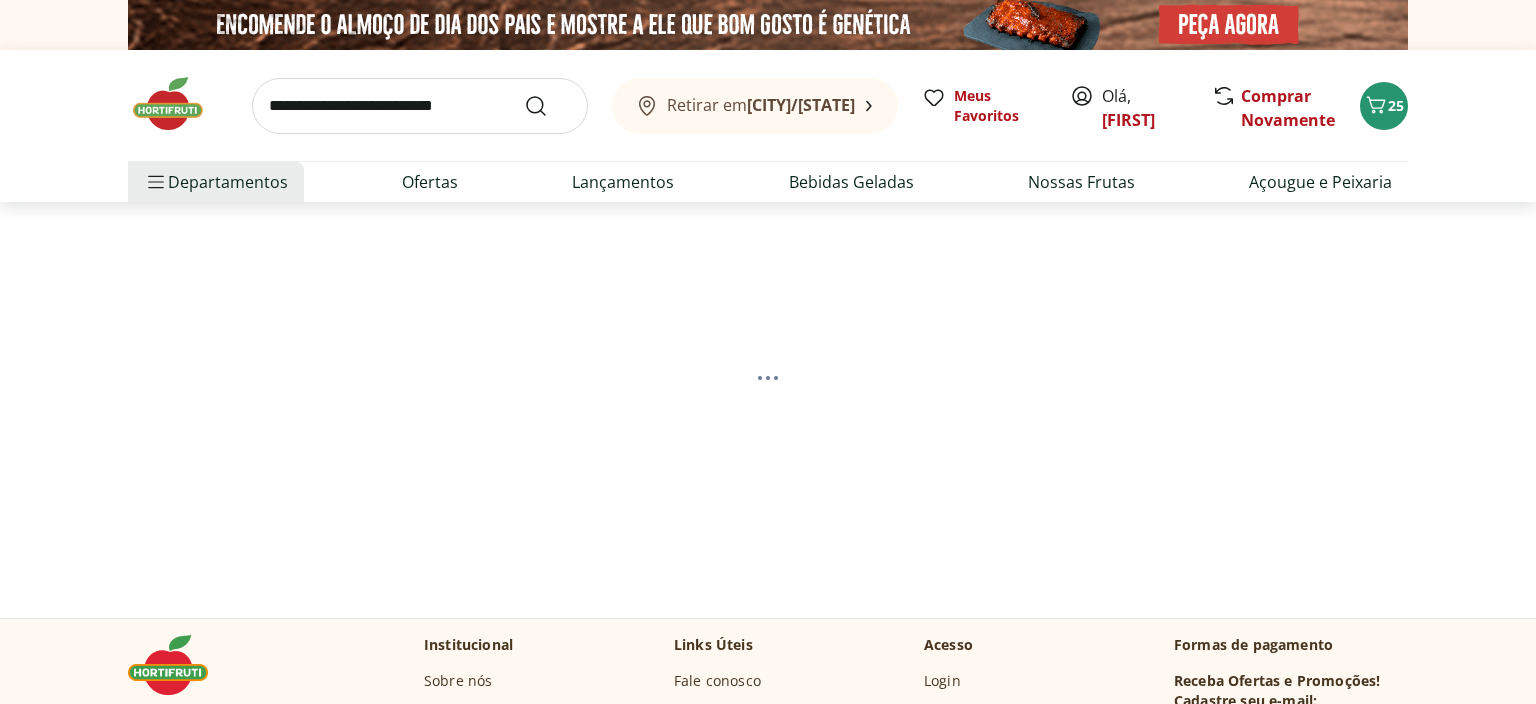 select on "**********" 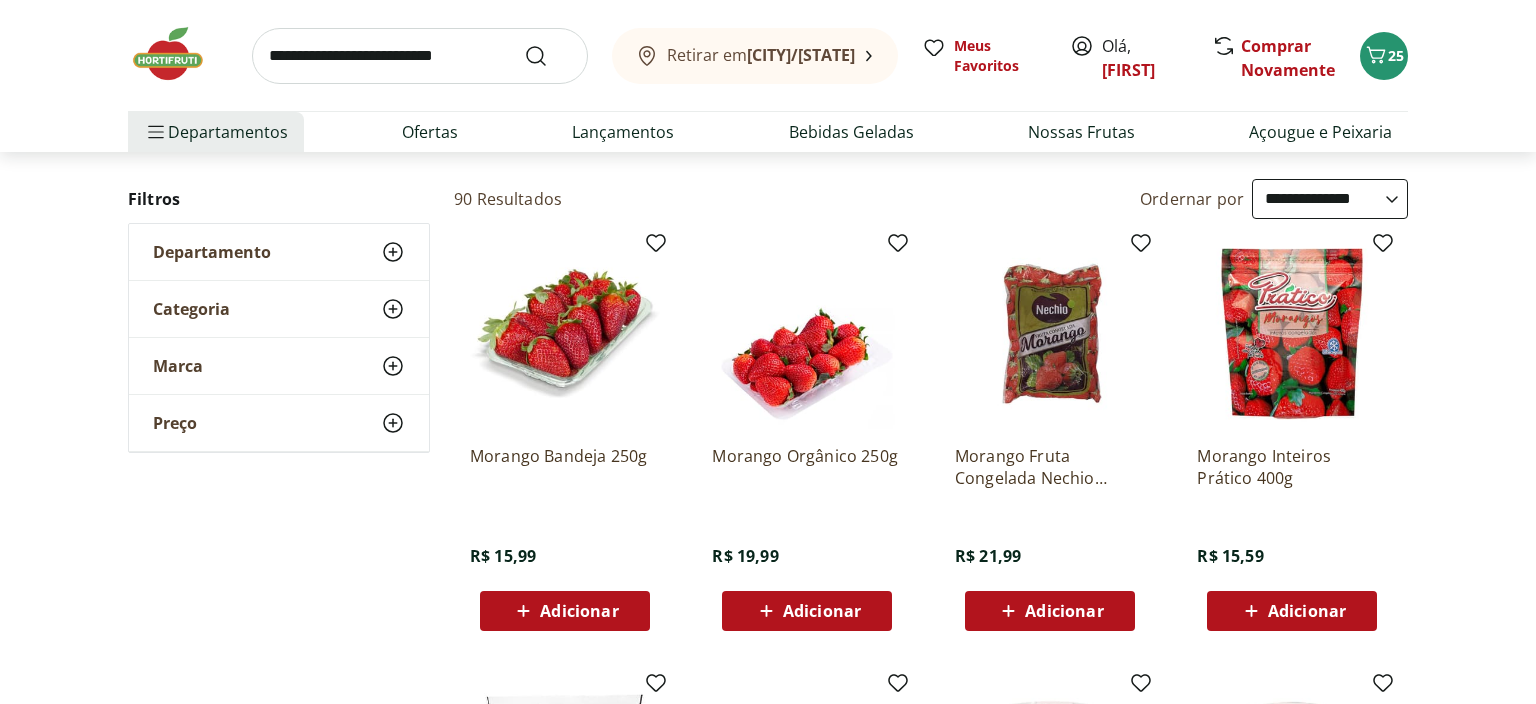 scroll, scrollTop: 211, scrollLeft: 0, axis: vertical 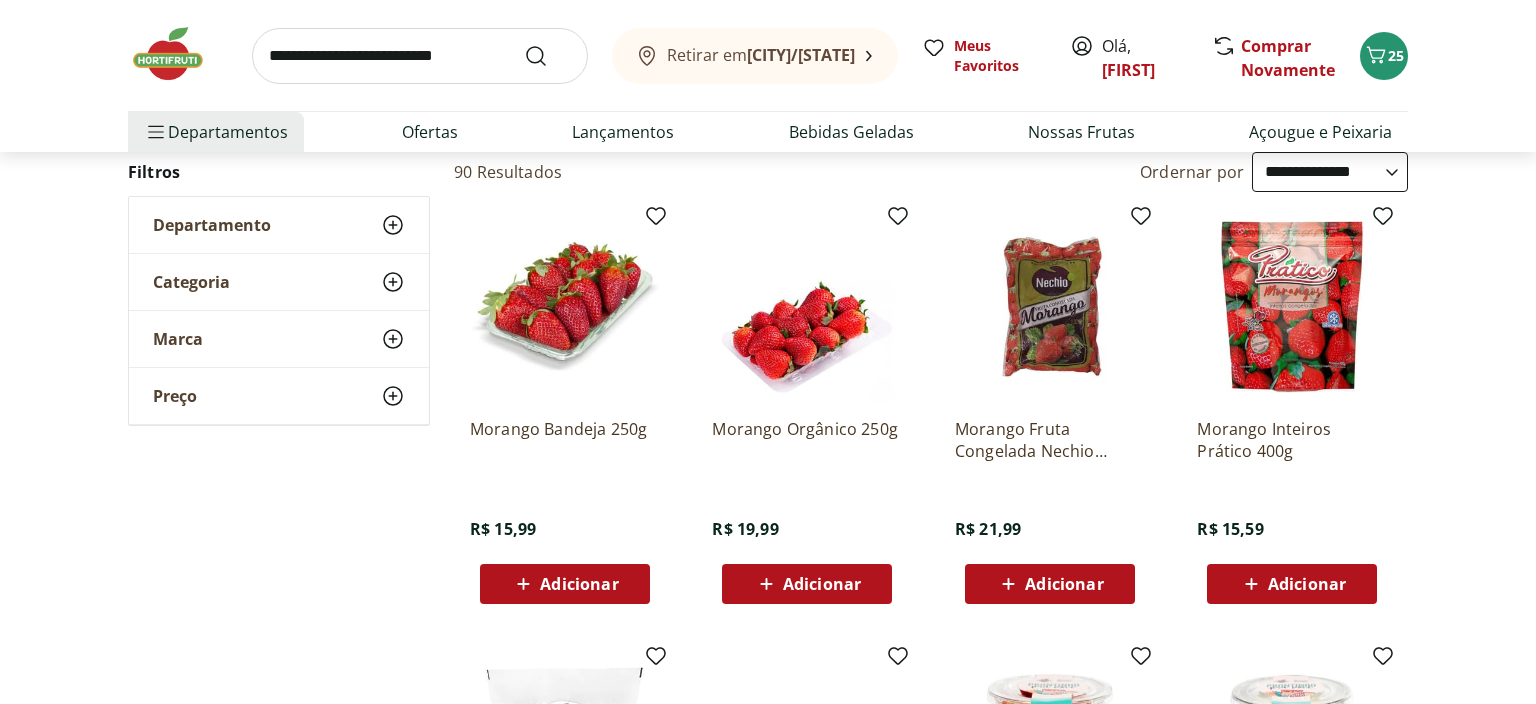 click on "Adicionar" at bounding box center [579, 584] 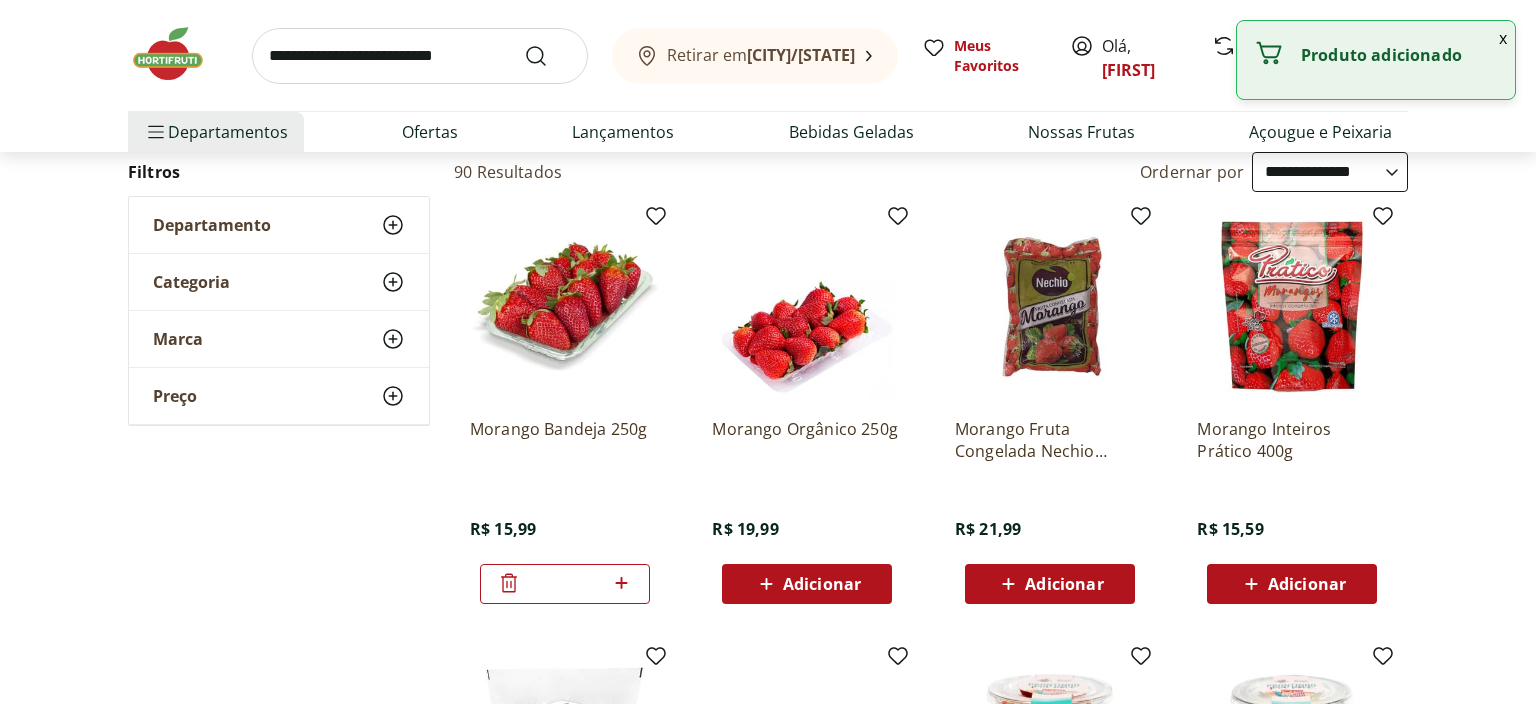 click 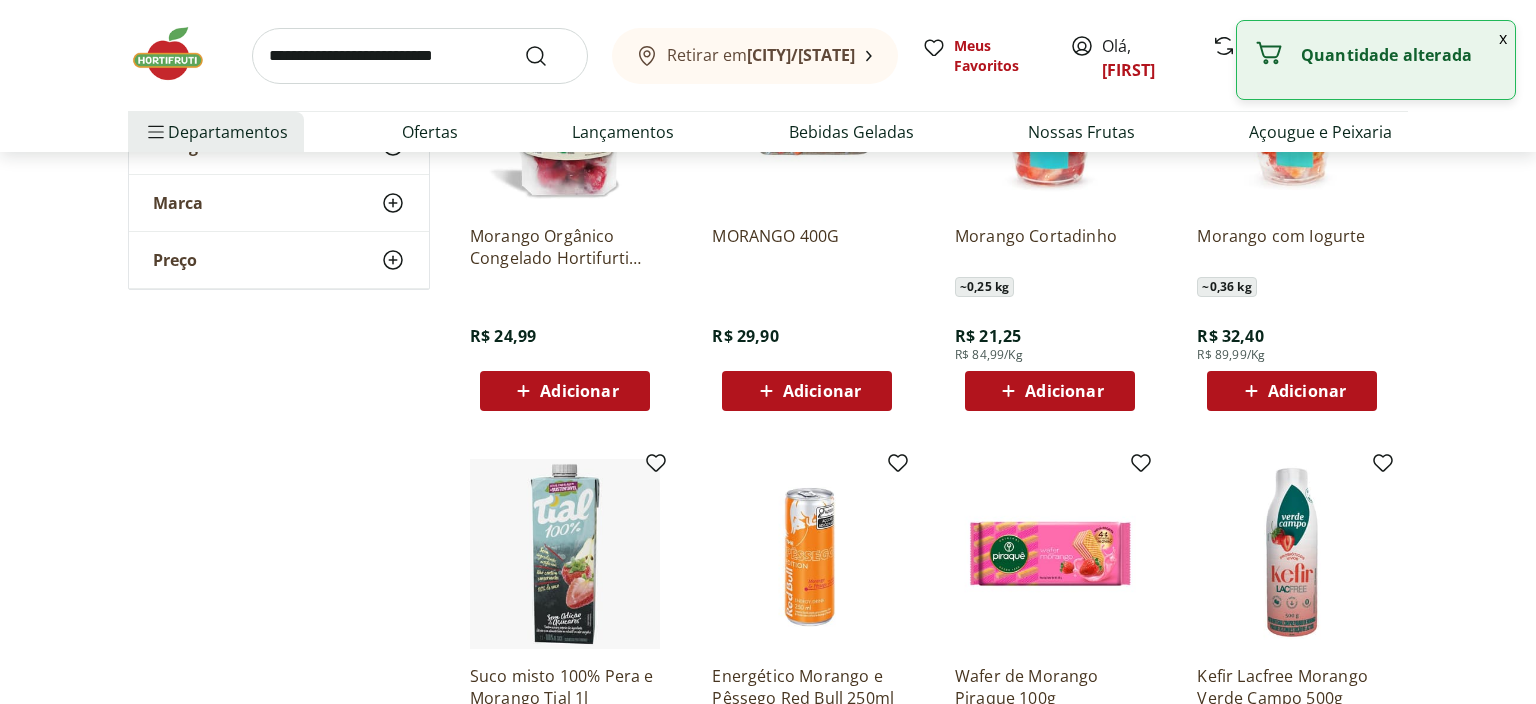 scroll, scrollTop: 1372, scrollLeft: 0, axis: vertical 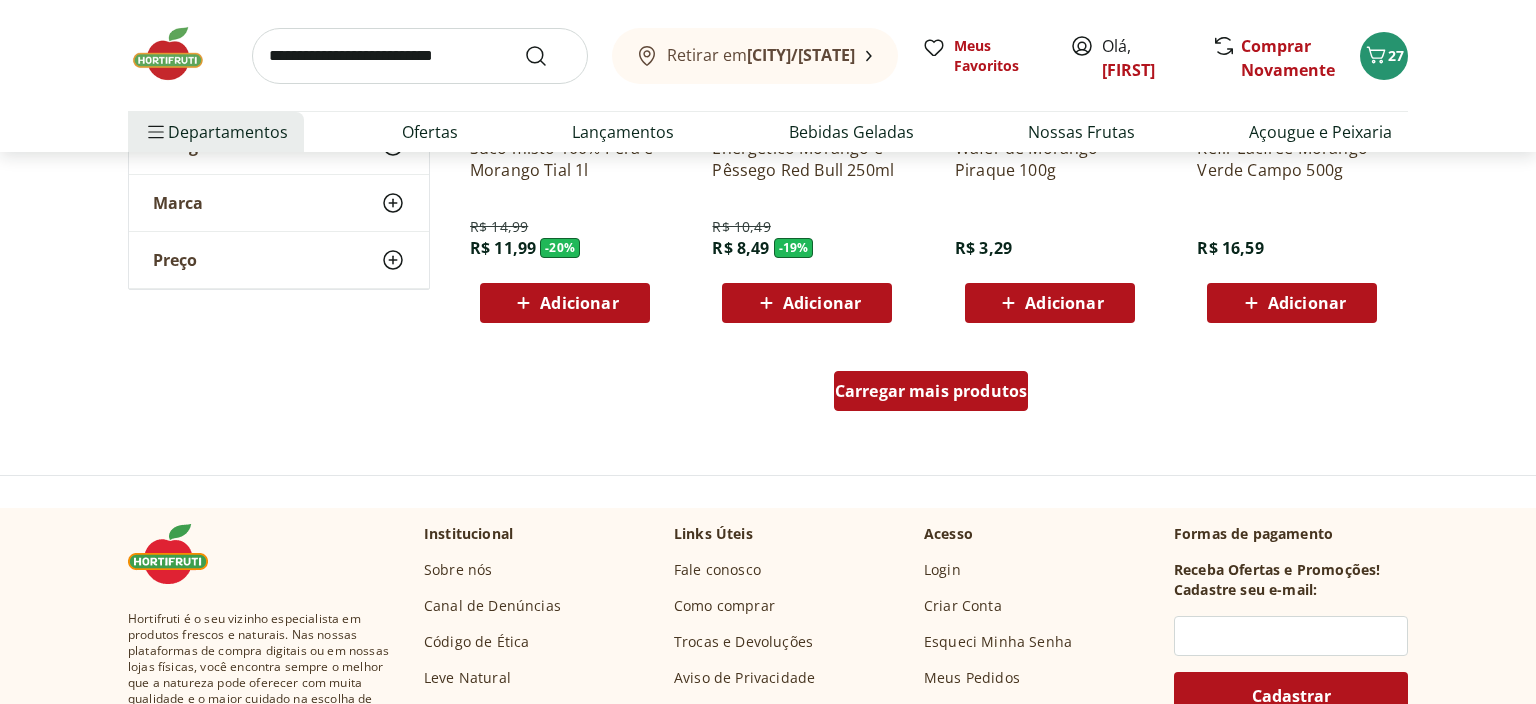 click on "Carregar mais produtos" at bounding box center [931, 391] 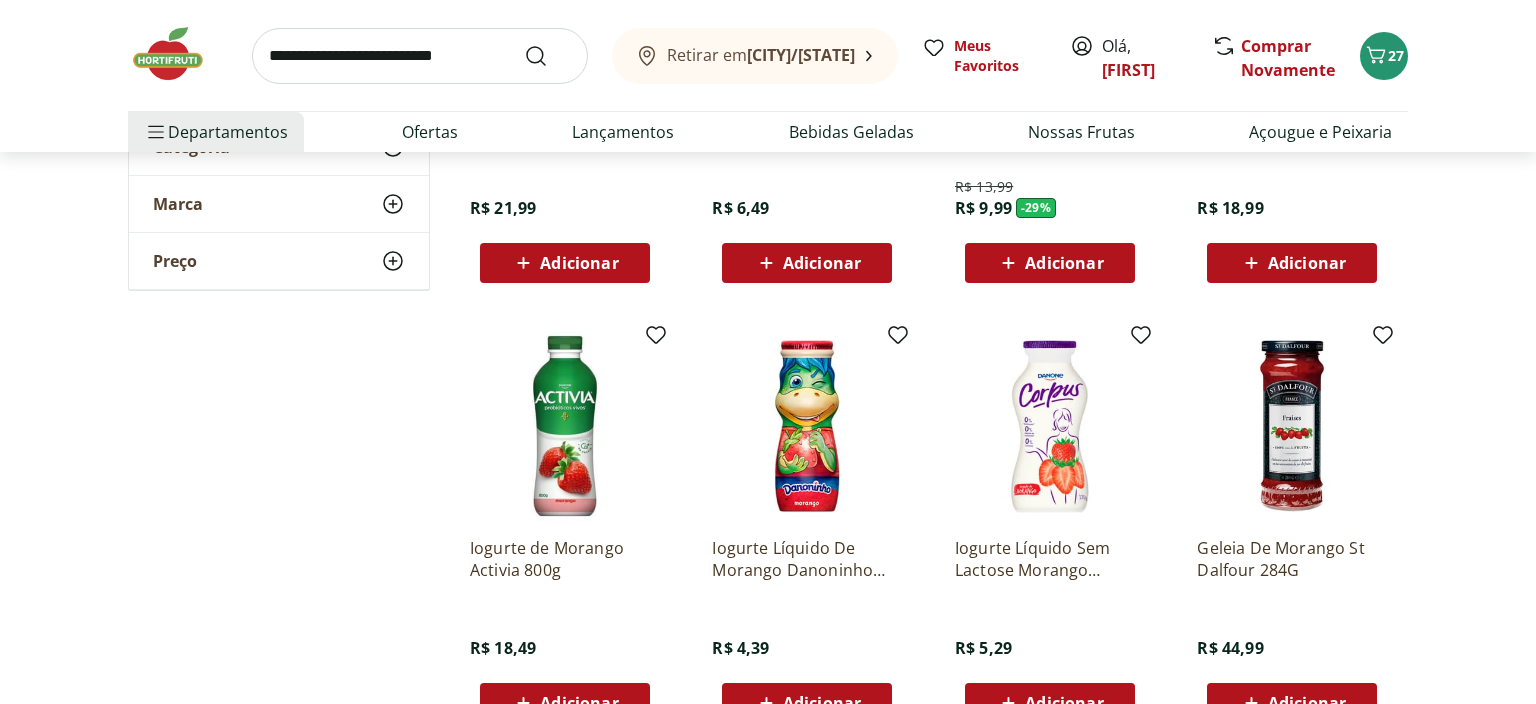 scroll, scrollTop: 1900, scrollLeft: 0, axis: vertical 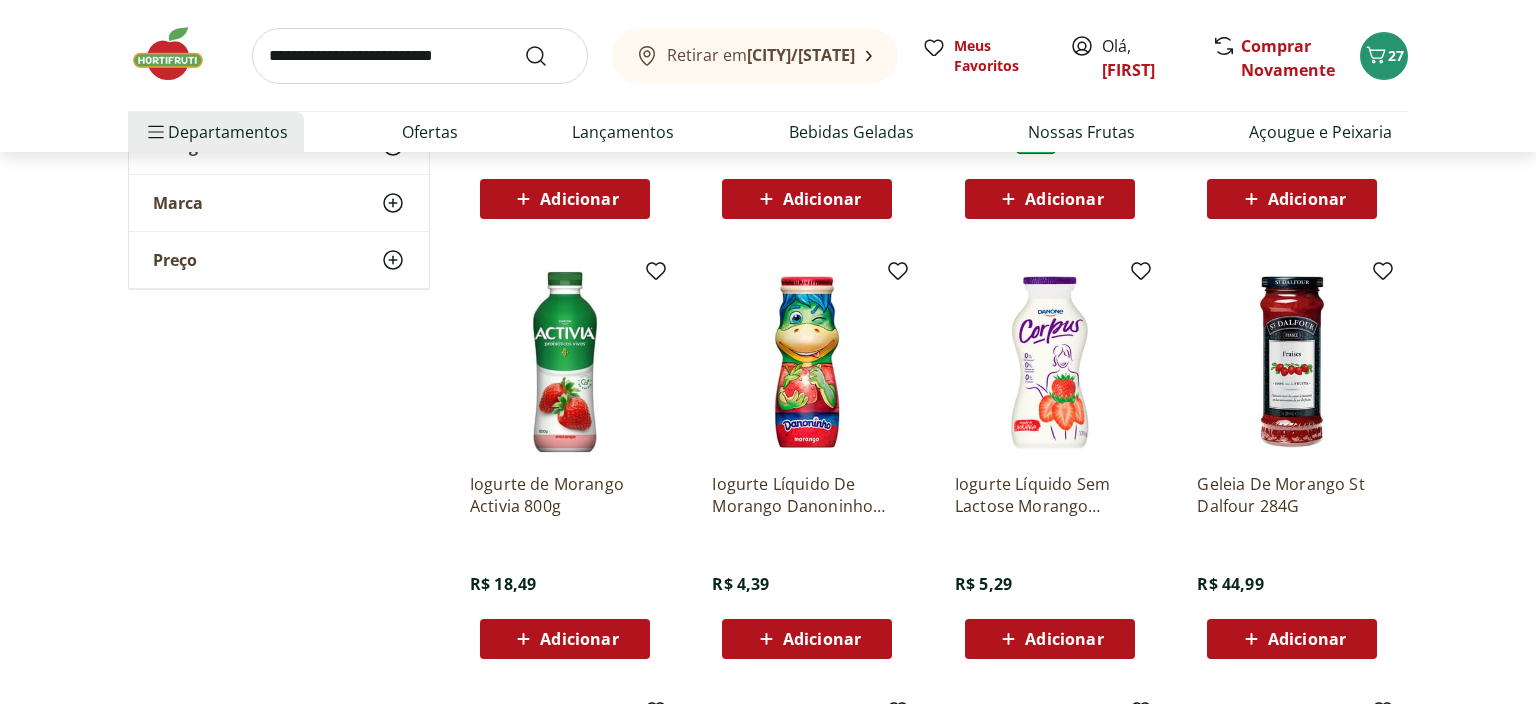 click at bounding box center [420, 56] 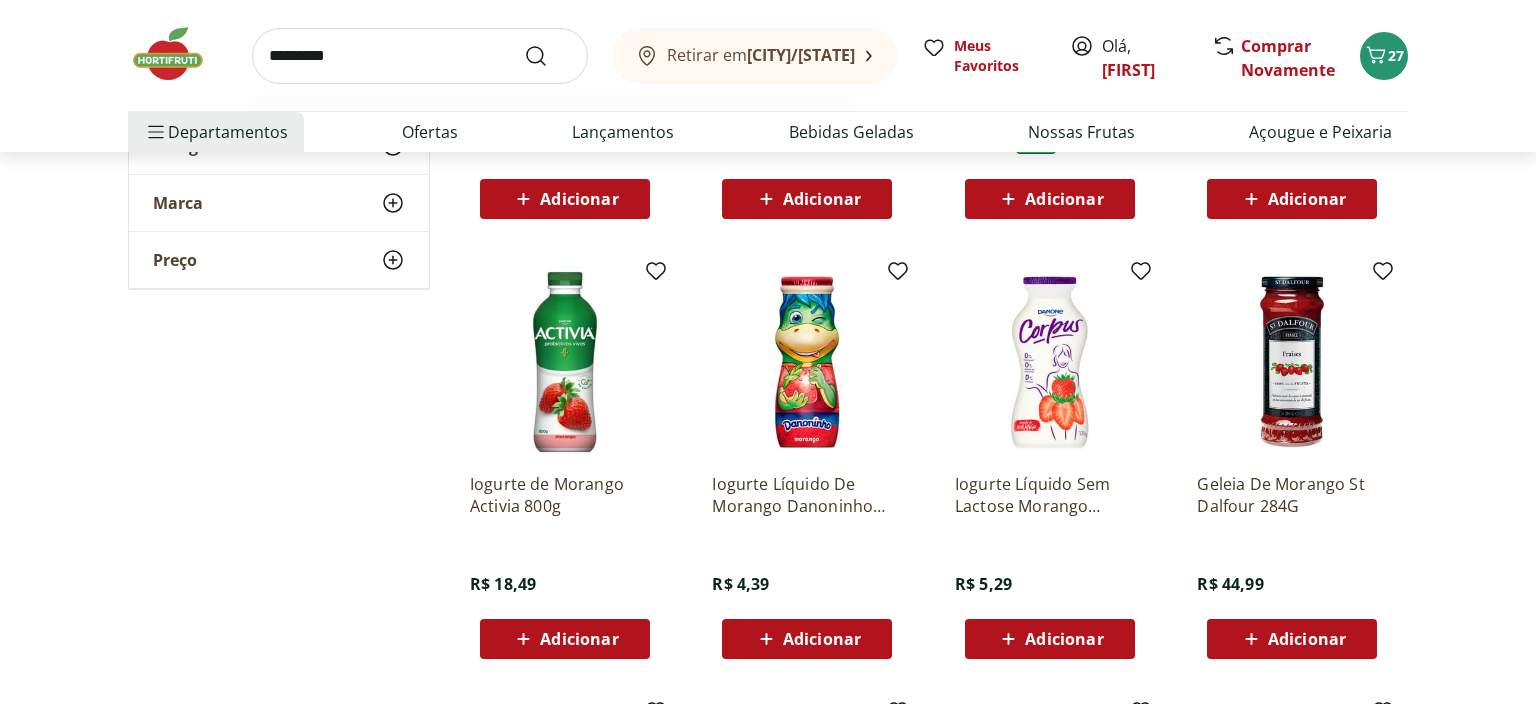 type on "*********" 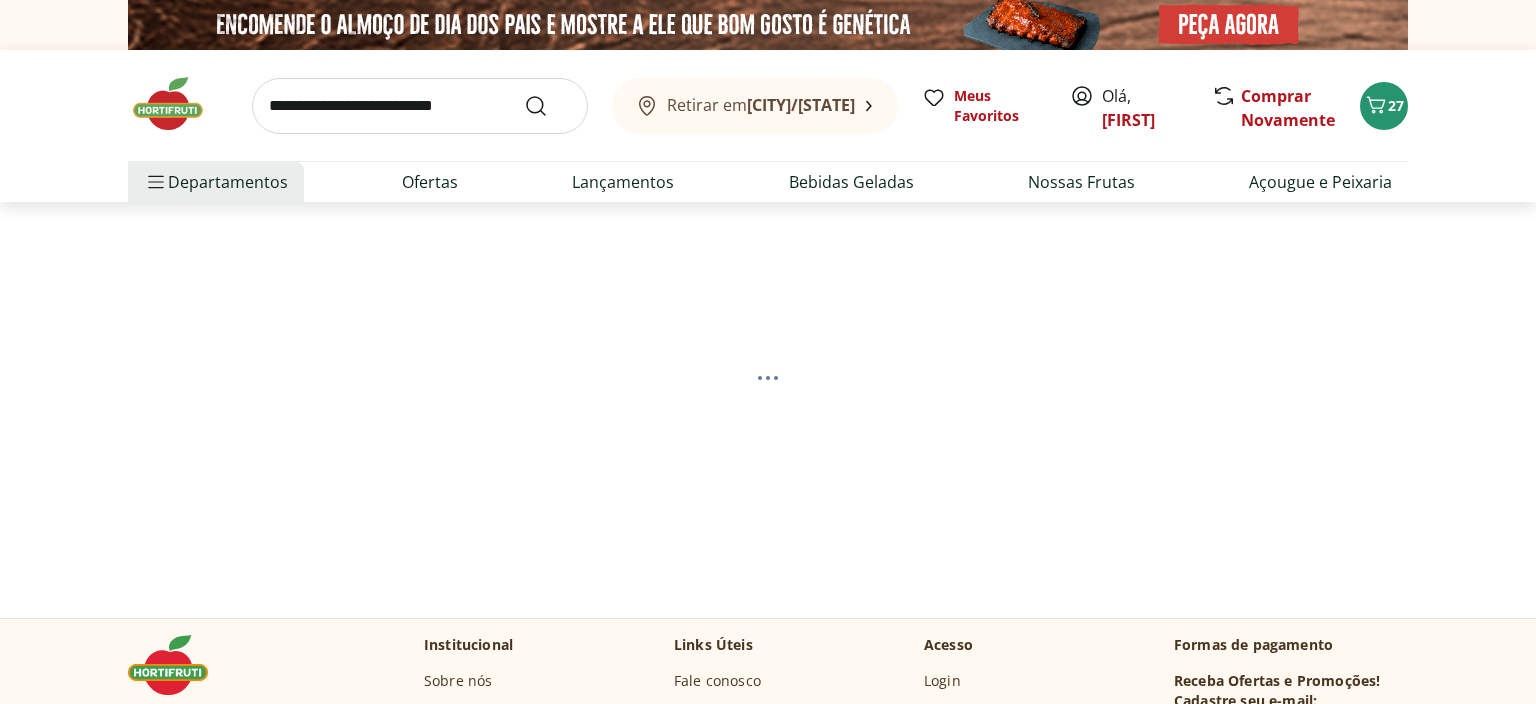 select on "**********" 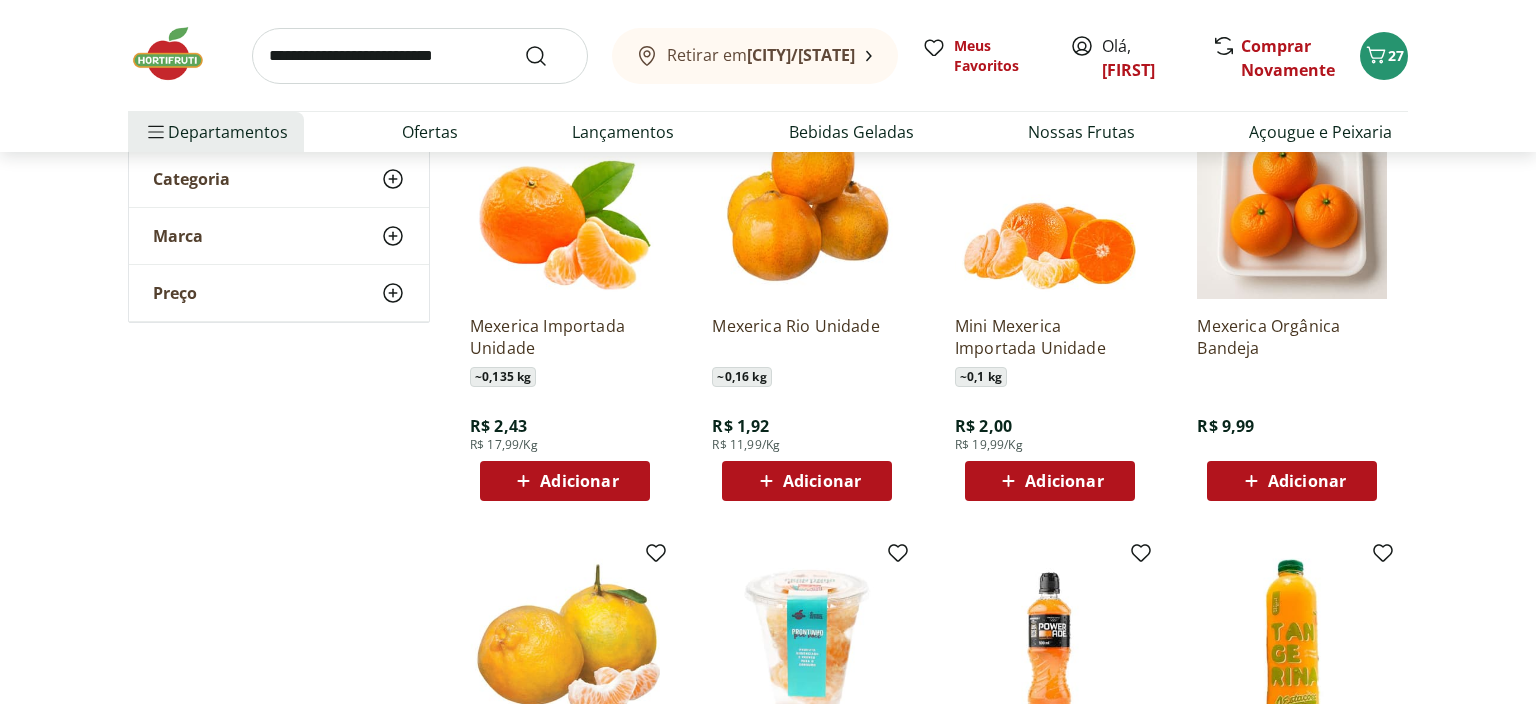 scroll, scrollTop: 316, scrollLeft: 0, axis: vertical 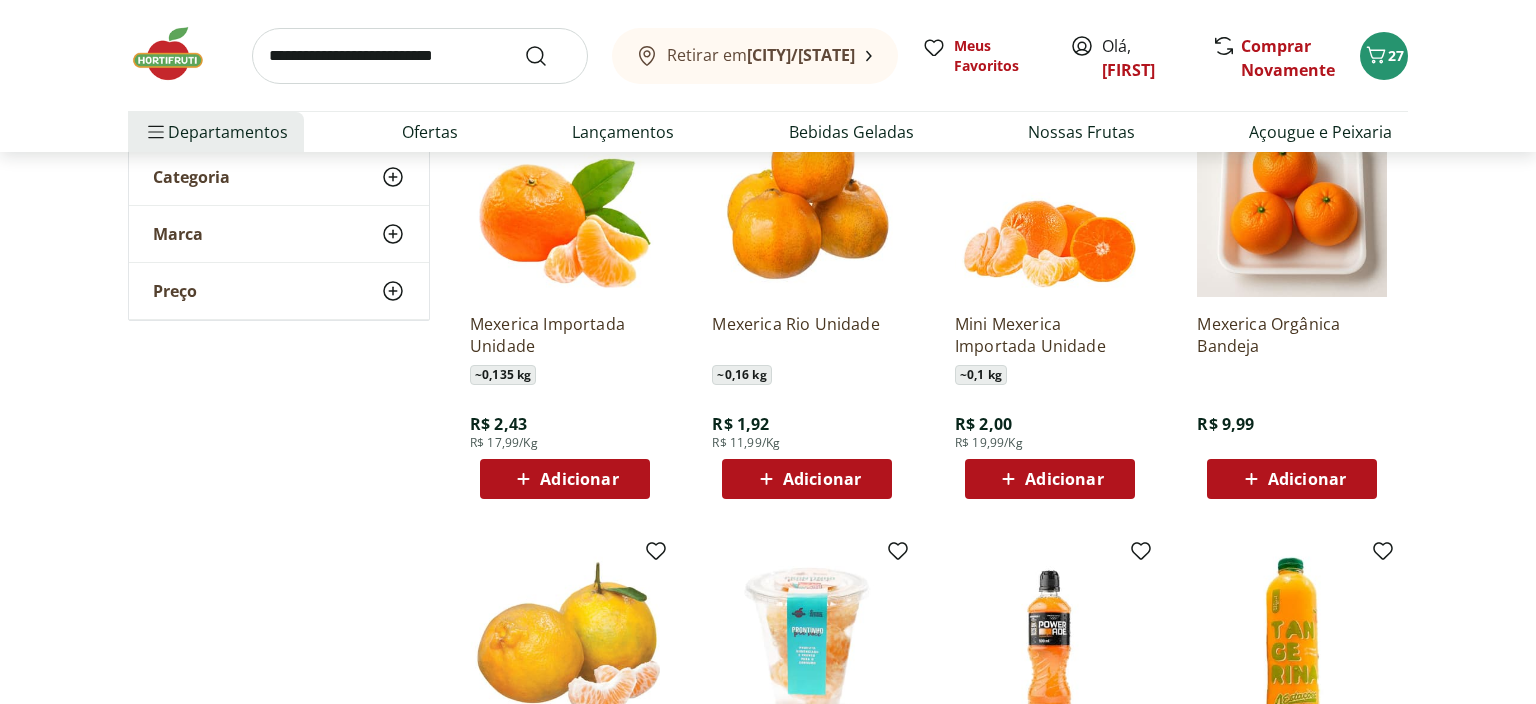 click on "Adicionar" at bounding box center (822, 479) 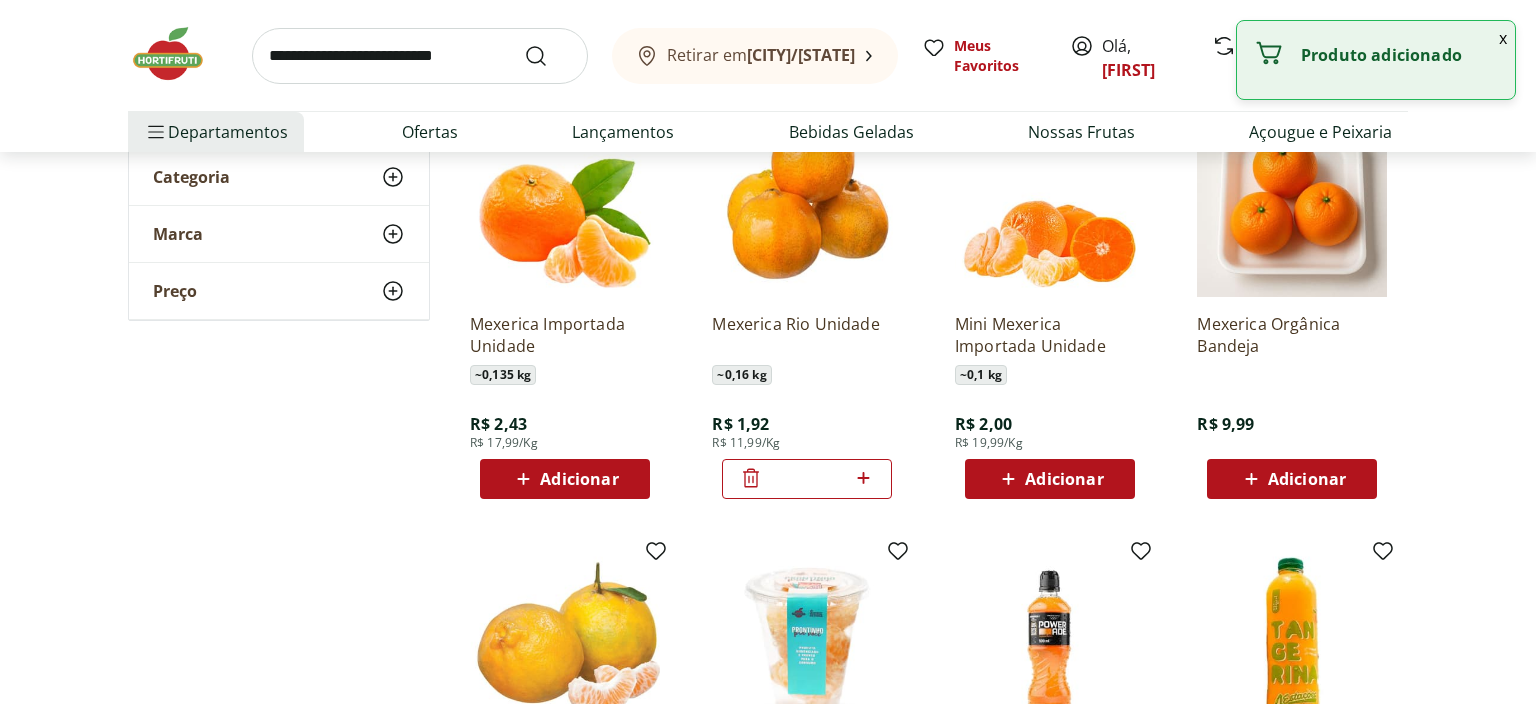 drag, startPoint x: 820, startPoint y: 470, endPoint x: 666, endPoint y: 473, distance: 154.02922 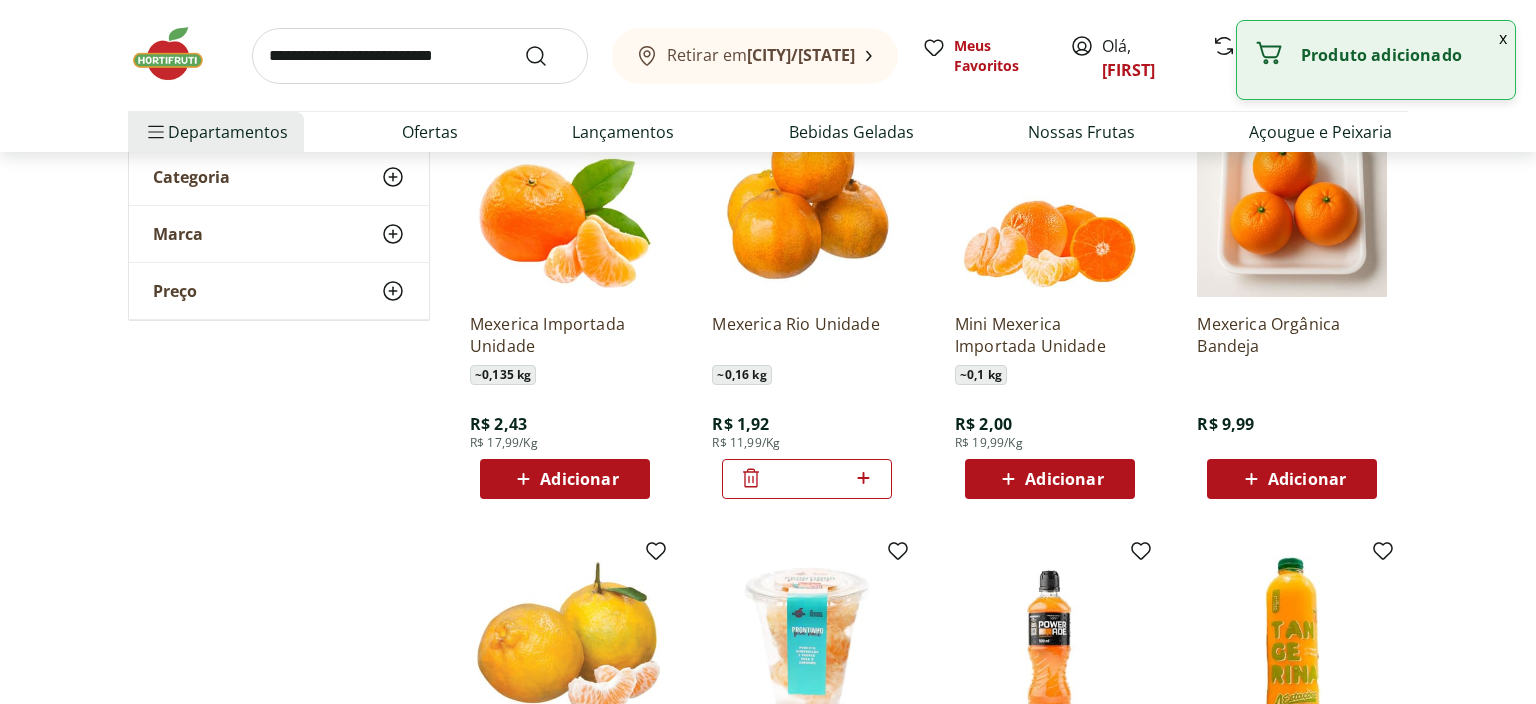 type on "*" 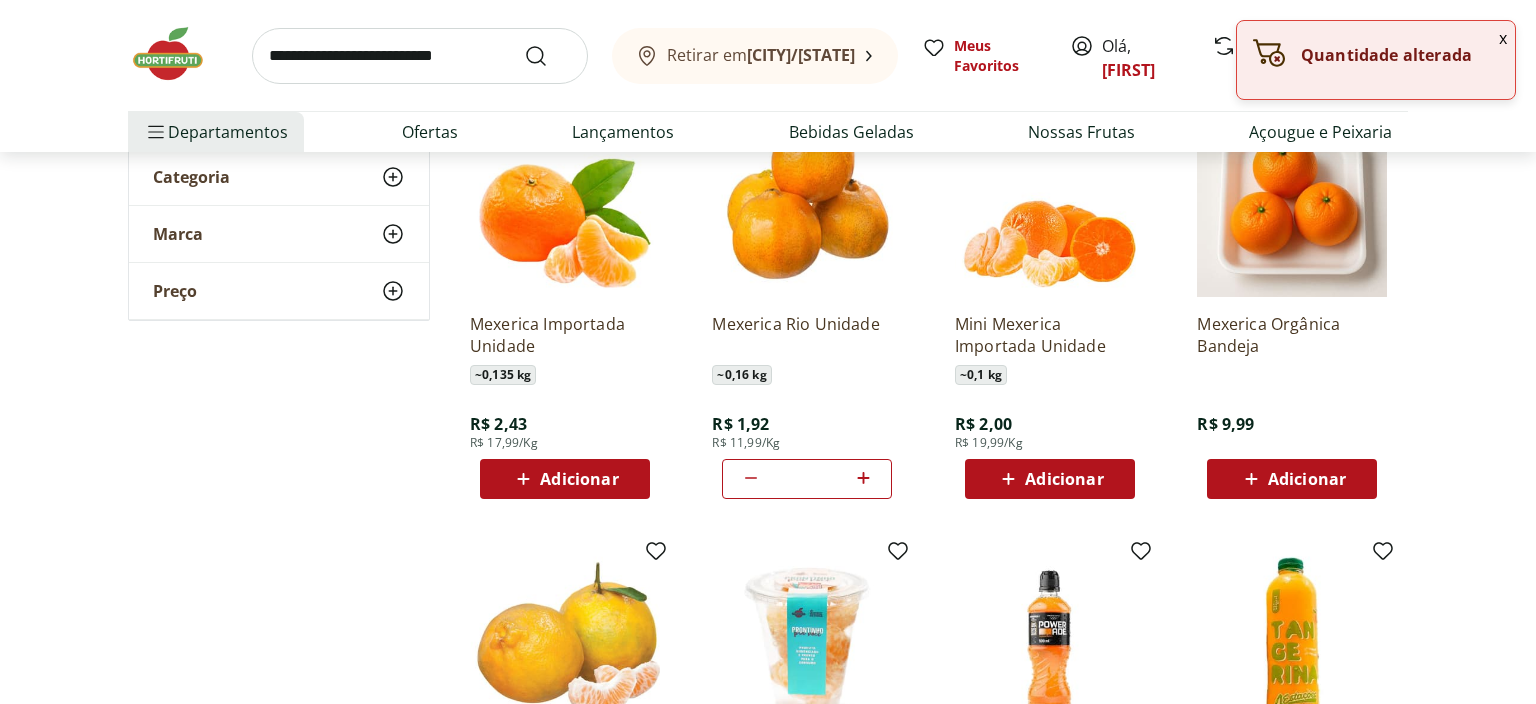 type 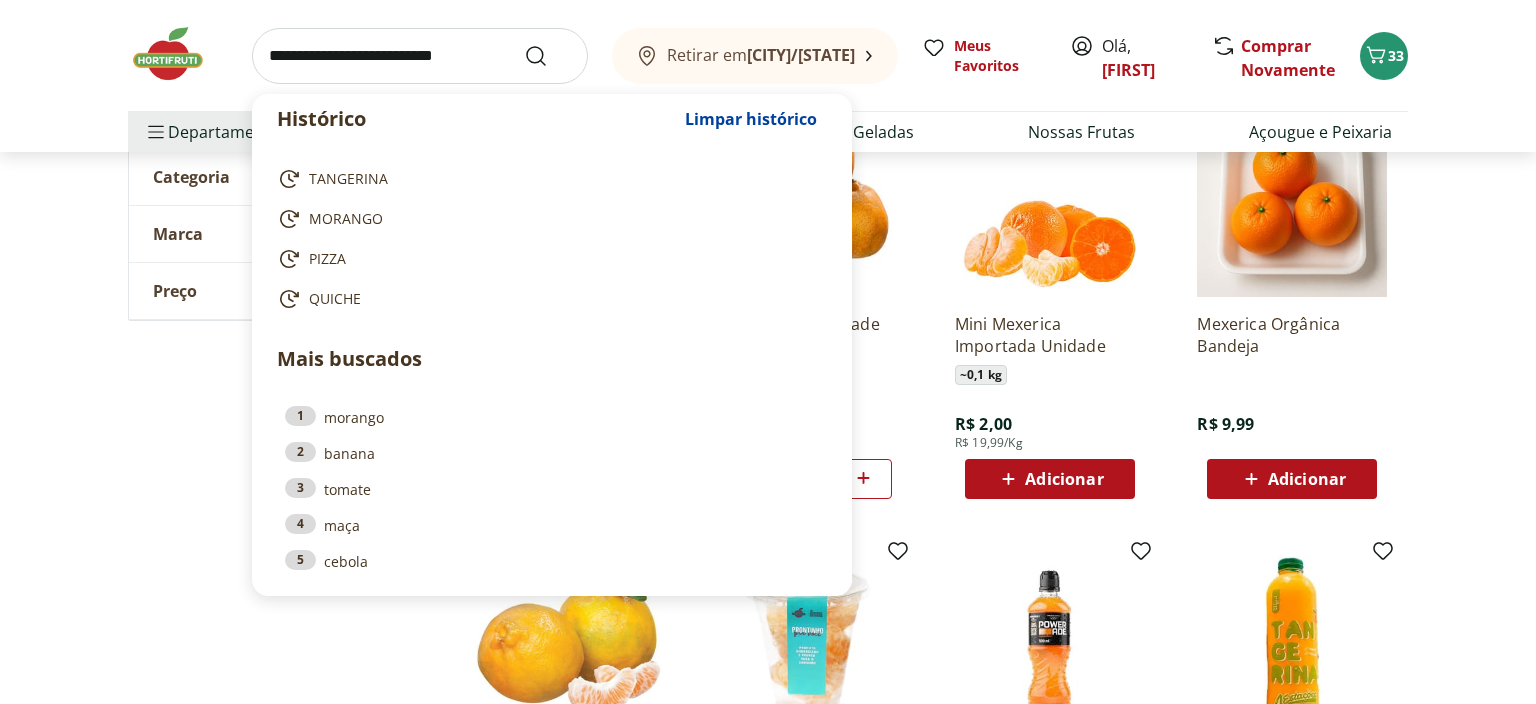 click at bounding box center (420, 56) 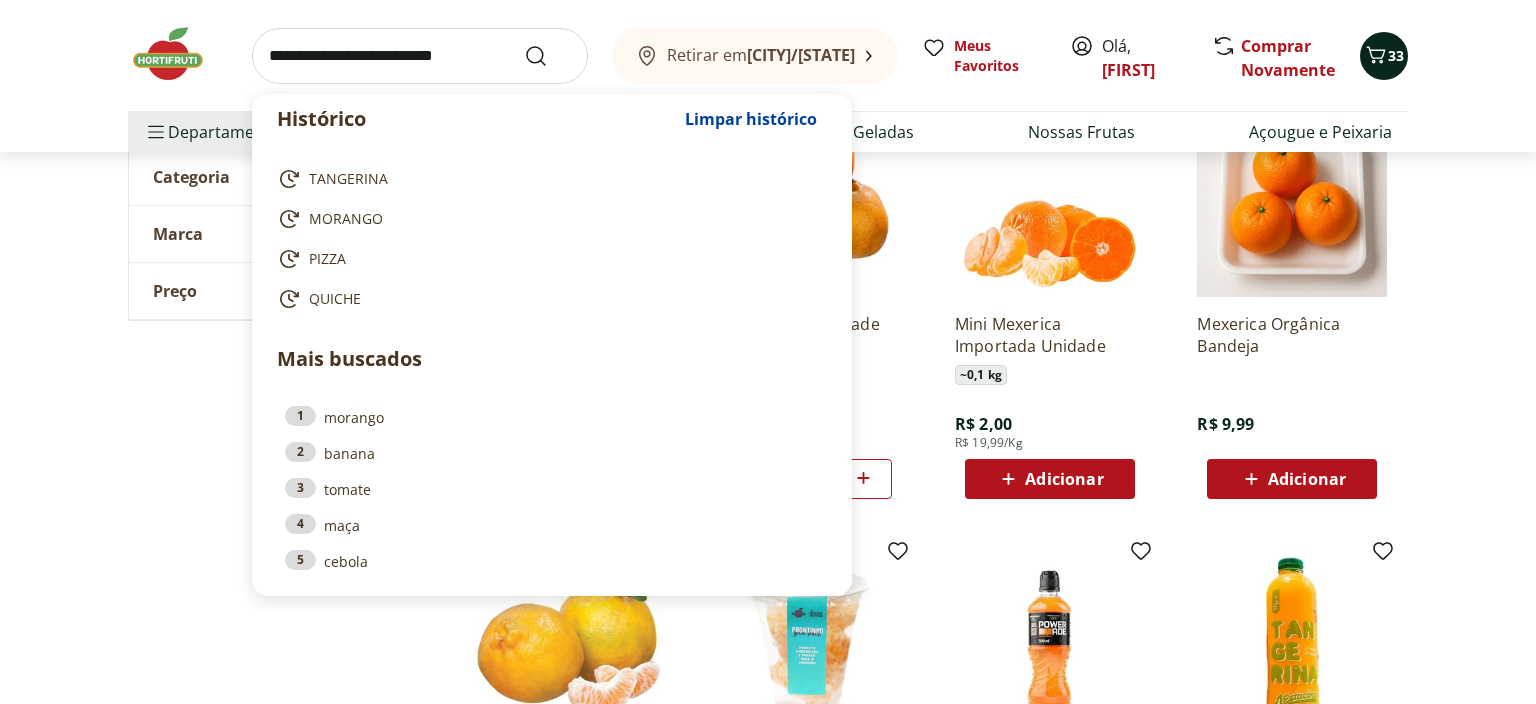 click on "33" at bounding box center [1396, 55] 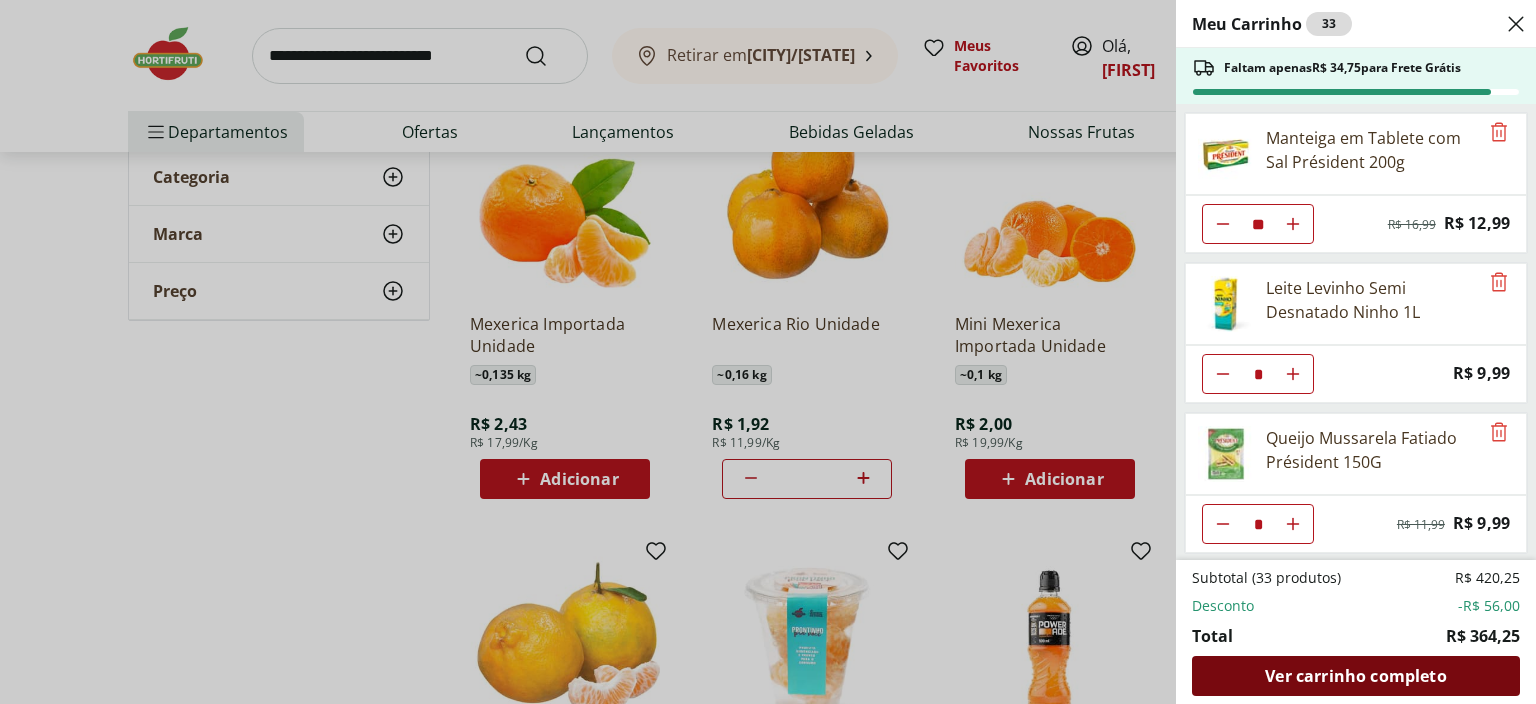 click on "Ver carrinho completo" at bounding box center [1355, 676] 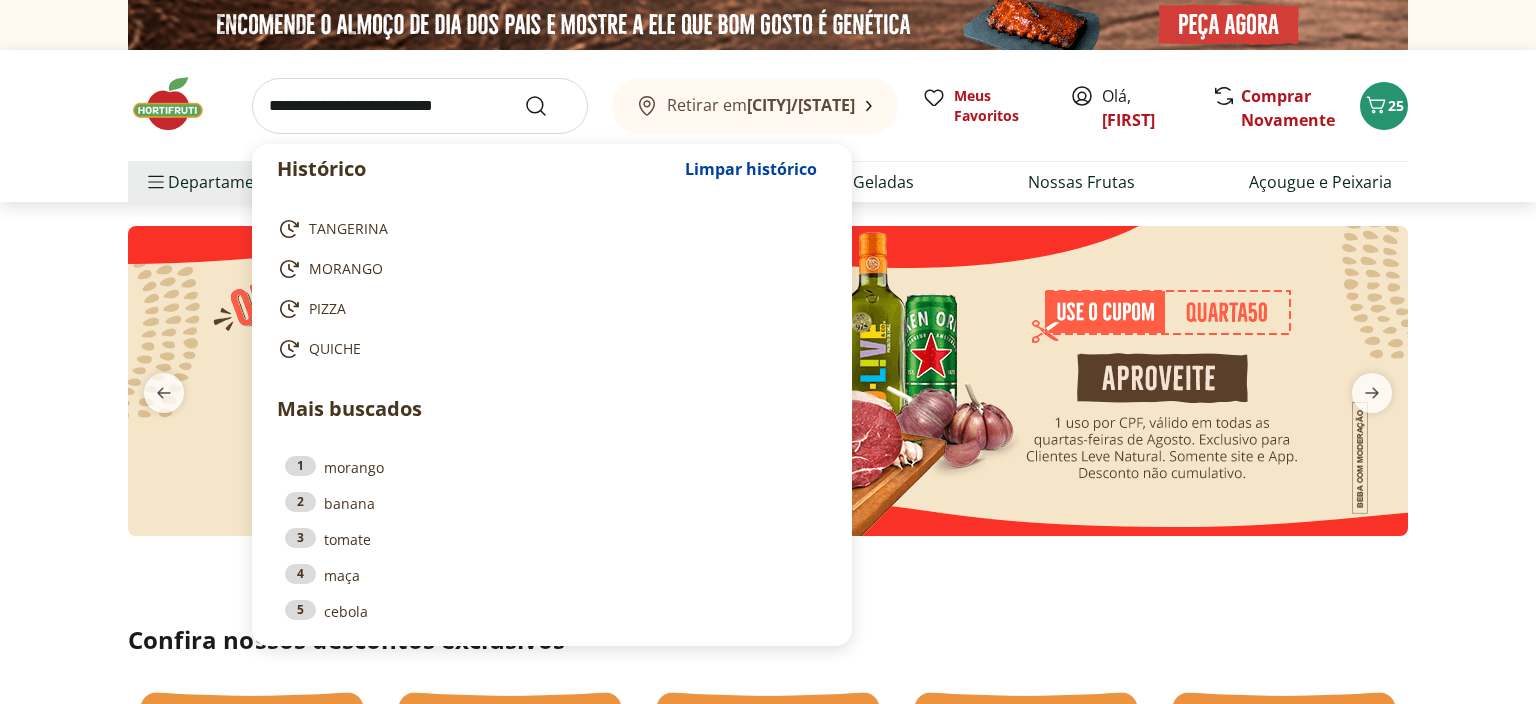scroll, scrollTop: 0, scrollLeft: 0, axis: both 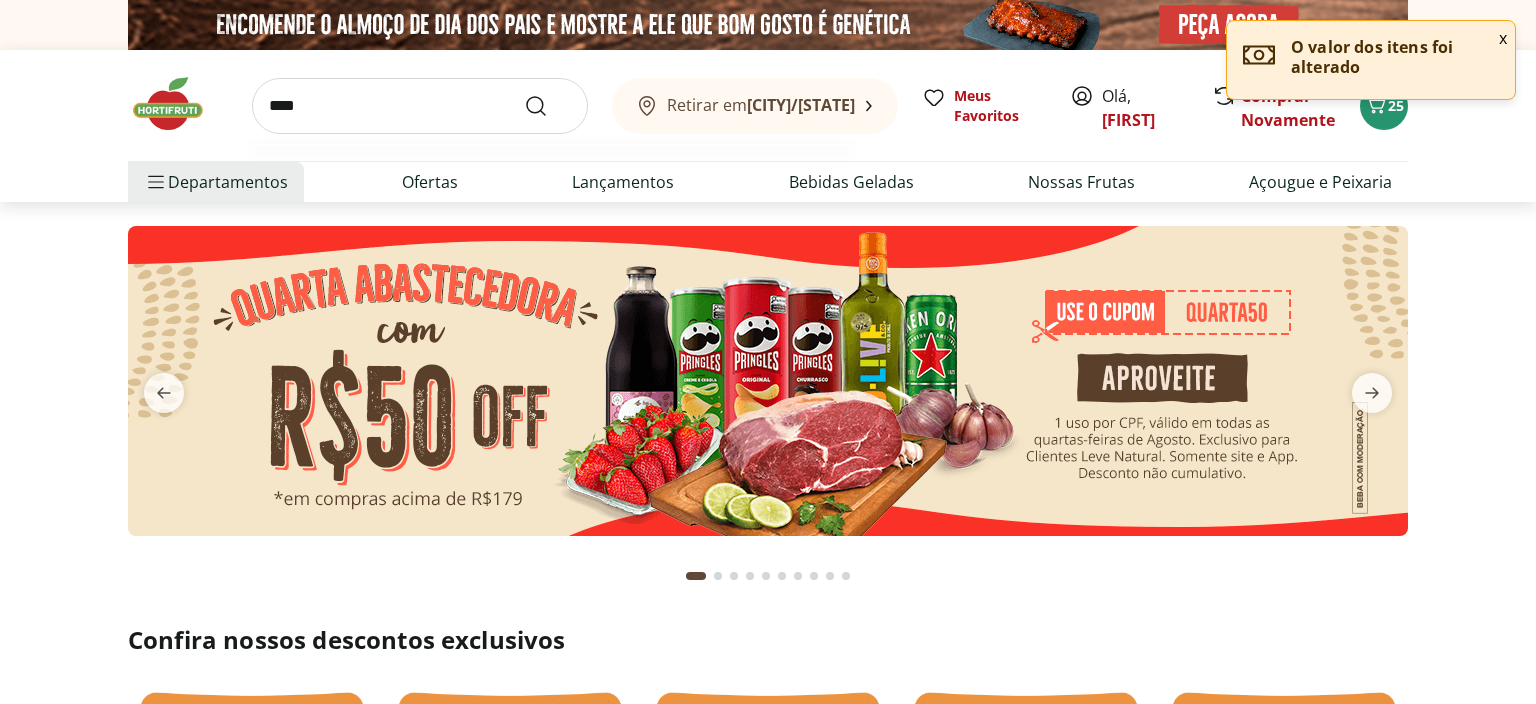 type on "****" 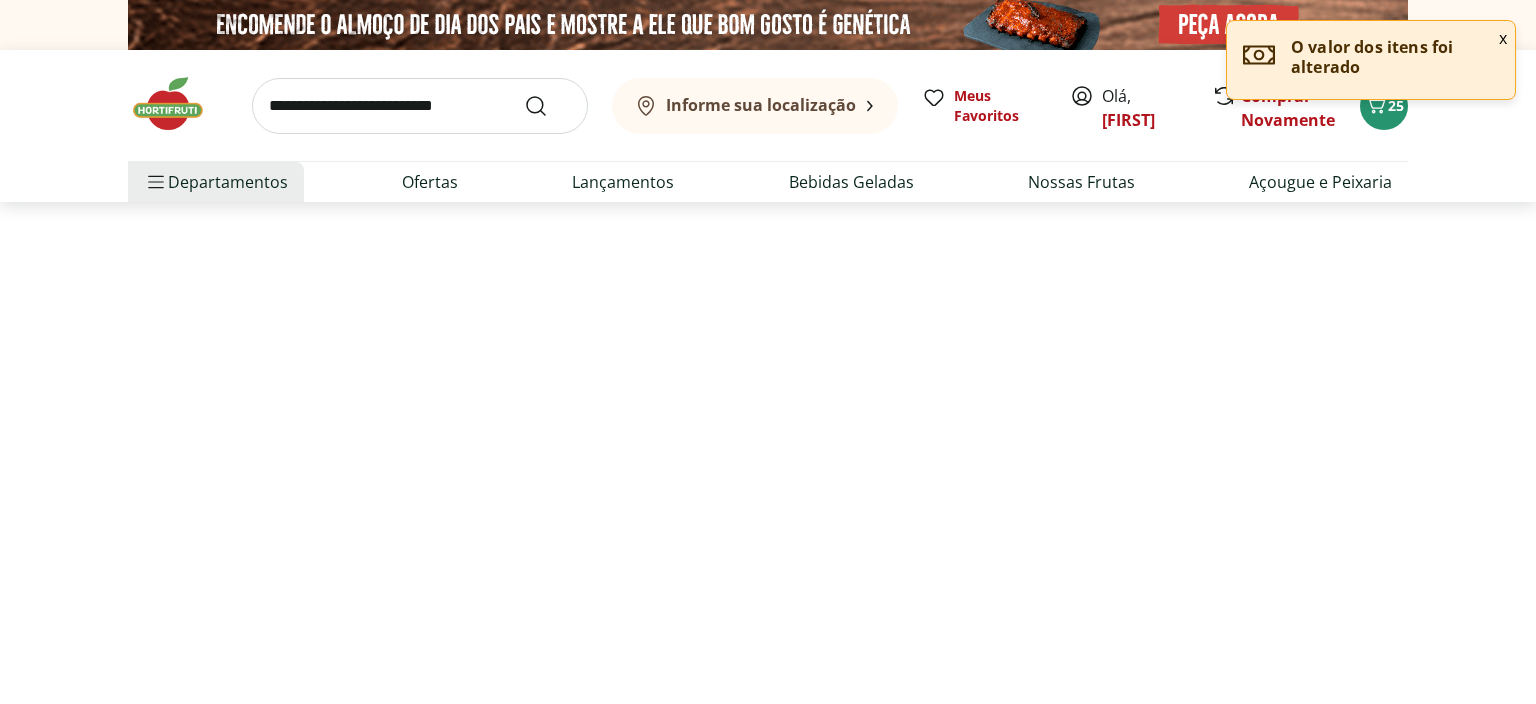 select on "**********" 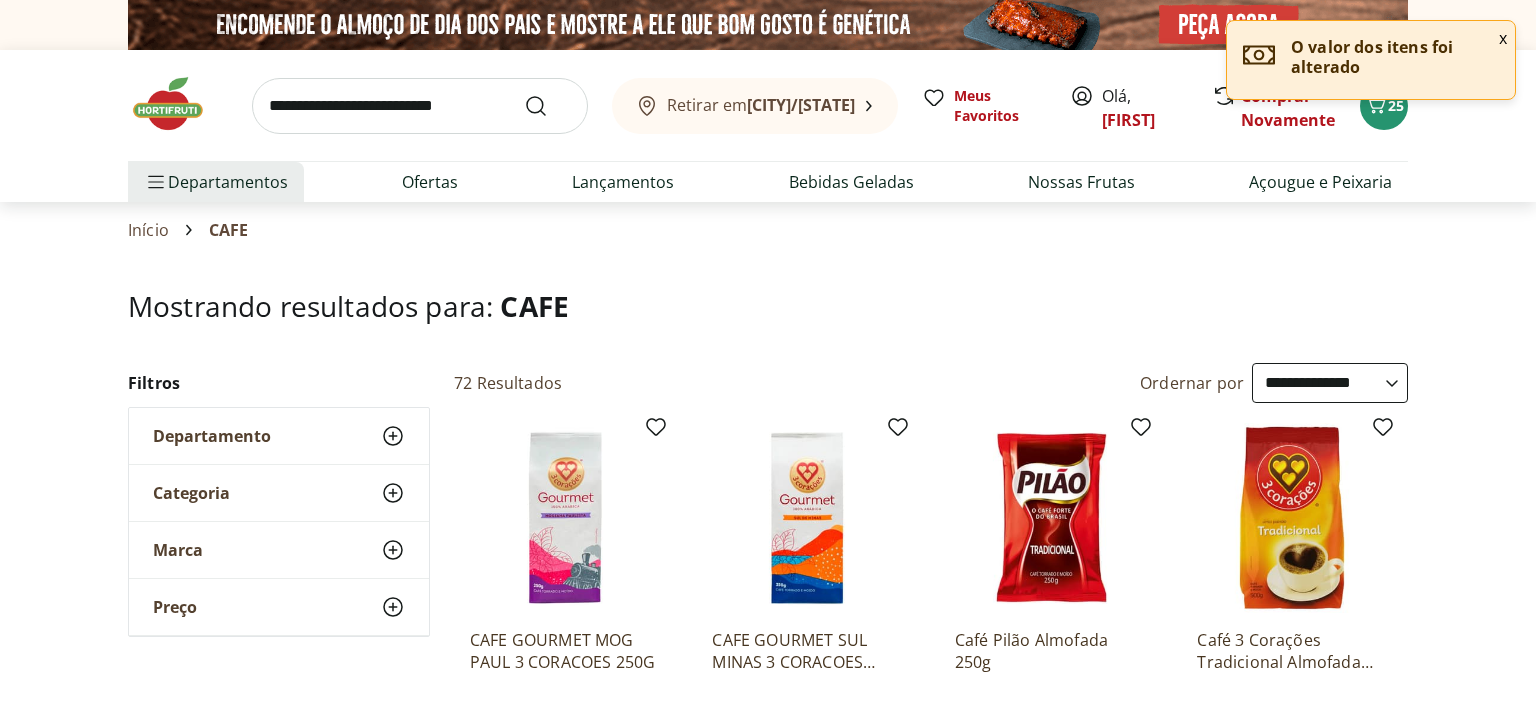 click on "x" at bounding box center [1503, 38] 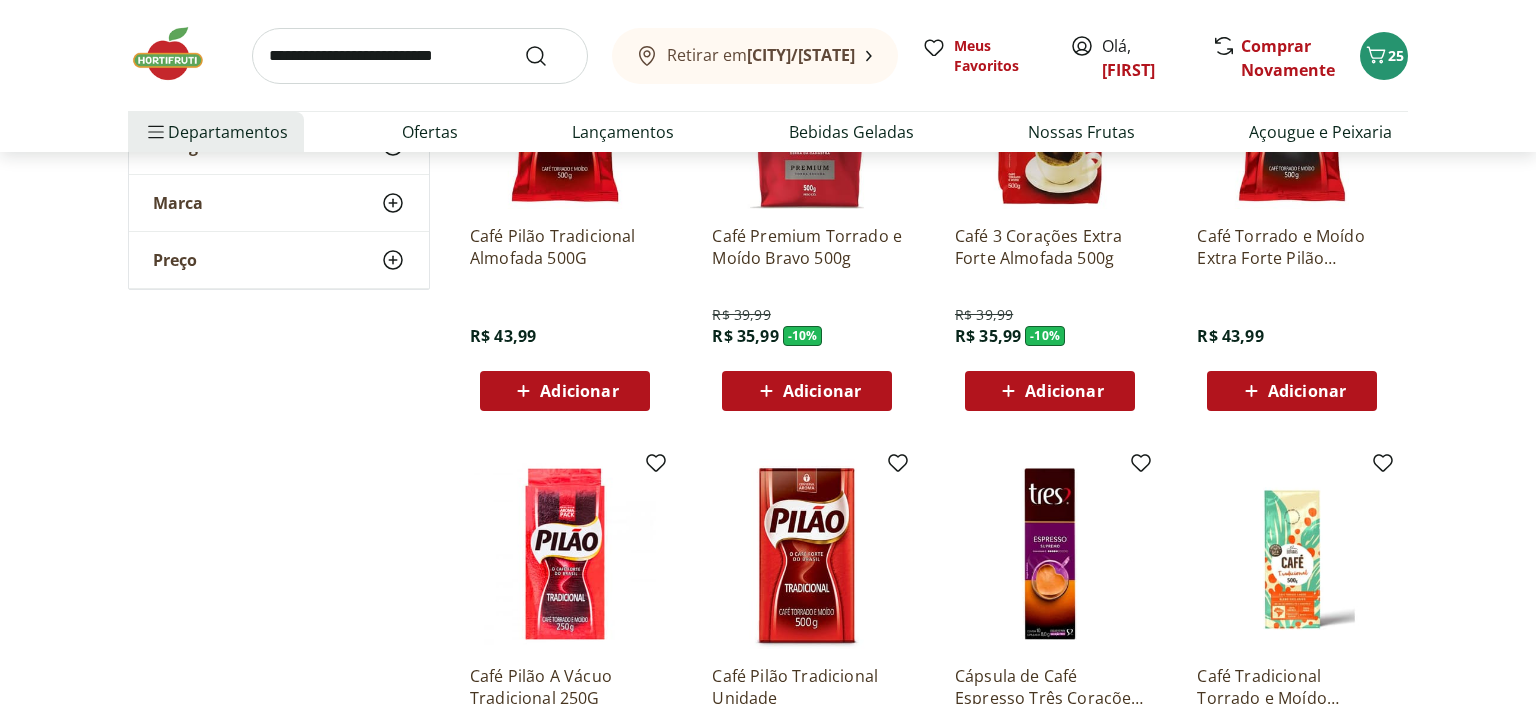 scroll, scrollTop: 1161, scrollLeft: 0, axis: vertical 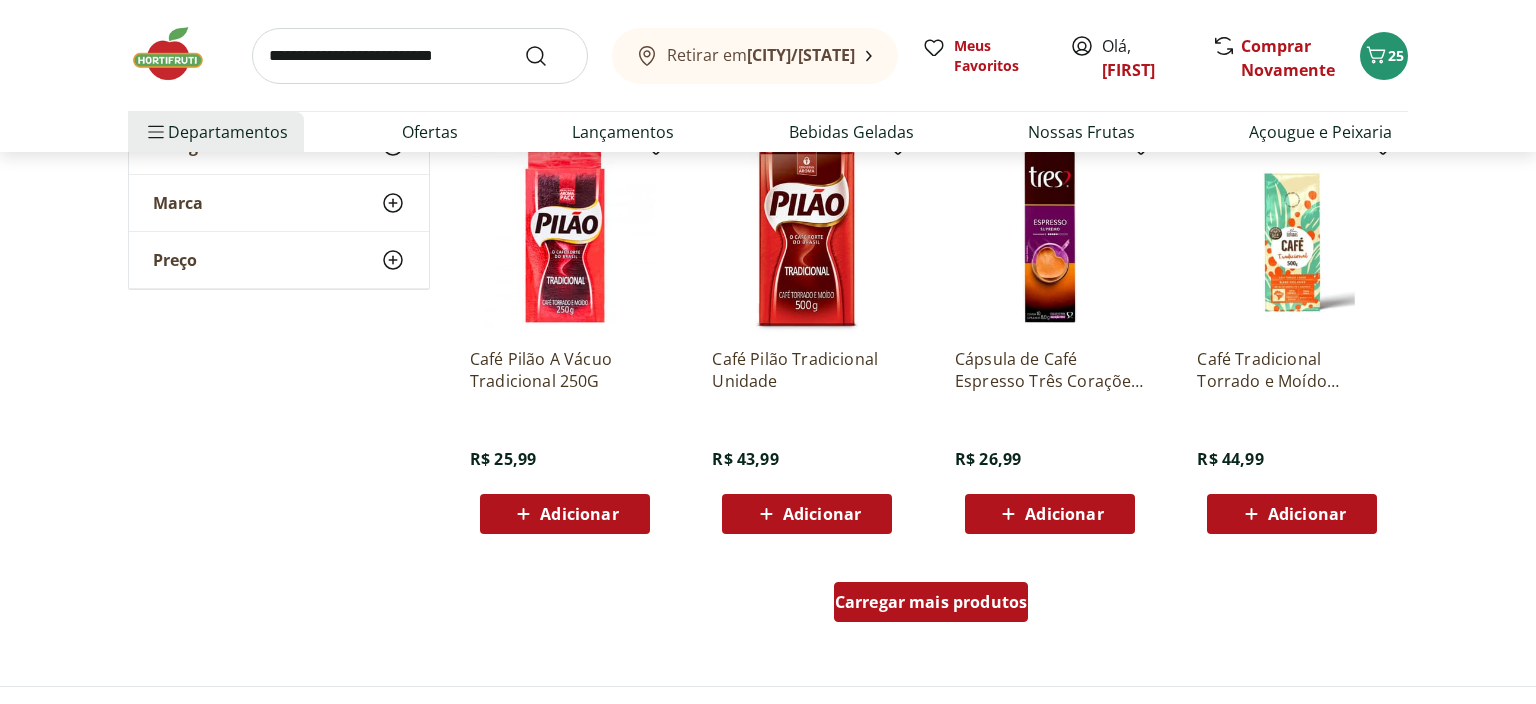 click on "Carregar mais produtos" at bounding box center [931, 602] 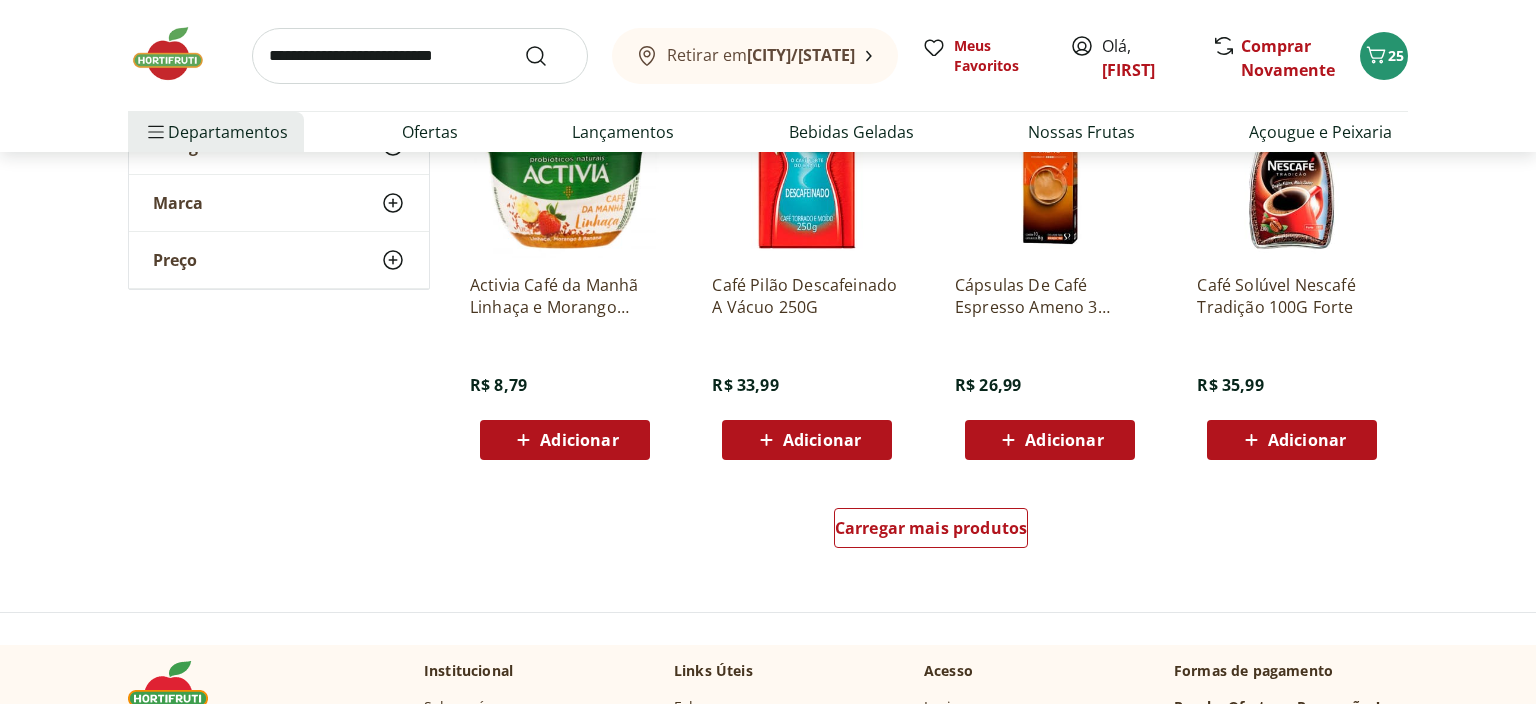 scroll, scrollTop: 2640, scrollLeft: 0, axis: vertical 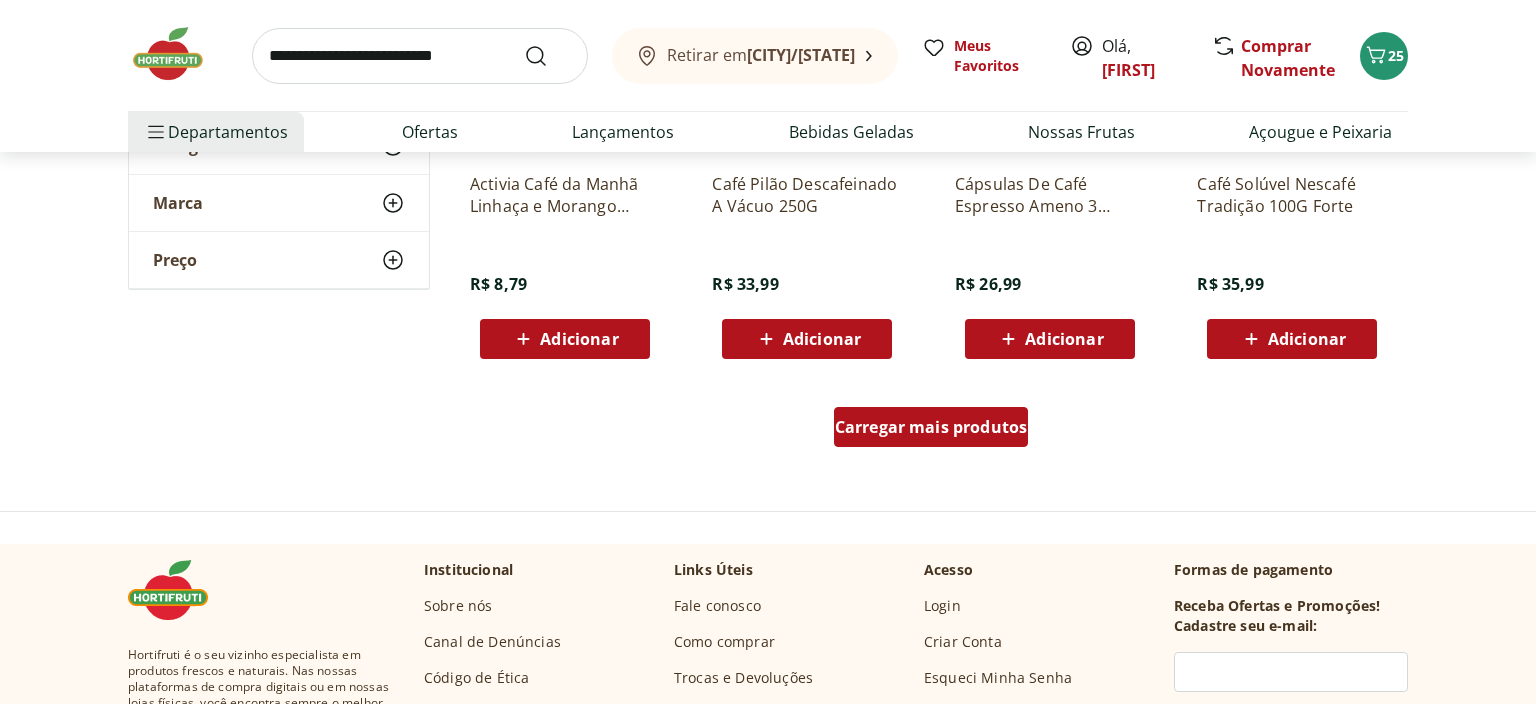 click on "Carregar mais produtos" at bounding box center (931, 427) 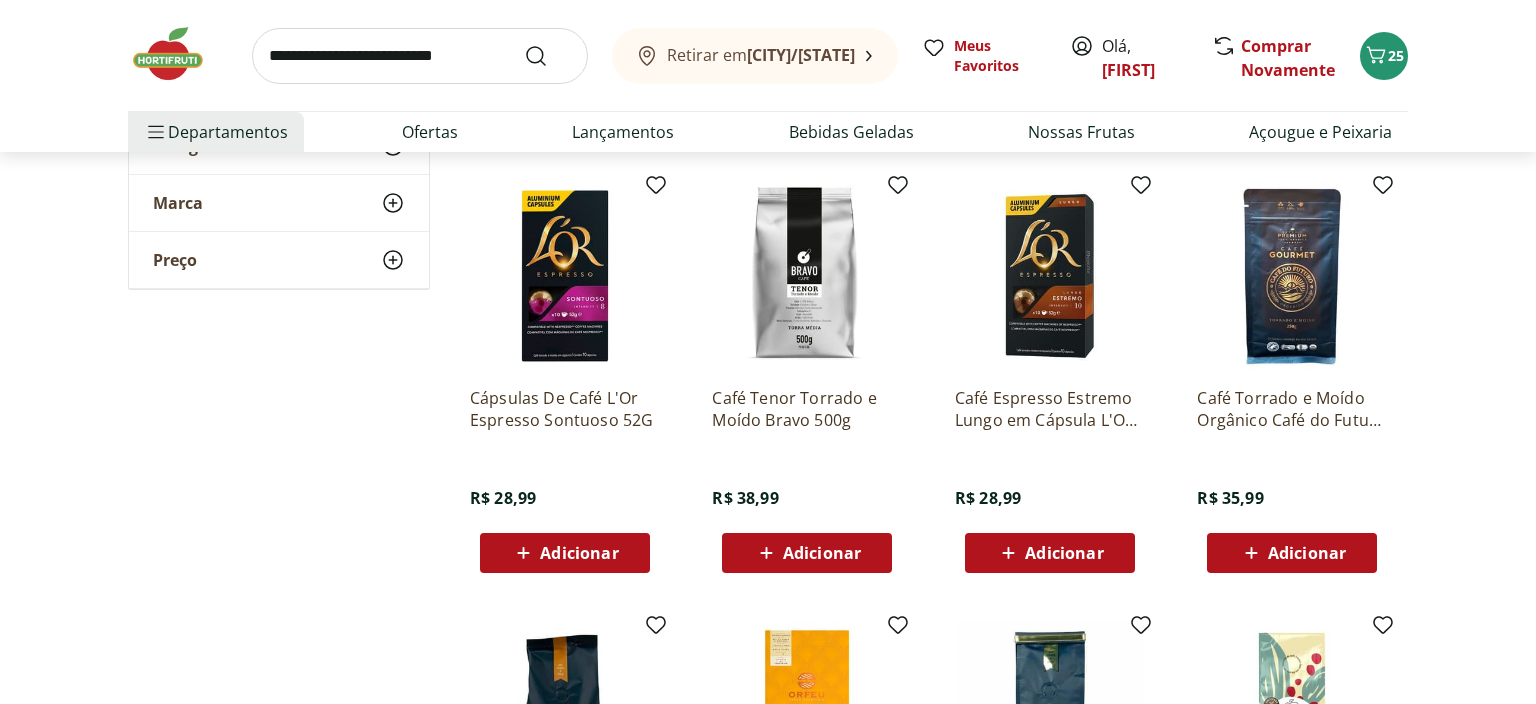 scroll, scrollTop: 2851, scrollLeft: 0, axis: vertical 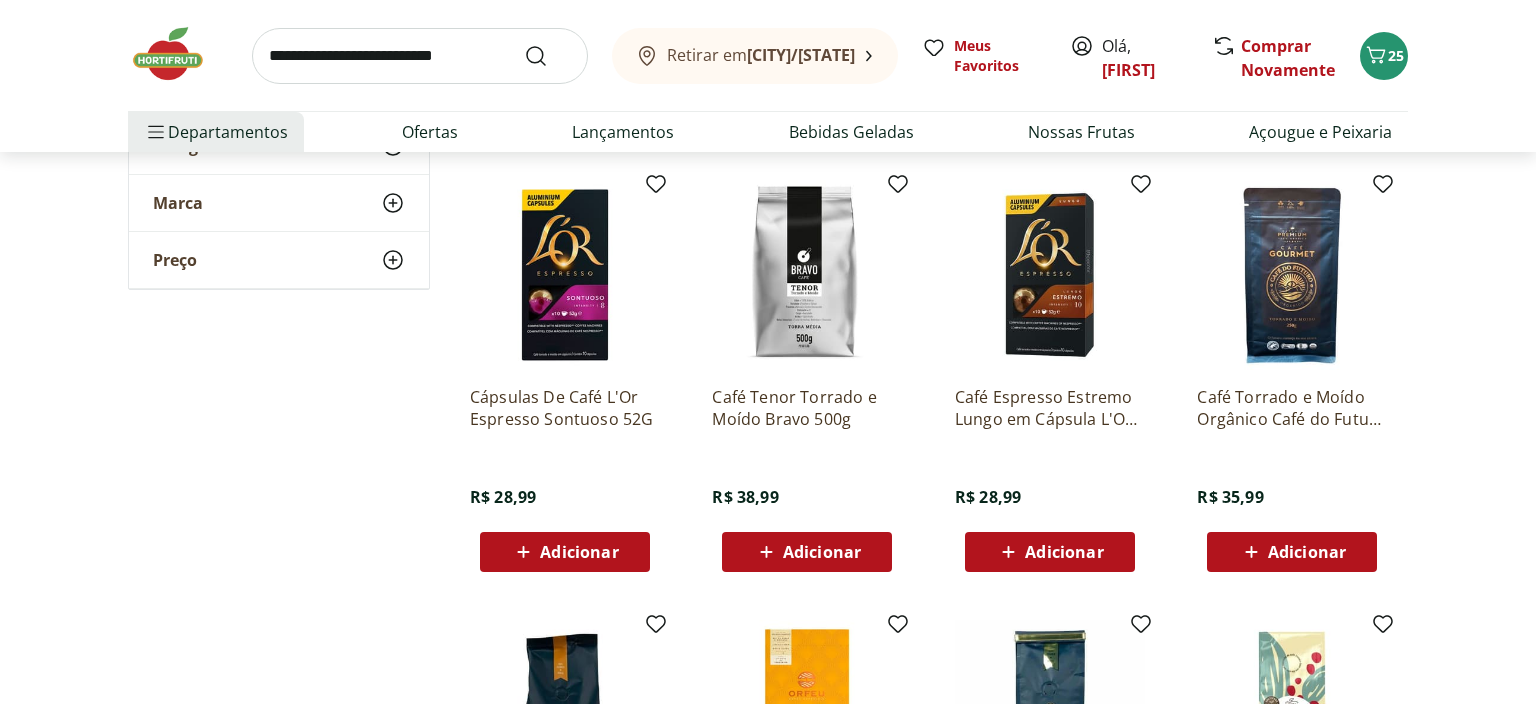 click on "Café Tenor Torrado e Moído Bravo 500g" at bounding box center [807, 408] 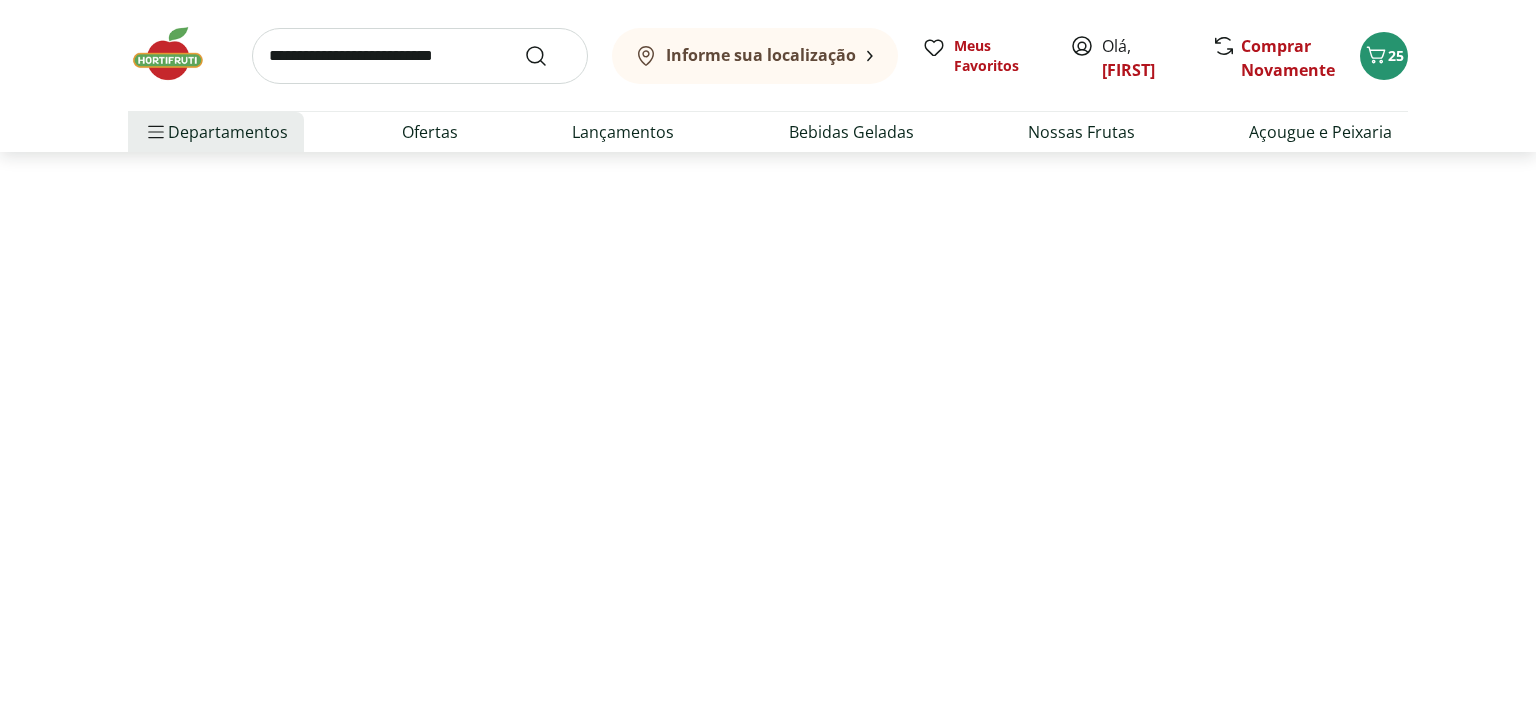 scroll, scrollTop: 0, scrollLeft: 0, axis: both 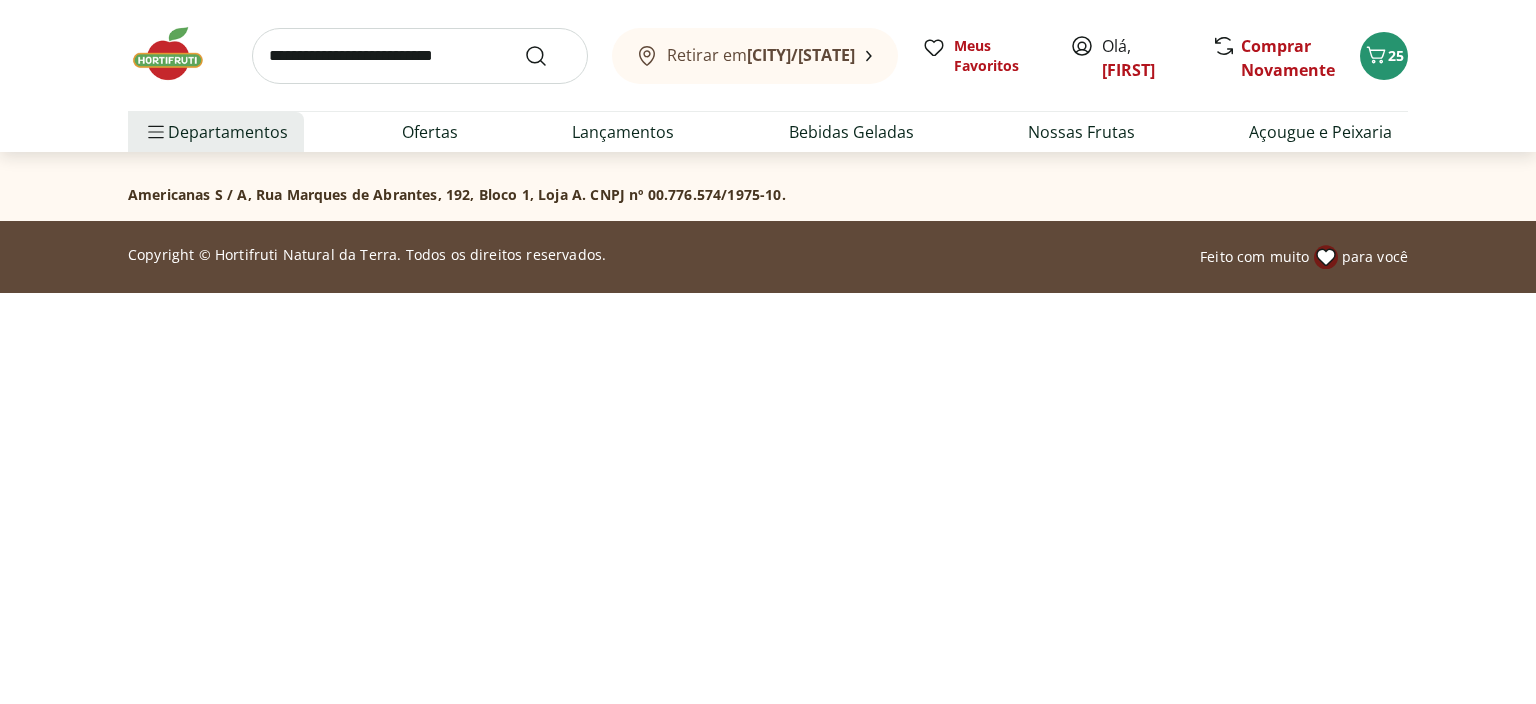 select on "**********" 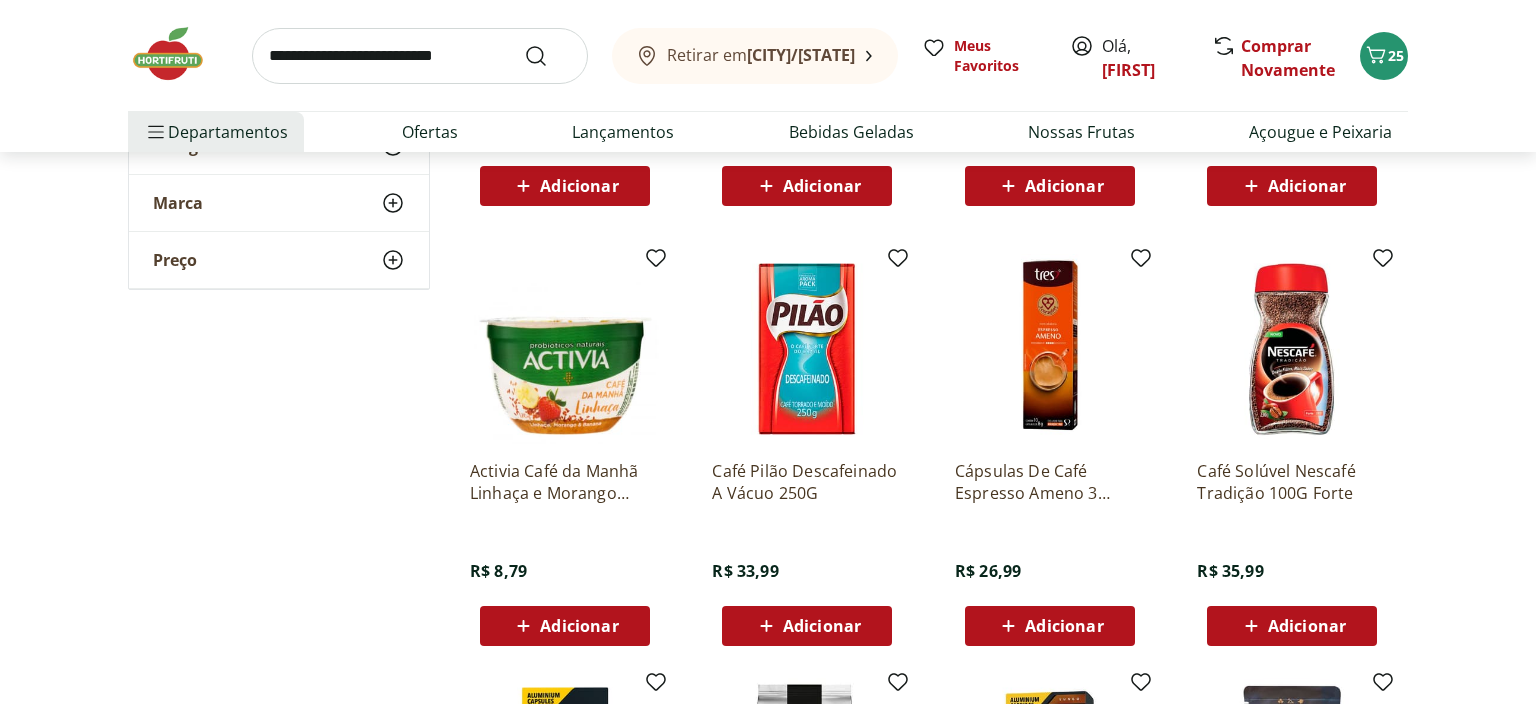 scroll, scrollTop: 4742, scrollLeft: 0, axis: vertical 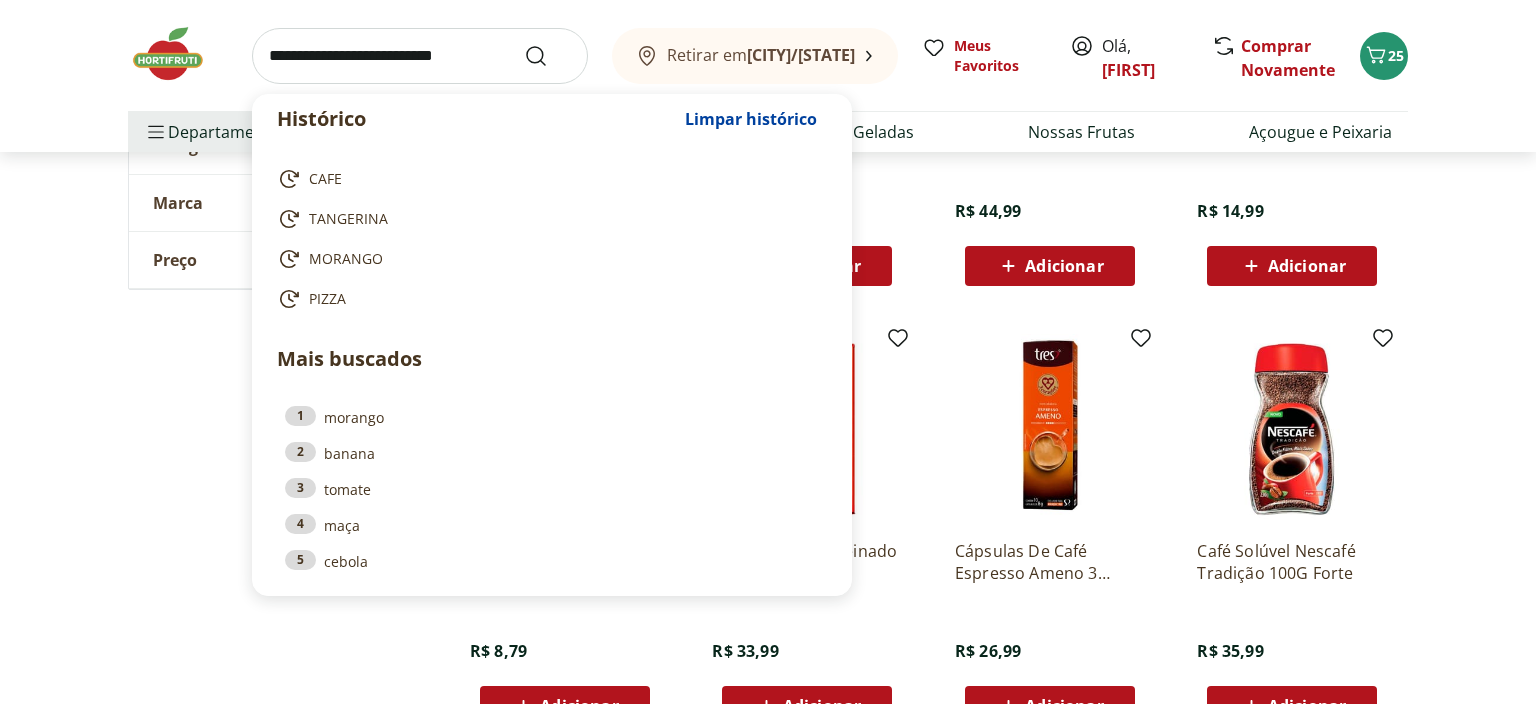 click at bounding box center [420, 56] 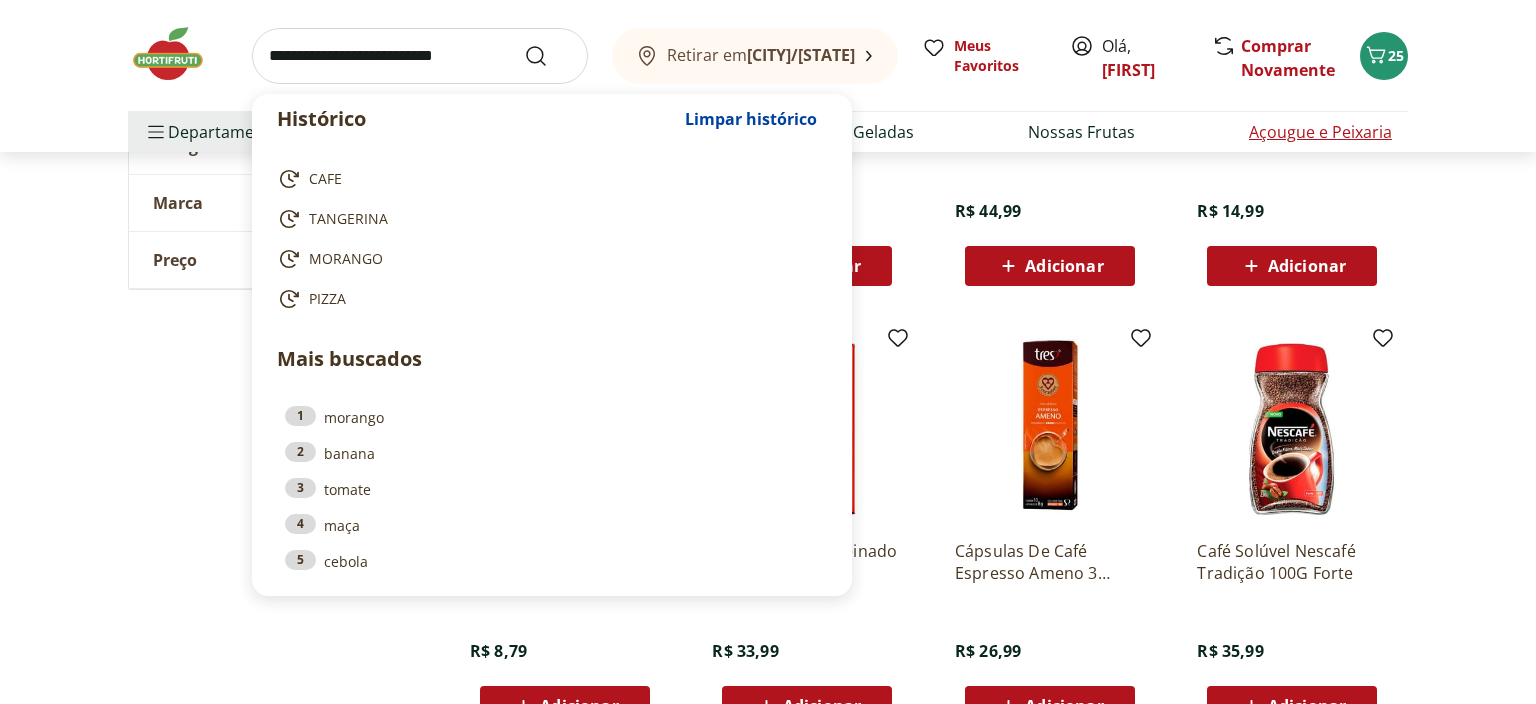 click on "Açougue e Peixaria" at bounding box center [1320, 132] 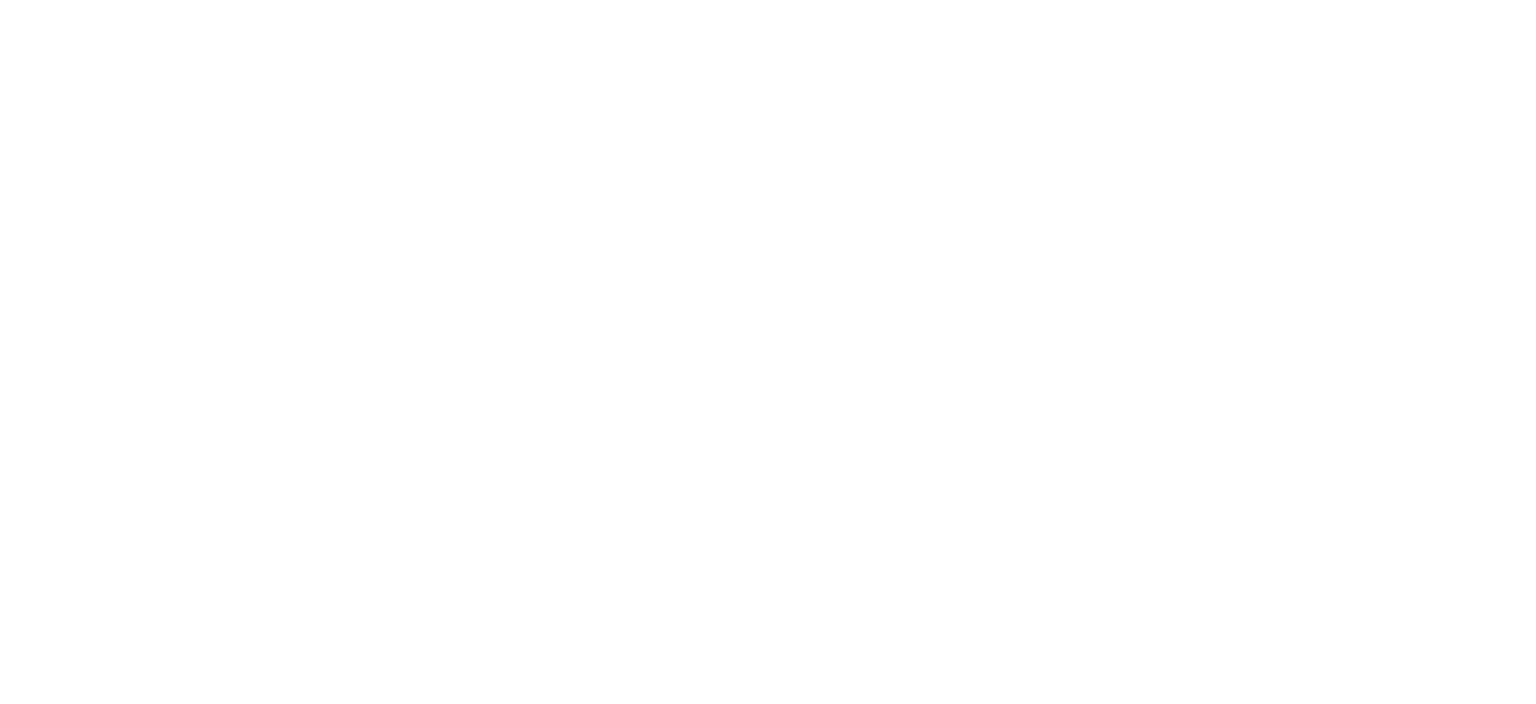 scroll, scrollTop: 0, scrollLeft: 0, axis: both 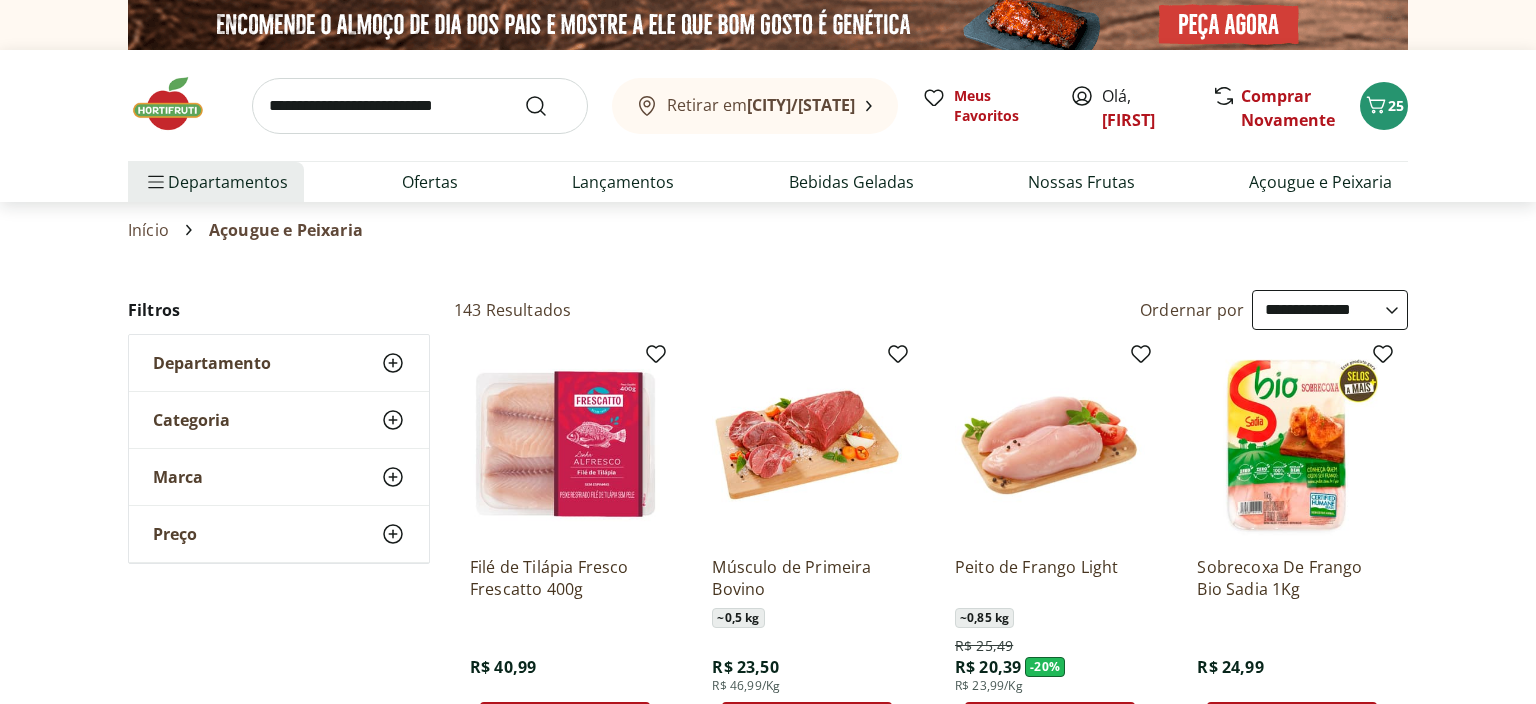 click on "Departamento" at bounding box center (279, 363) 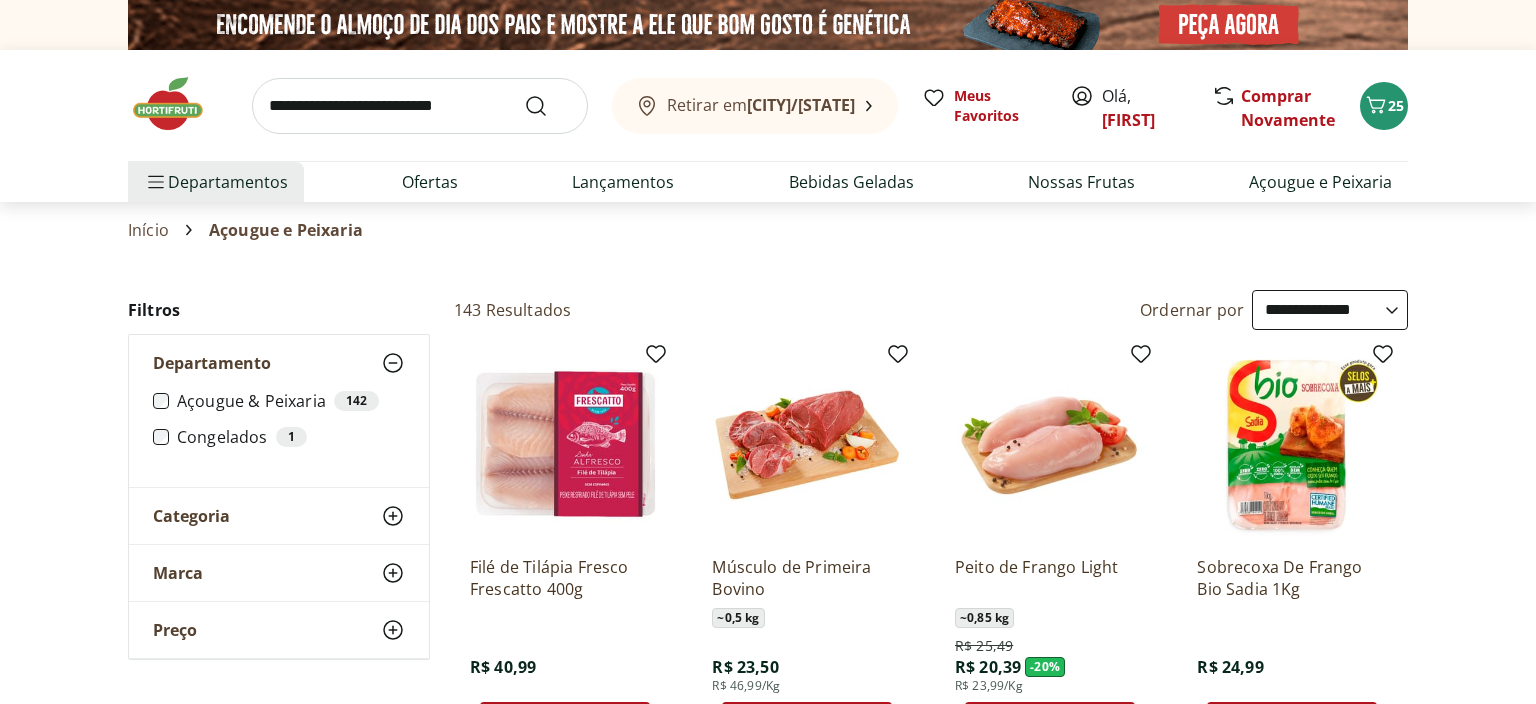 click on "Açougue & Peixaria   142" at bounding box center [291, 401] 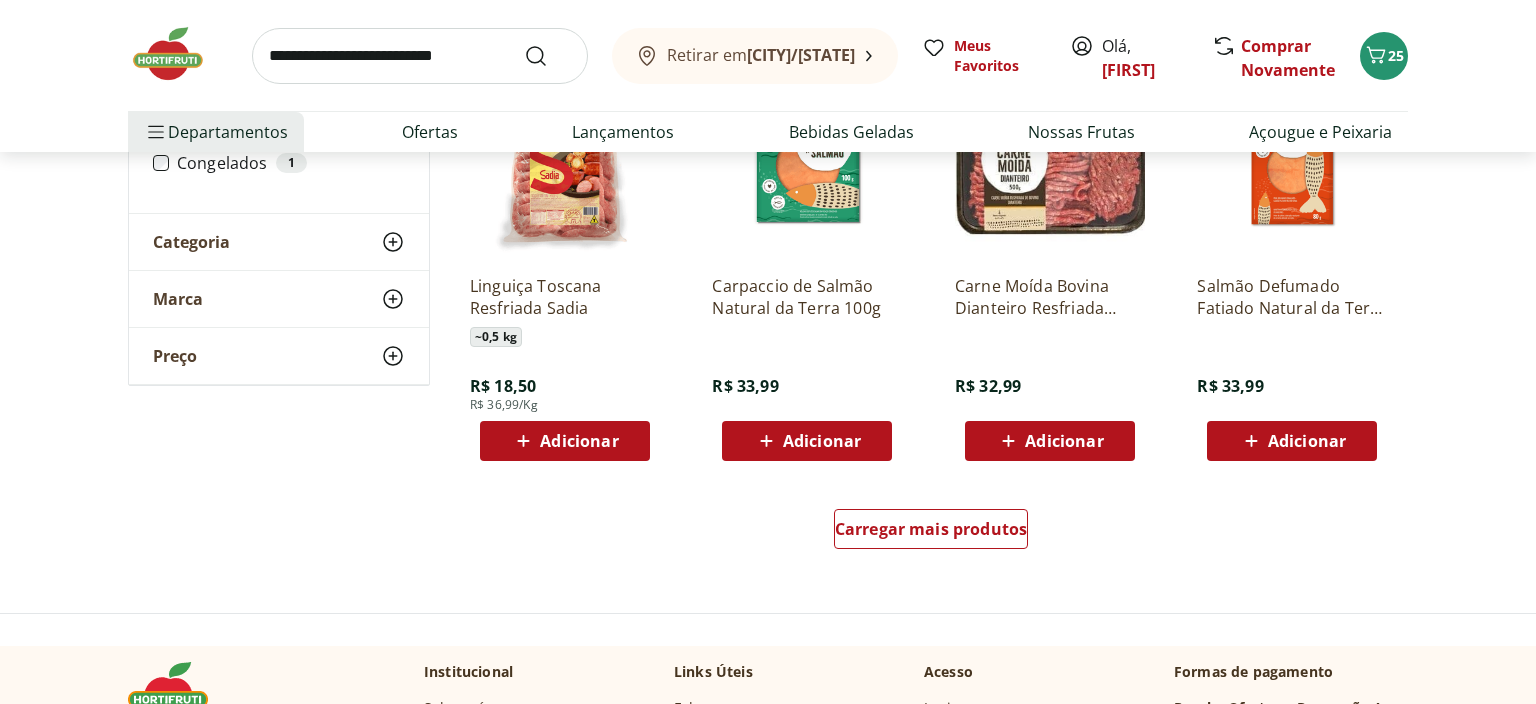 scroll, scrollTop: 1478, scrollLeft: 0, axis: vertical 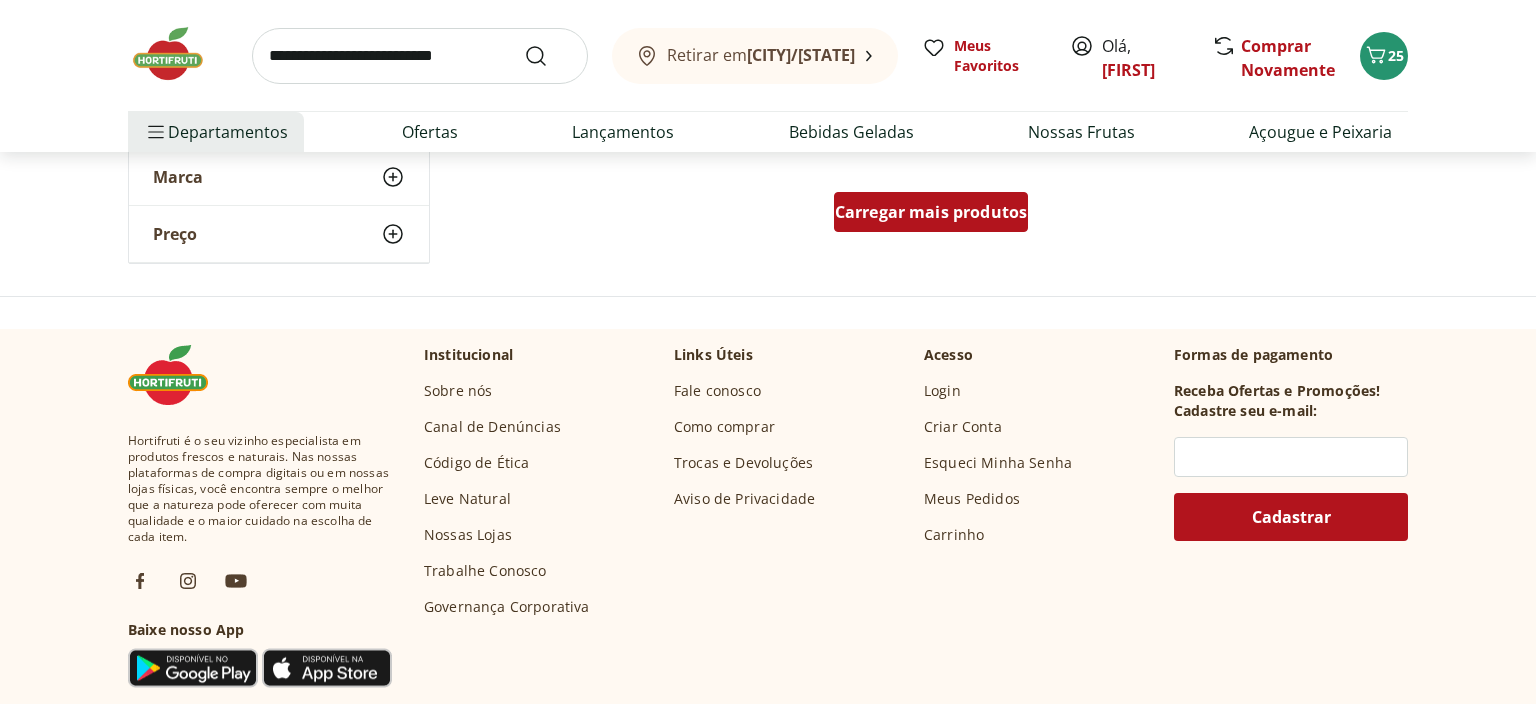 click on "Carregar mais produtos" at bounding box center [931, 212] 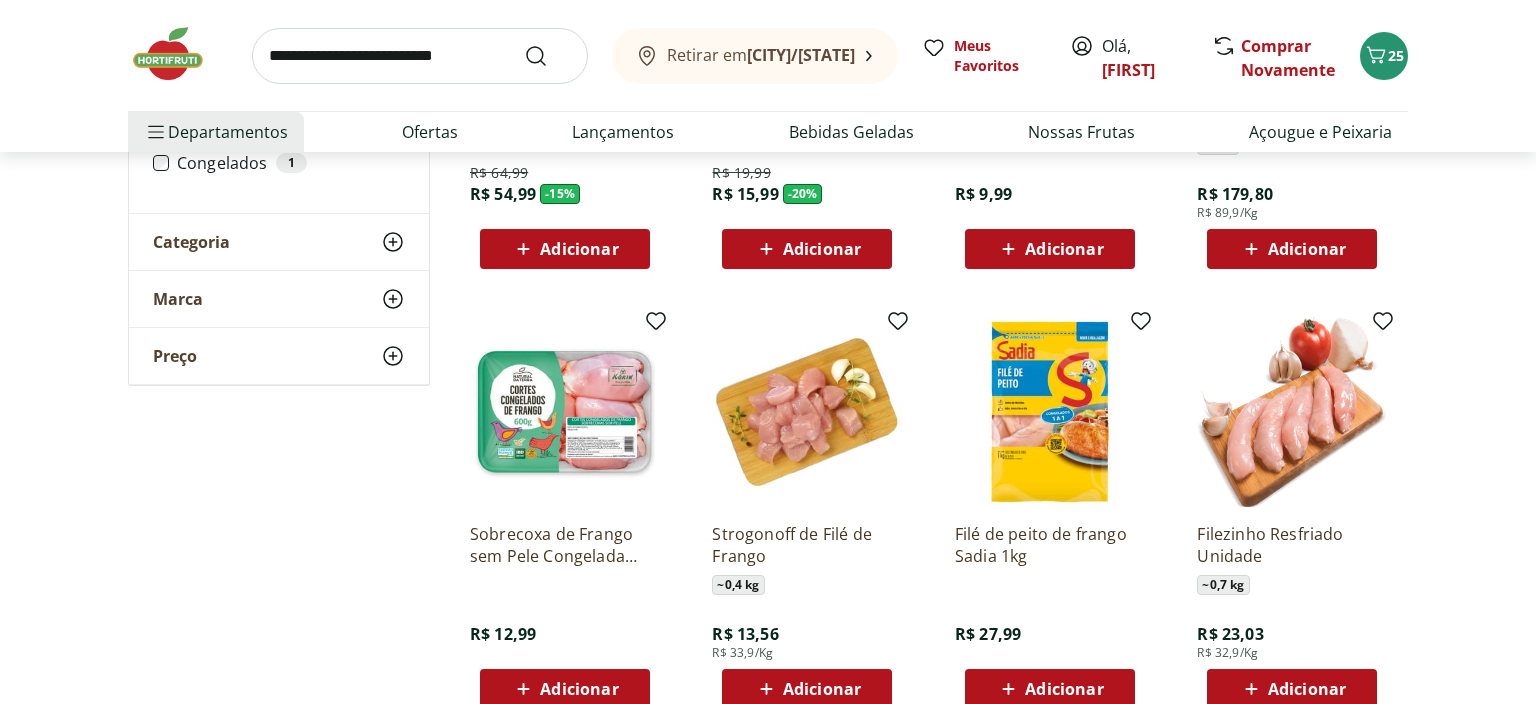 scroll, scrollTop: 2640, scrollLeft: 0, axis: vertical 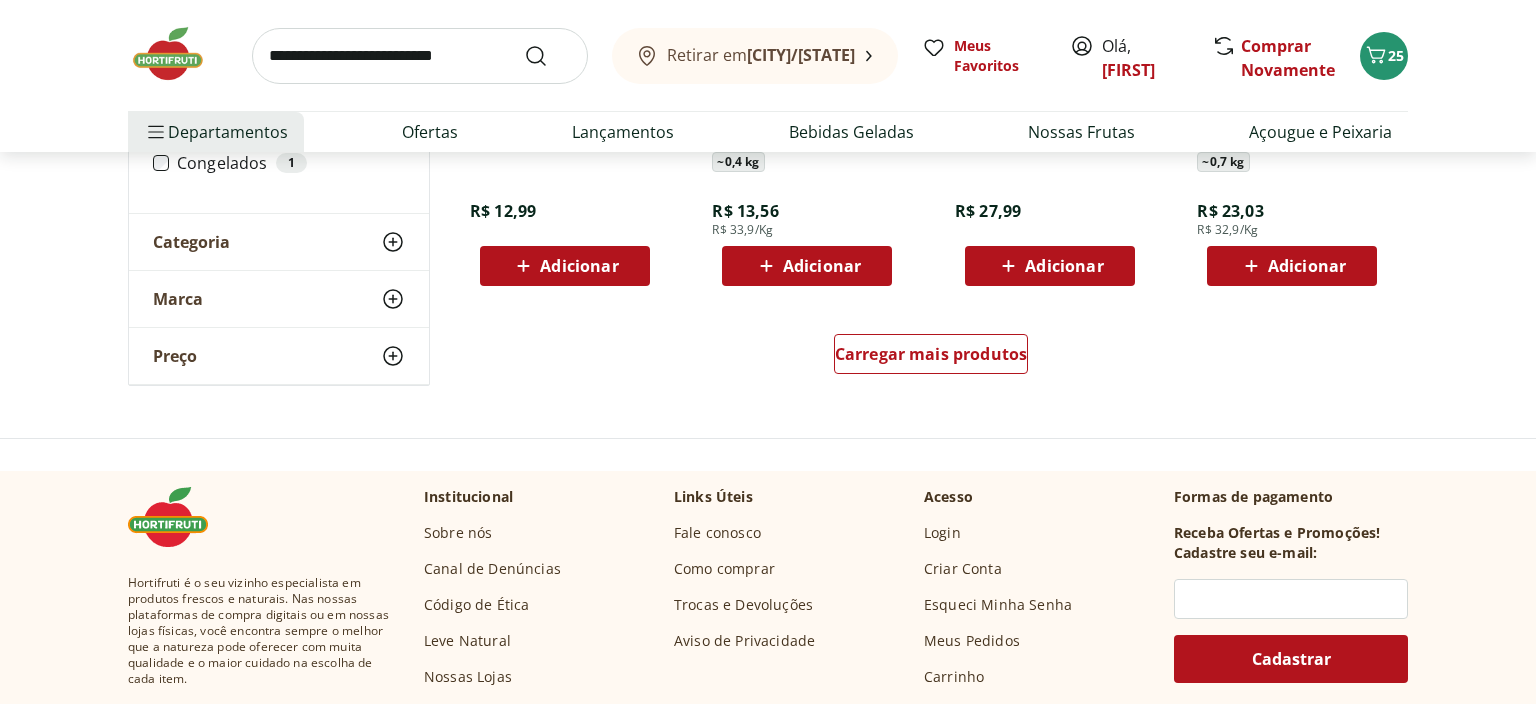 click on "Carregar mais produtos" at bounding box center [931, 358] 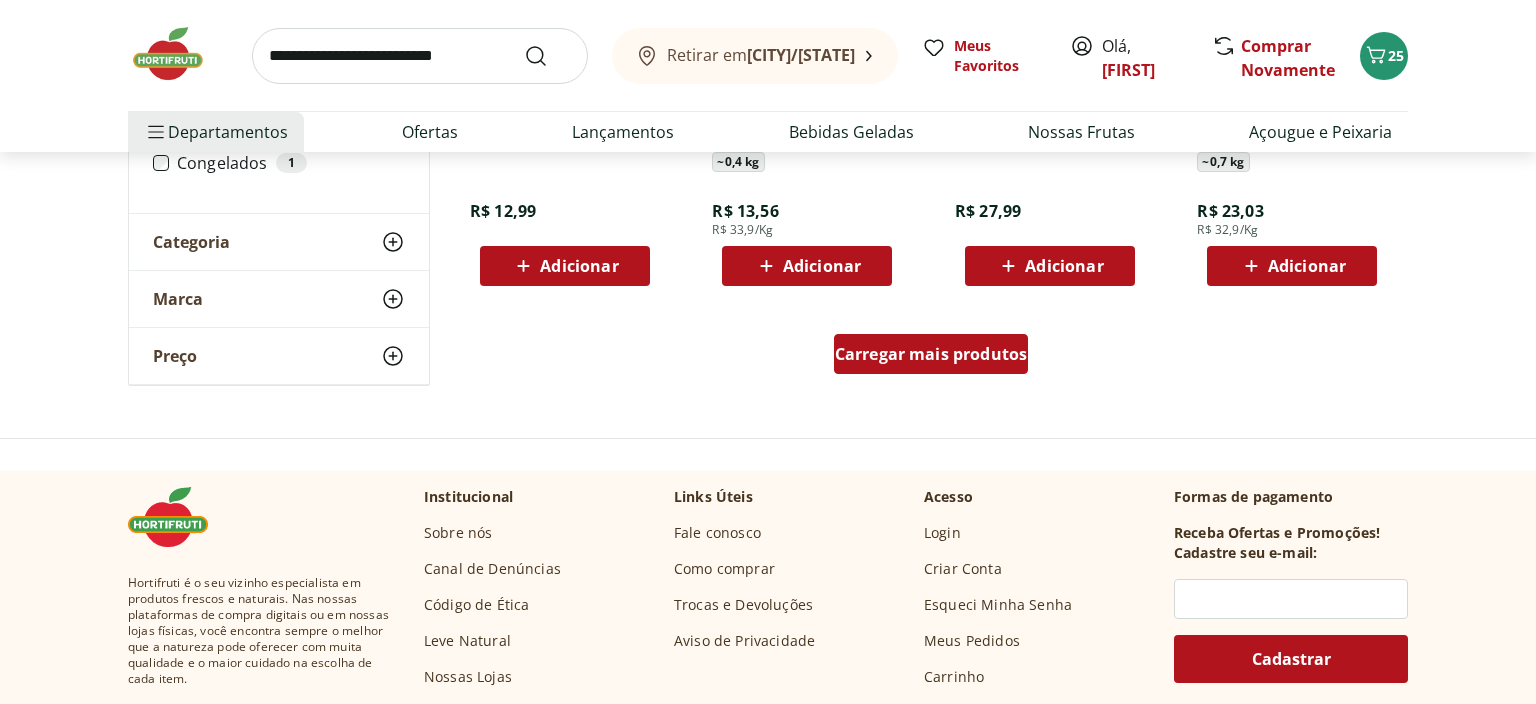 click on "Carregar mais produtos" at bounding box center [931, 354] 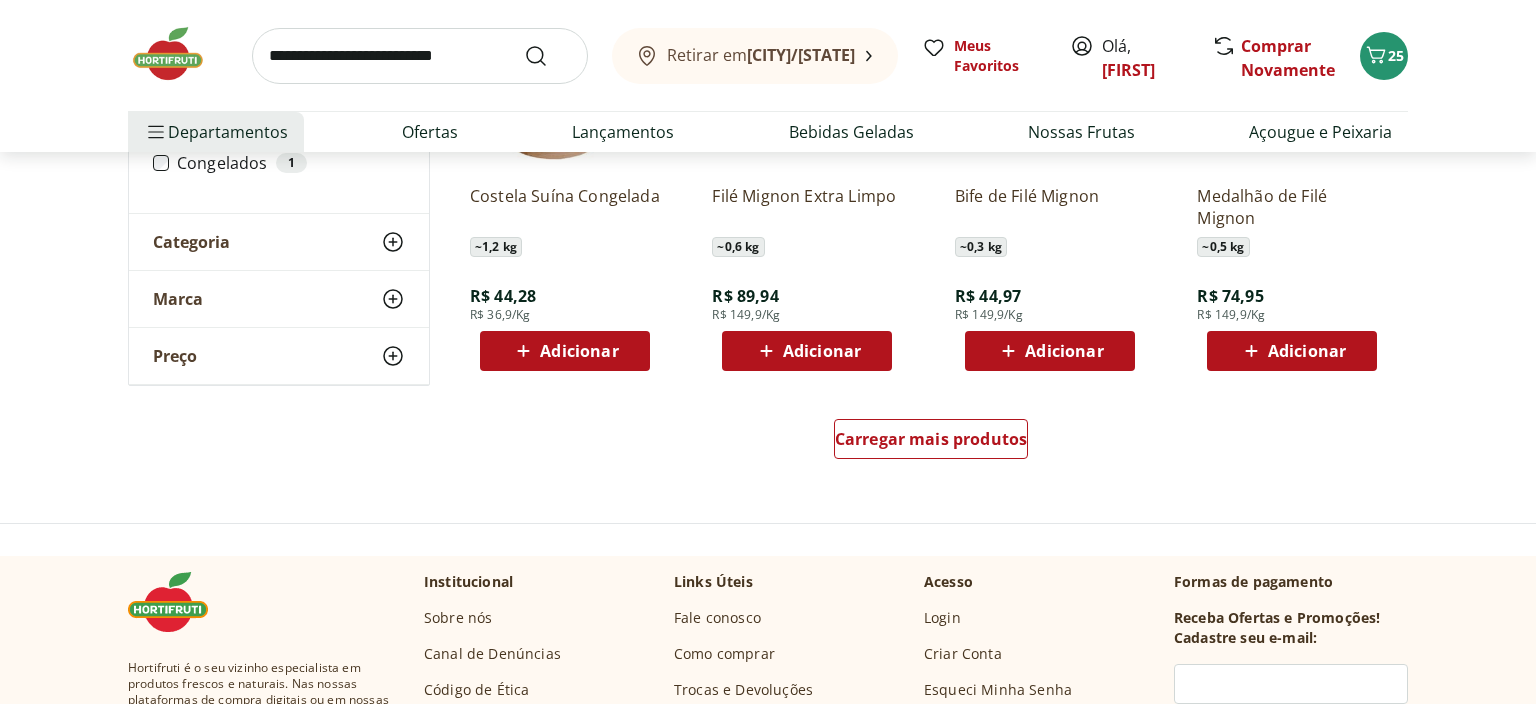 scroll, scrollTop: 3907, scrollLeft: 0, axis: vertical 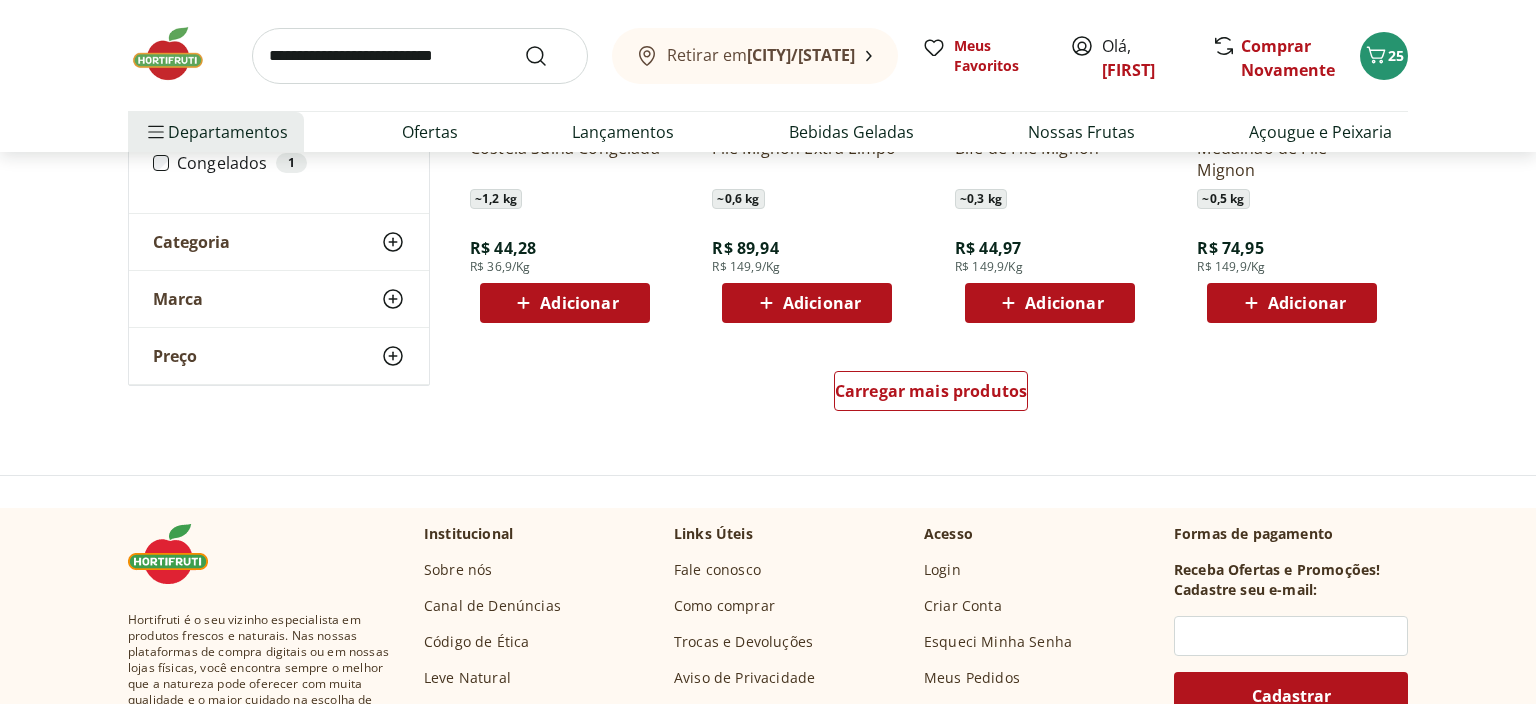 click at bounding box center [420, 56] 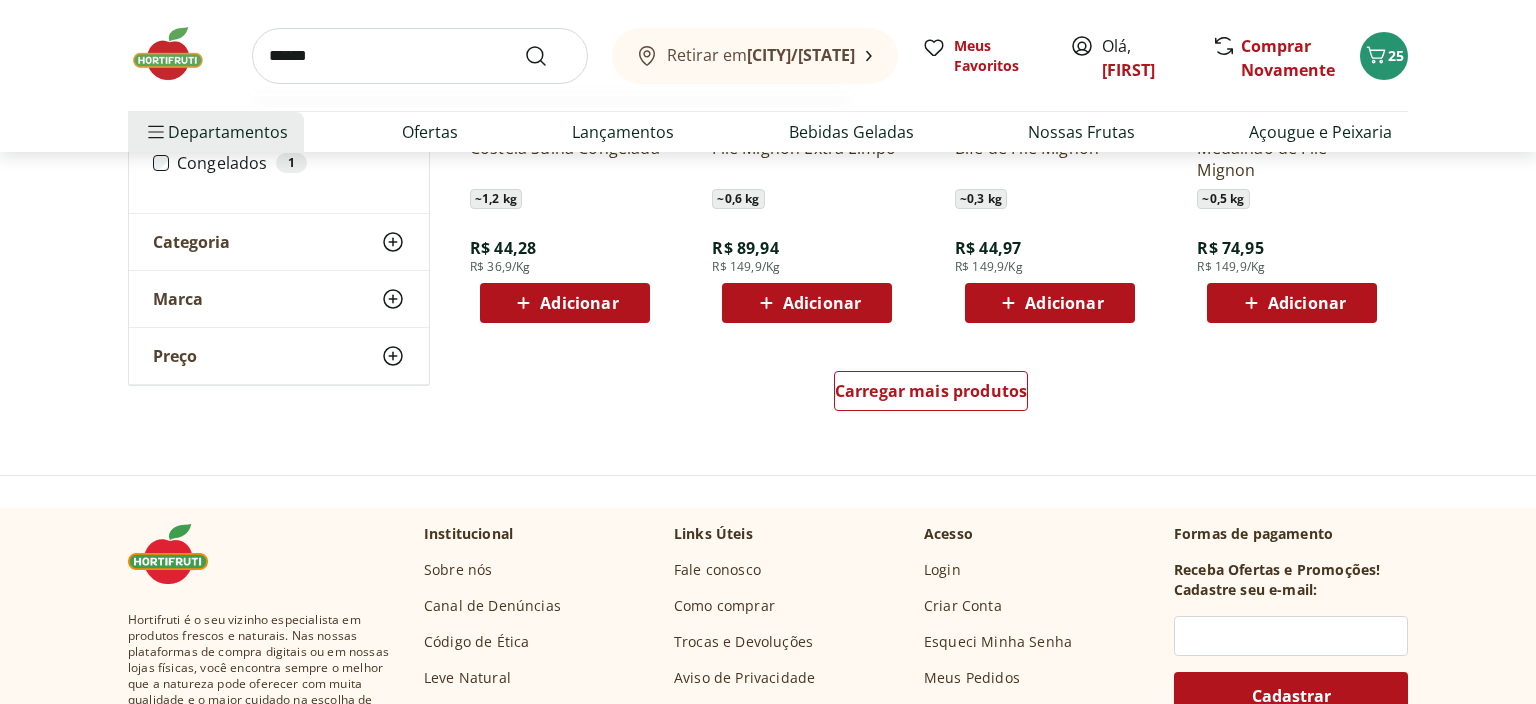 type on "******" 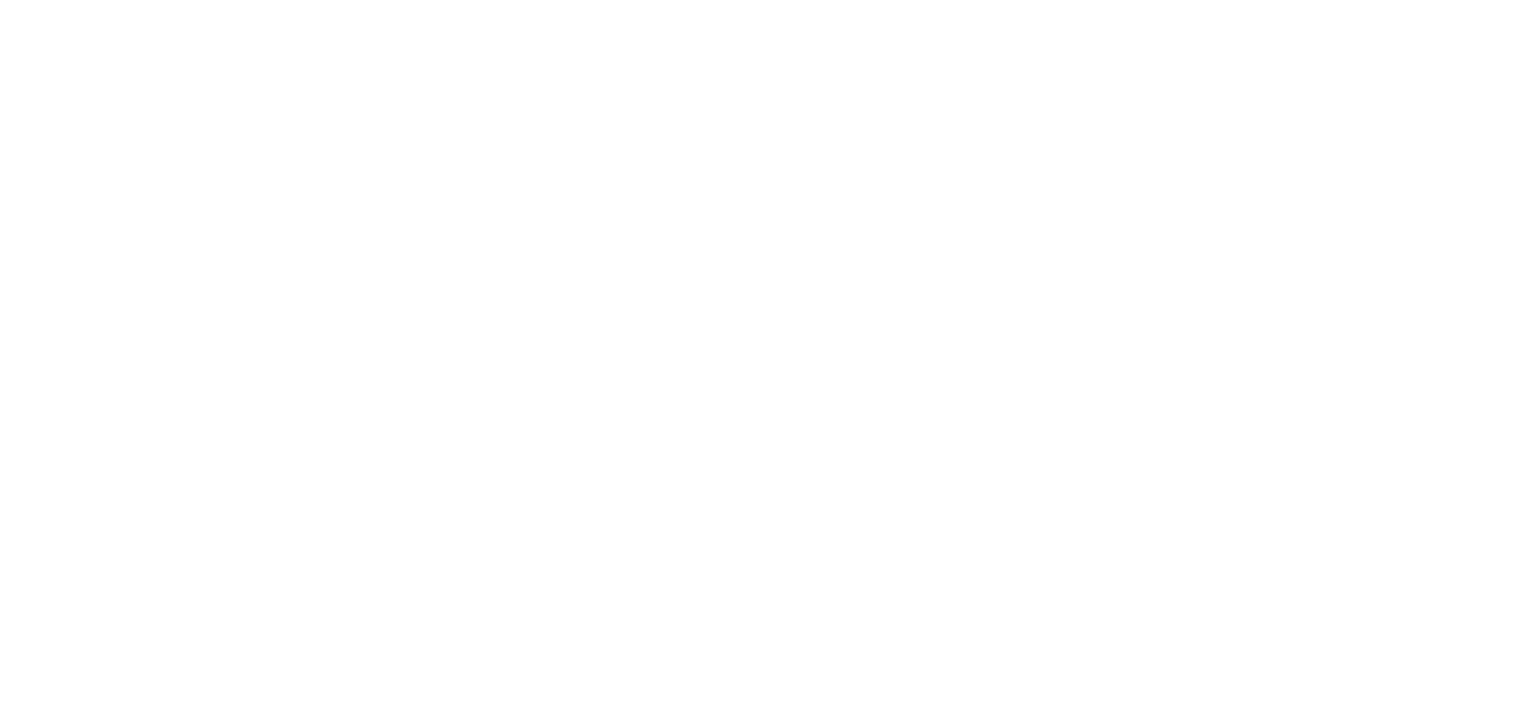scroll, scrollTop: 0, scrollLeft: 0, axis: both 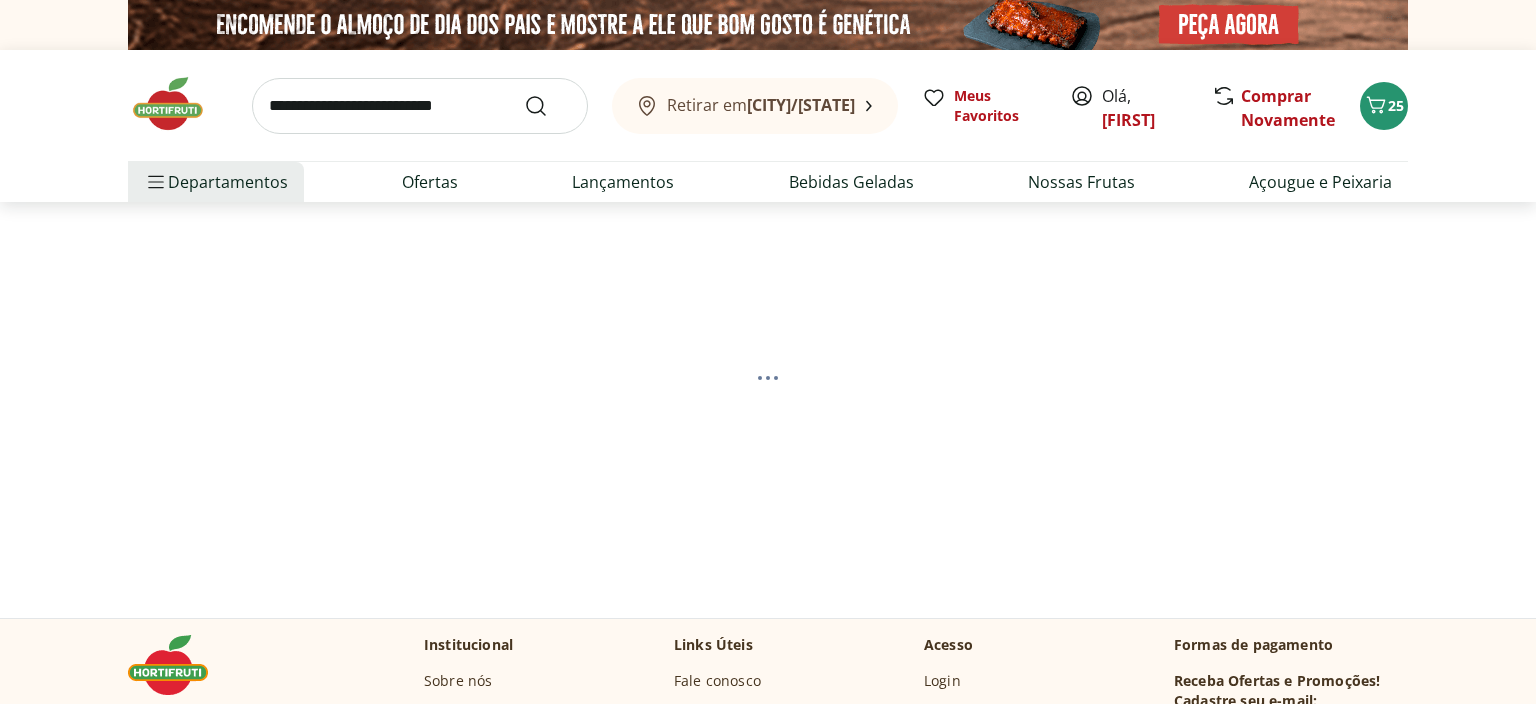 select on "**********" 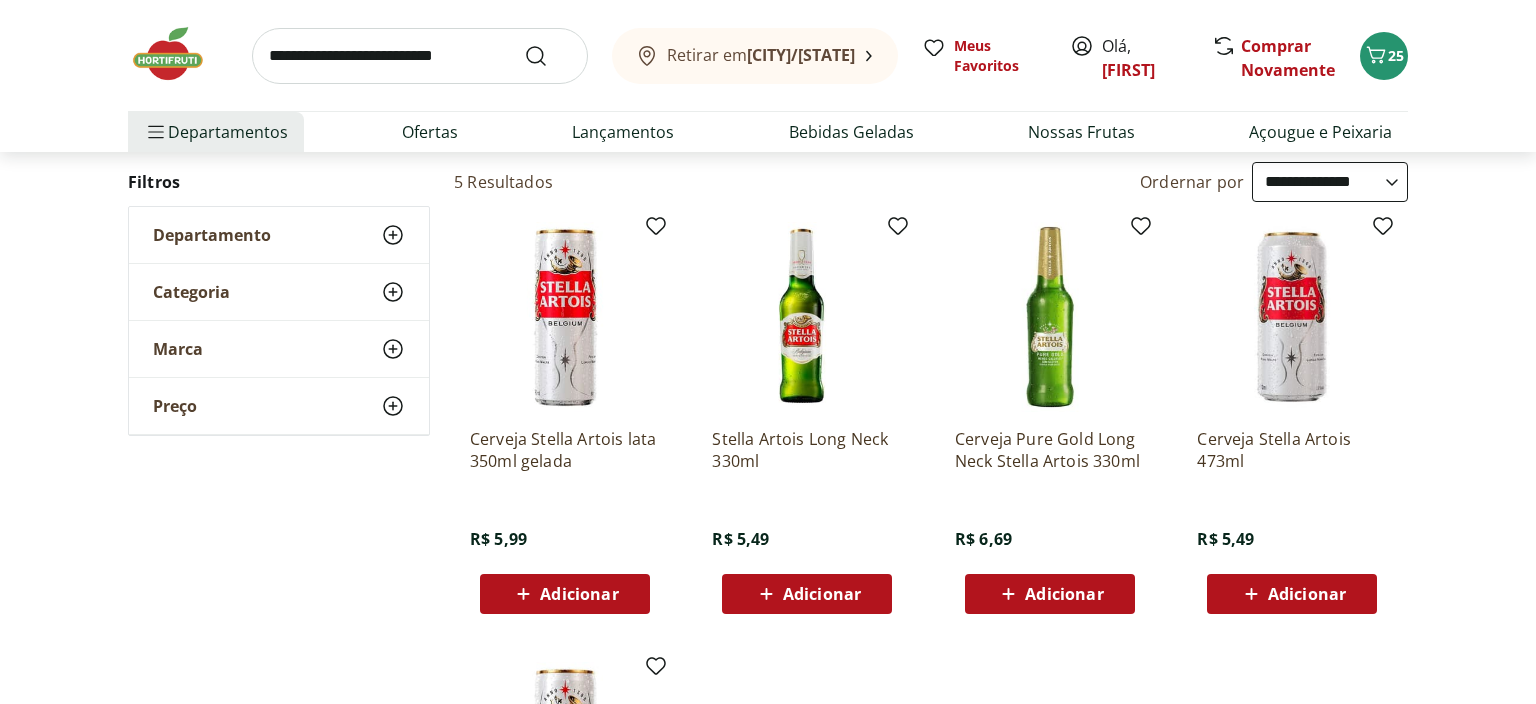 scroll, scrollTop: 316, scrollLeft: 0, axis: vertical 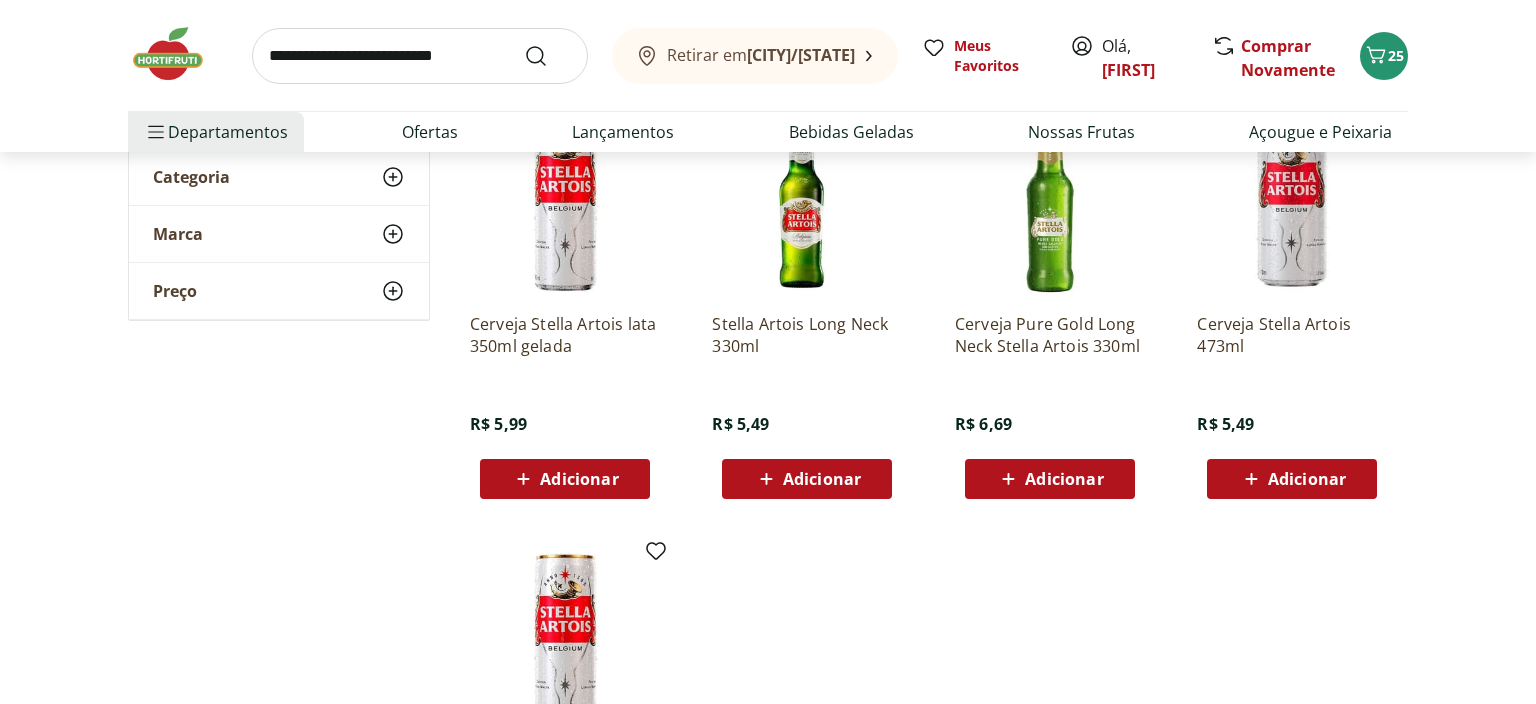 click on "Adicionar" at bounding box center (1064, 479) 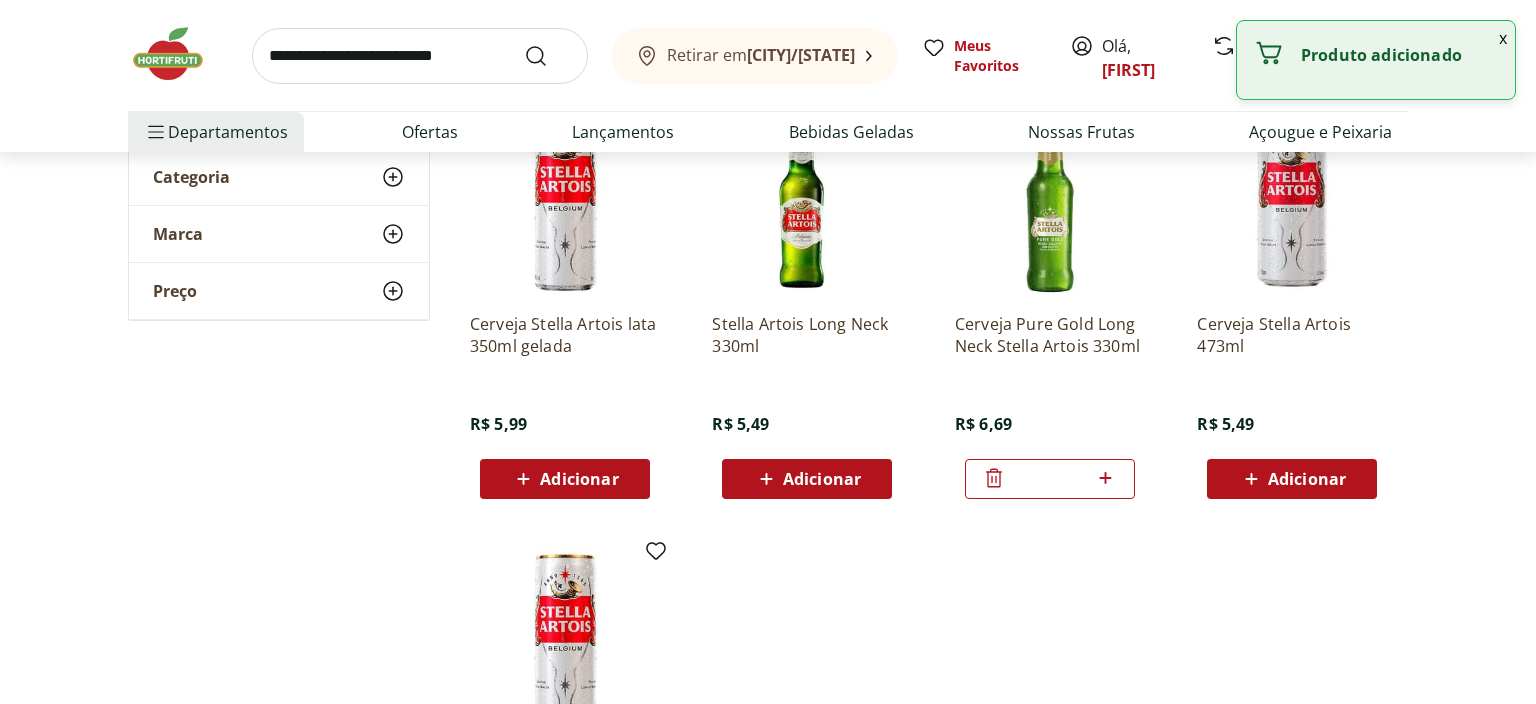 drag, startPoint x: 1073, startPoint y: 474, endPoint x: 958, endPoint y: 488, distance: 115.84904 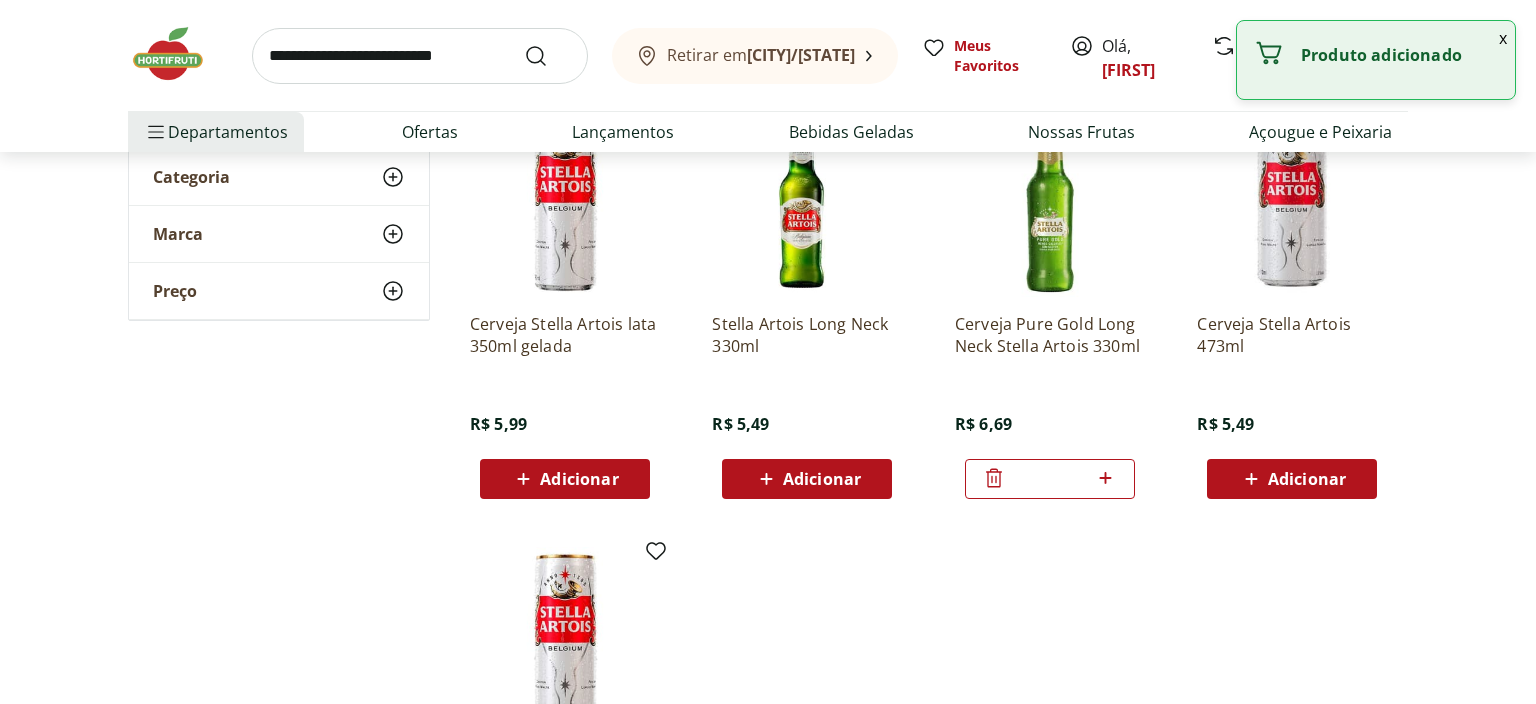type on "*" 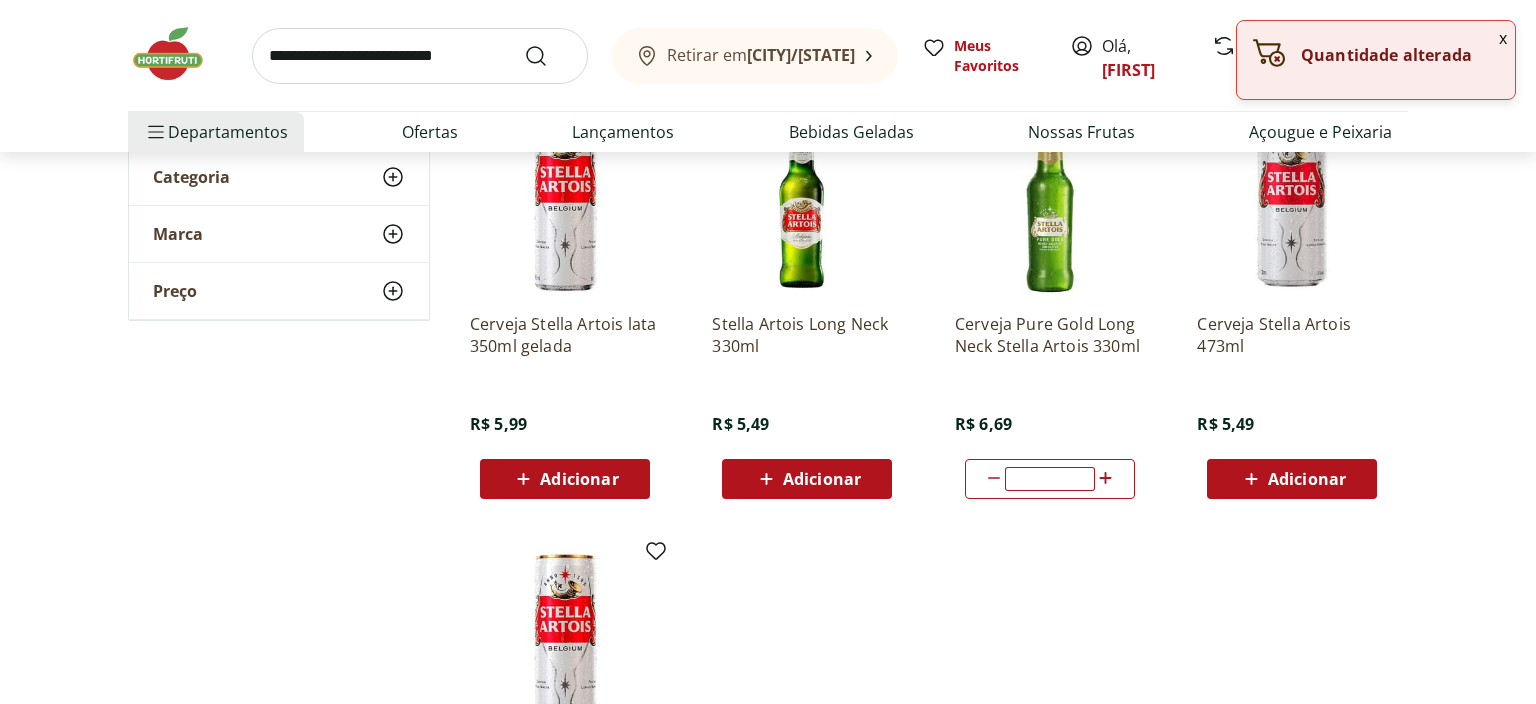 type 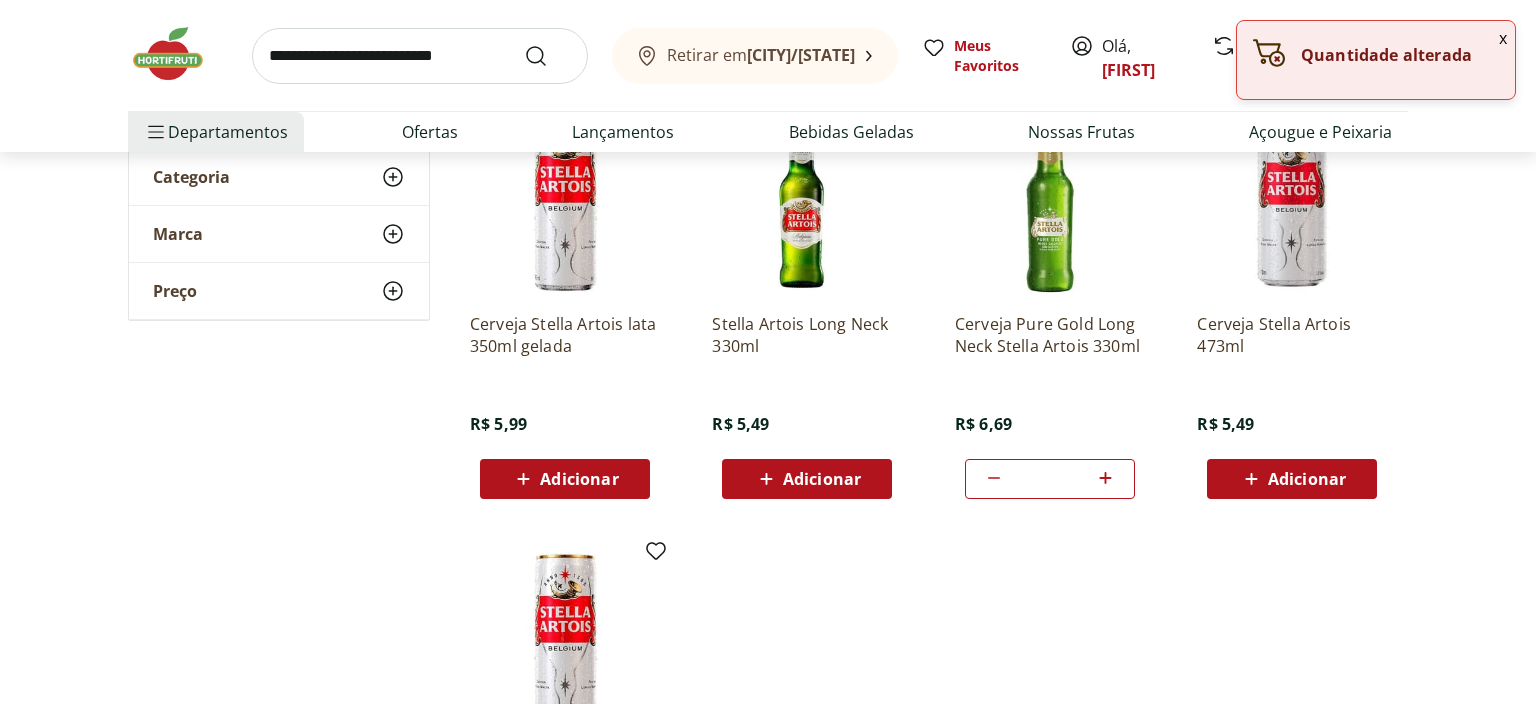 scroll, scrollTop: 0, scrollLeft: 0, axis: both 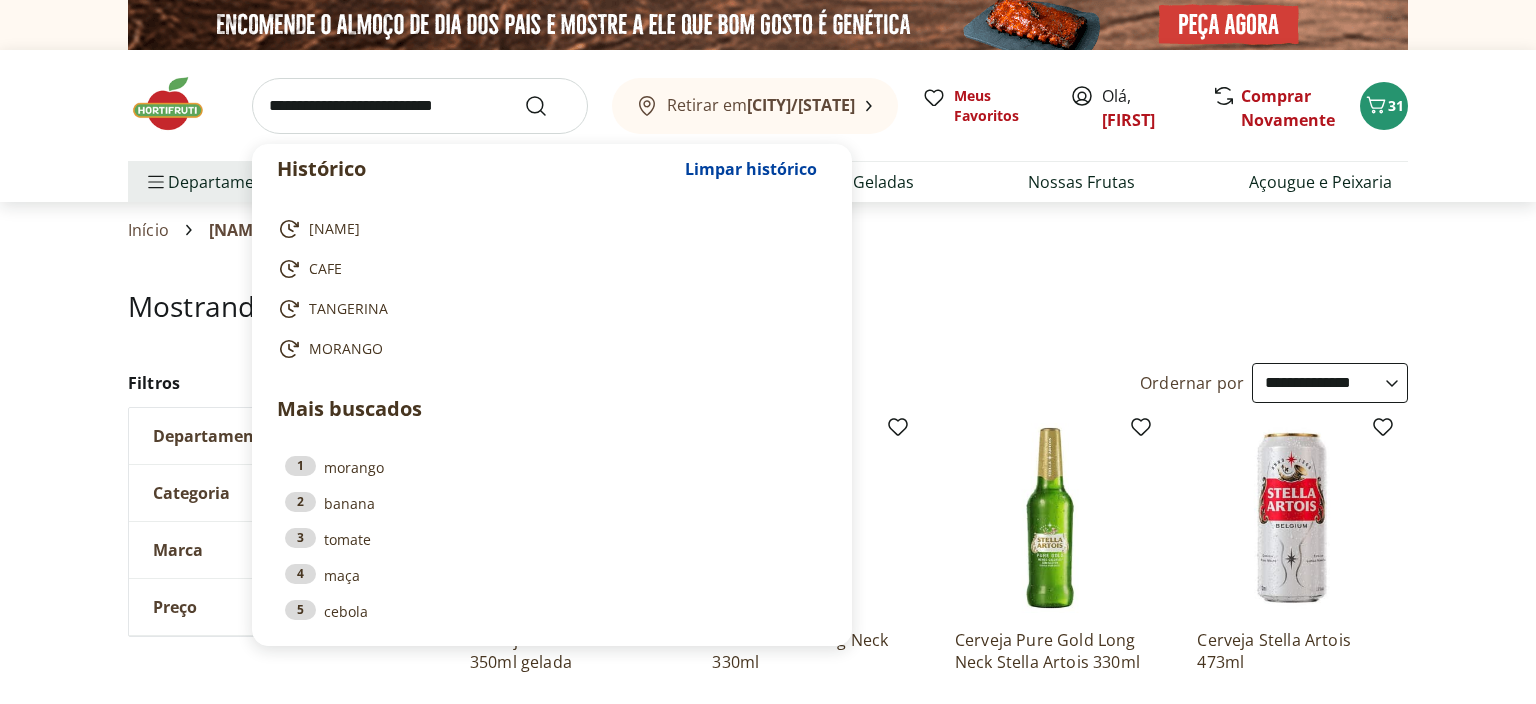 click at bounding box center (420, 106) 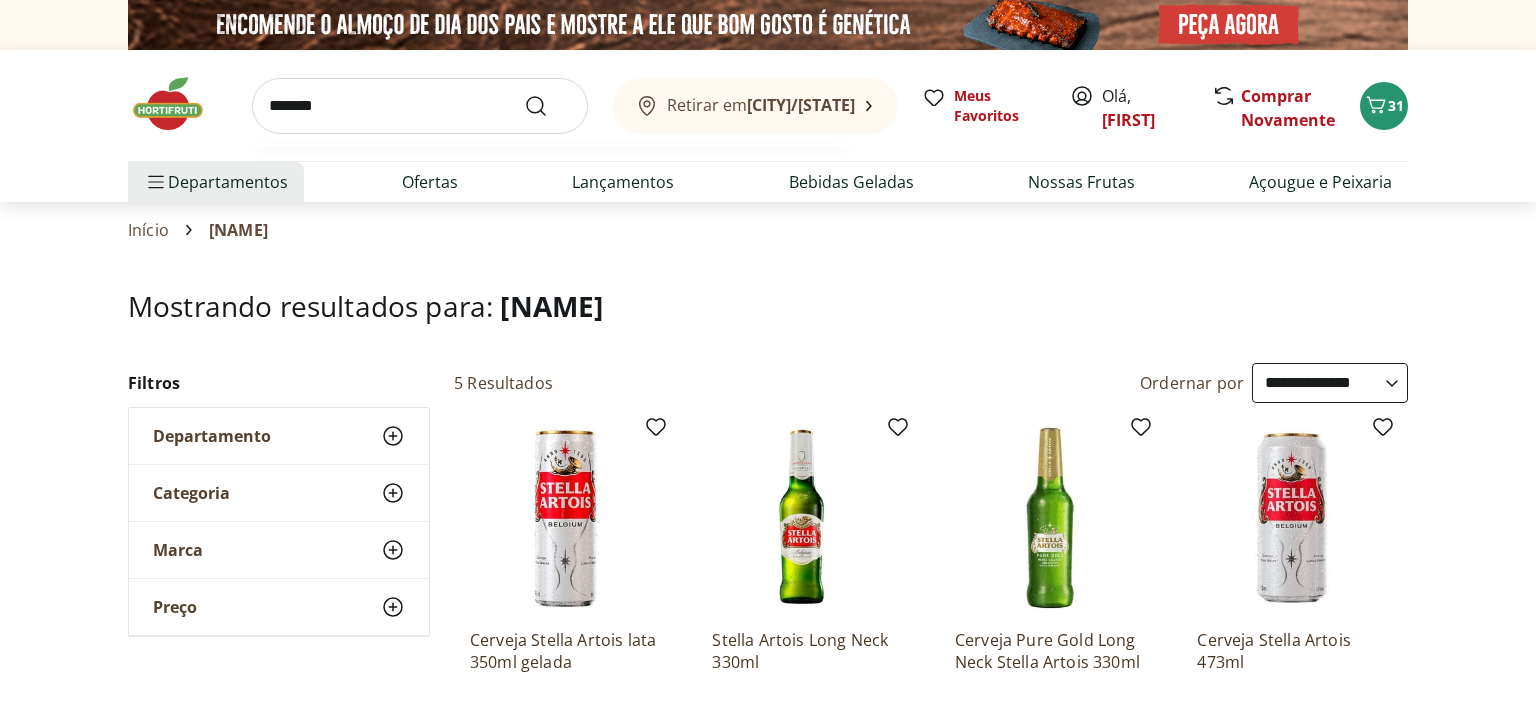 type on "********" 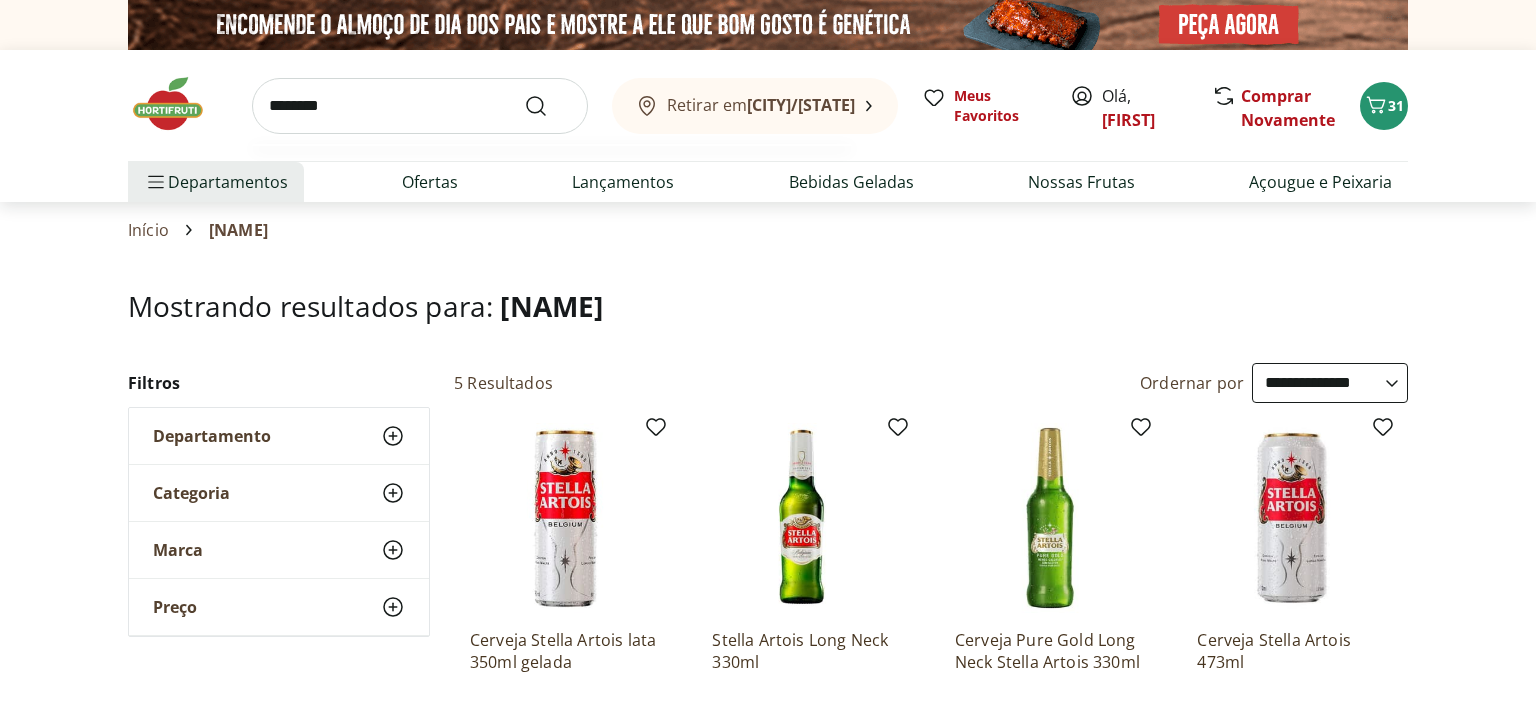 click at bounding box center (548, 106) 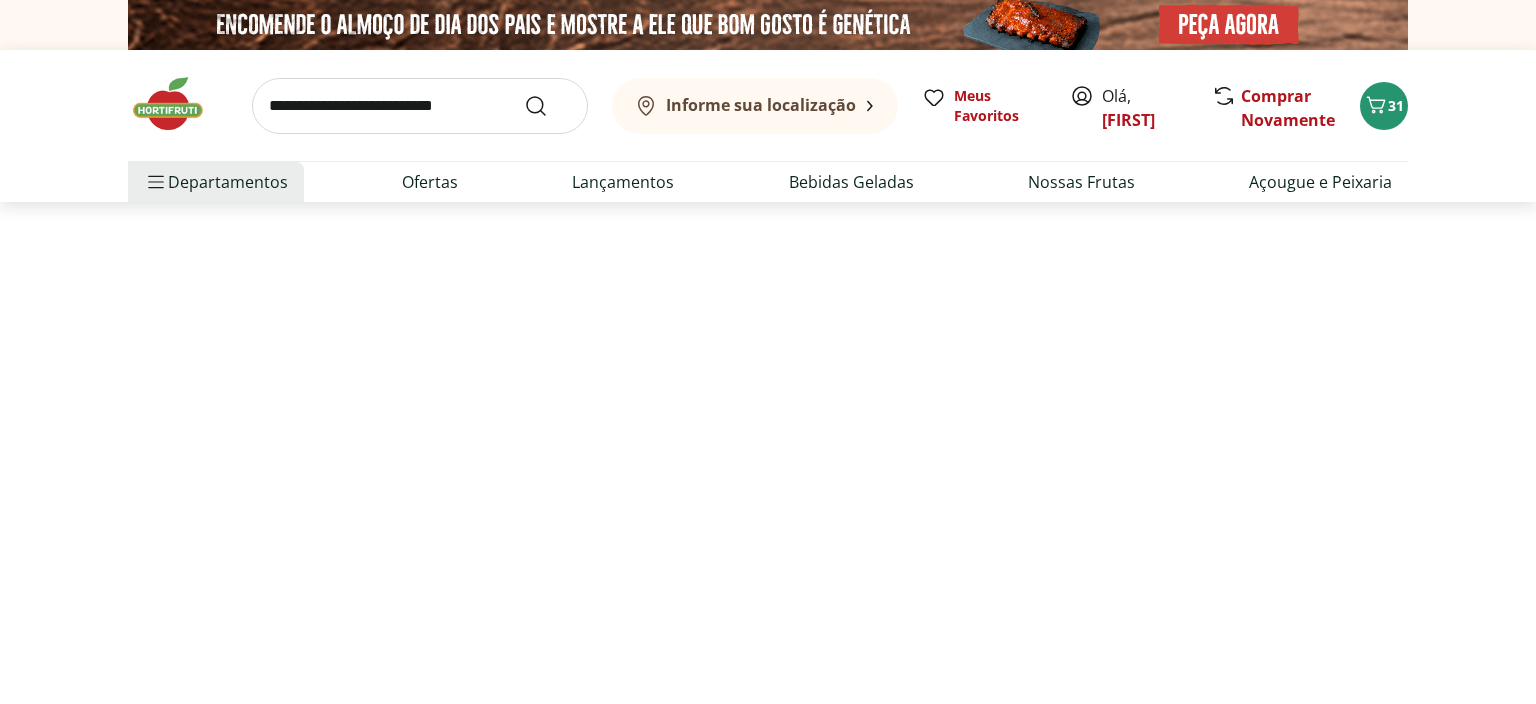 select on "**********" 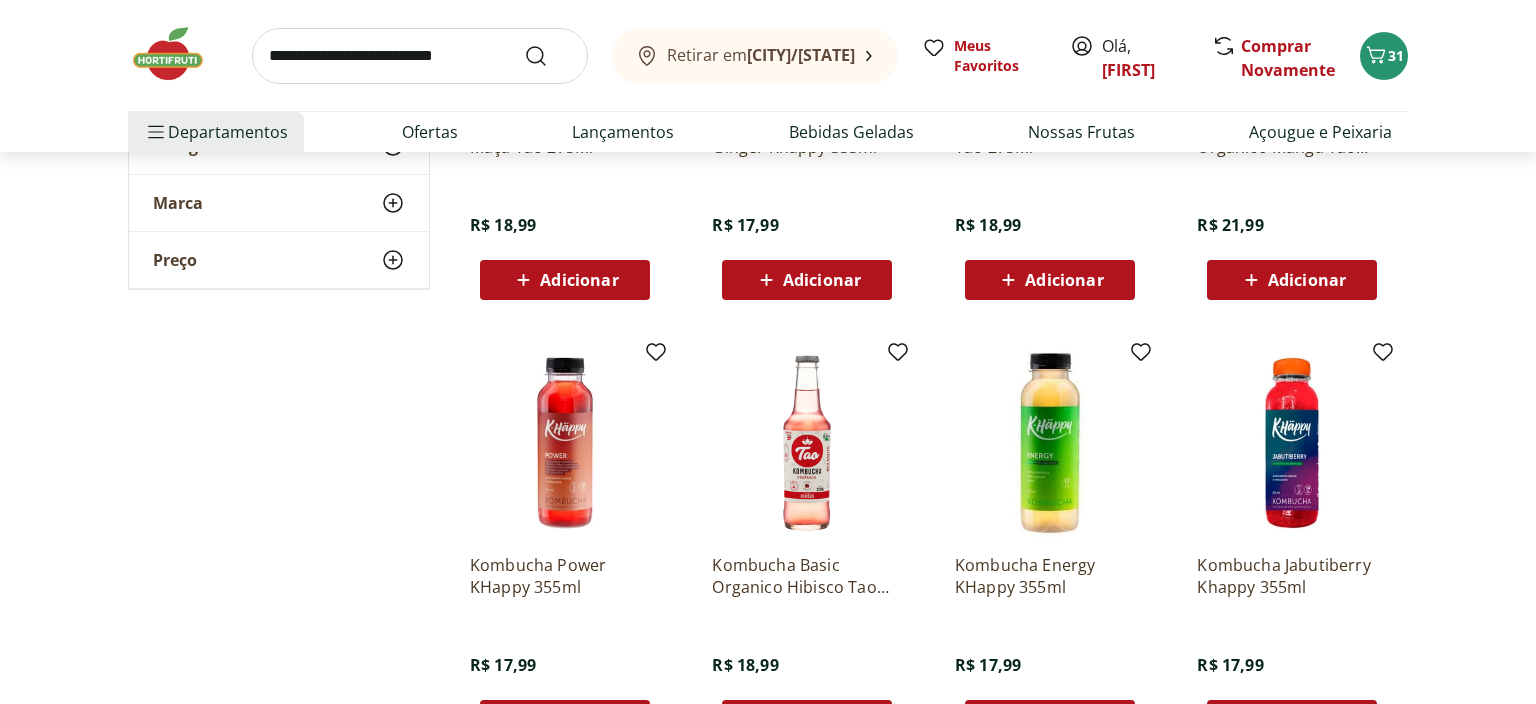 scroll, scrollTop: 528, scrollLeft: 0, axis: vertical 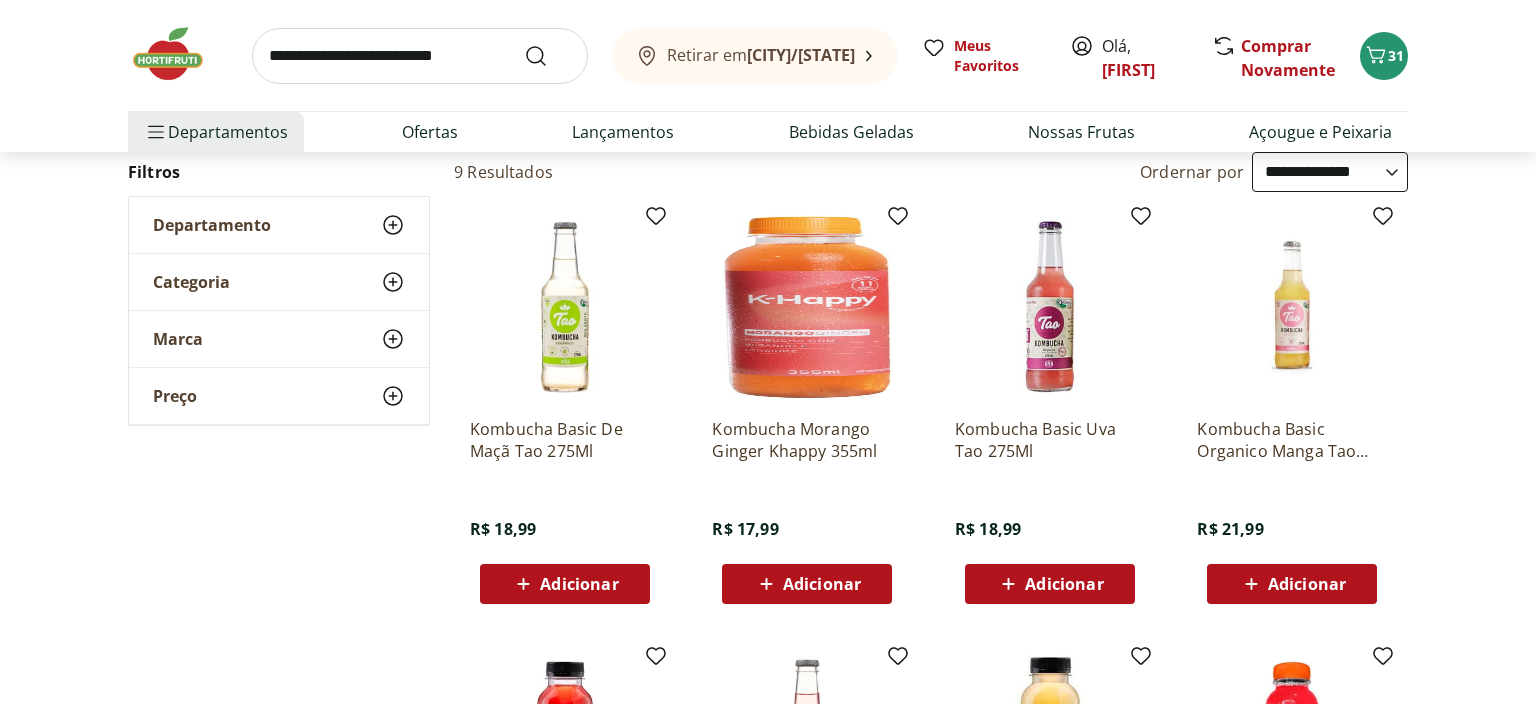 click at bounding box center (420, 56) 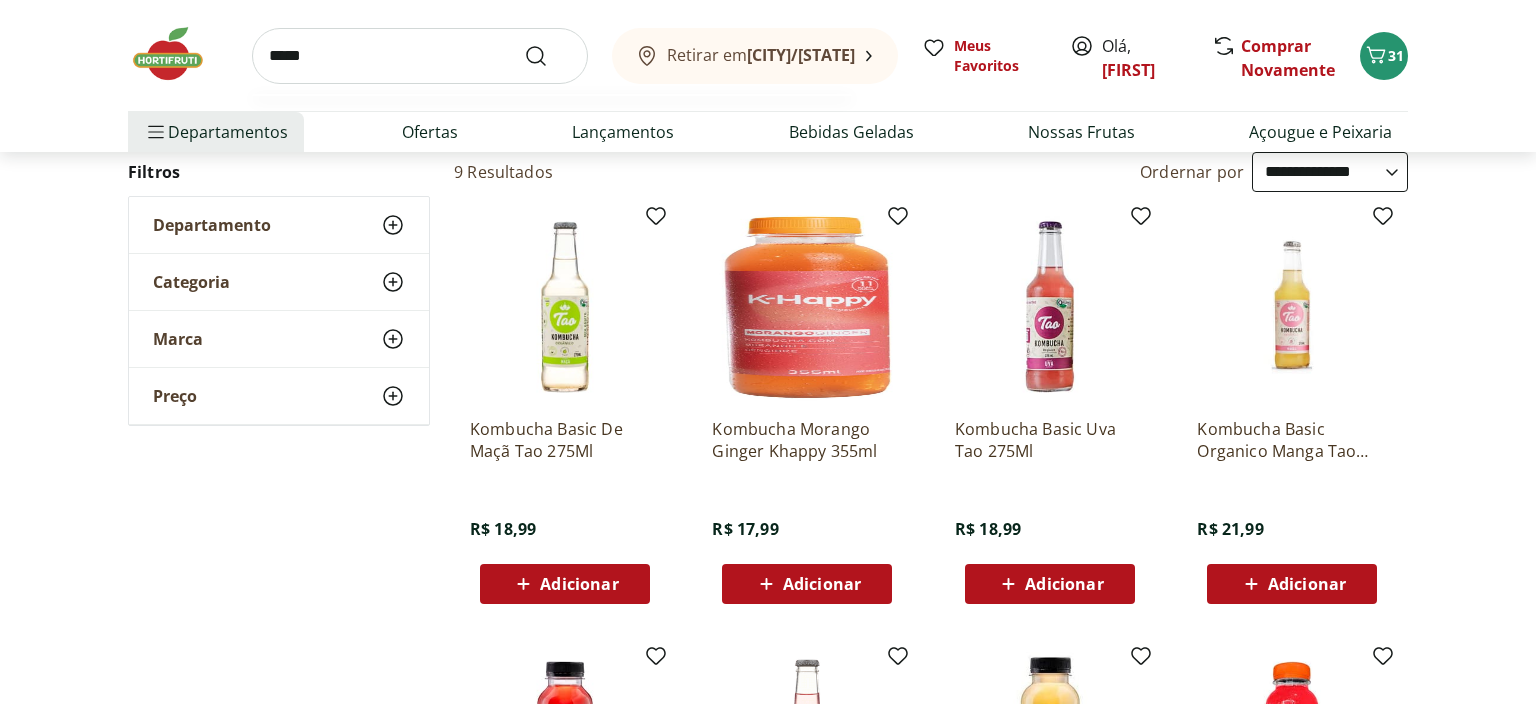 type on "******" 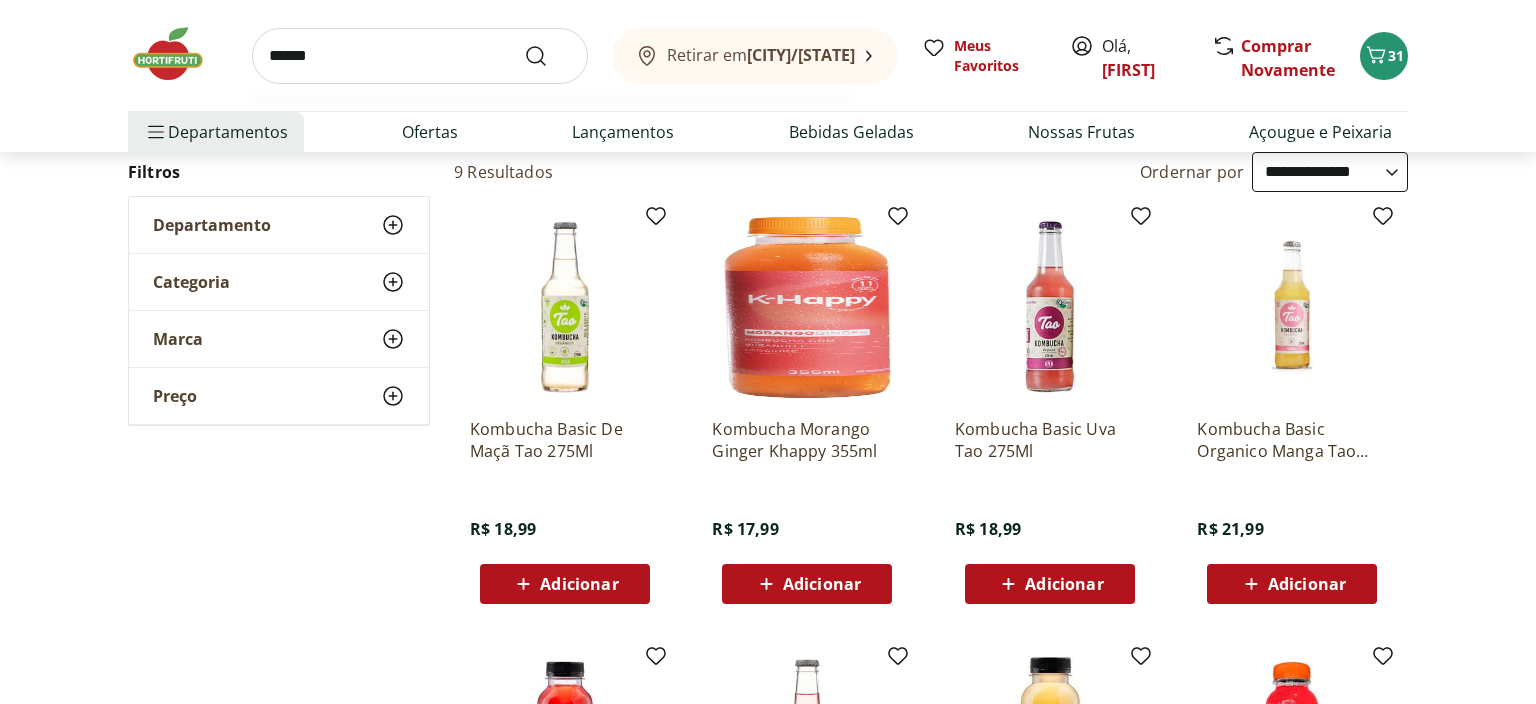 click at bounding box center [548, 56] 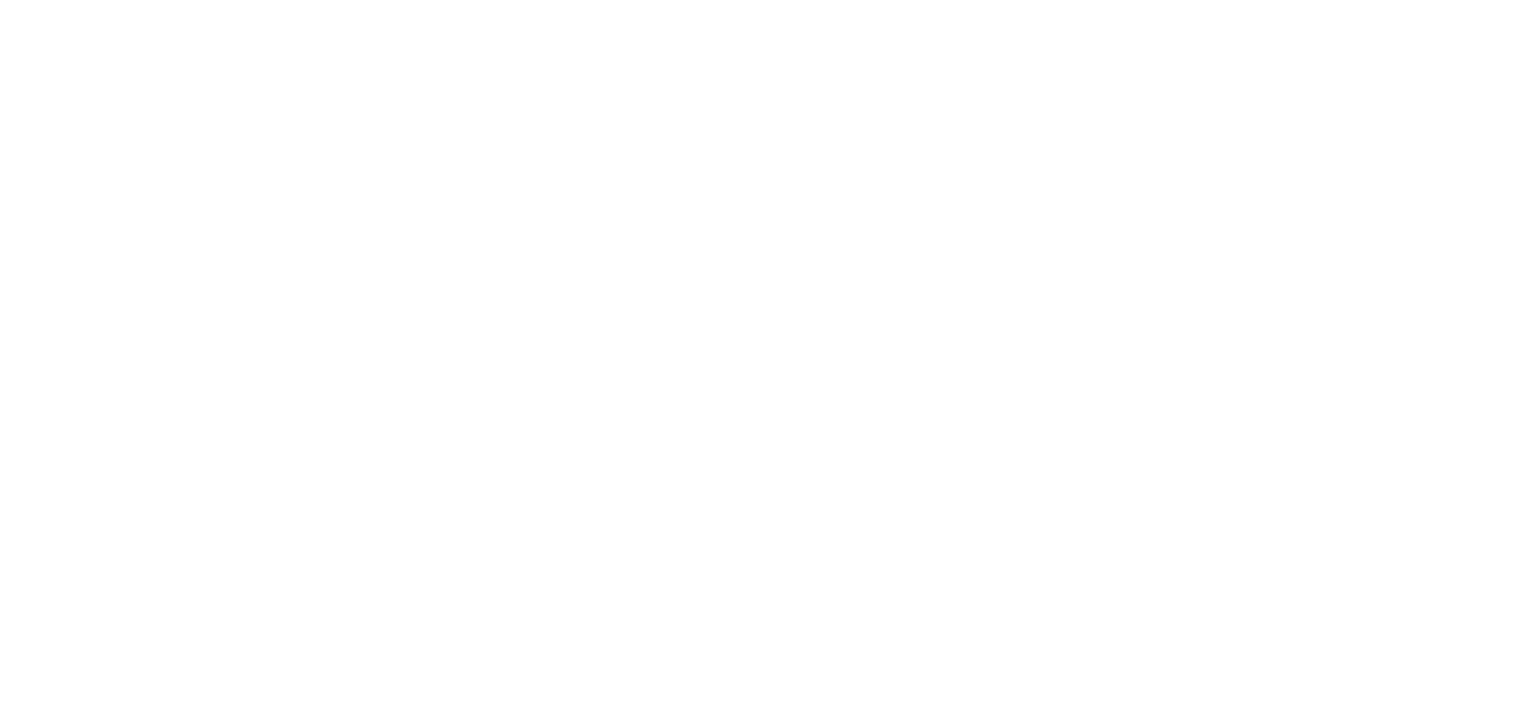 scroll, scrollTop: 0, scrollLeft: 0, axis: both 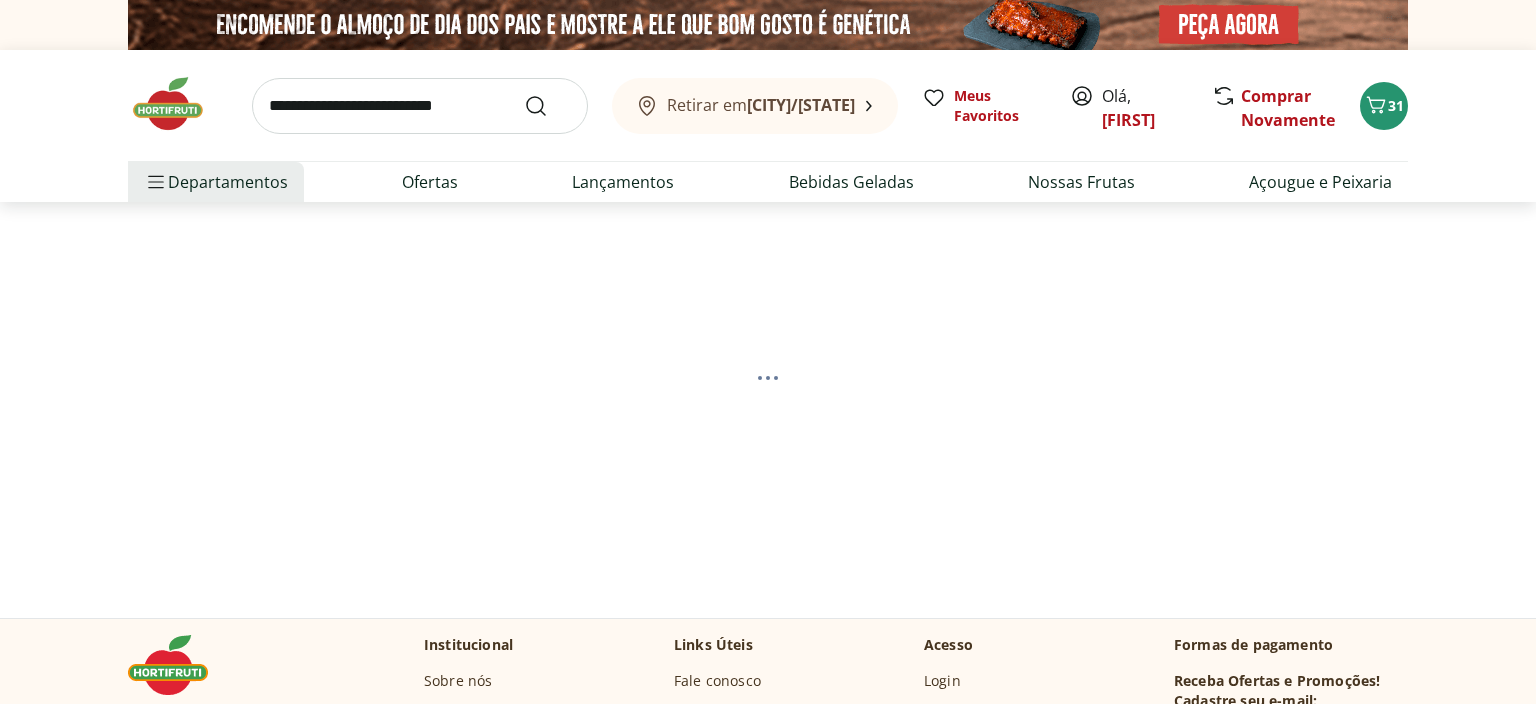 select on "**********" 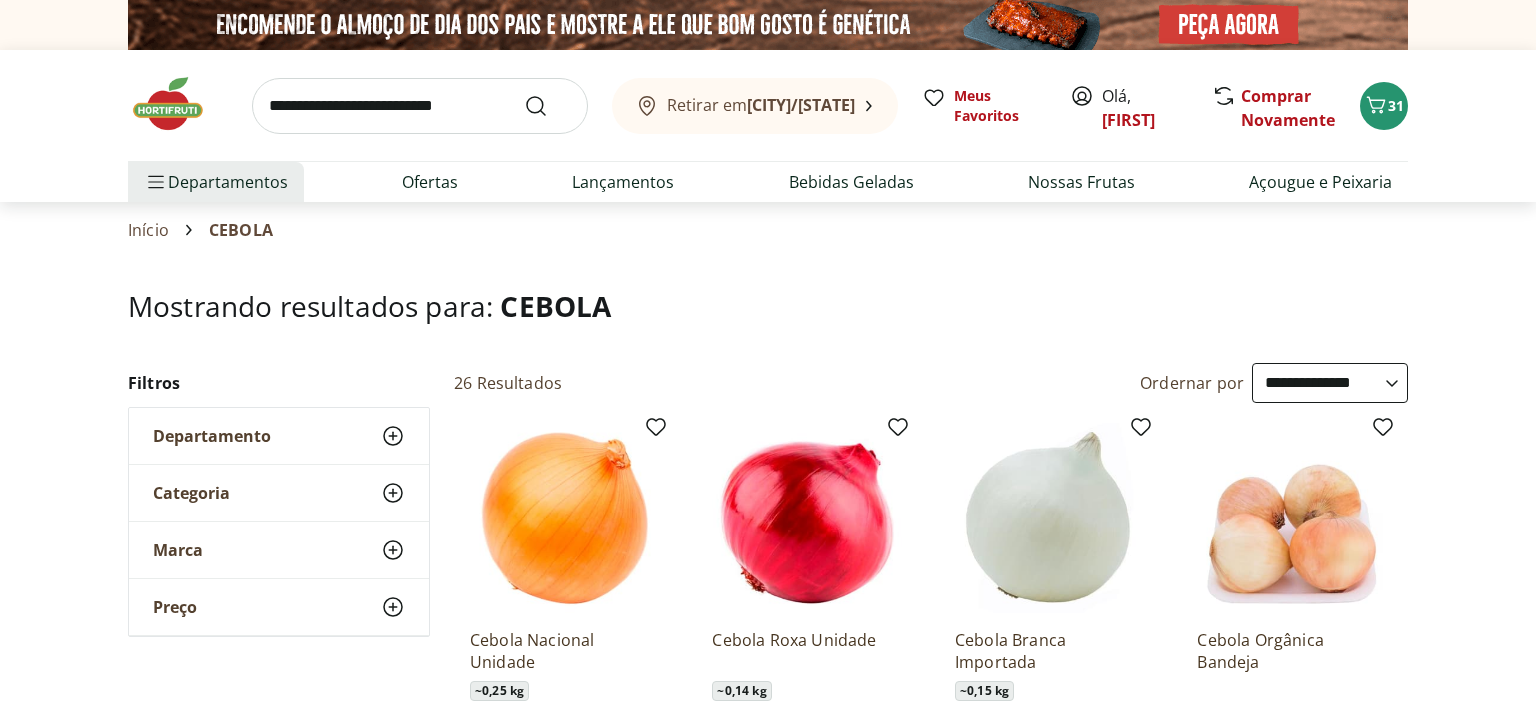 scroll, scrollTop: 211, scrollLeft: 0, axis: vertical 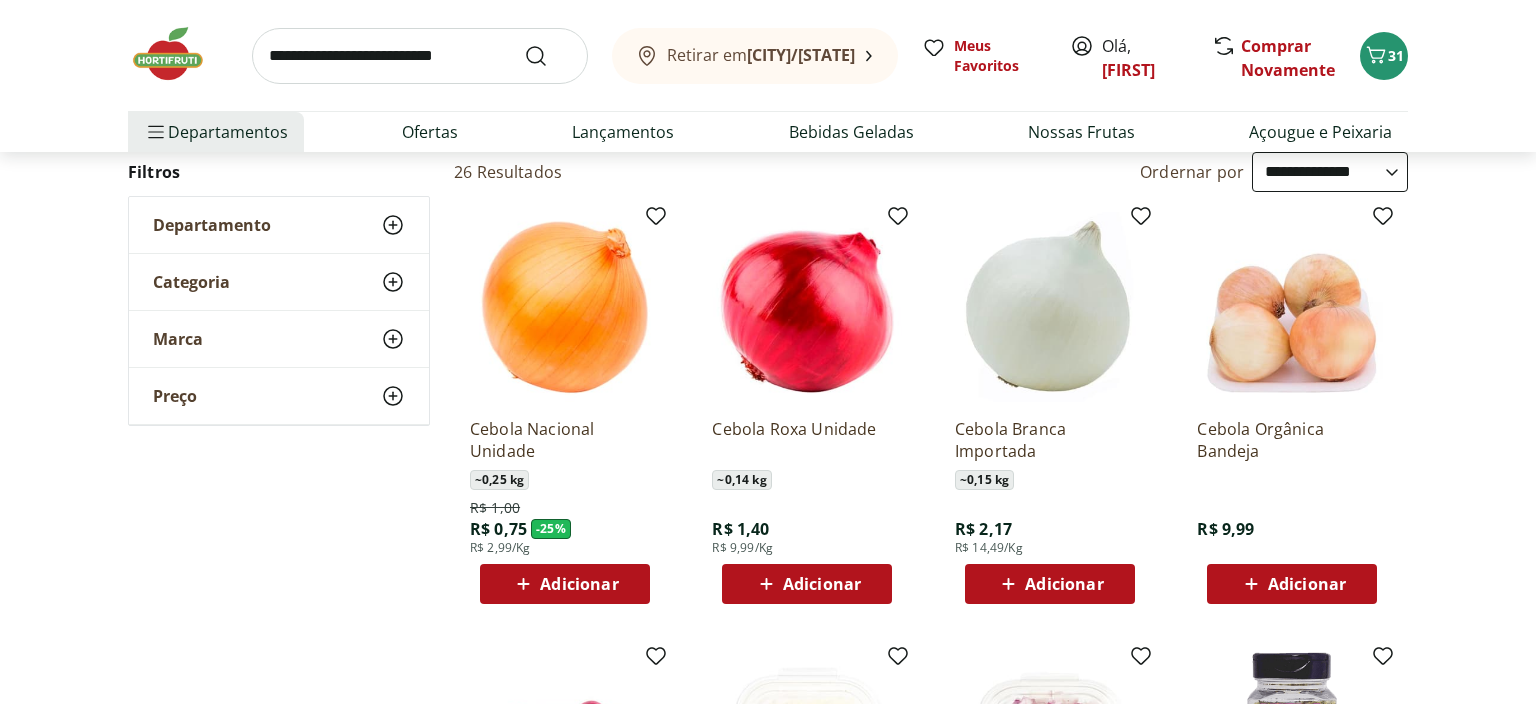 click on "Adicionar" at bounding box center (822, 584) 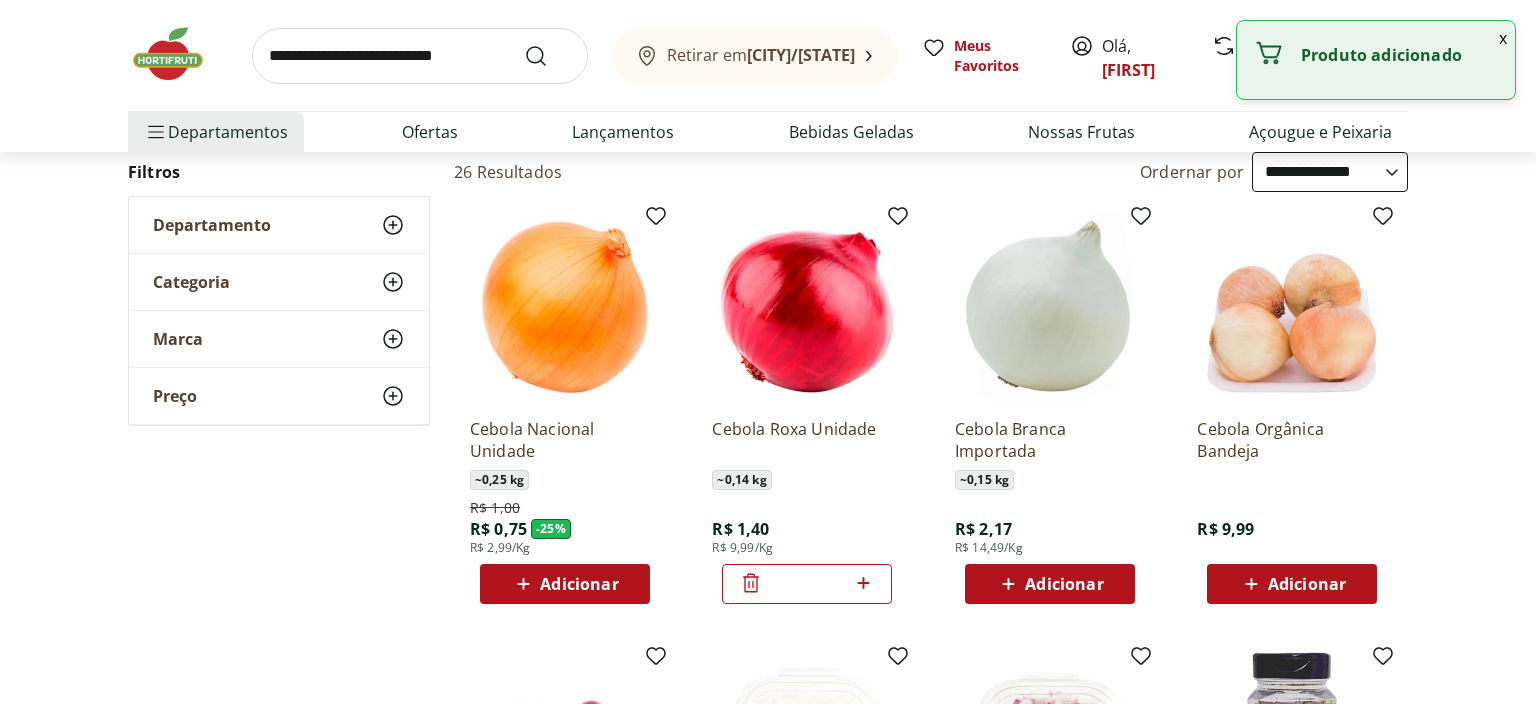 drag, startPoint x: 824, startPoint y: 583, endPoint x: 712, endPoint y: 583, distance: 112 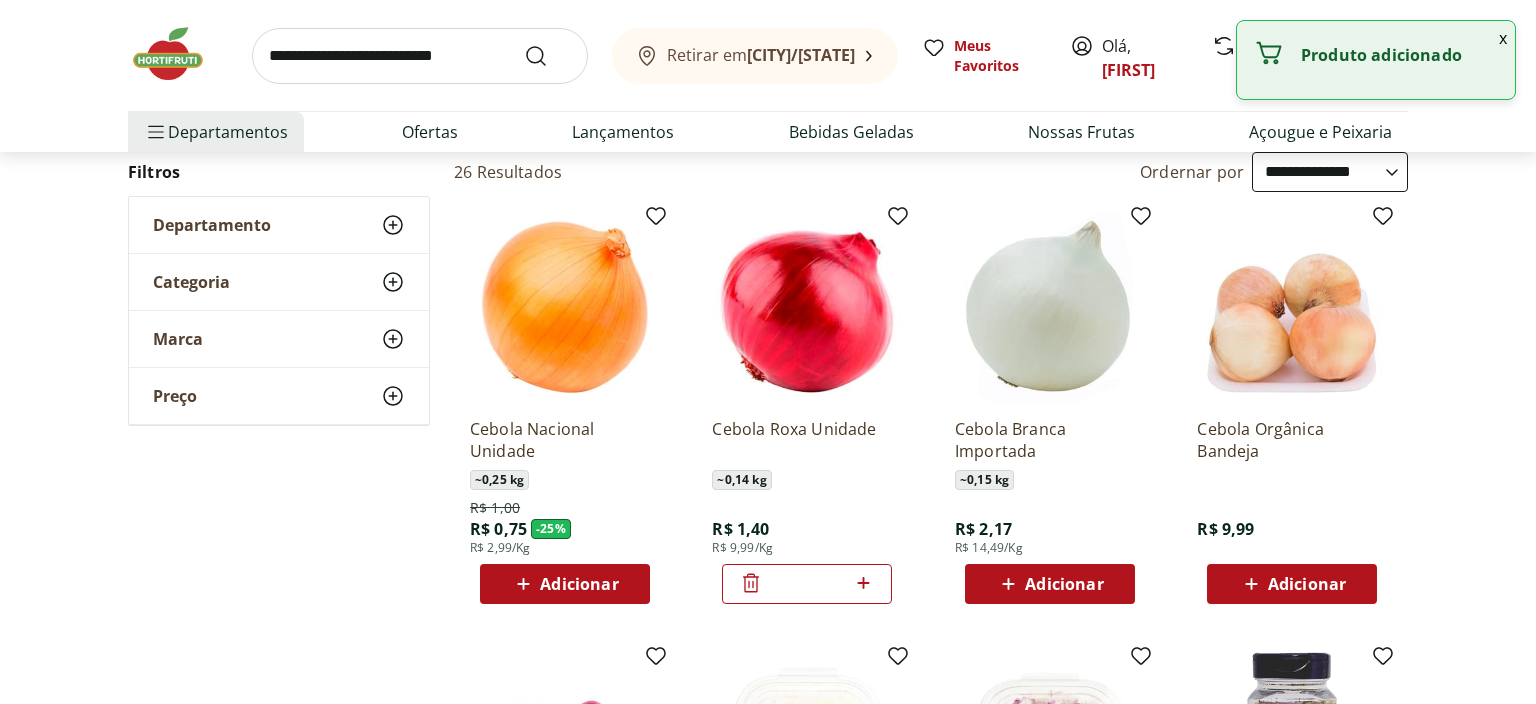 type on "*" 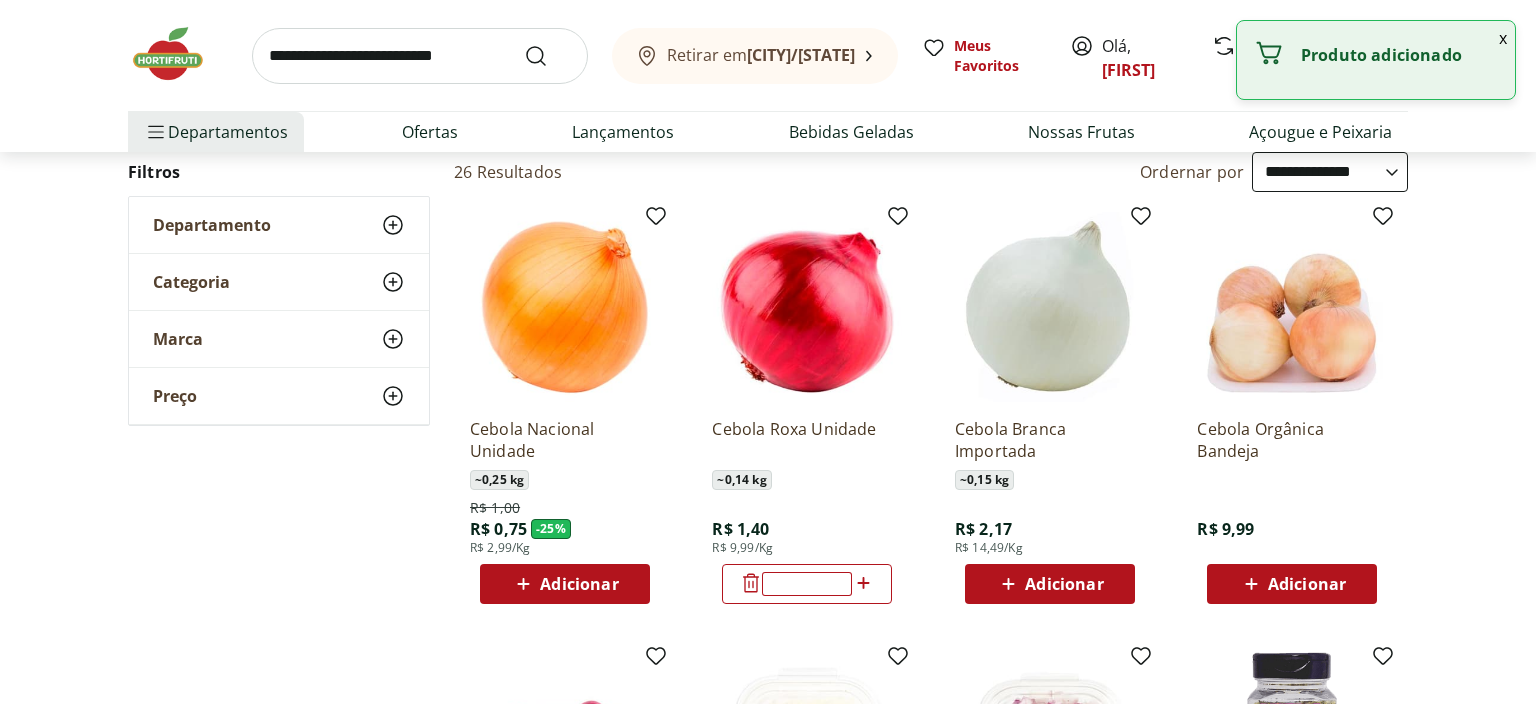 type 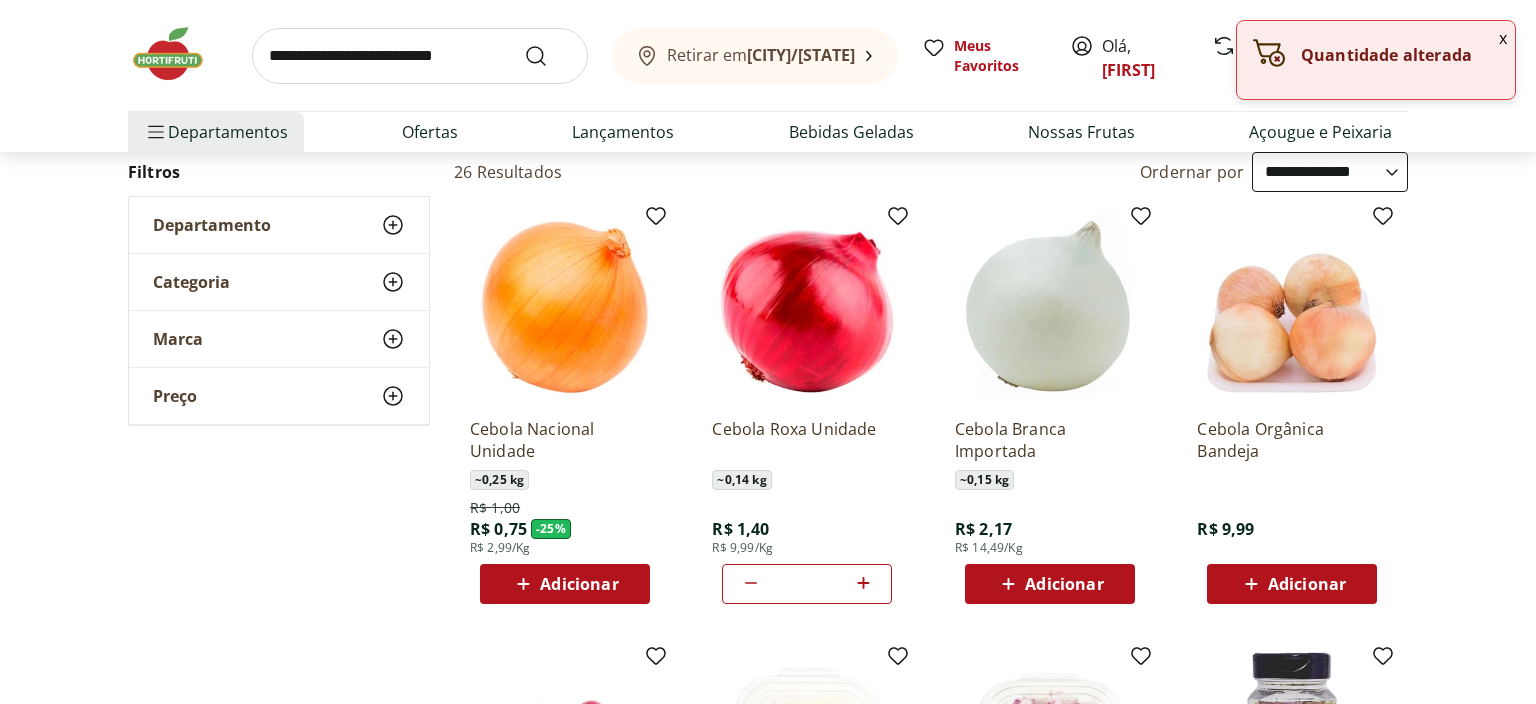 click on "Adicionar" at bounding box center (579, 584) 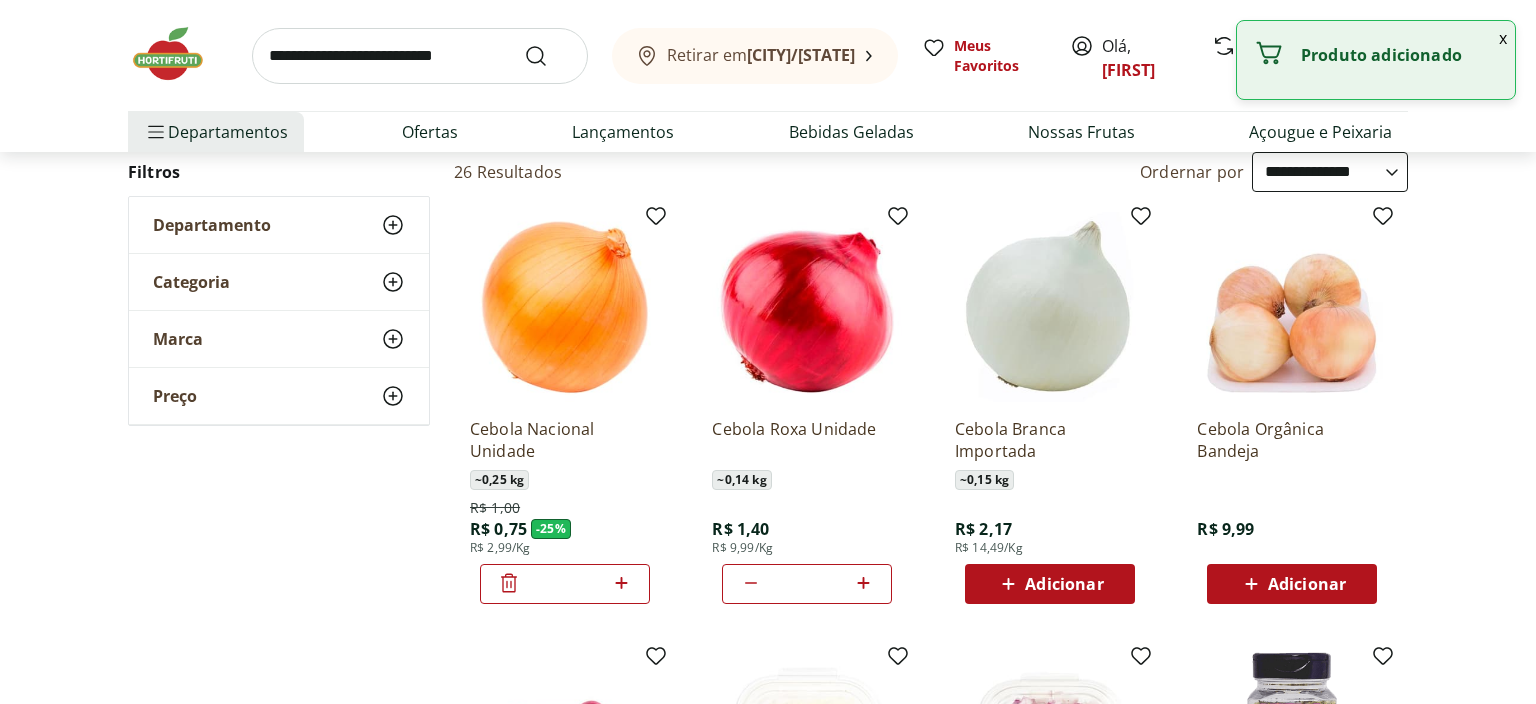 drag, startPoint x: 571, startPoint y: 582, endPoint x: 506, endPoint y: 574, distance: 65.490456 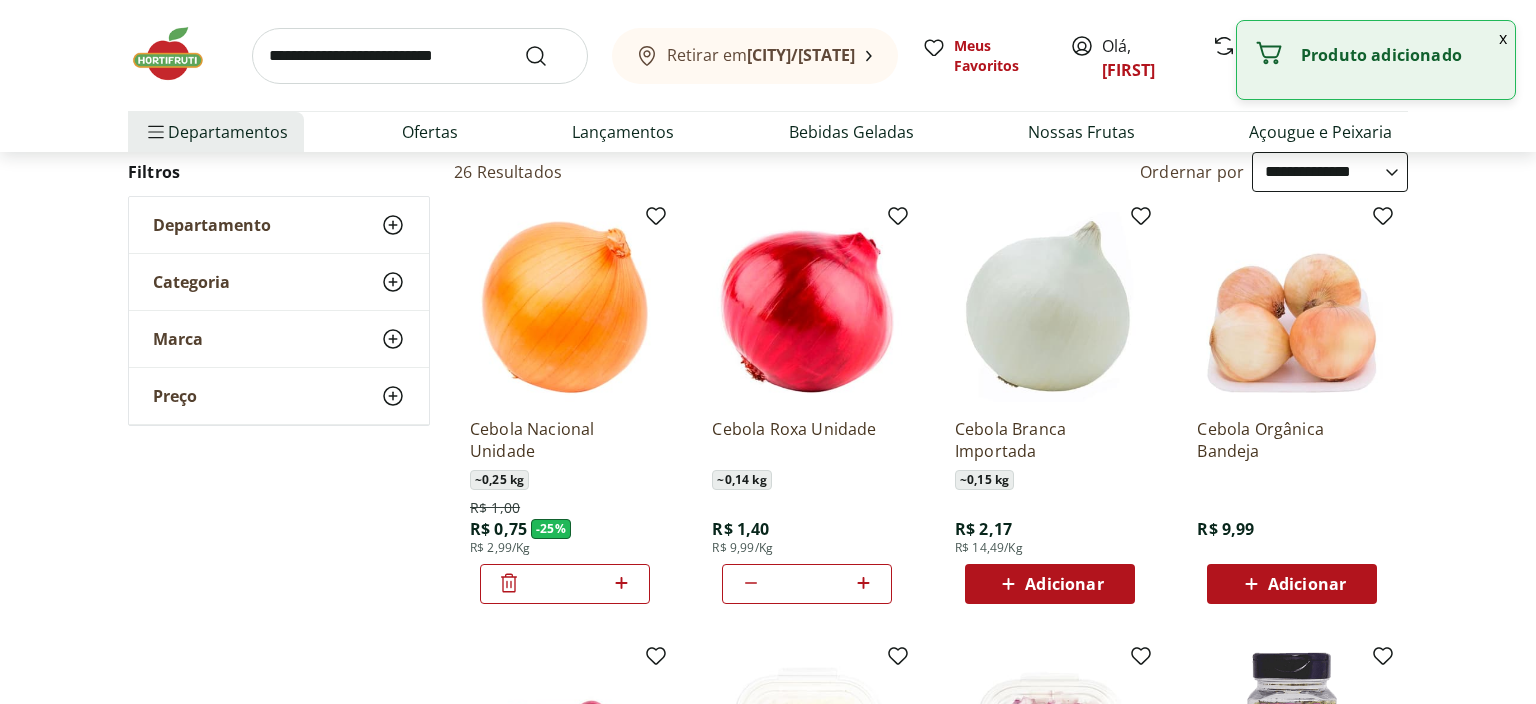 type on "*" 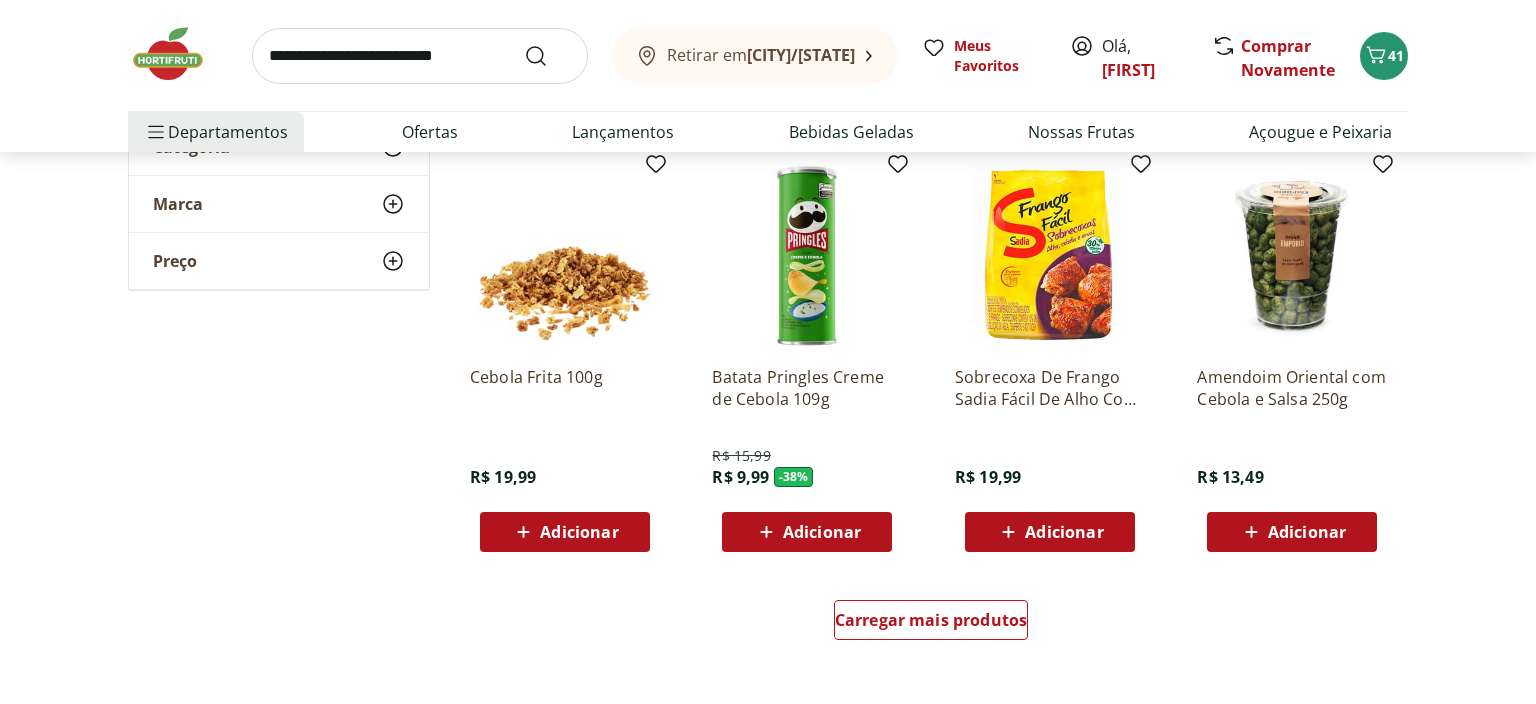 scroll, scrollTop: 1161, scrollLeft: 0, axis: vertical 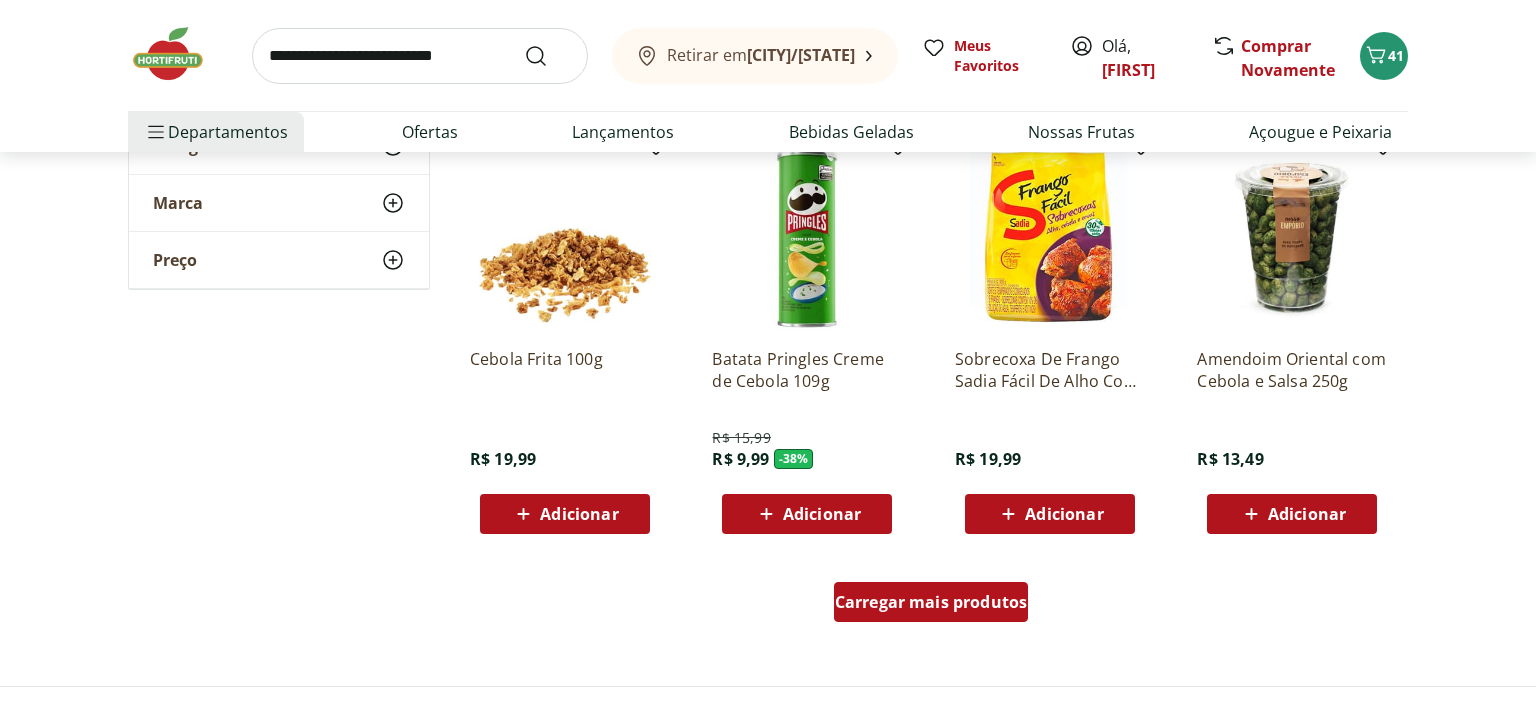 click on "Carregar mais produtos" at bounding box center (931, 602) 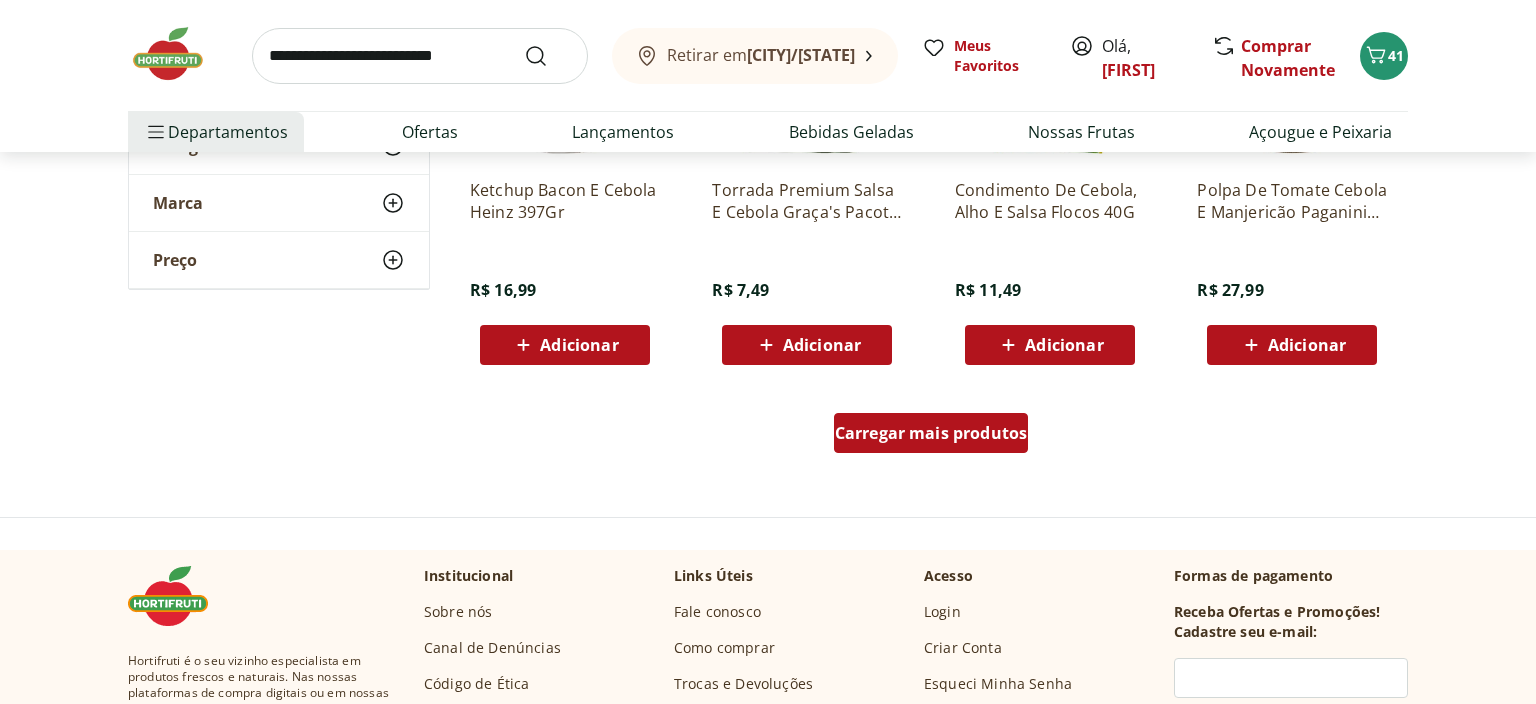 scroll, scrollTop: 2640, scrollLeft: 0, axis: vertical 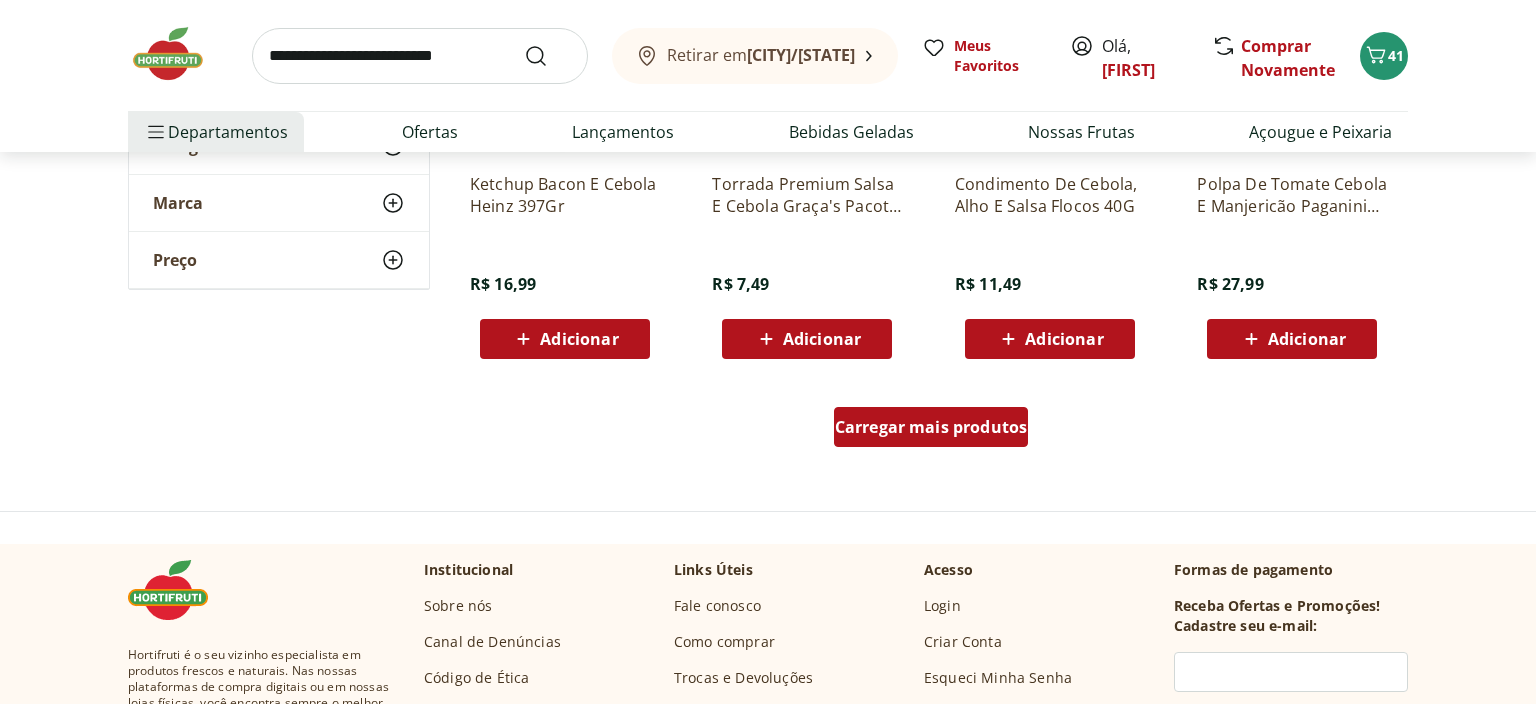 click on "Carregar mais produtos" at bounding box center (931, 427) 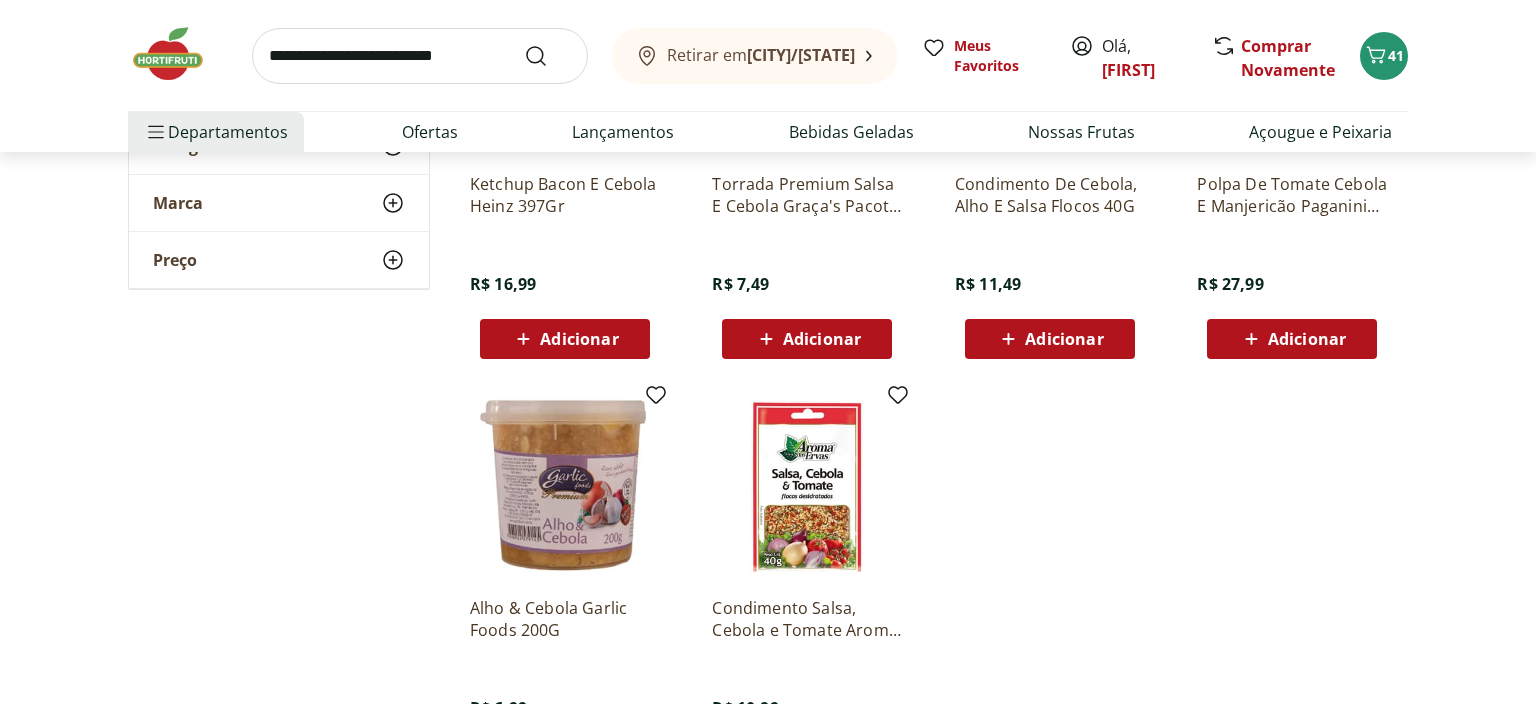 scroll, scrollTop: 2956, scrollLeft: 0, axis: vertical 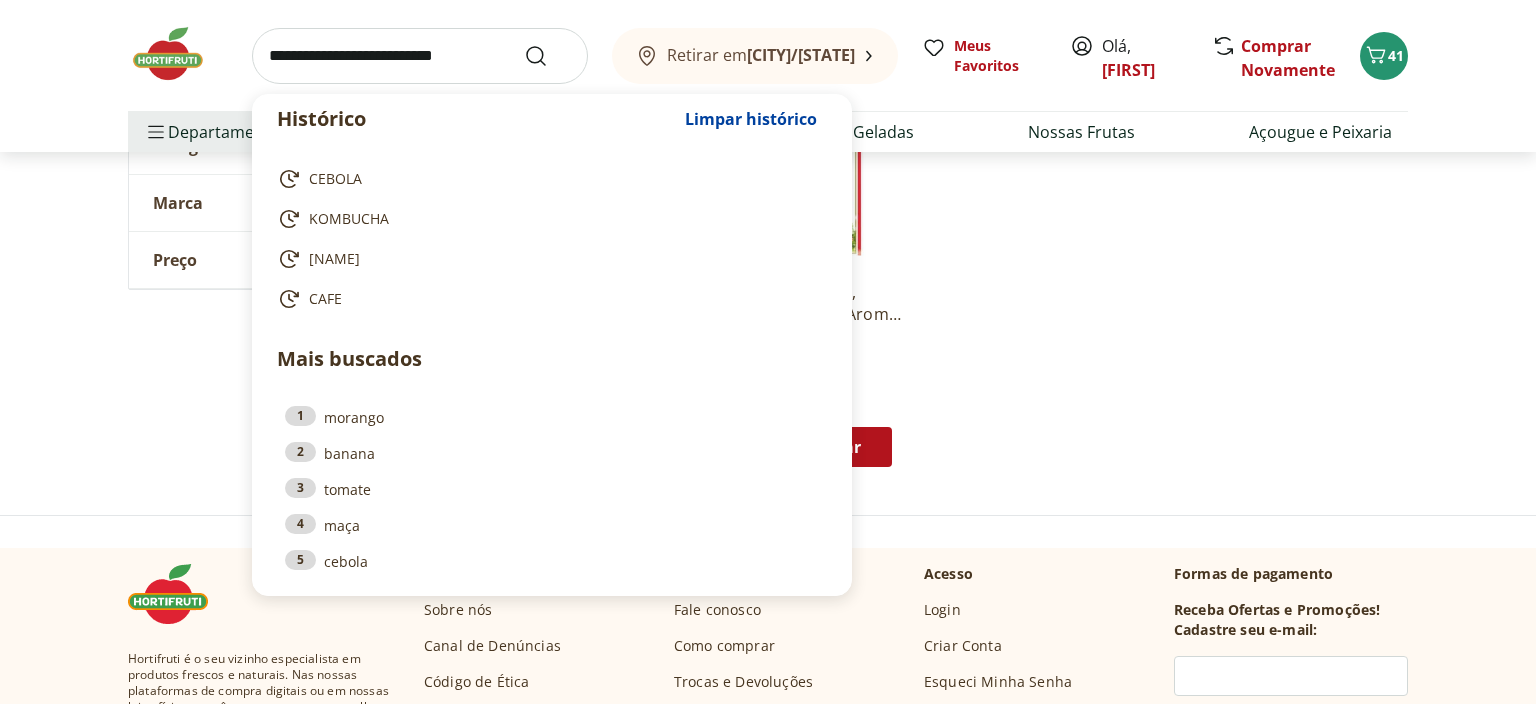 click at bounding box center (420, 56) 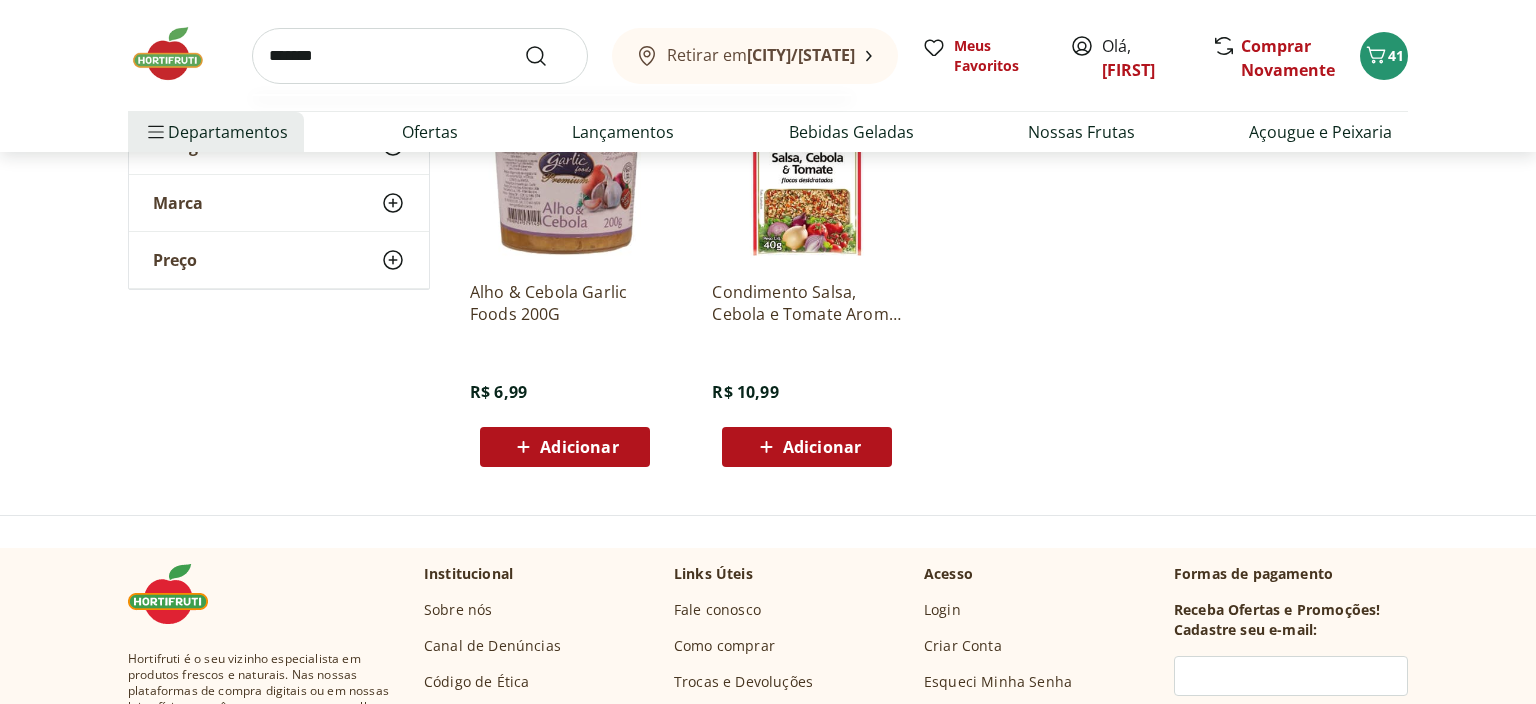 type on "********" 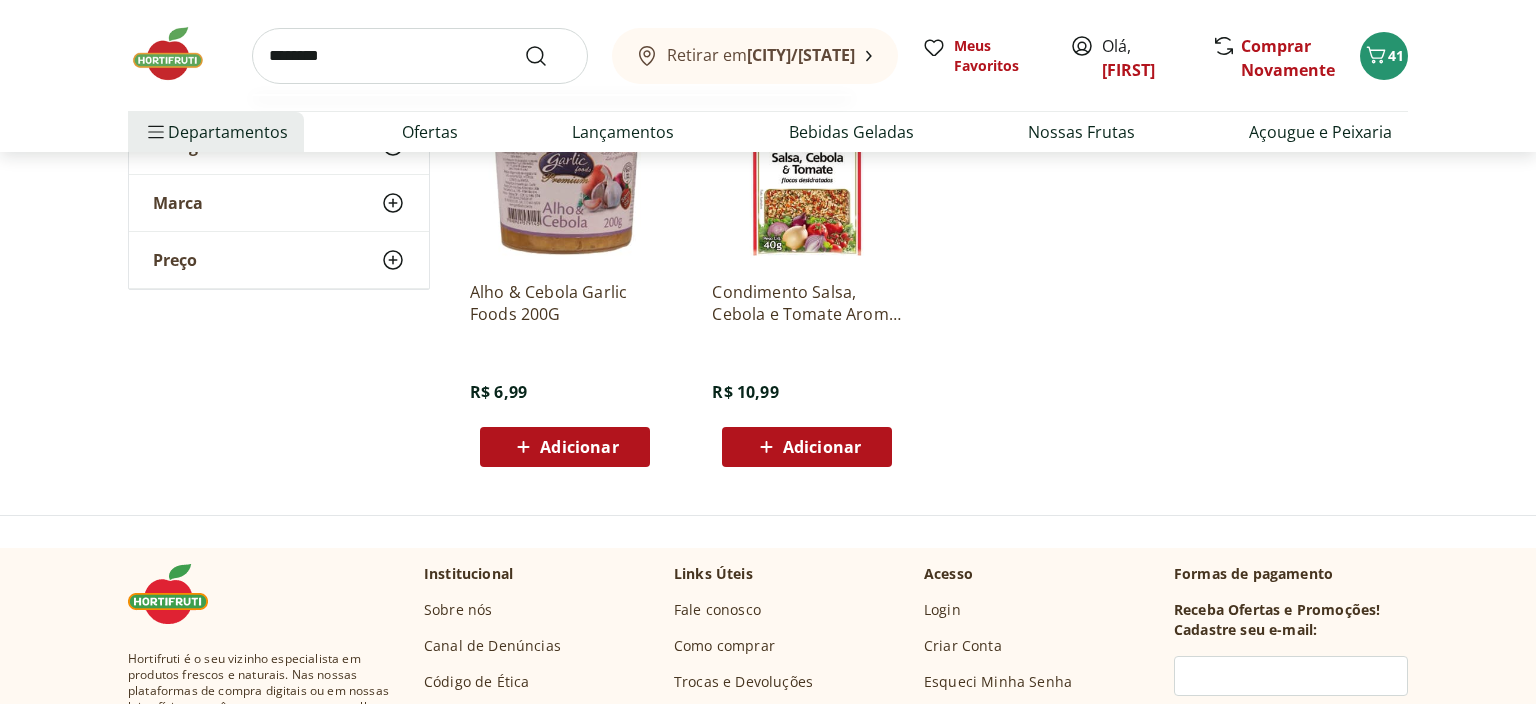 click at bounding box center [548, 56] 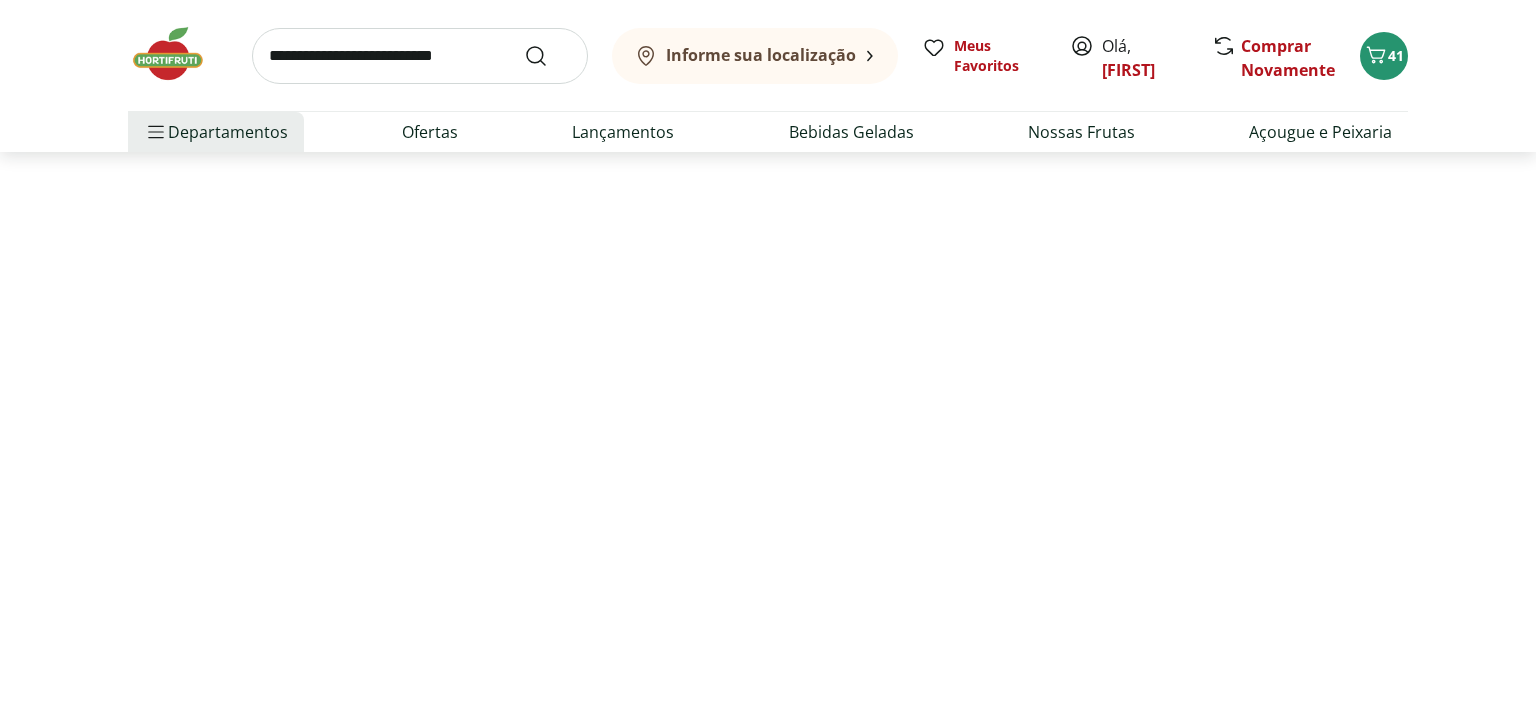 scroll, scrollTop: 0, scrollLeft: 0, axis: both 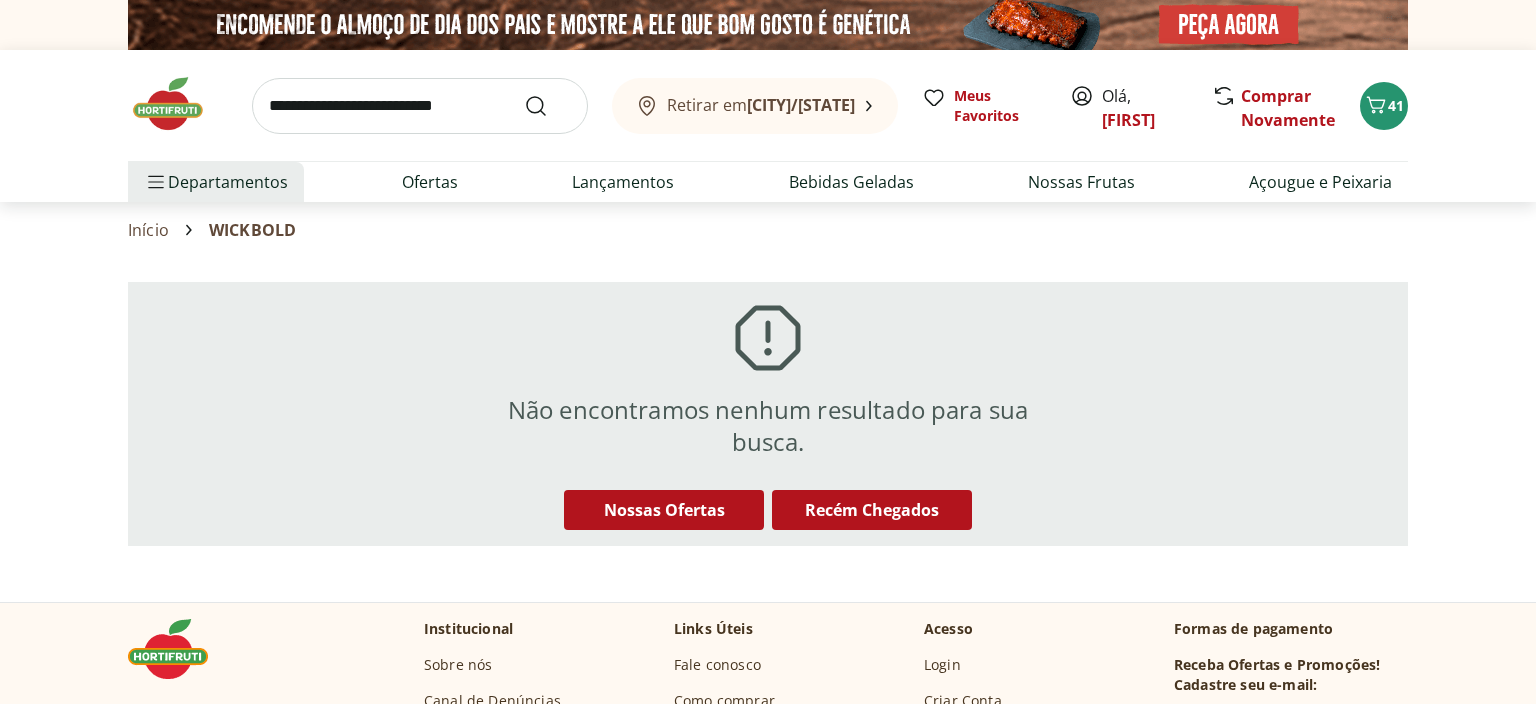 click at bounding box center (420, 106) 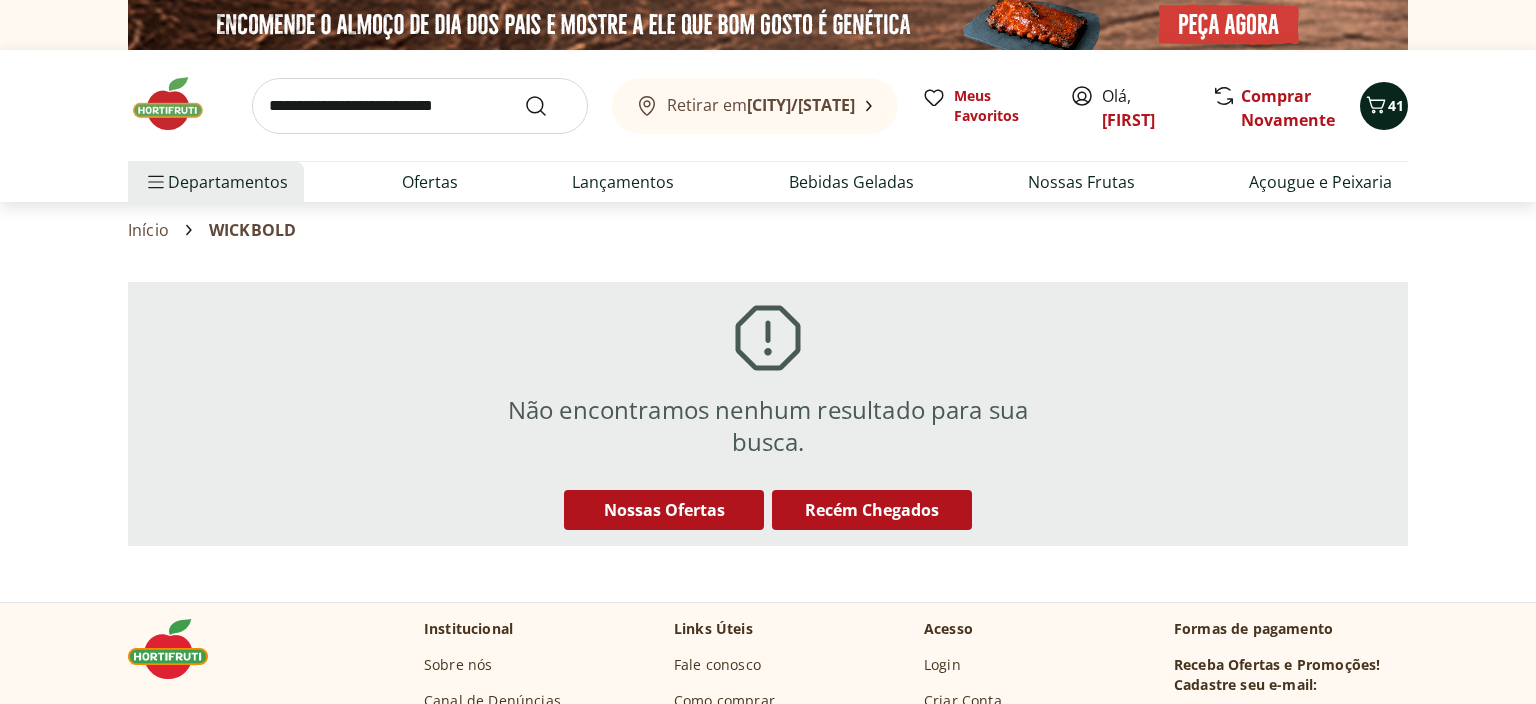 click 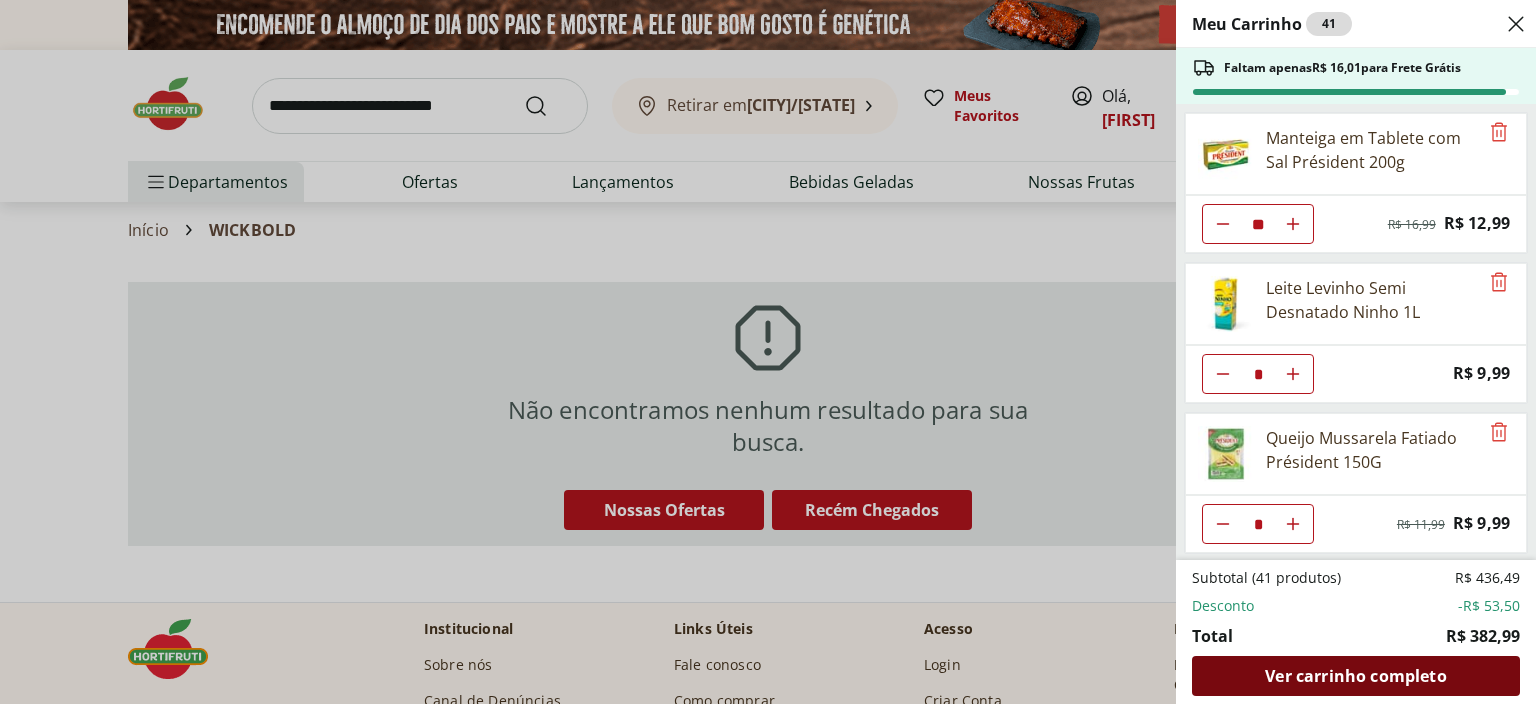 click on "Ver carrinho completo" at bounding box center (1355, 676) 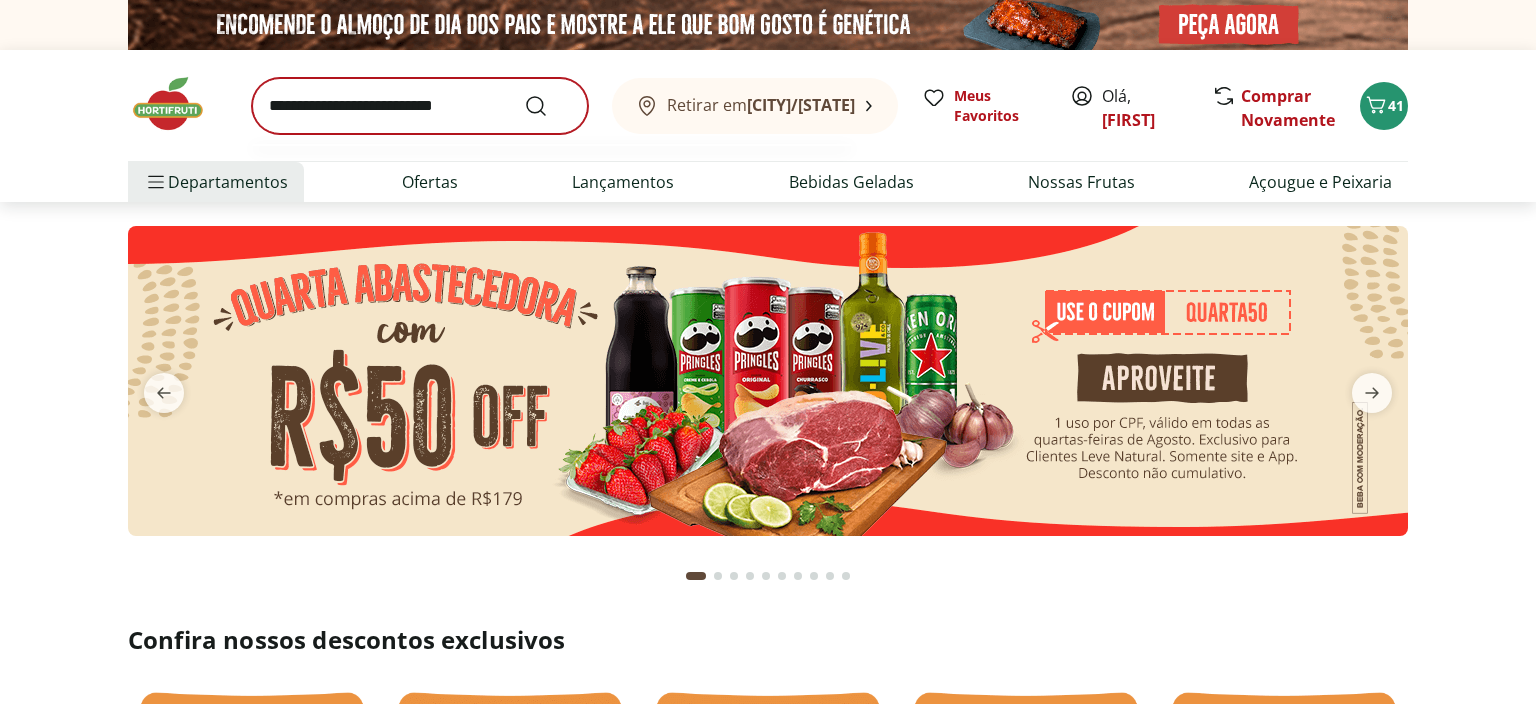 scroll, scrollTop: 0, scrollLeft: 0, axis: both 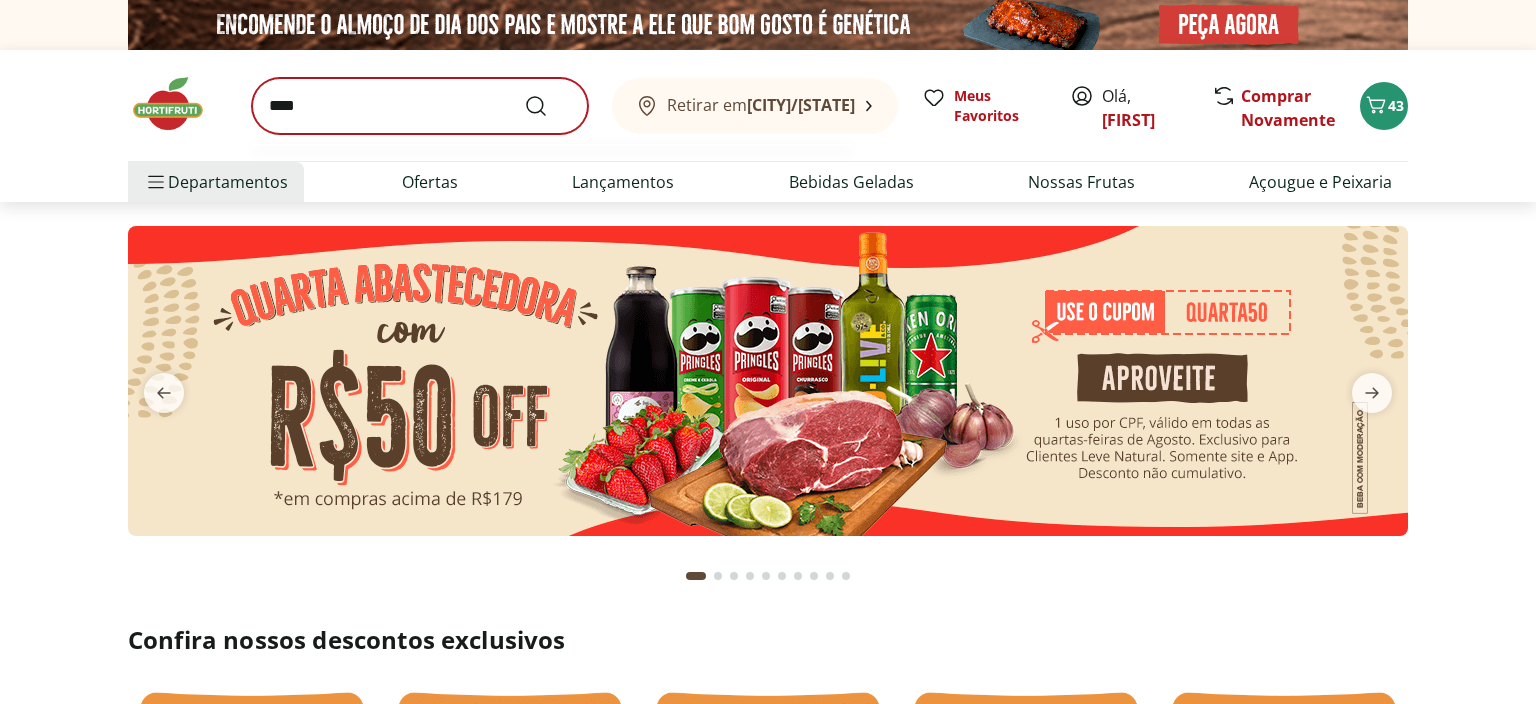 type on "****" 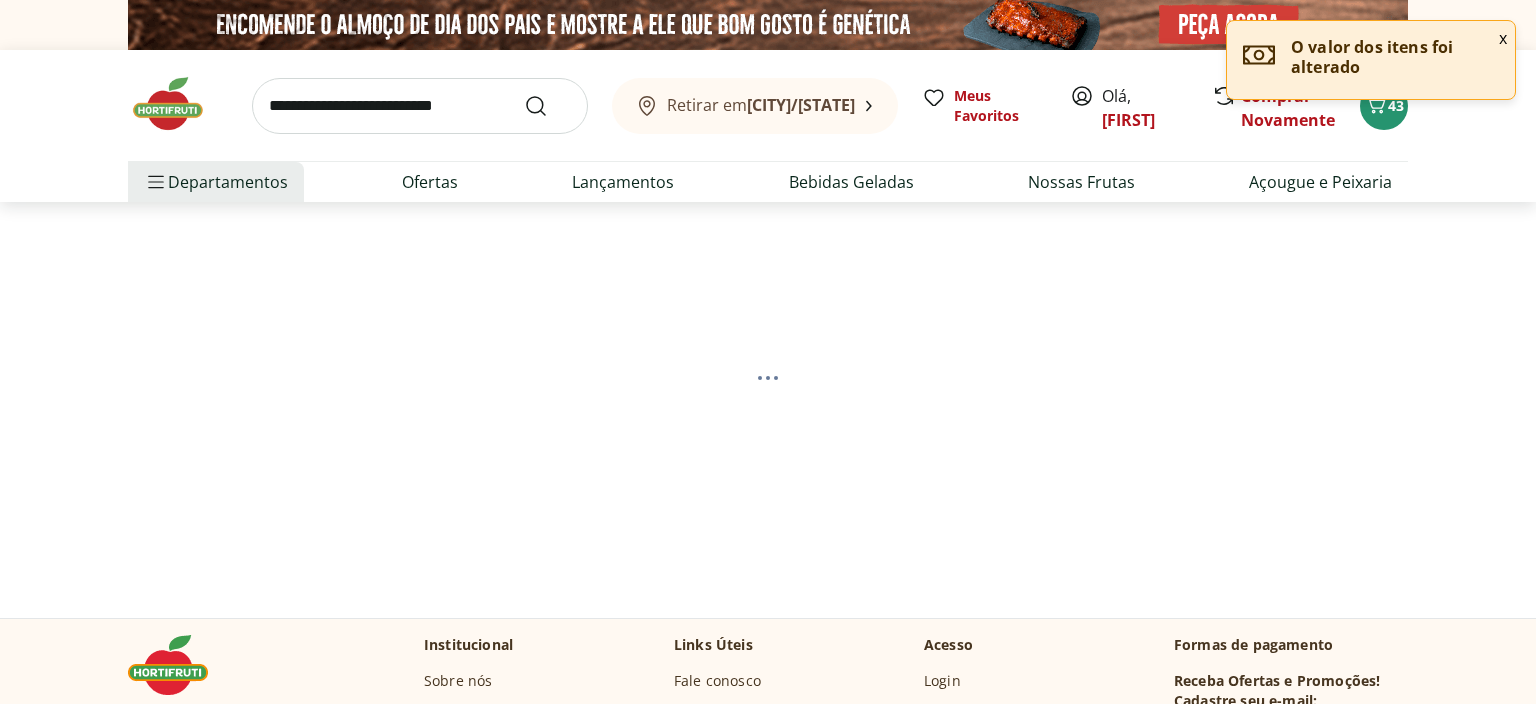 select on "**********" 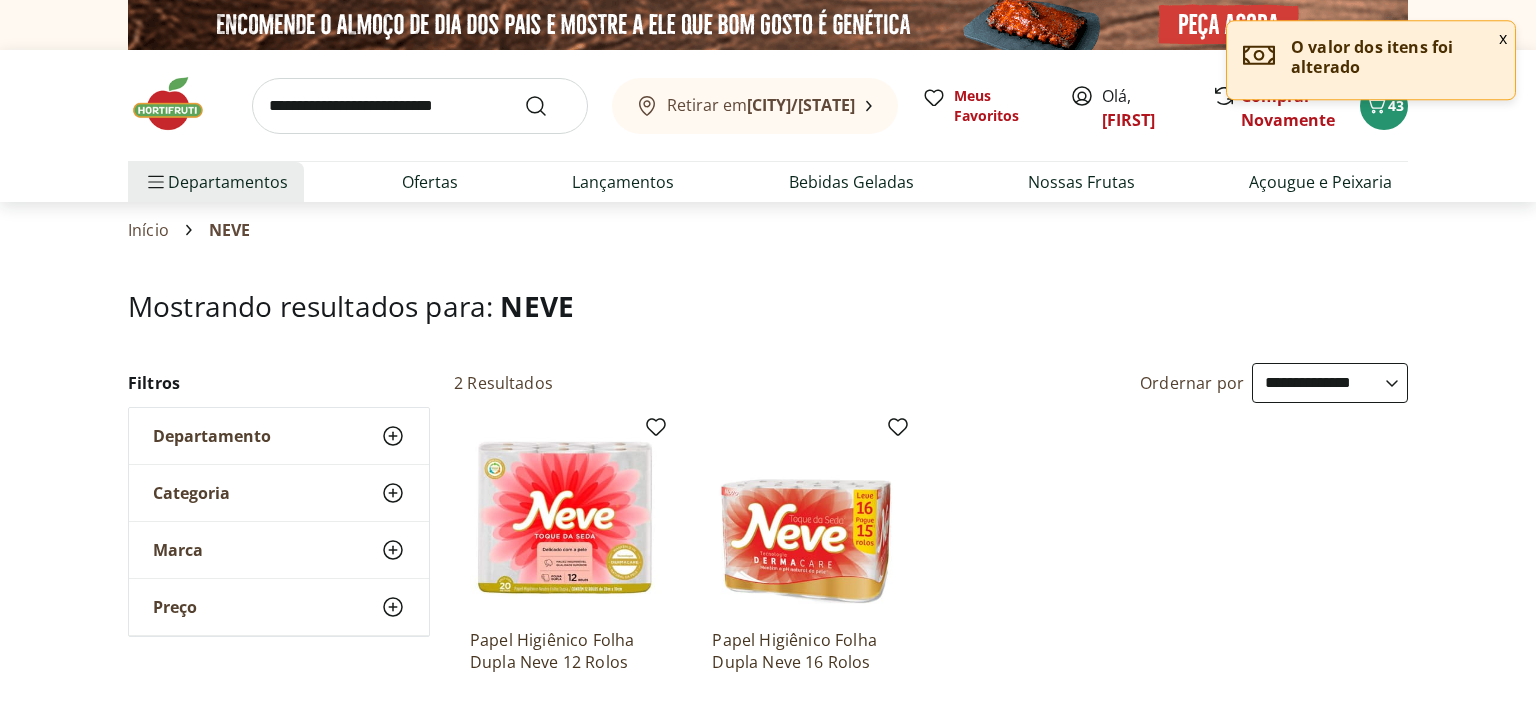 scroll, scrollTop: 0, scrollLeft: 0, axis: both 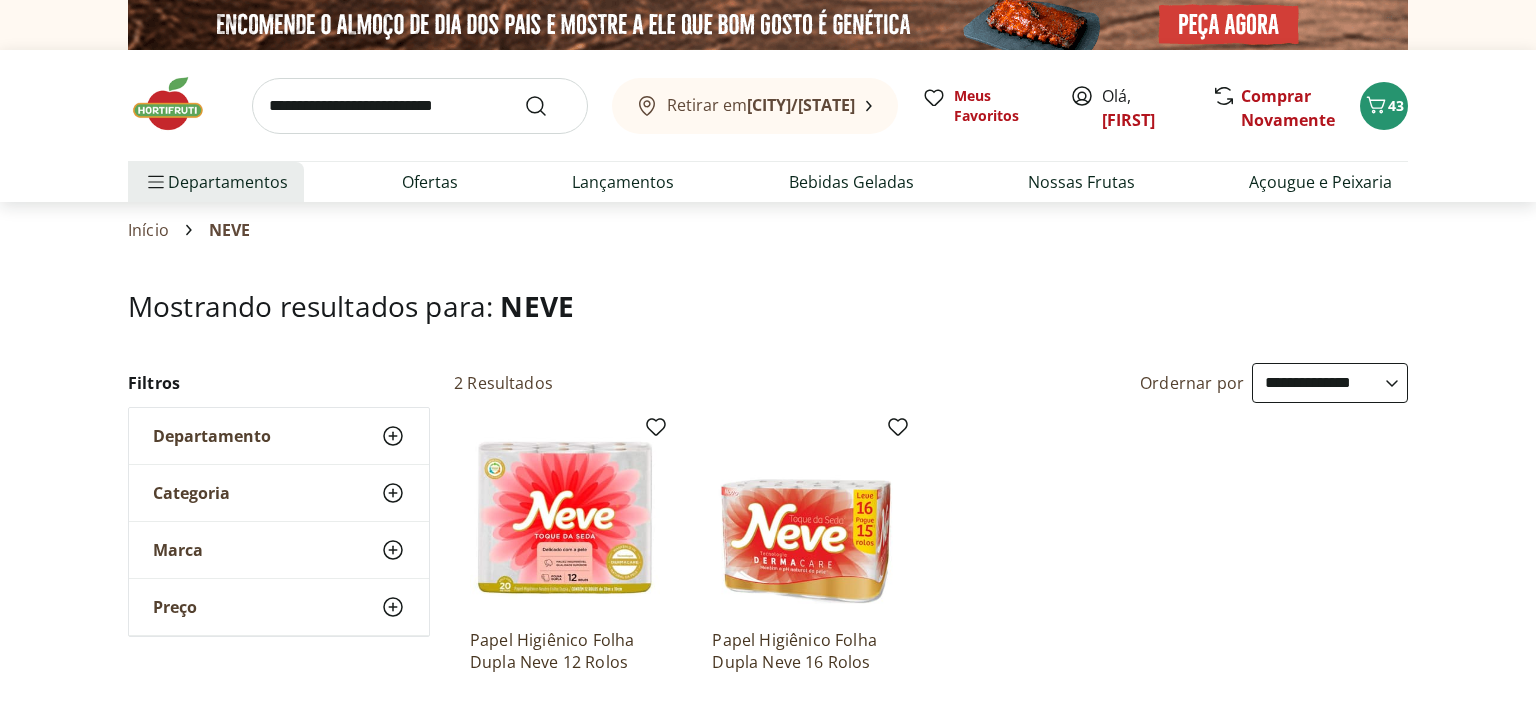 click at bounding box center (420, 106) 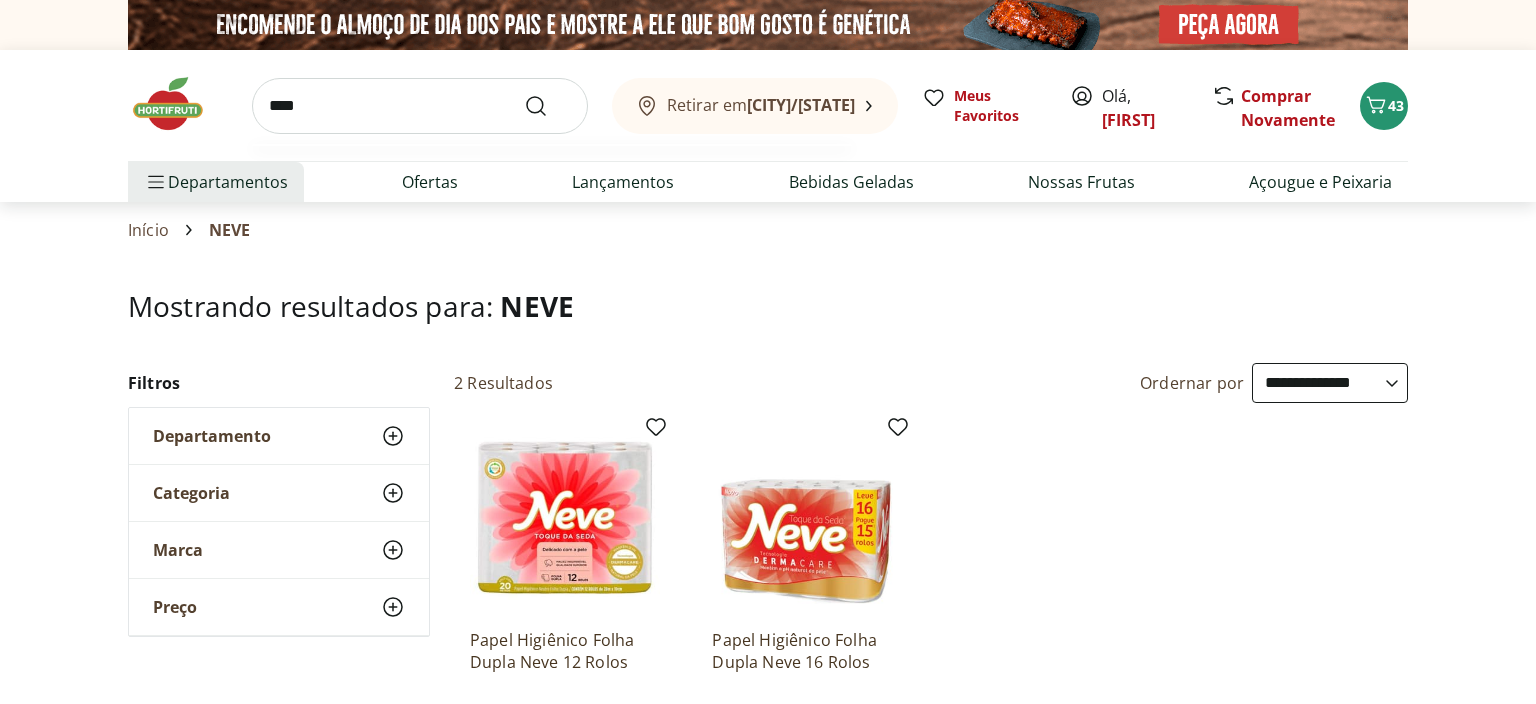 type on "****" 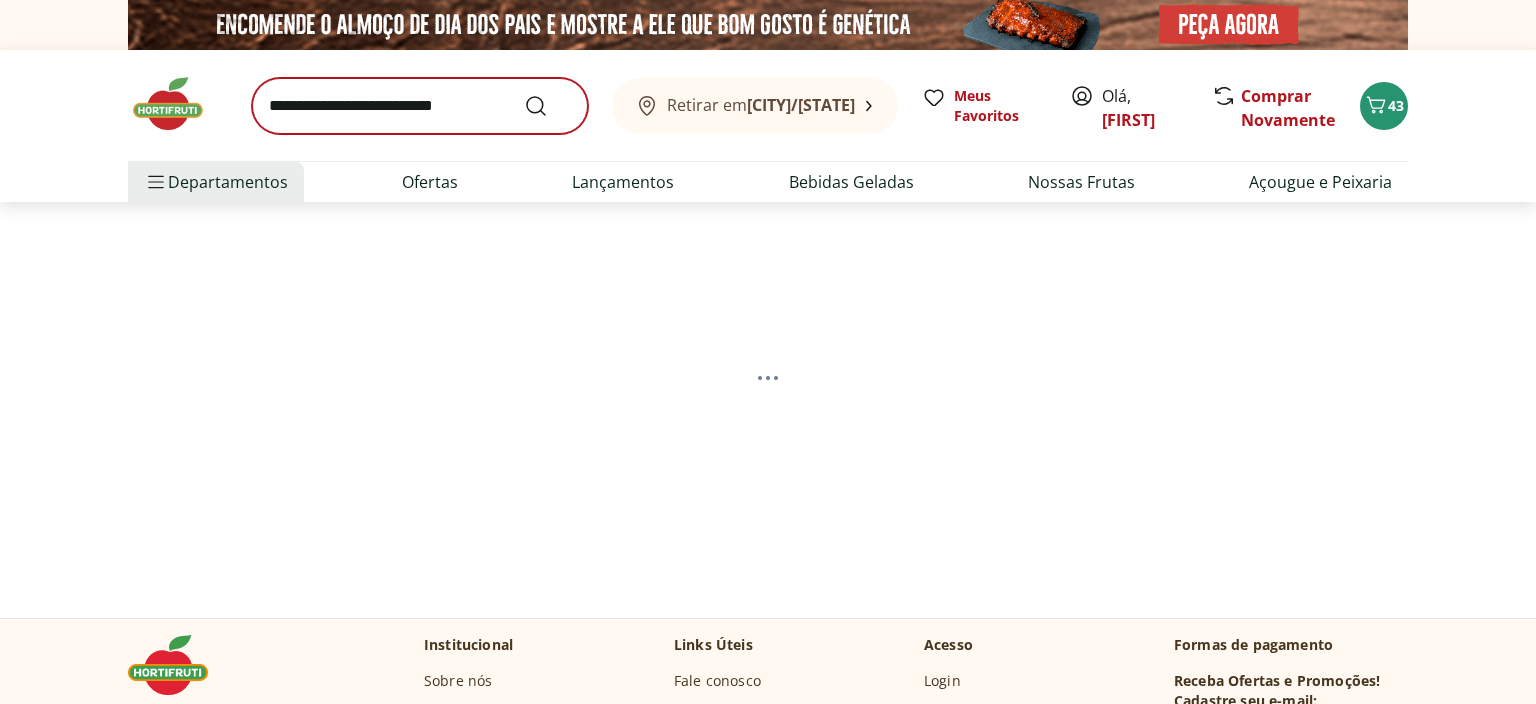 select on "**********" 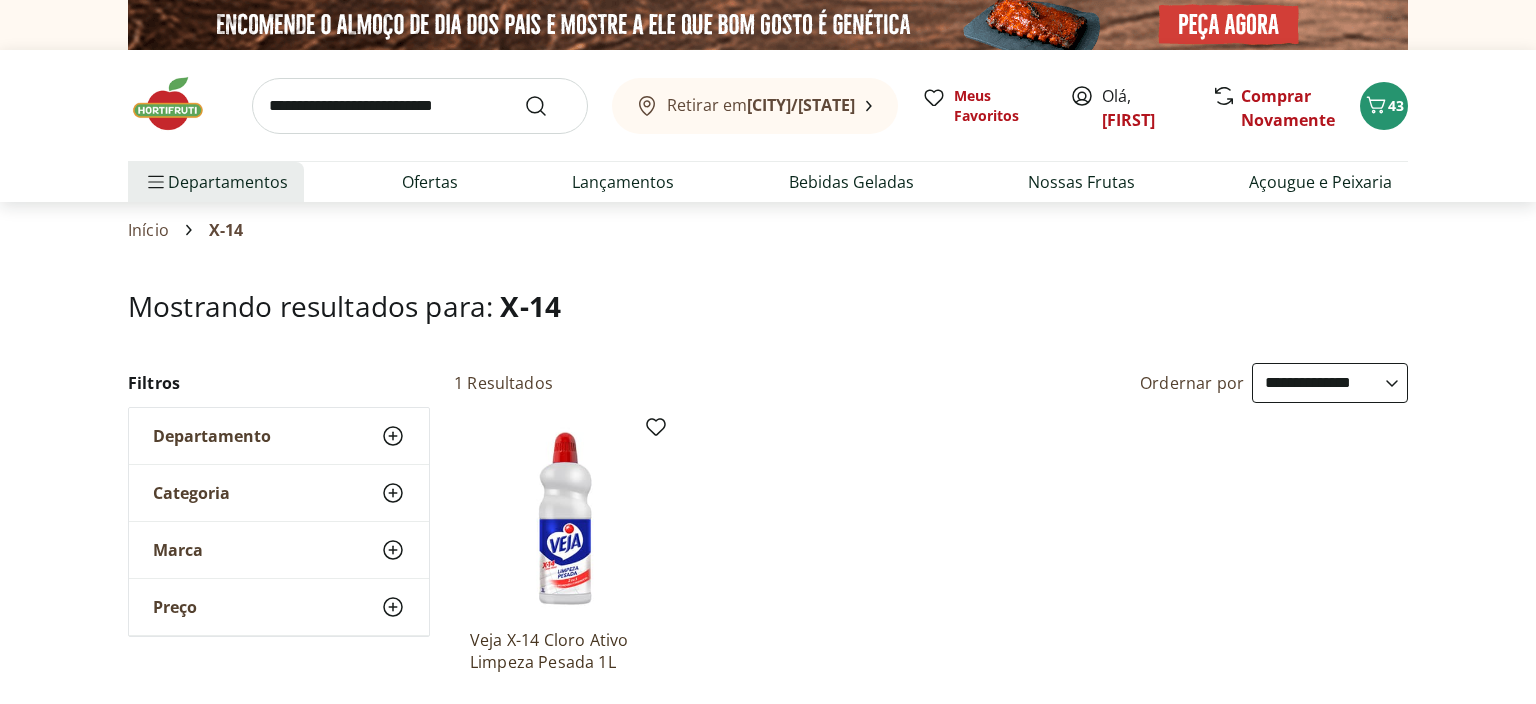 click at bounding box center [420, 106] 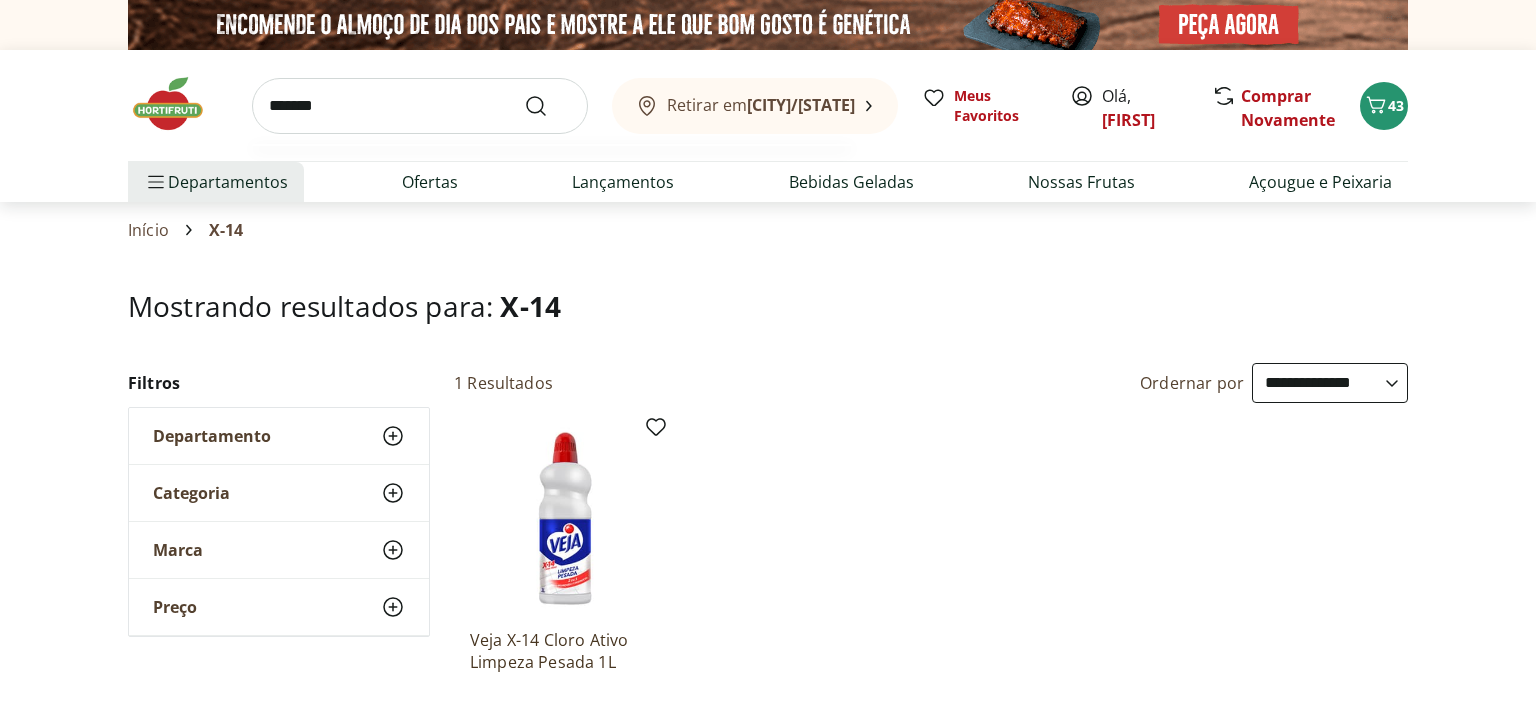 type on "********" 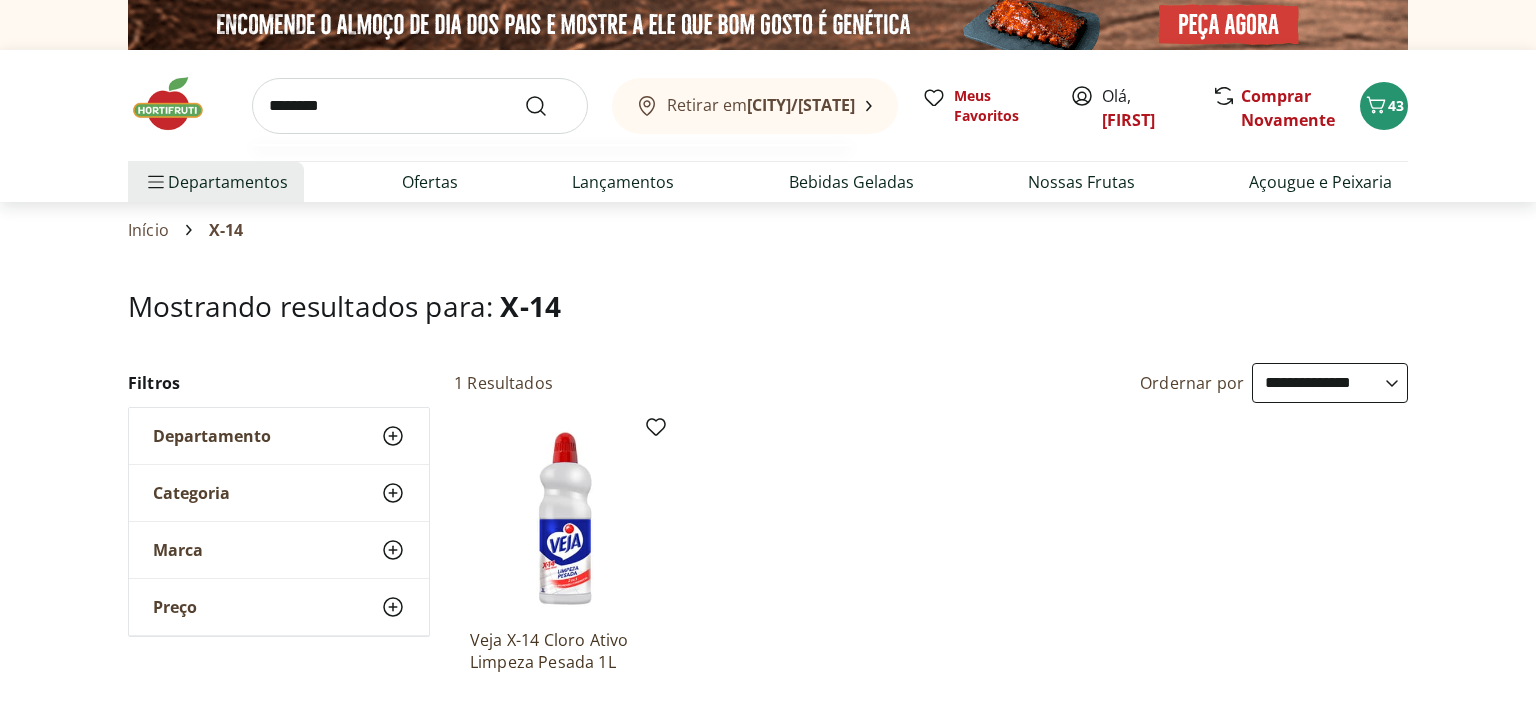 click at bounding box center (548, 106) 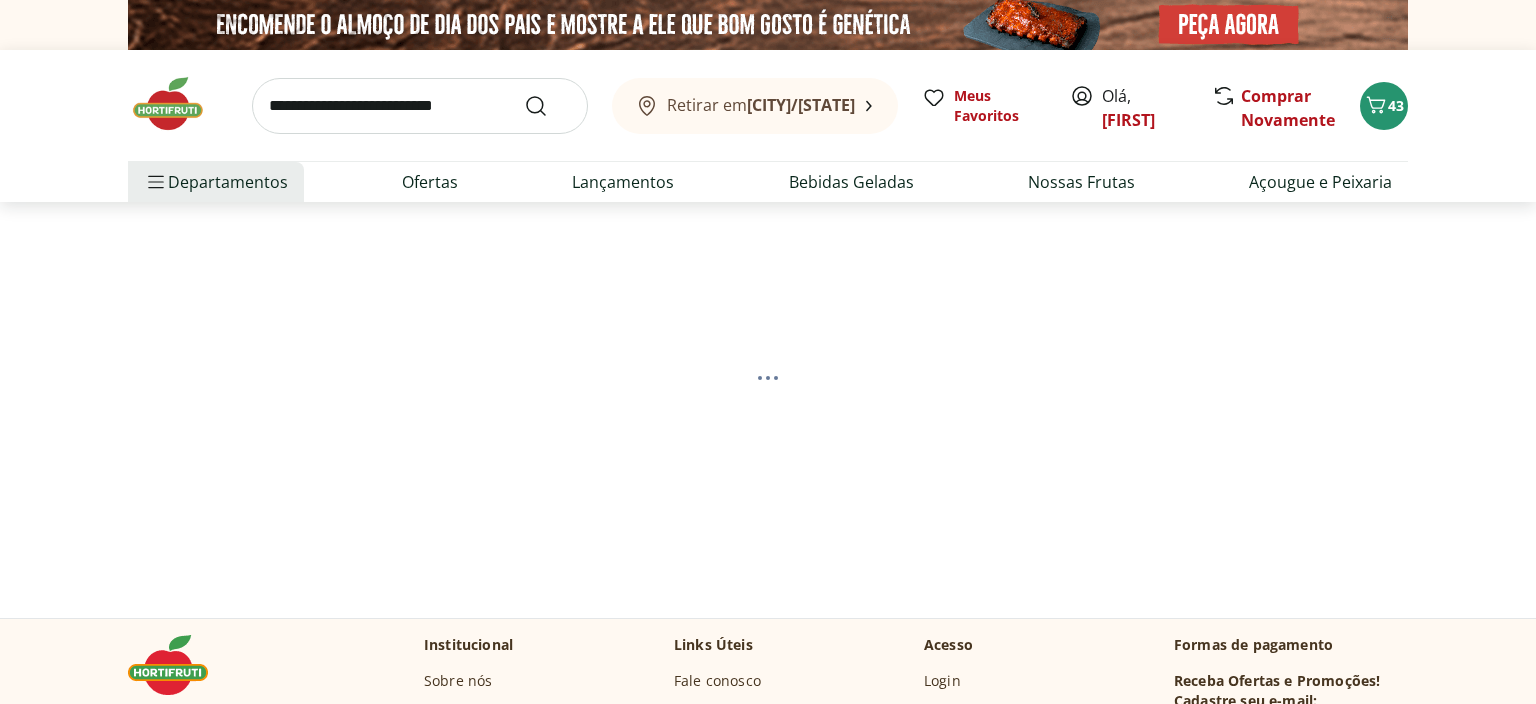 select on "**********" 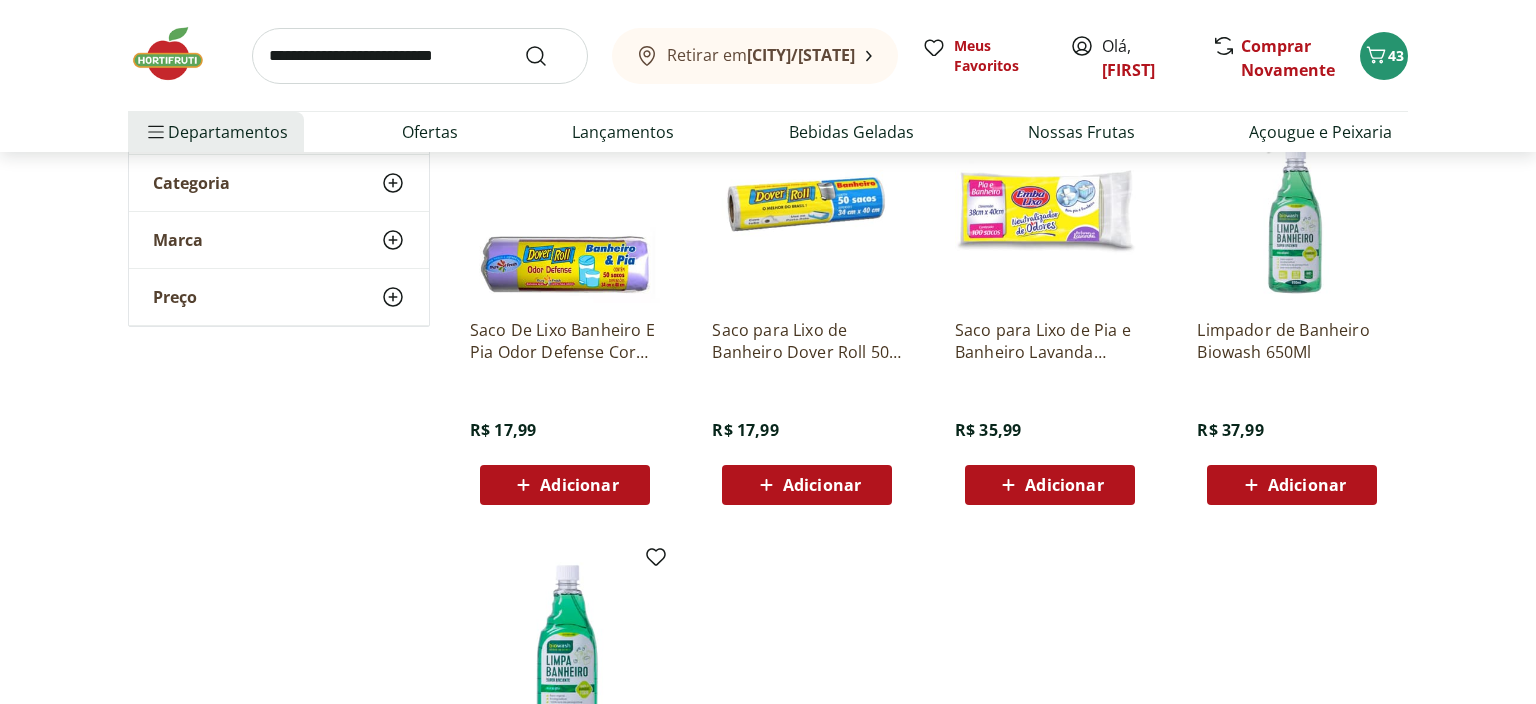 scroll, scrollTop: 316, scrollLeft: 0, axis: vertical 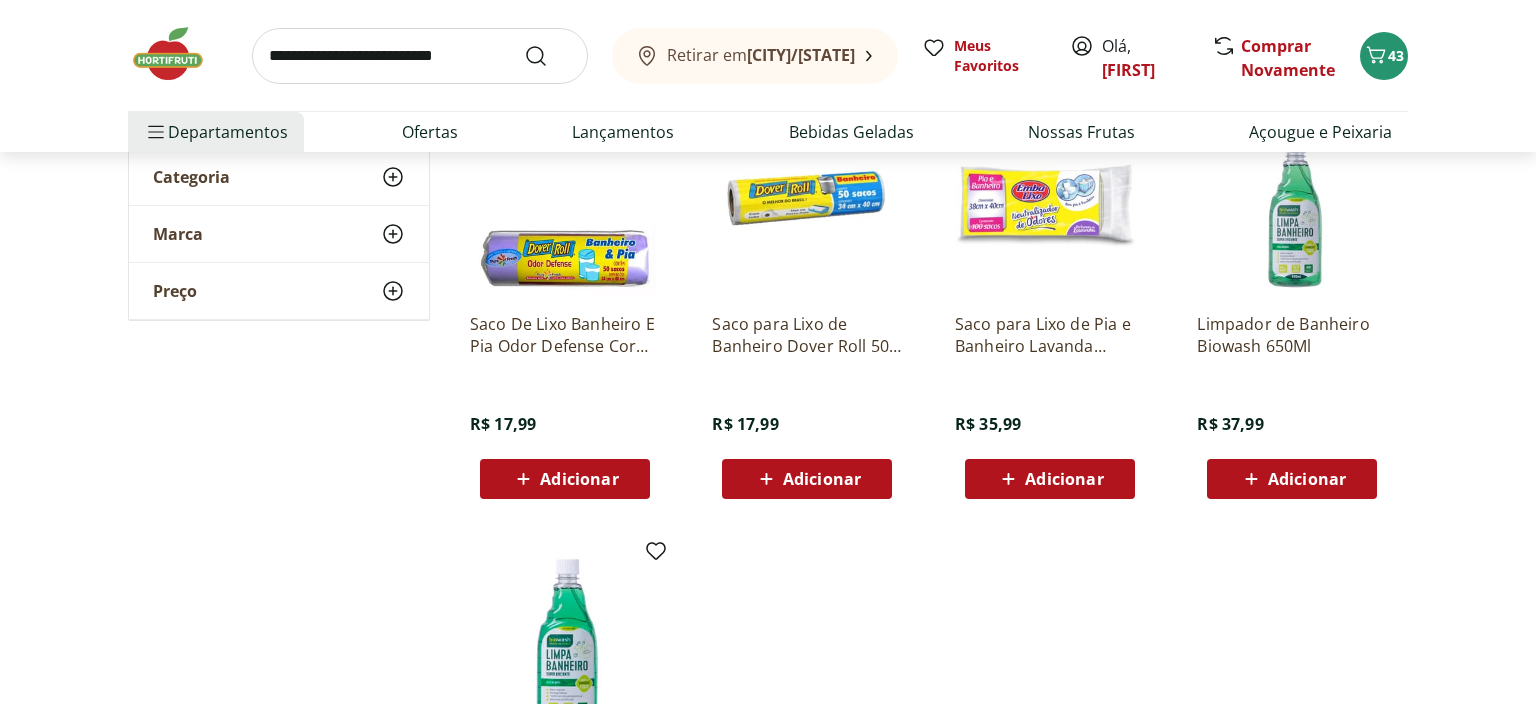 click 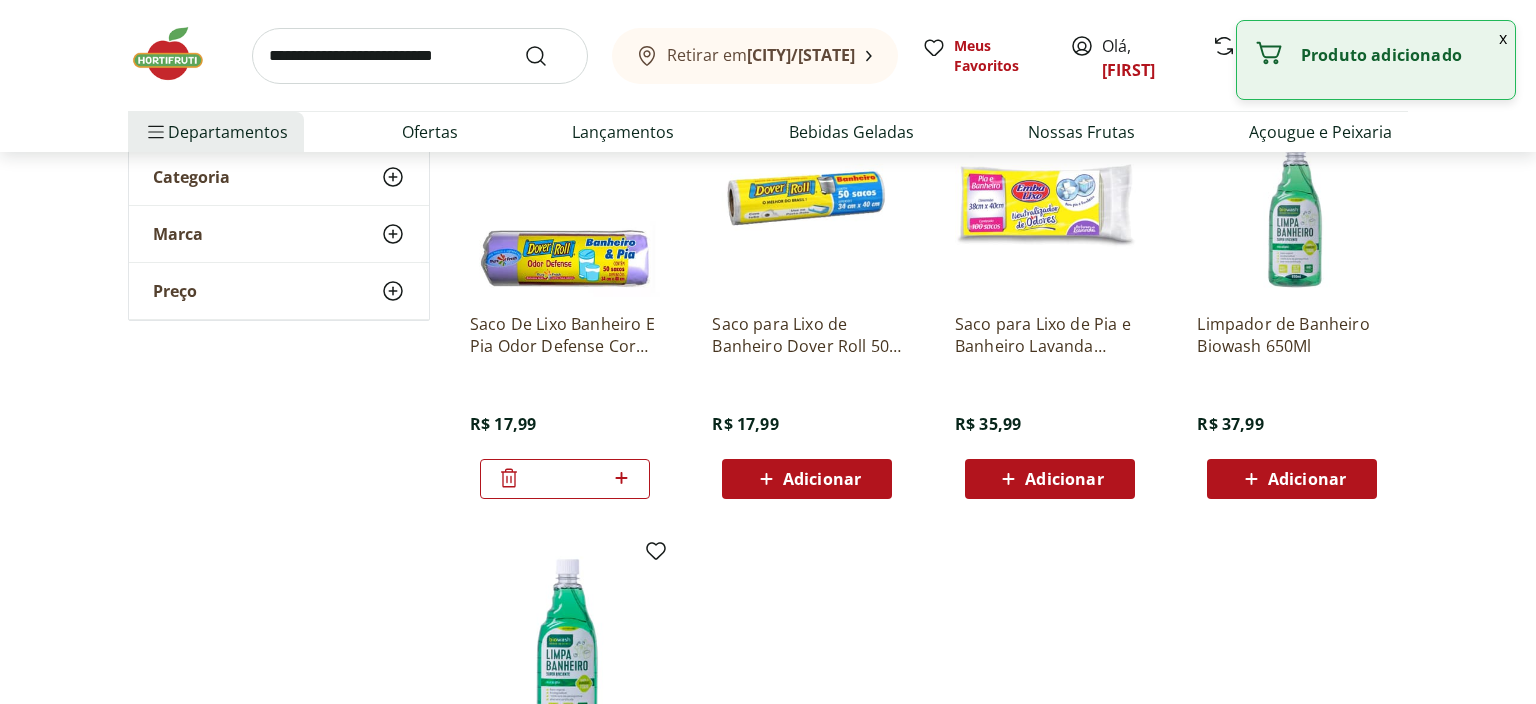 click 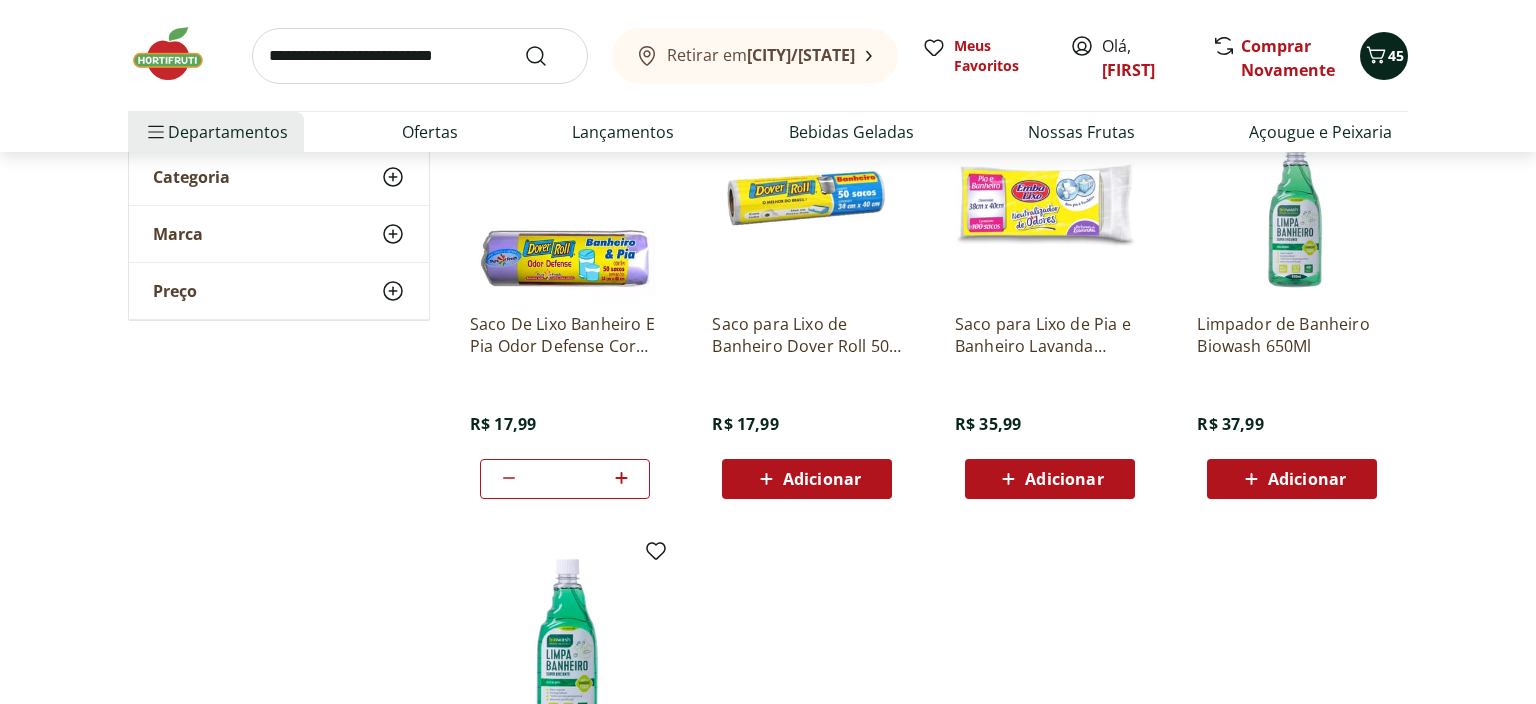 click 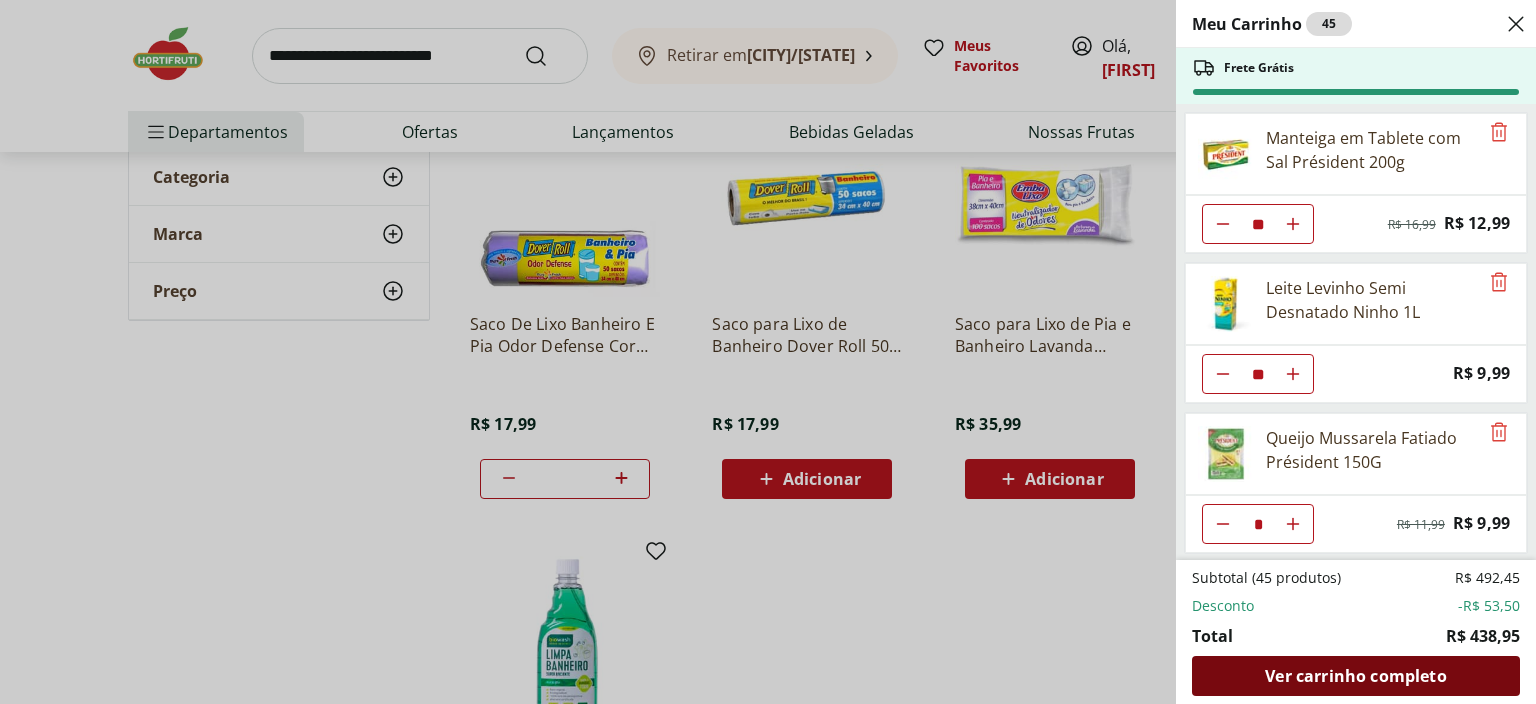 click on "Ver carrinho completo" at bounding box center [1355, 676] 